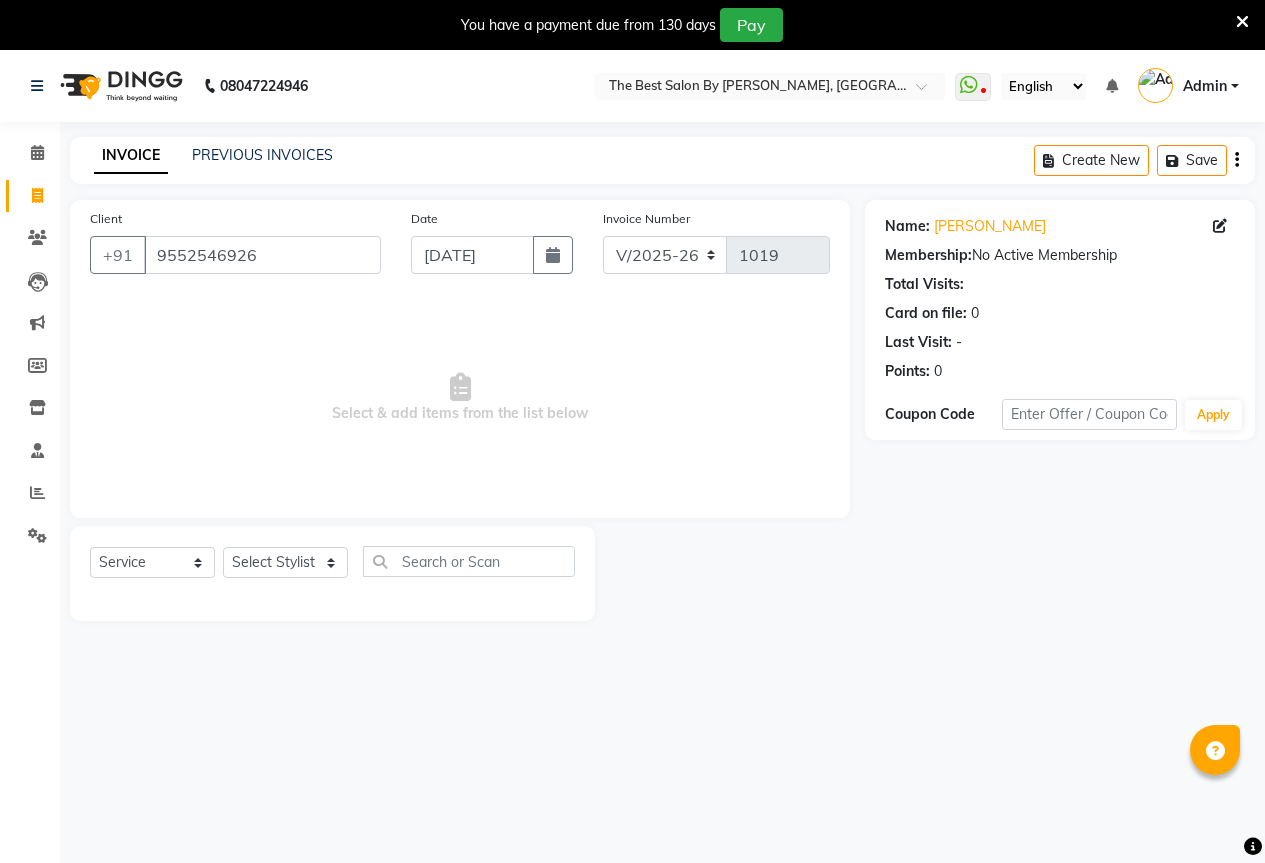 select on "7209" 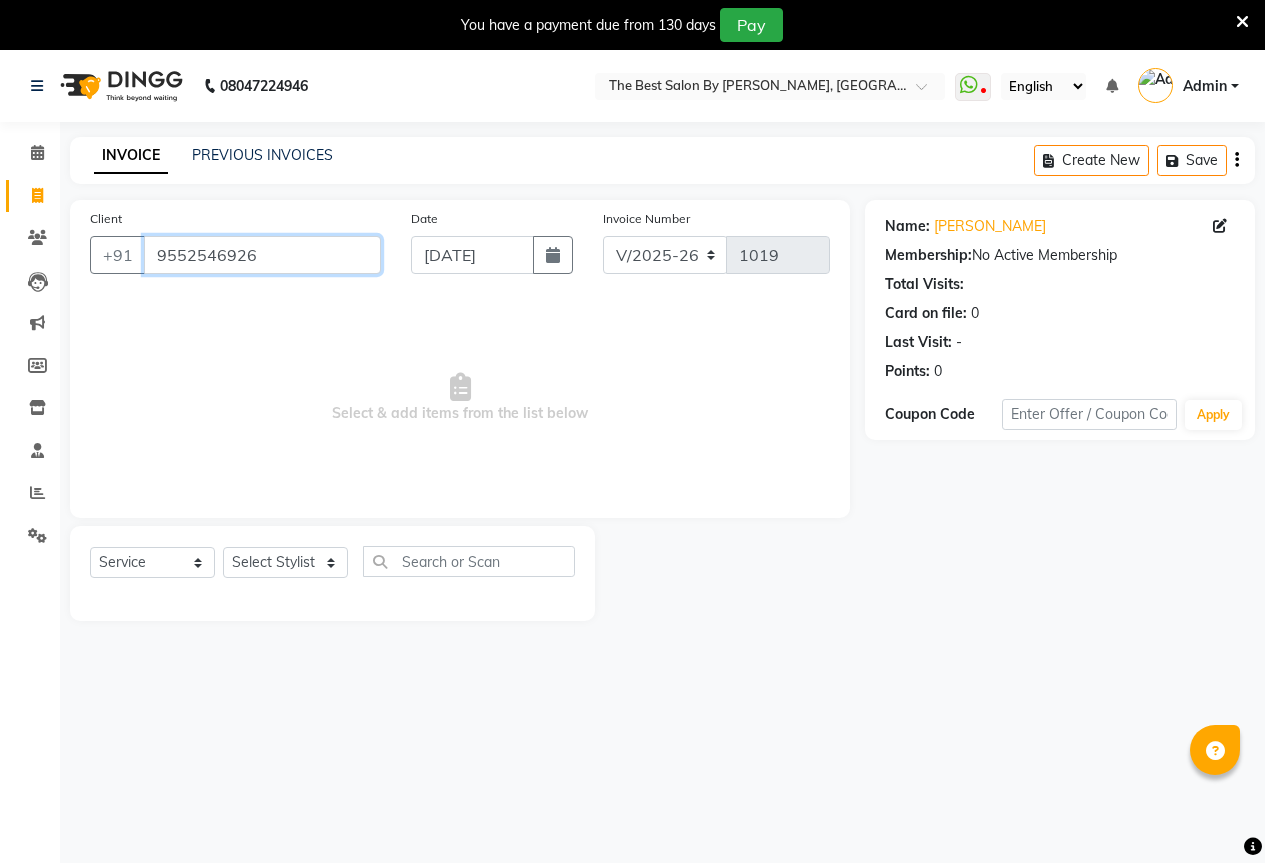 click on "9552546926" at bounding box center [262, 255] 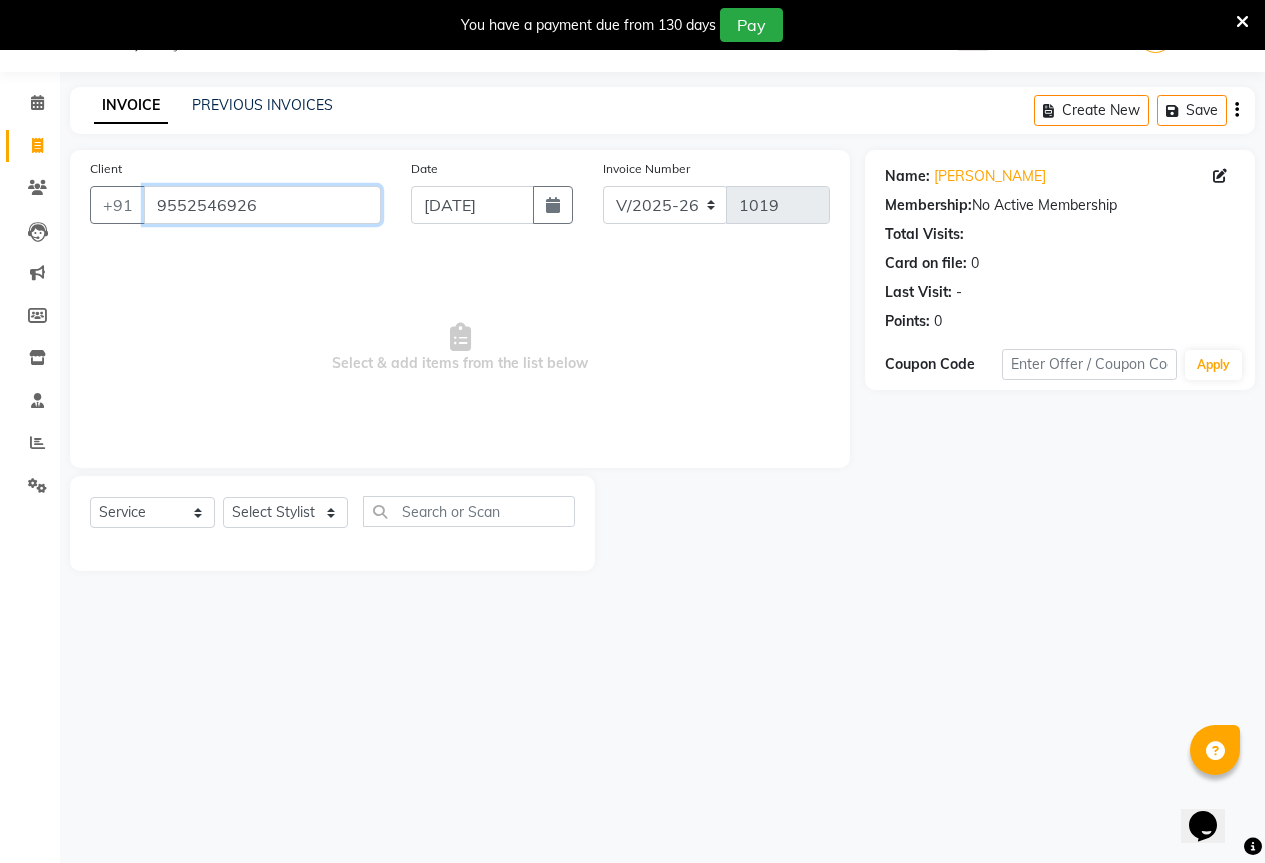 scroll, scrollTop: 0, scrollLeft: 0, axis: both 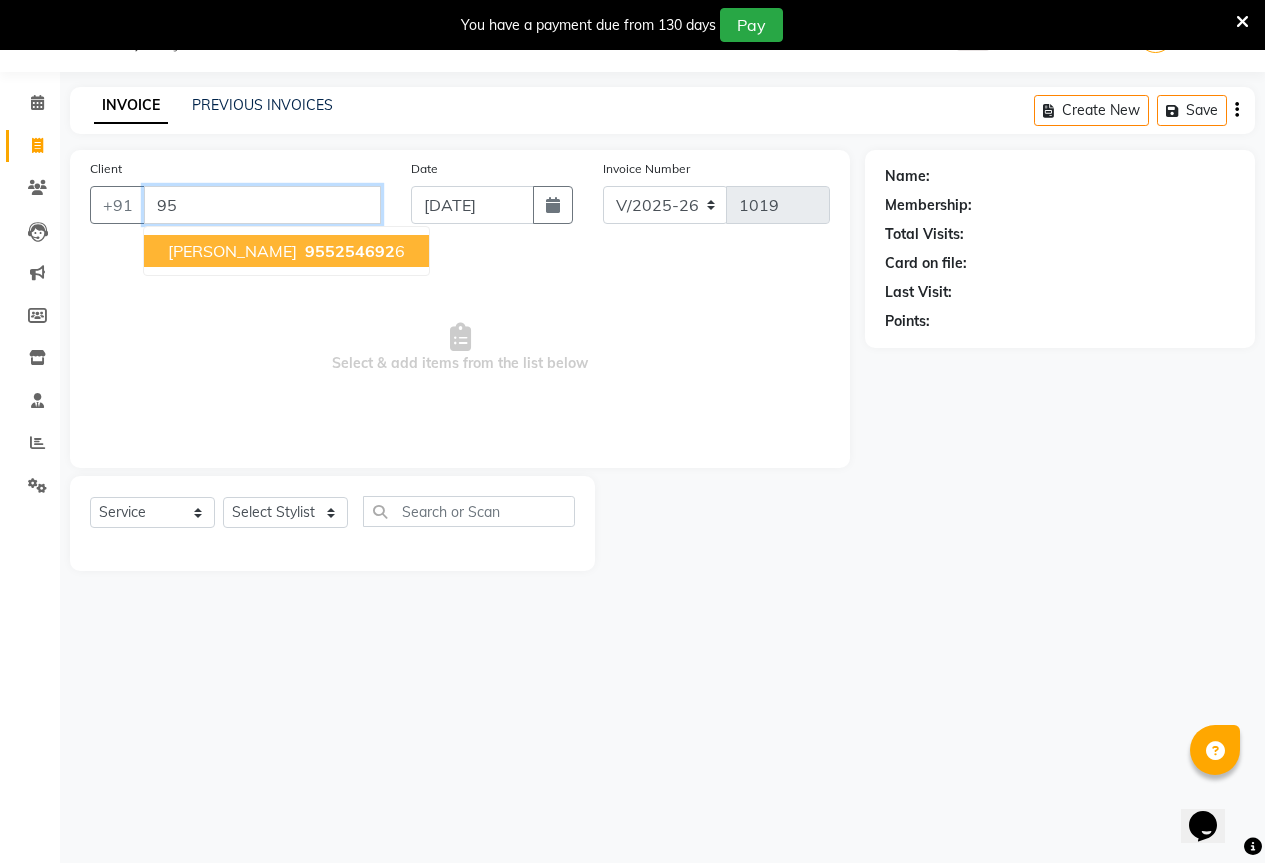 type on "9" 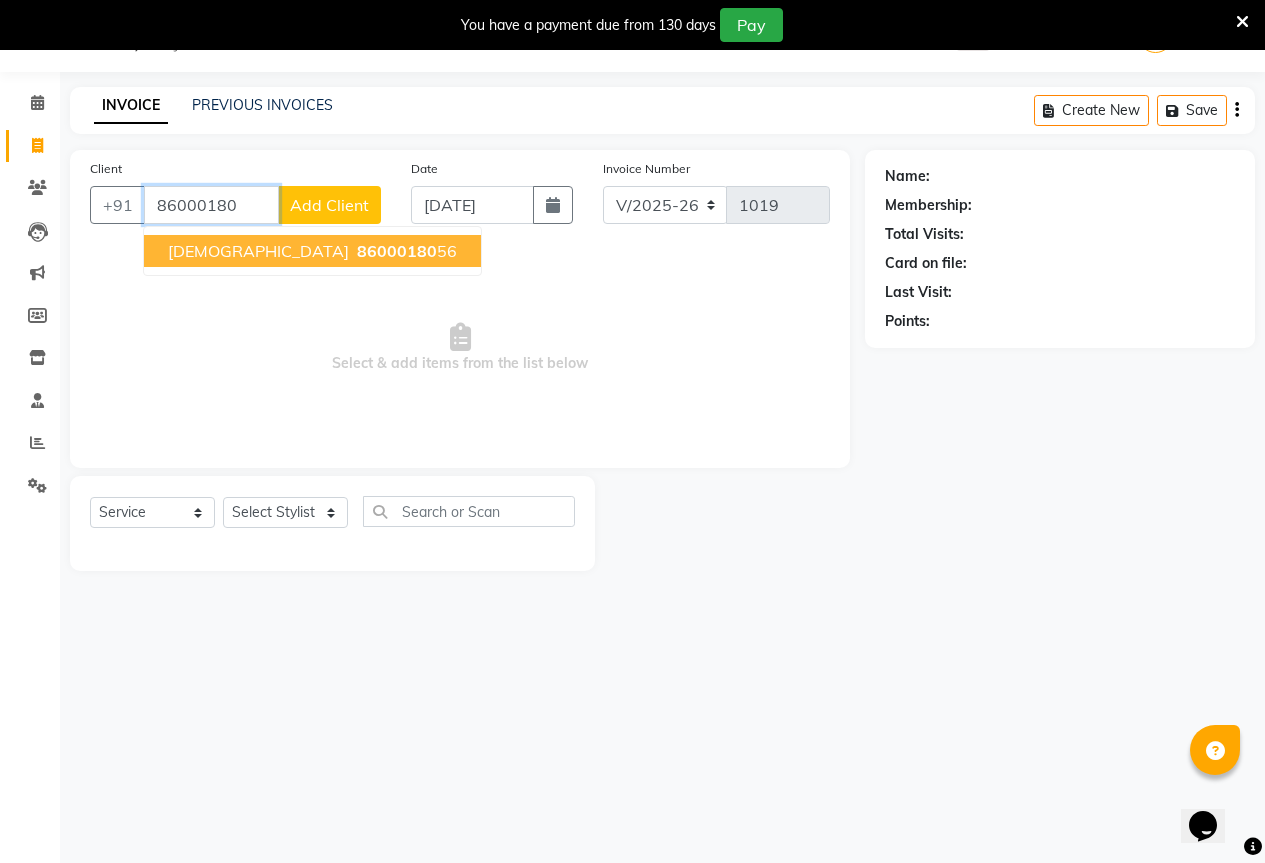 click on "86000180" at bounding box center [397, 251] 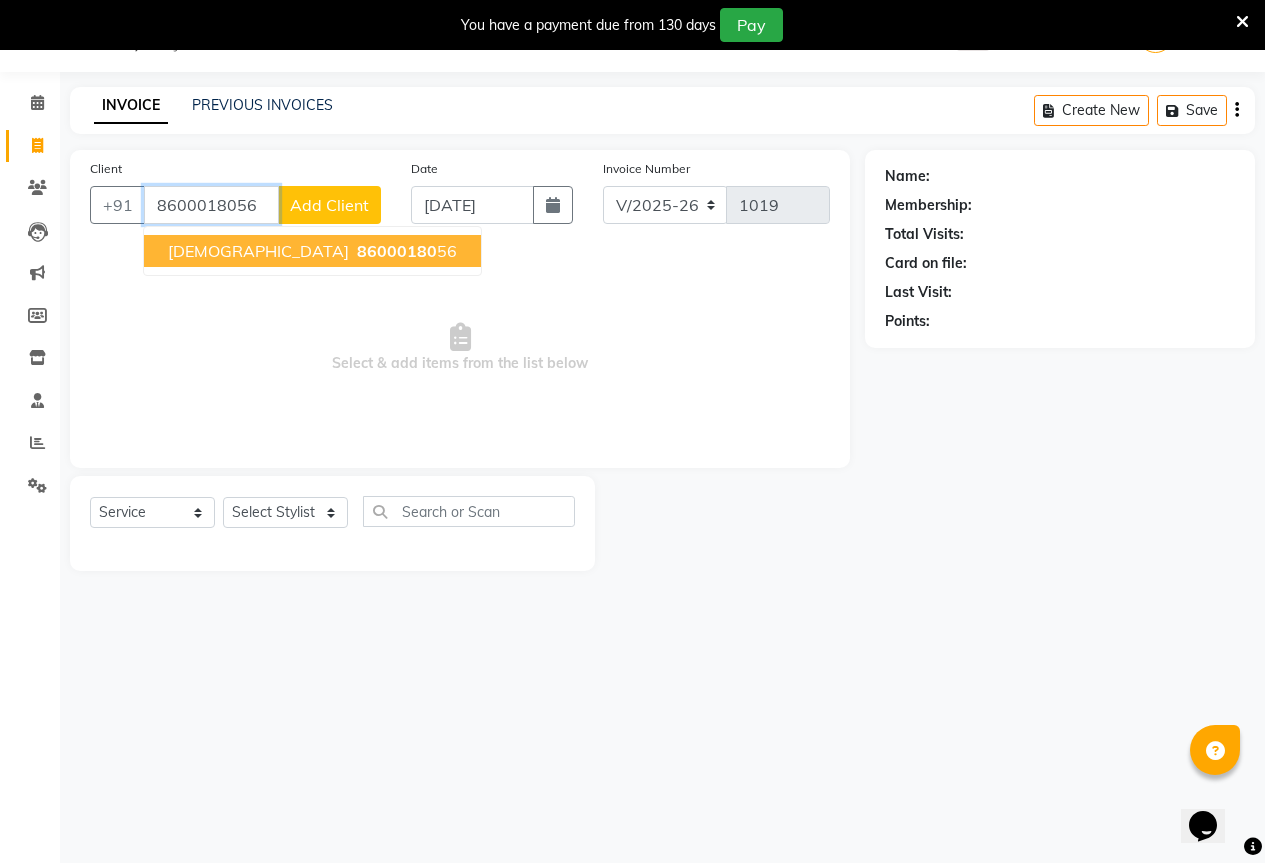 type on "8600018056" 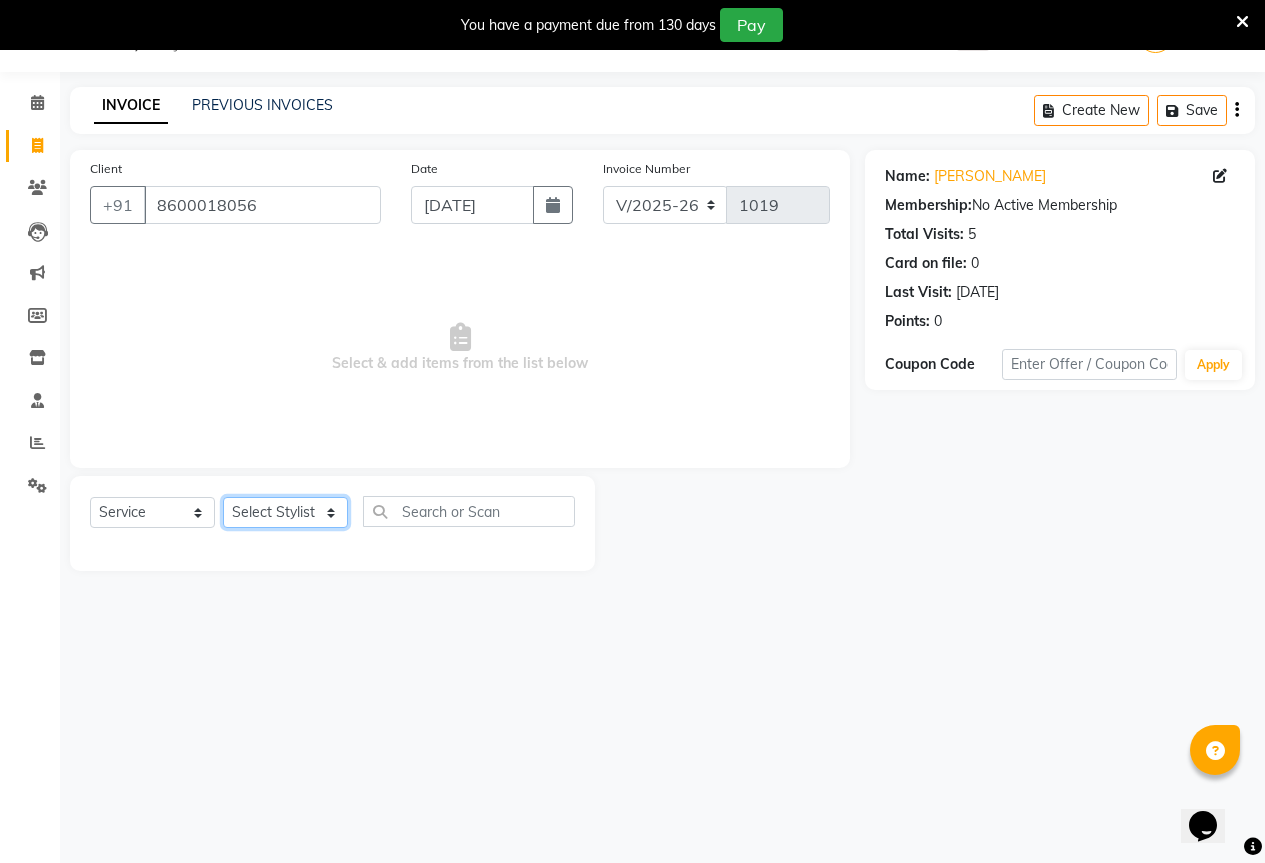click on "Select Stylist AKASH KAJAL [PERSON_NAME] [PERSON_NAME] [PERSON_NAME]" 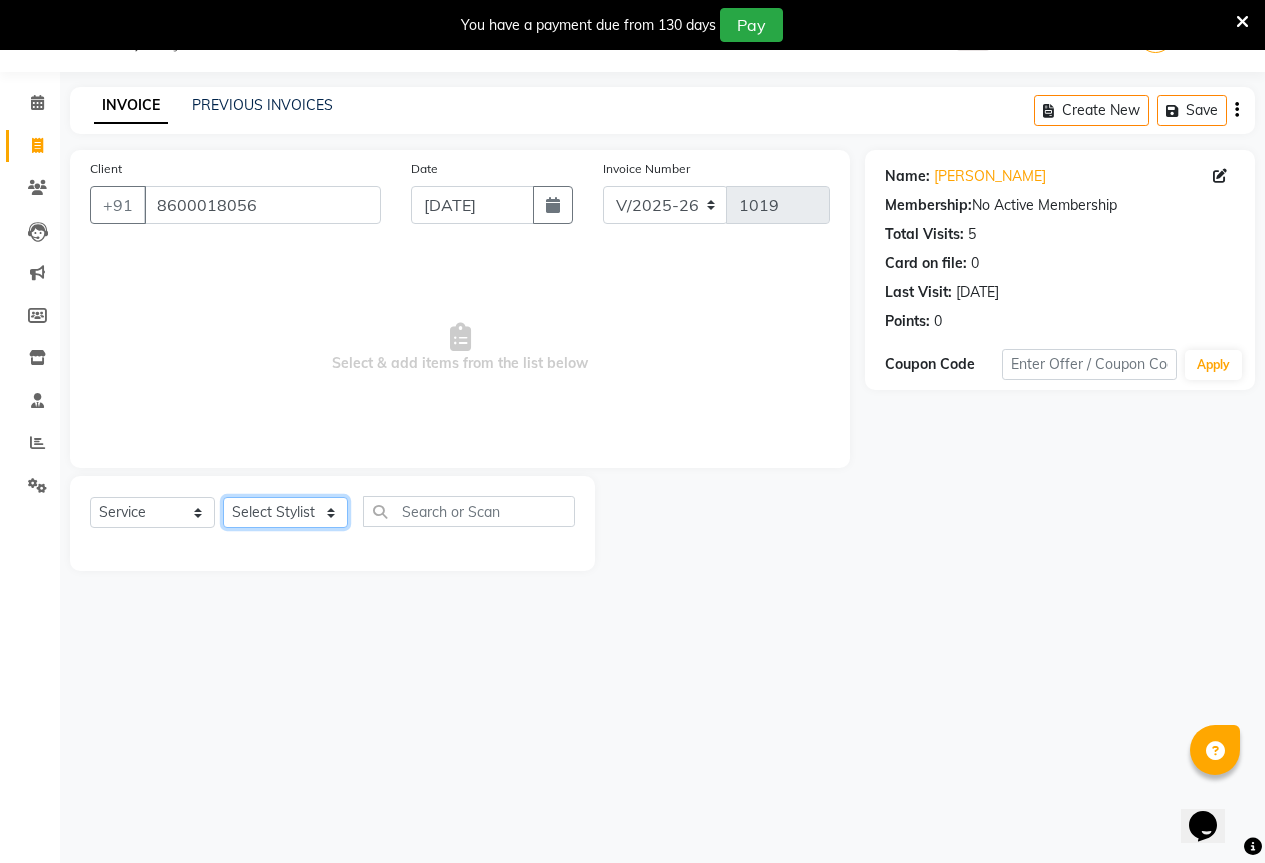 select on "61553" 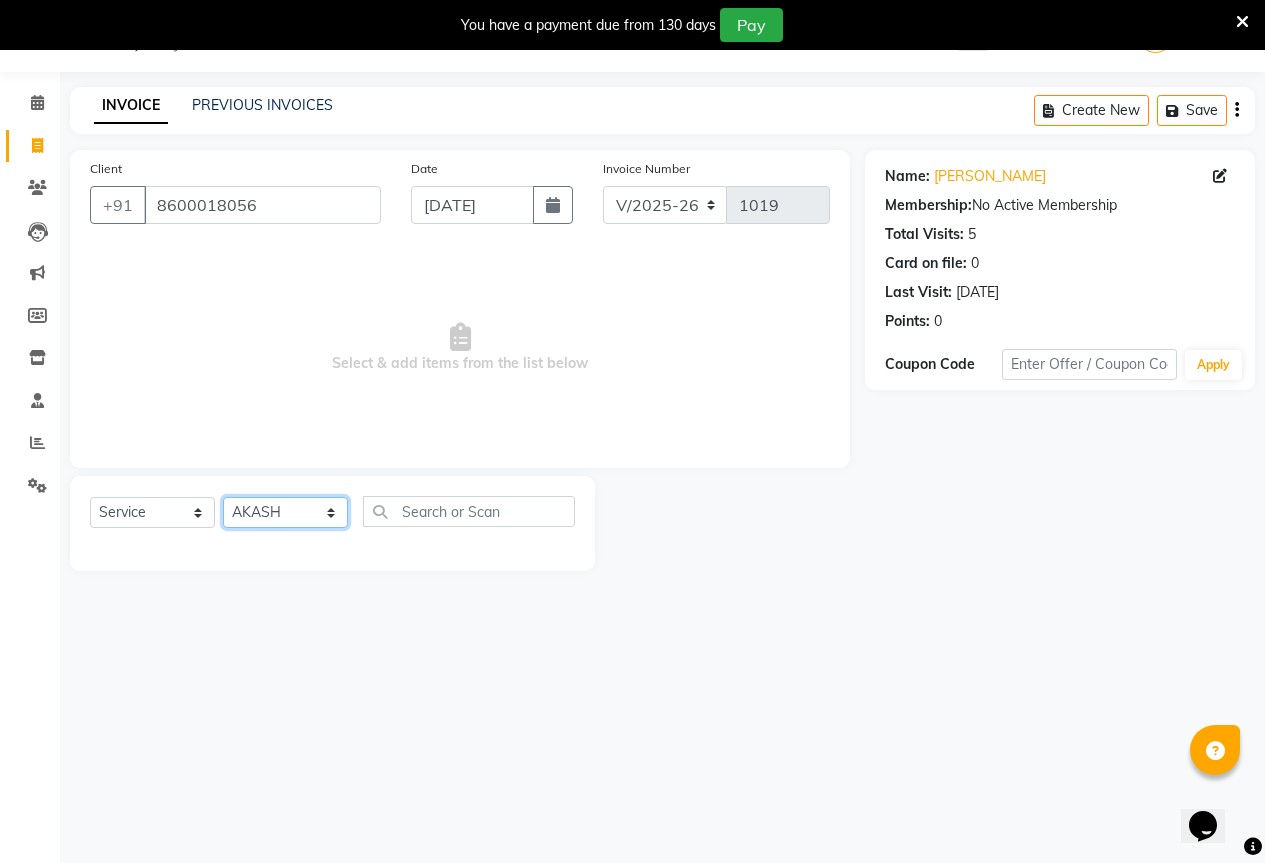 click on "Select Stylist AKASH KAJAL [PERSON_NAME] [PERSON_NAME] [PERSON_NAME]" 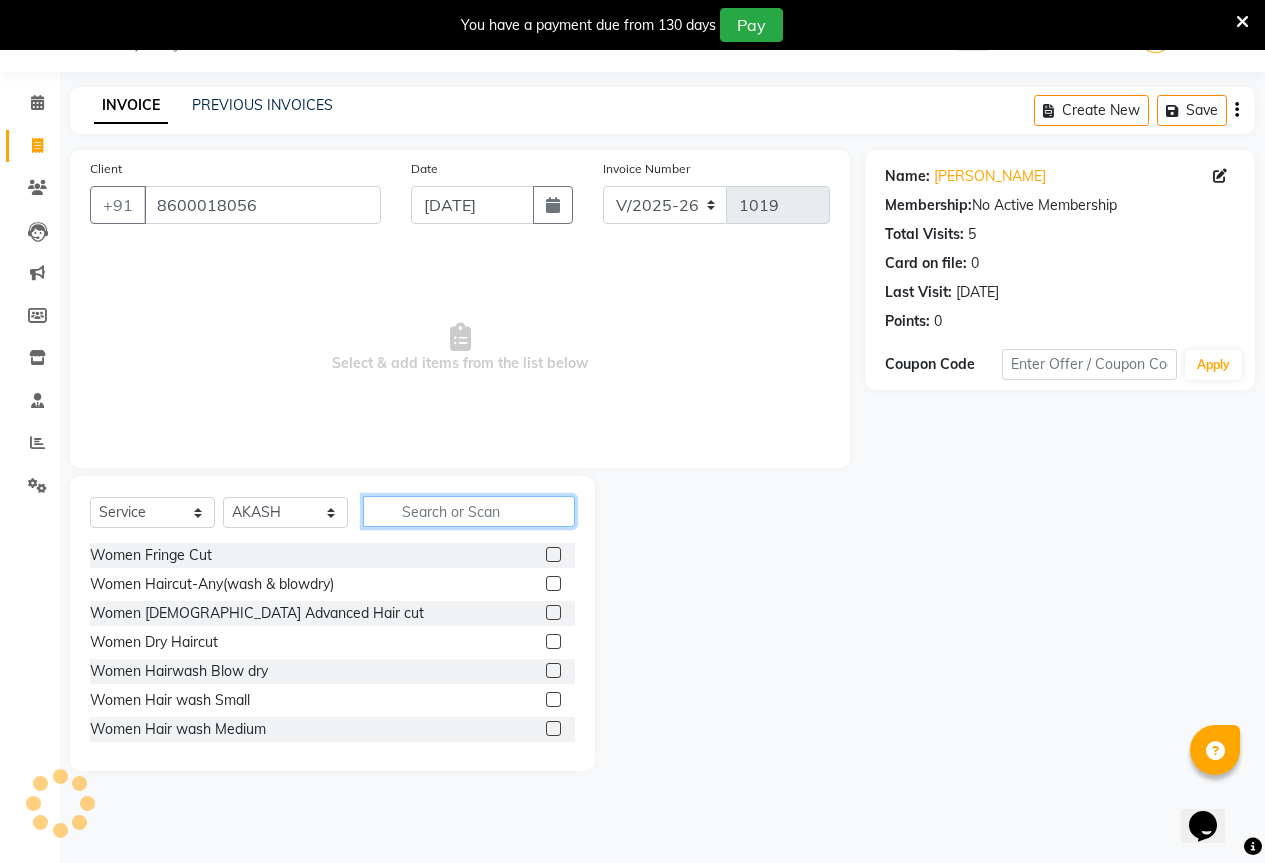 click 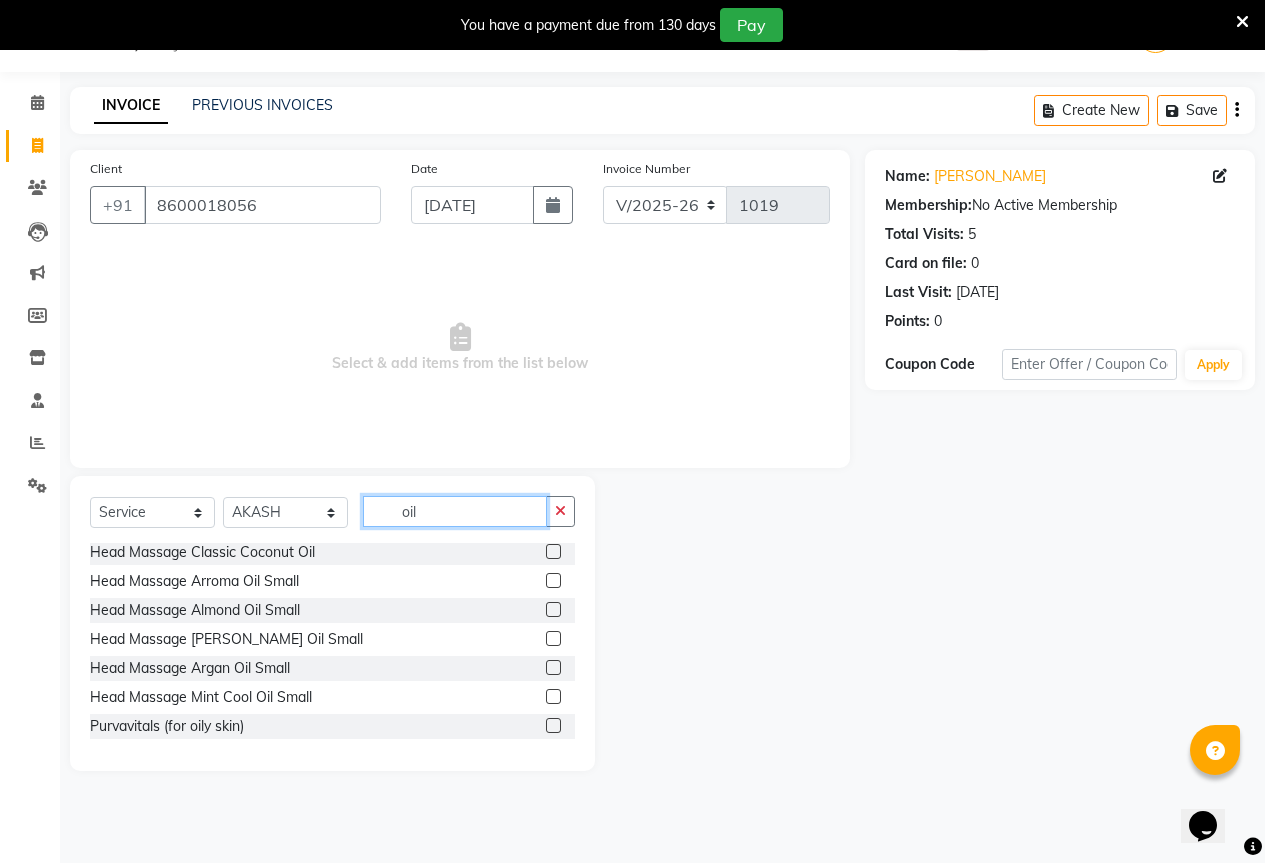 scroll, scrollTop: 0, scrollLeft: 0, axis: both 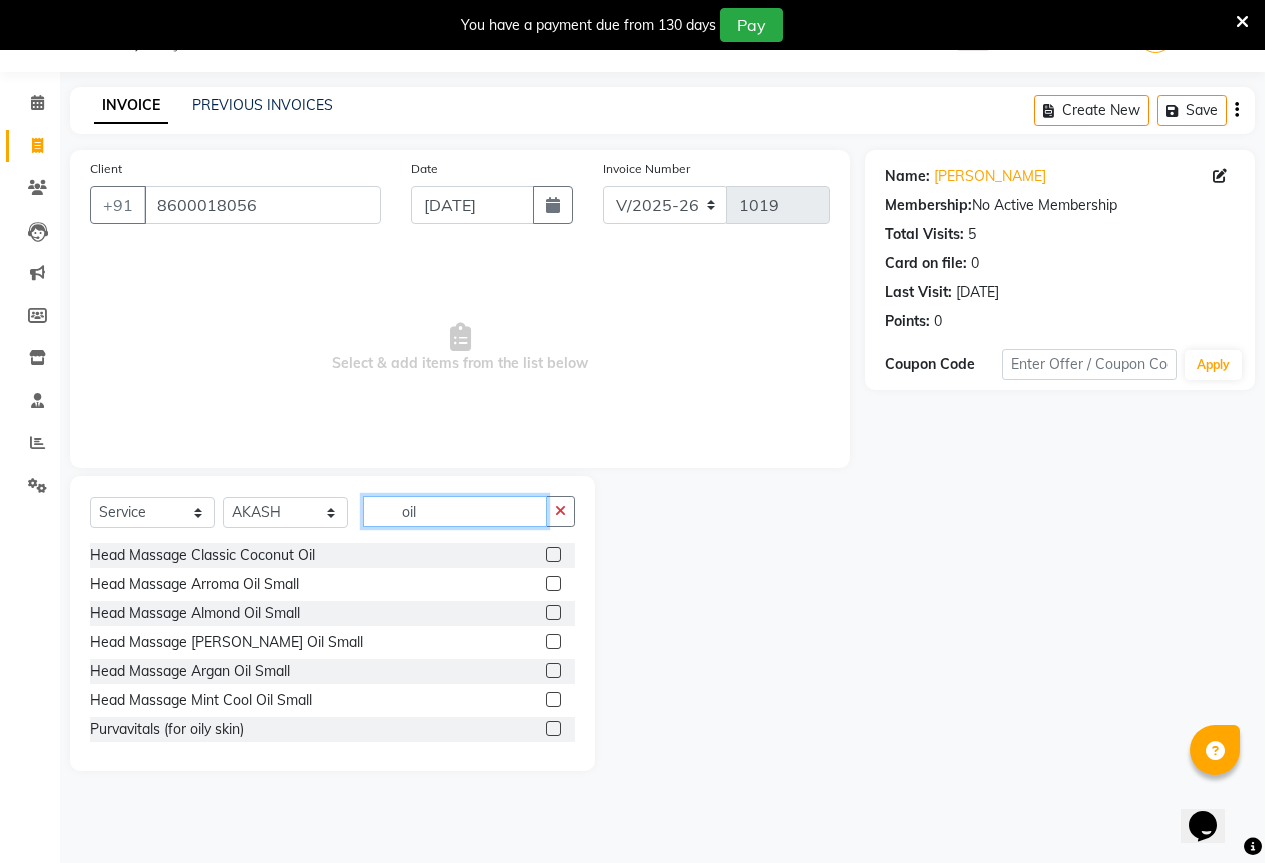 type on "oil" 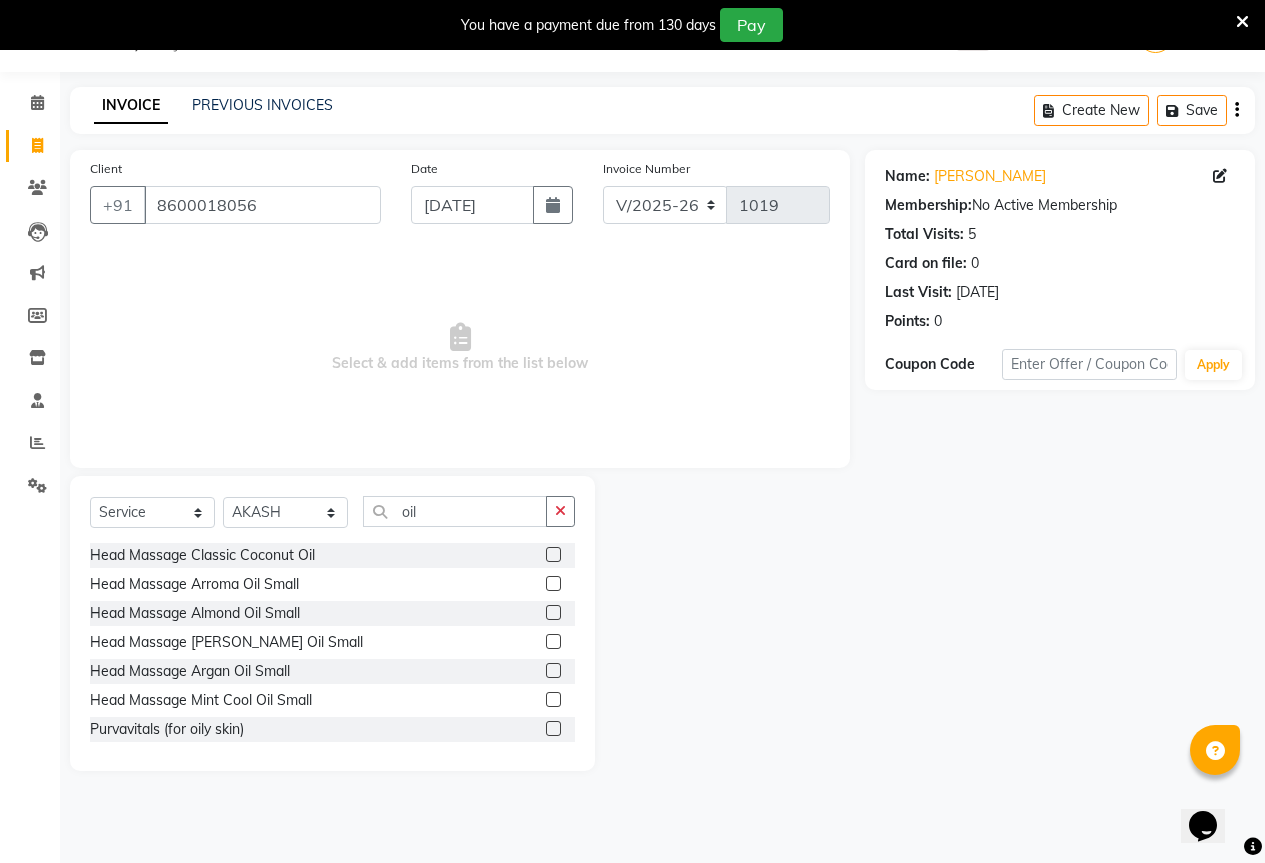 click 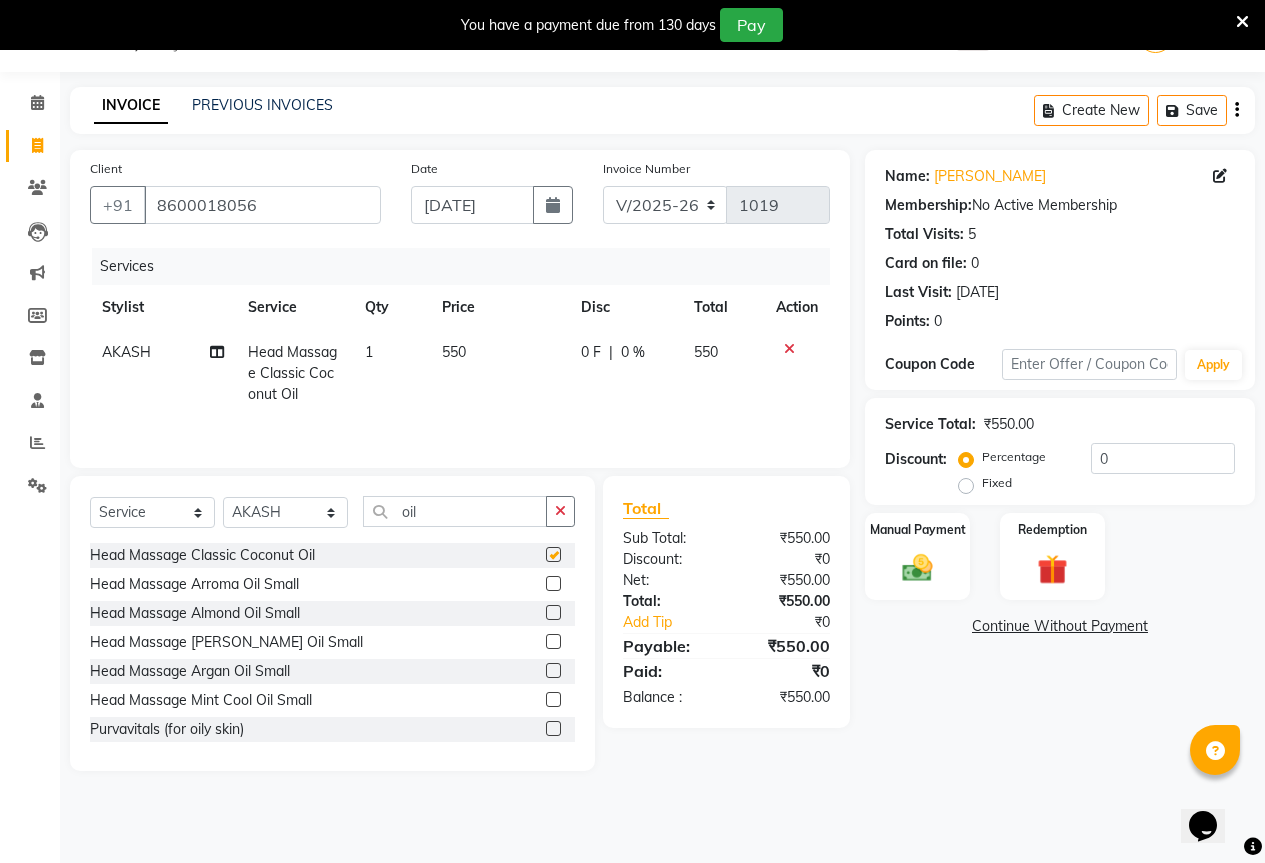 checkbox on "false" 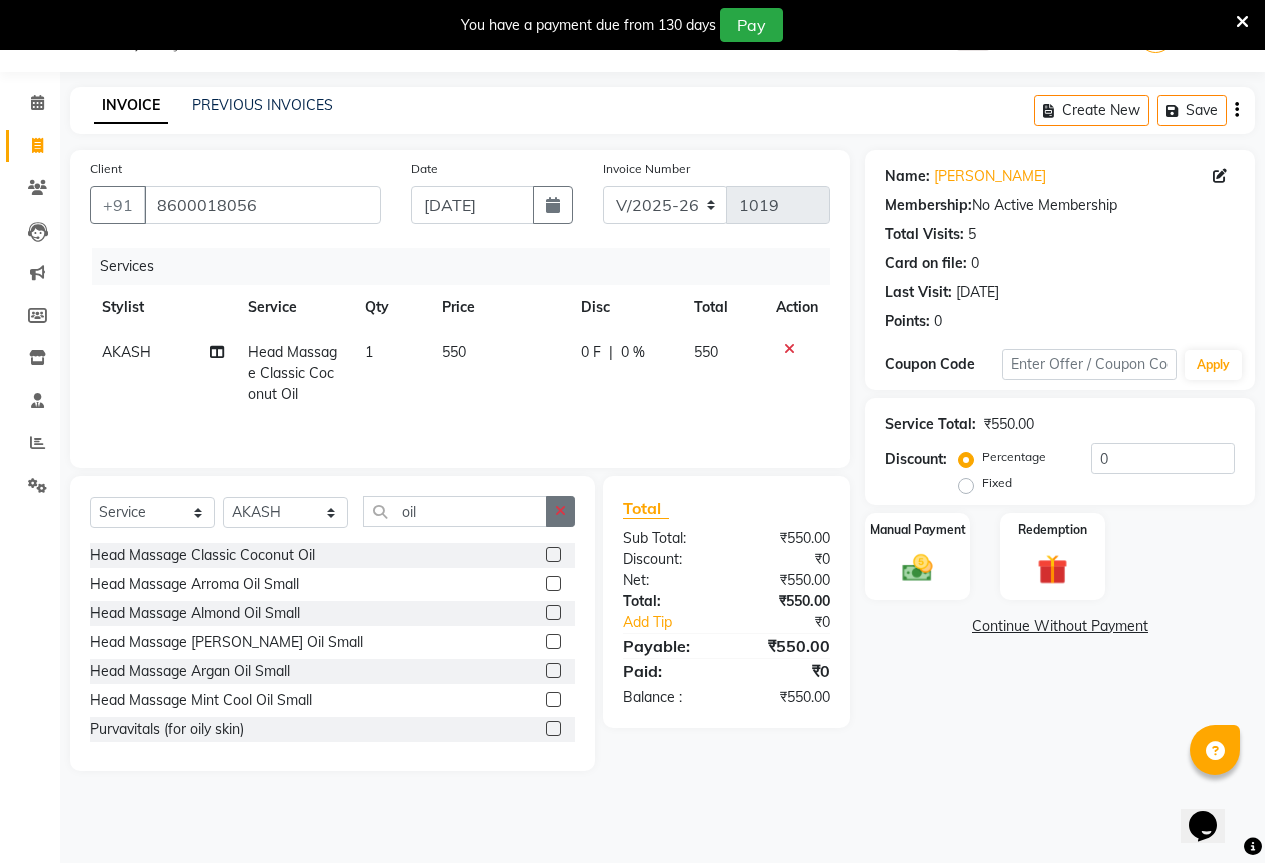 click 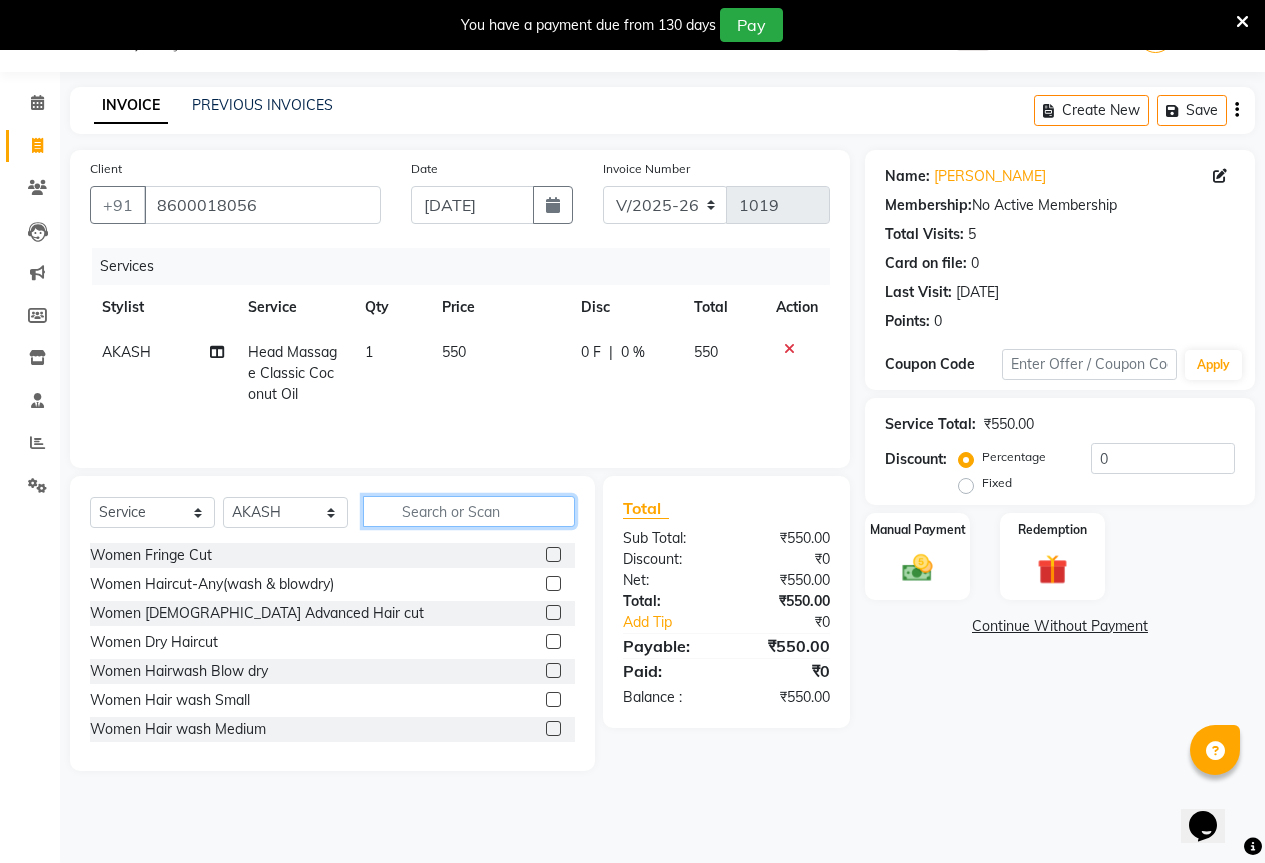 click 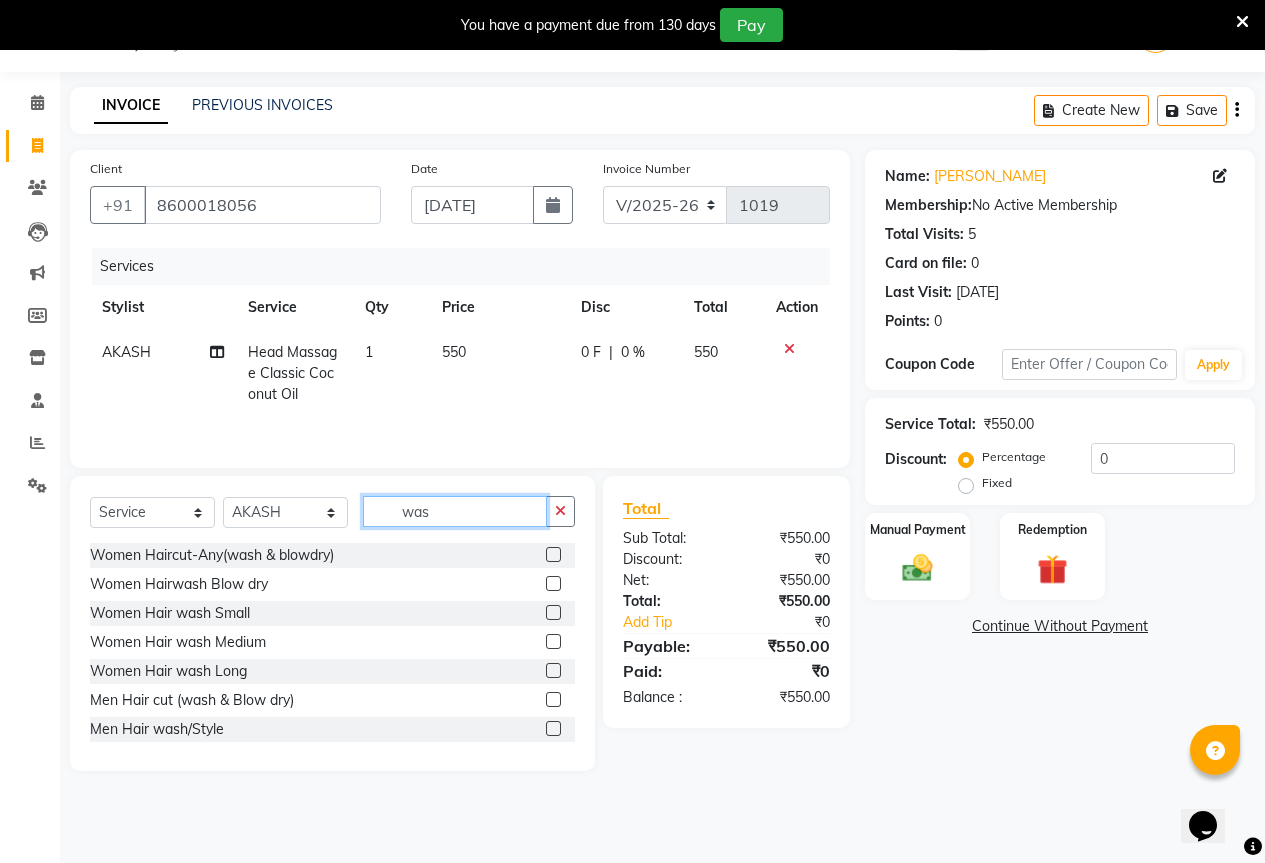 type on "was" 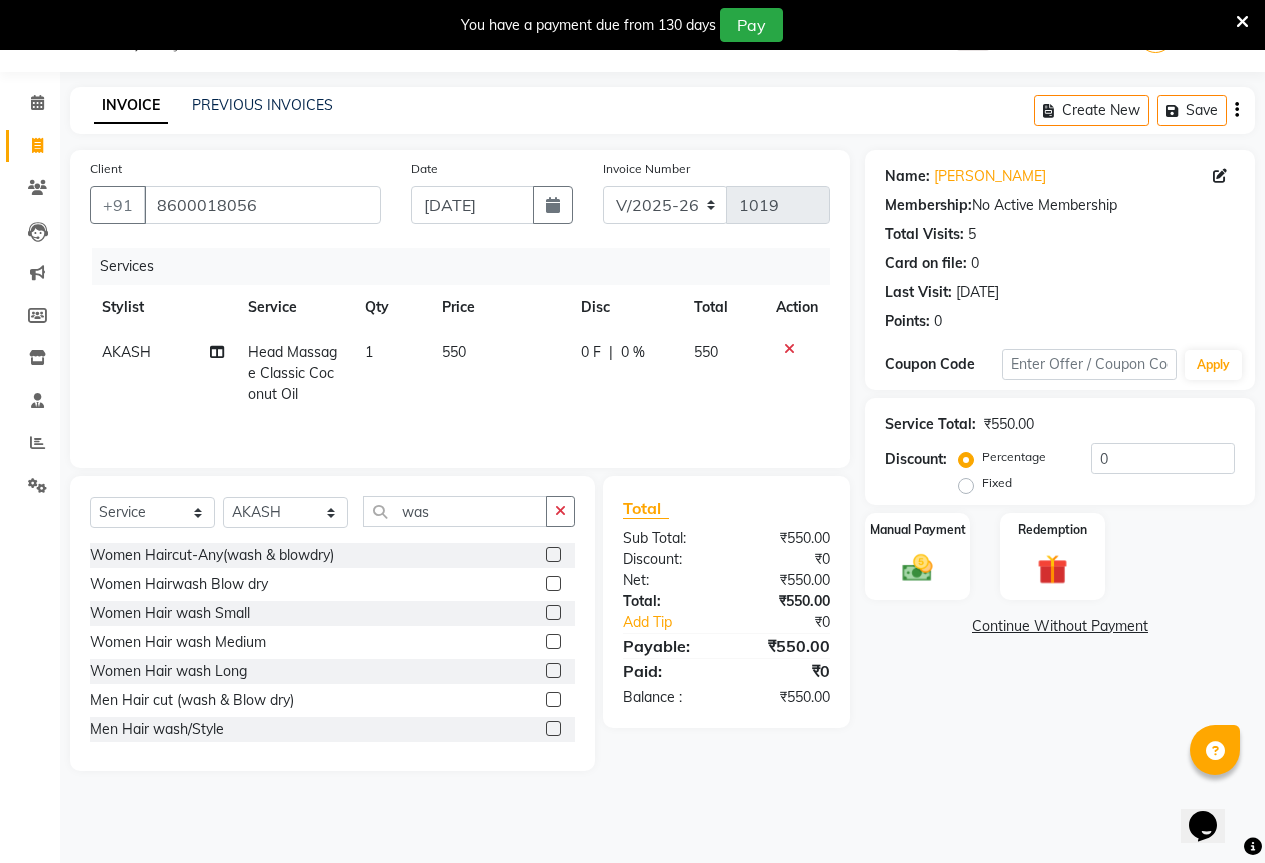click 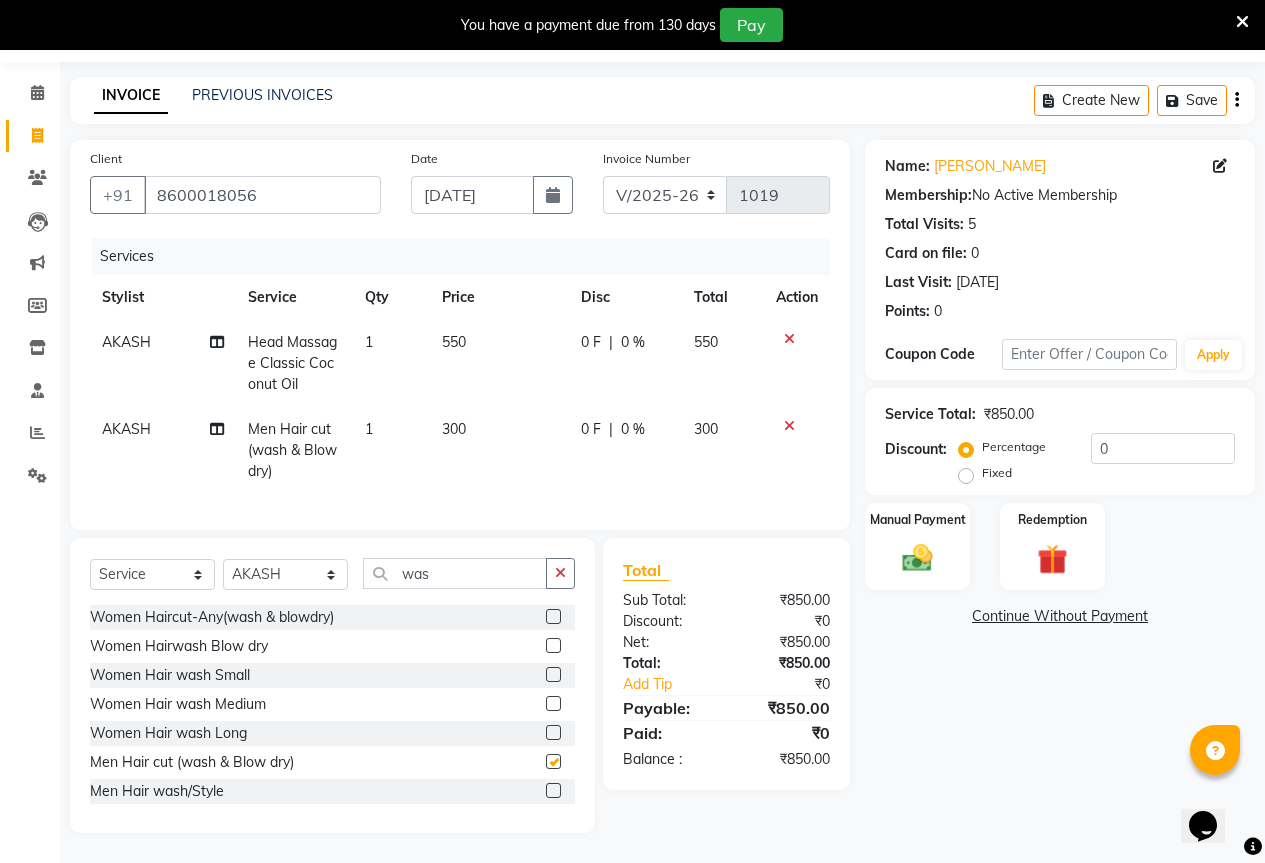 checkbox on "false" 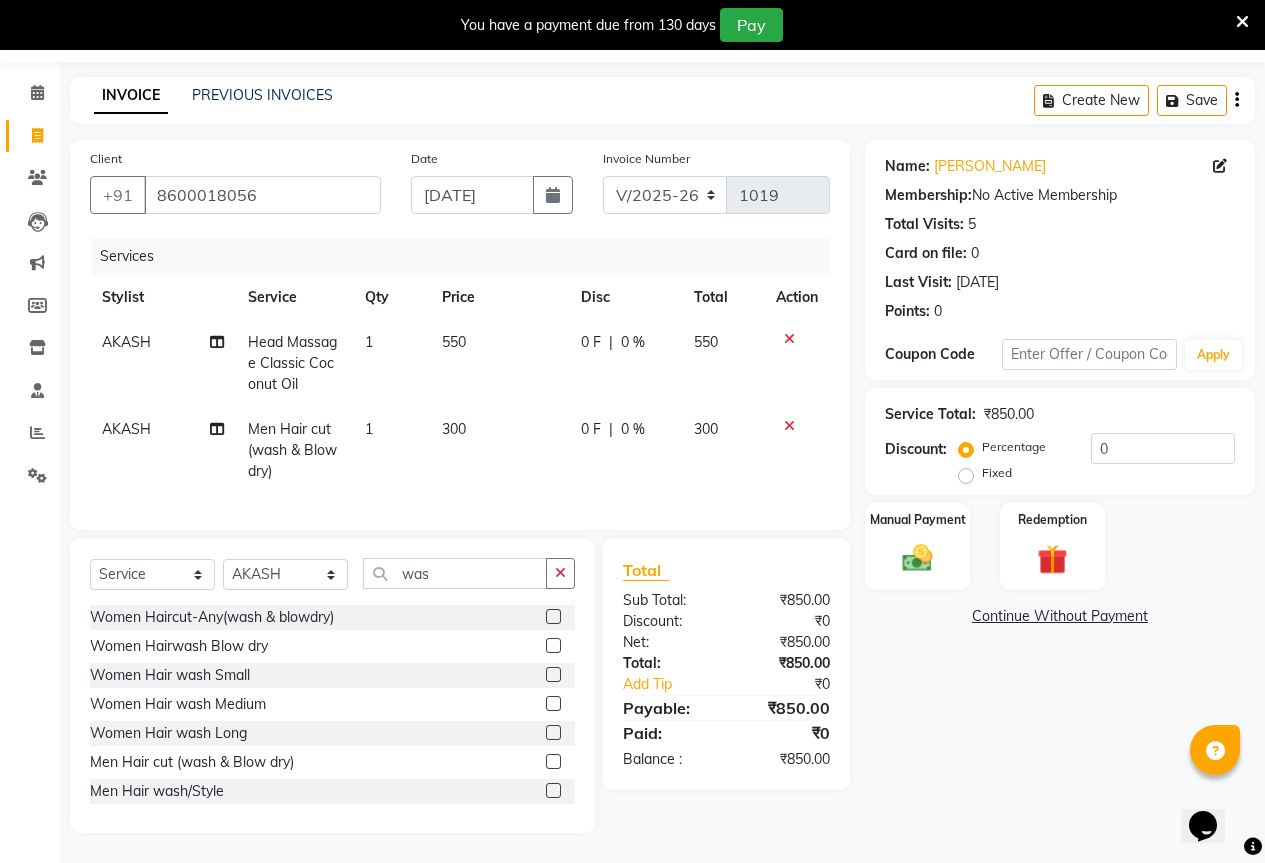 scroll, scrollTop: 75, scrollLeft: 0, axis: vertical 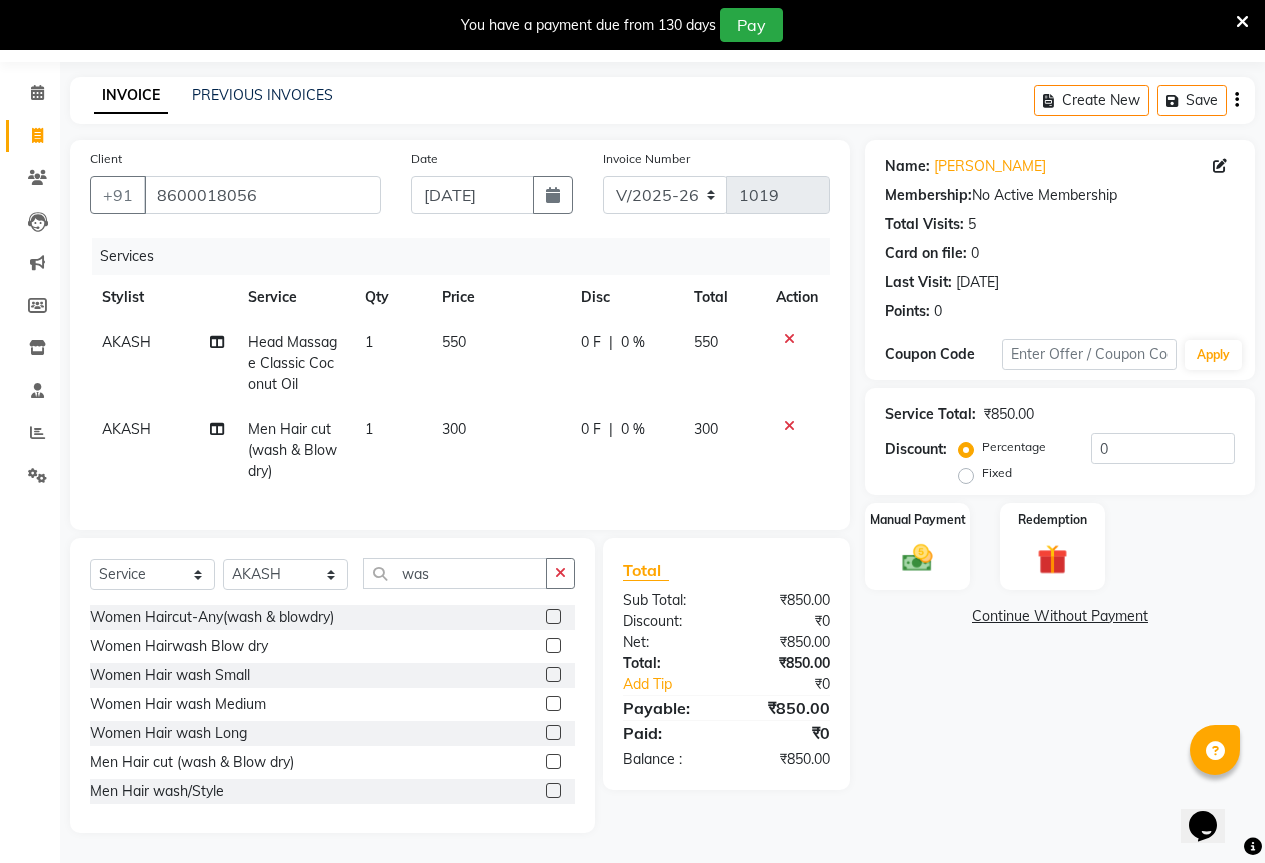 click on "Fixed" 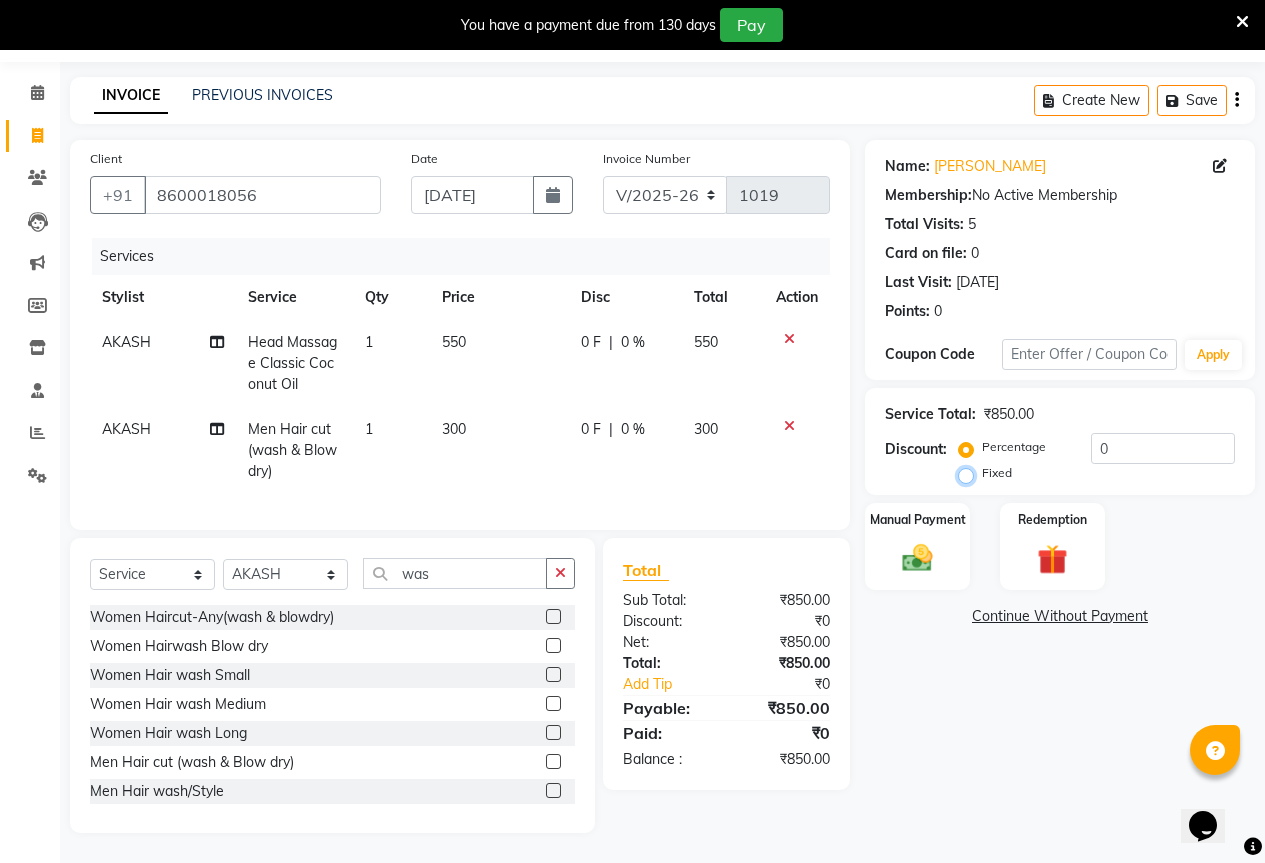 click on "Fixed" at bounding box center (970, 473) 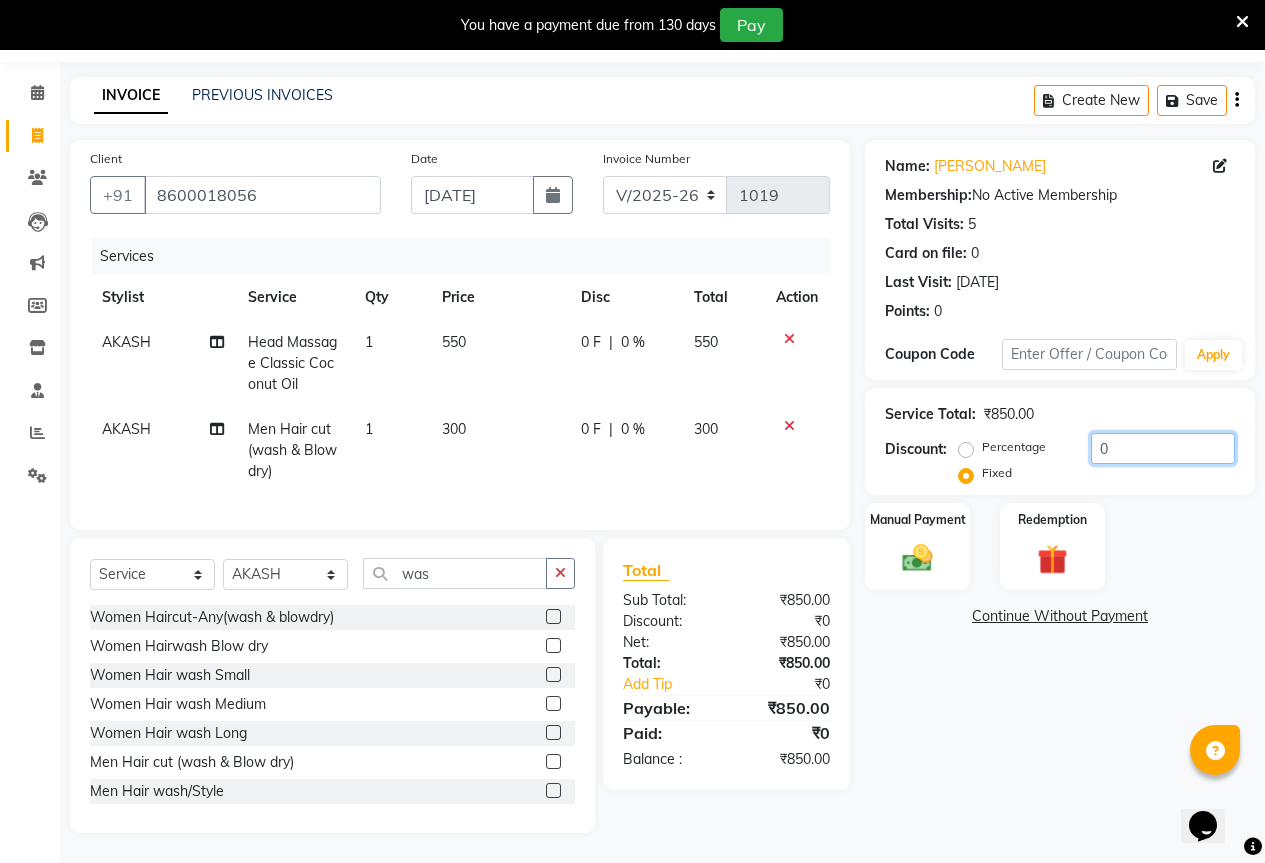 click on "0" 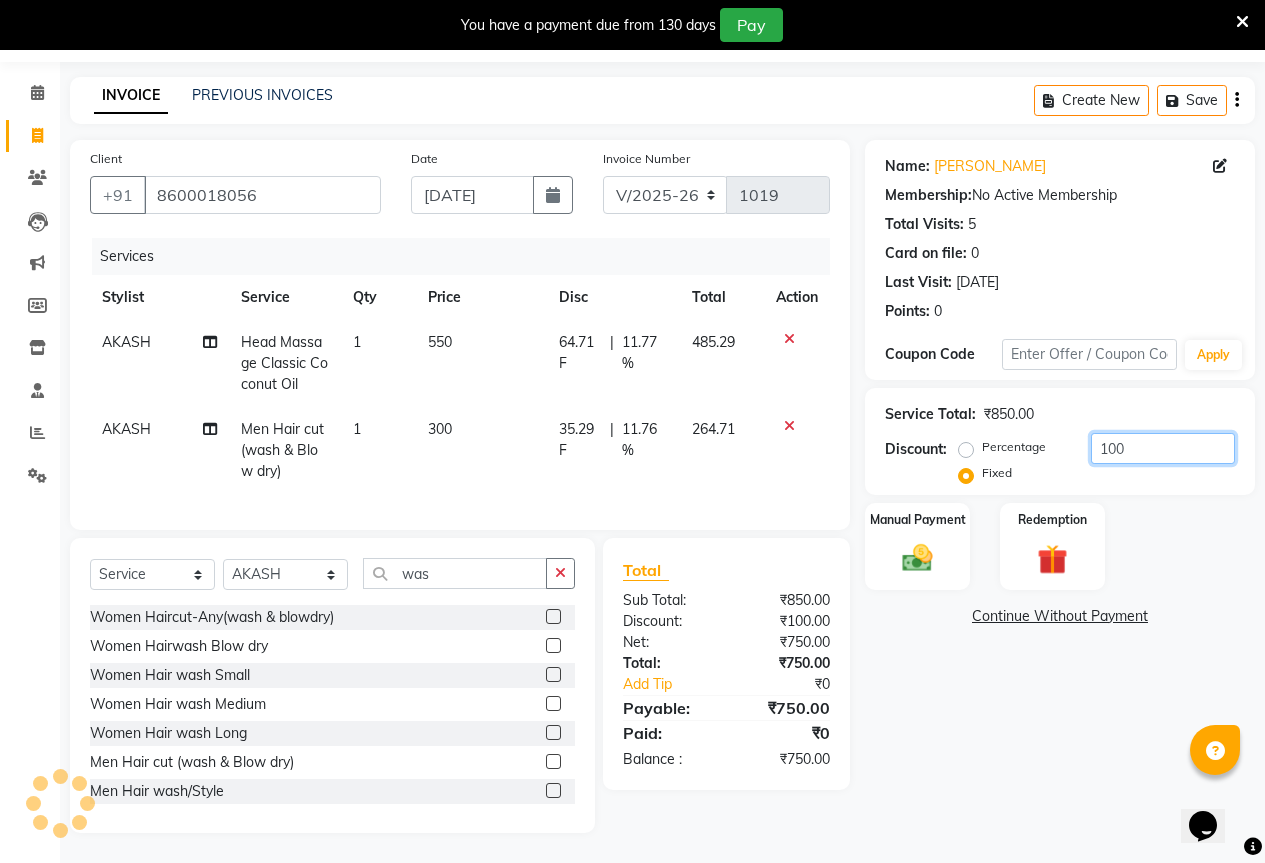 type on "100" 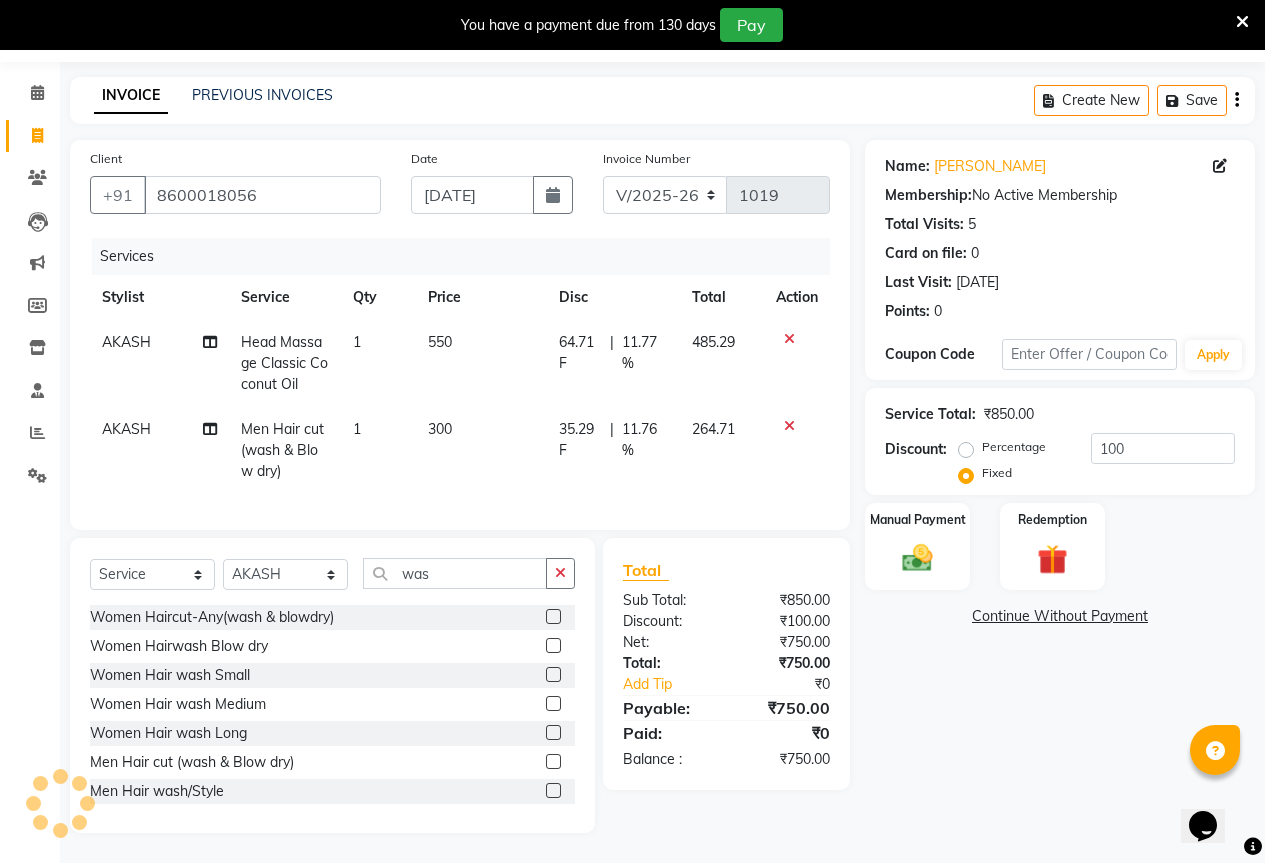 click on "Manual Payment Redemption" 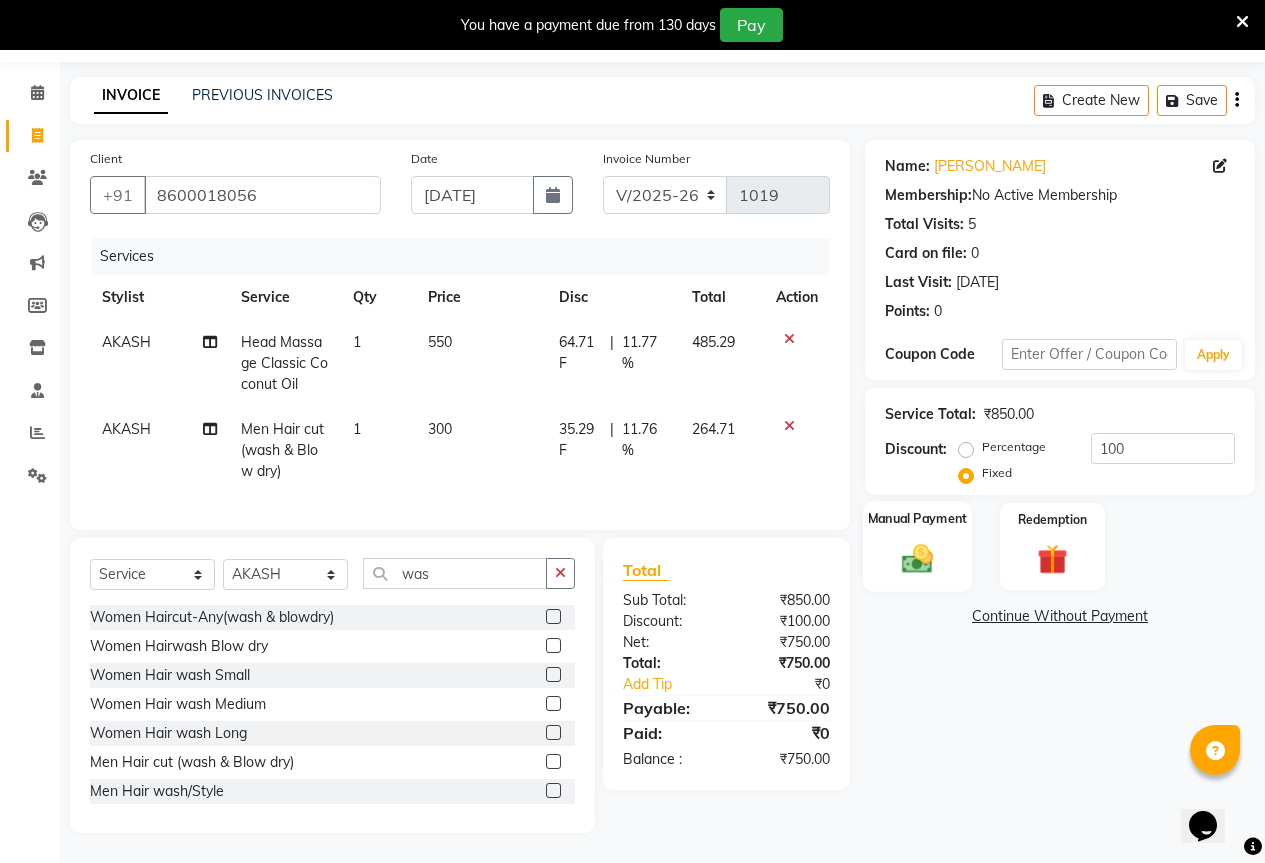 click on "Manual Payment" 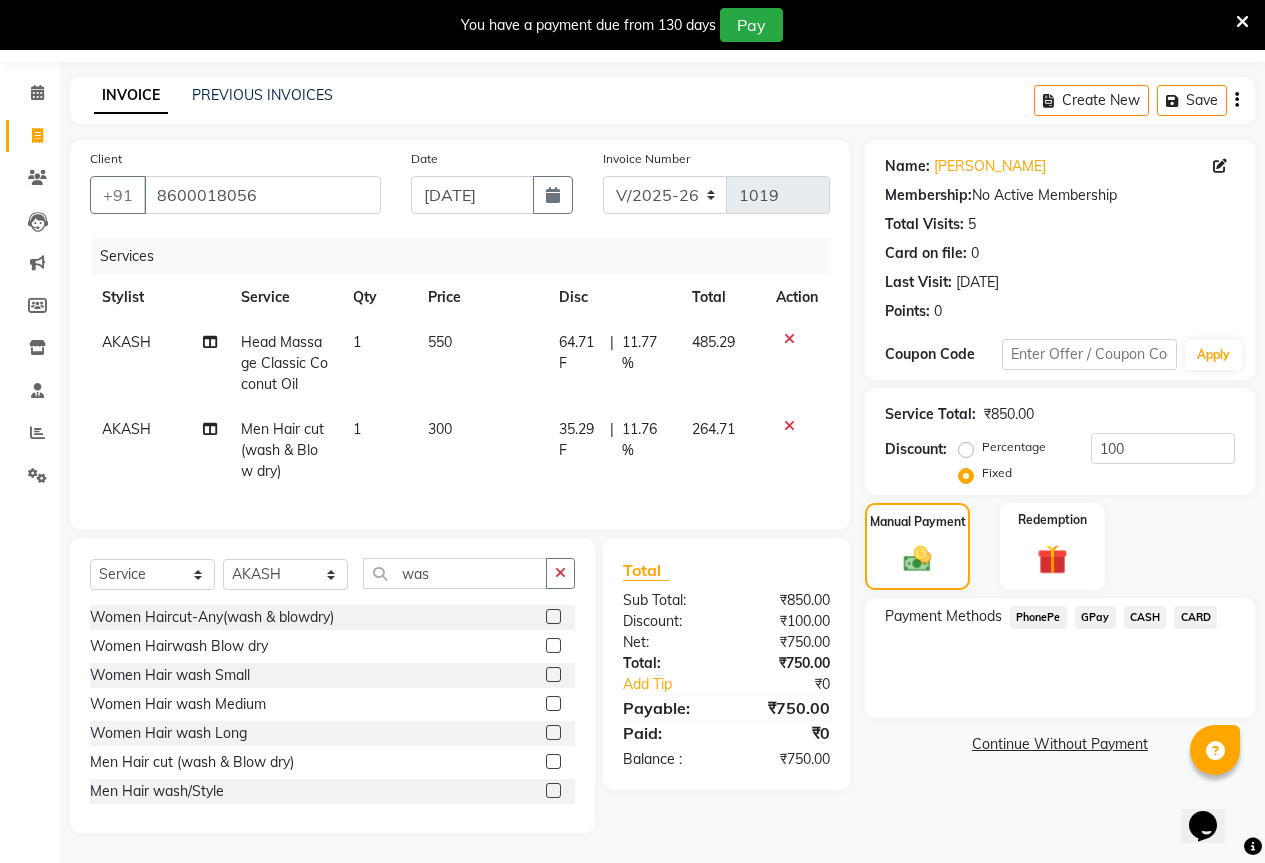 click on "GPay" 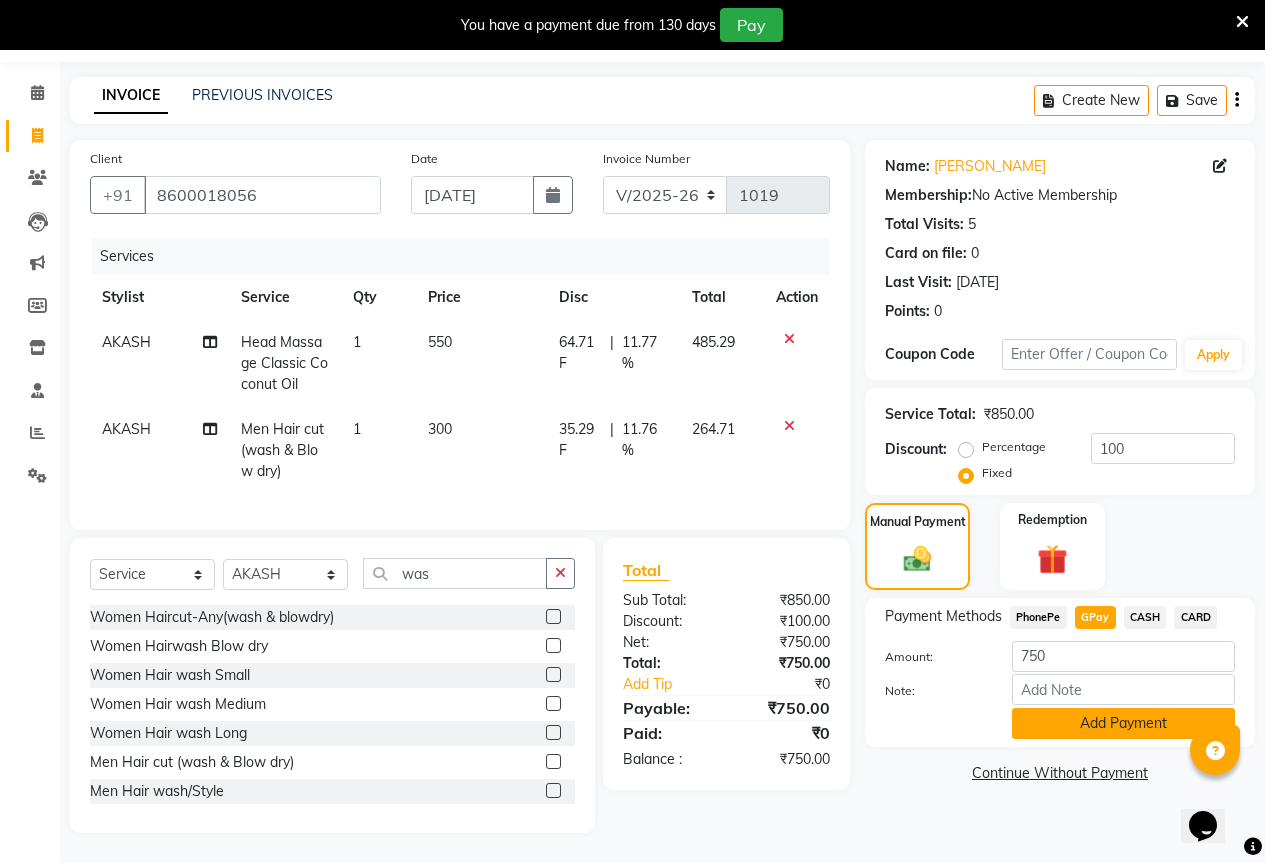 click on "Add Payment" 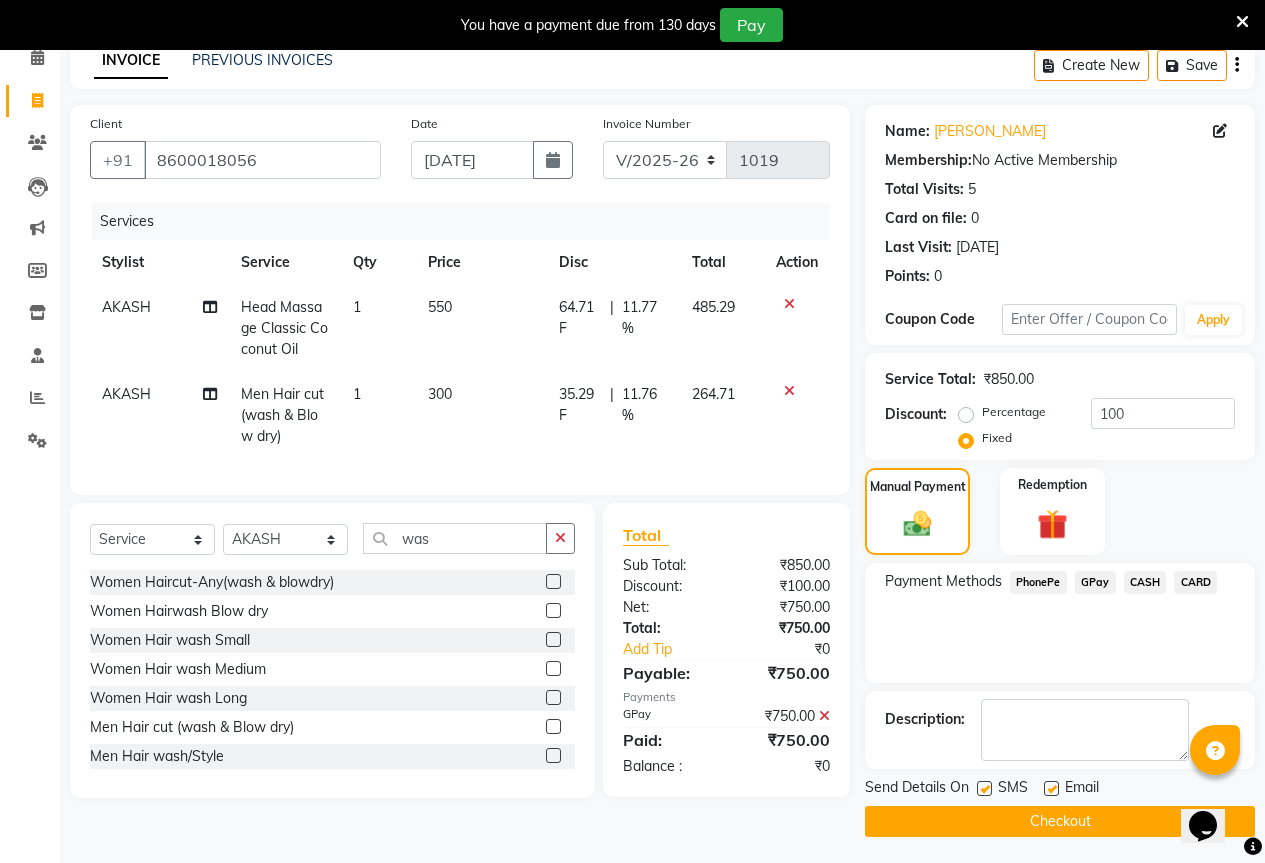 scroll, scrollTop: 99, scrollLeft: 0, axis: vertical 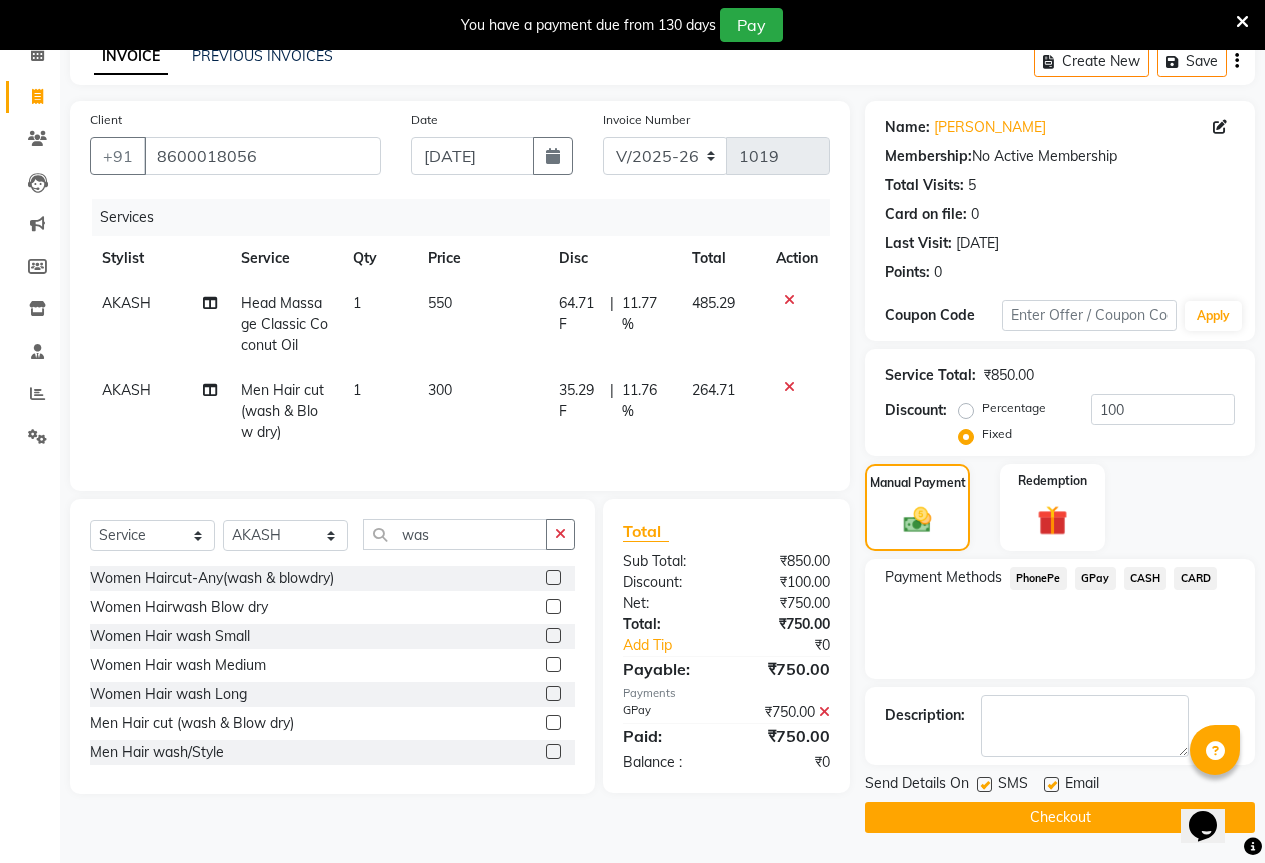 click on "Checkout" 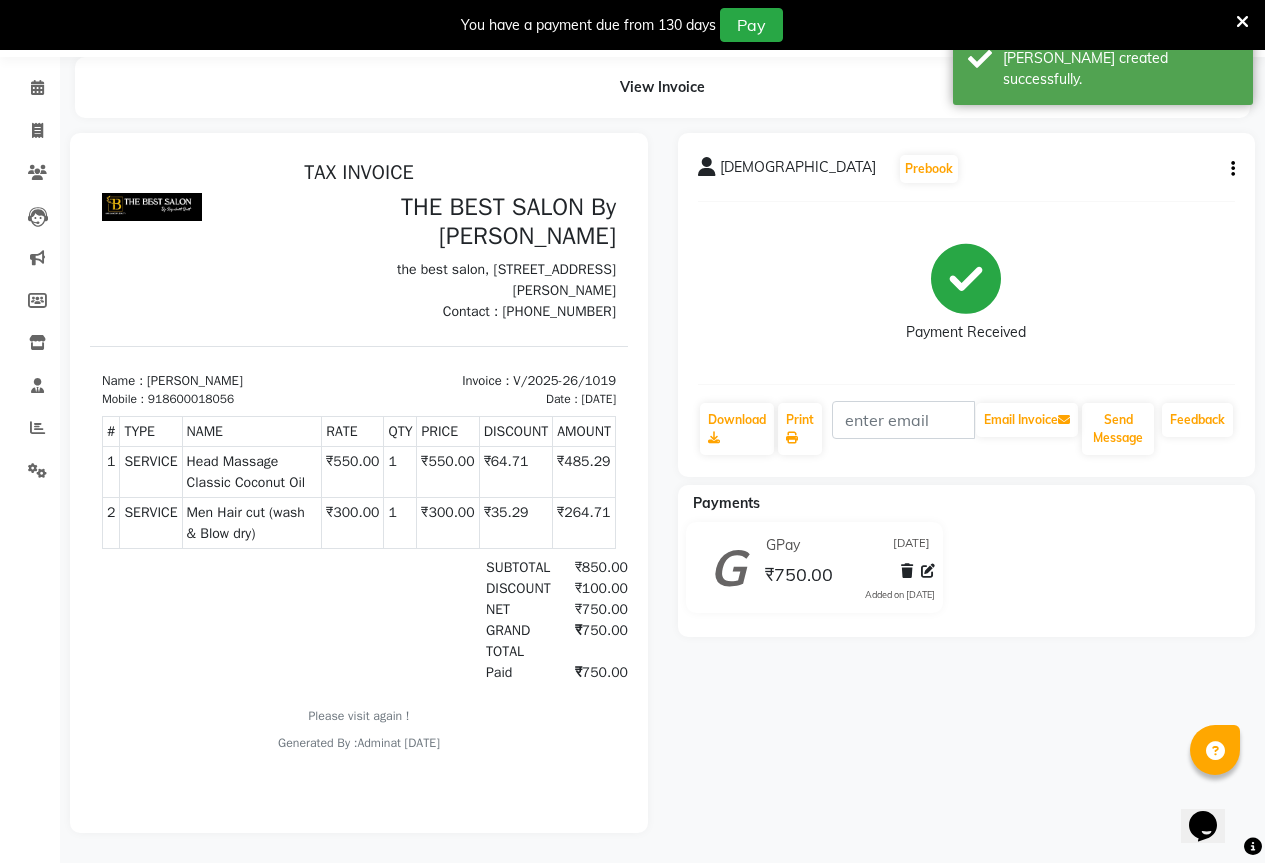 scroll, scrollTop: 0, scrollLeft: 0, axis: both 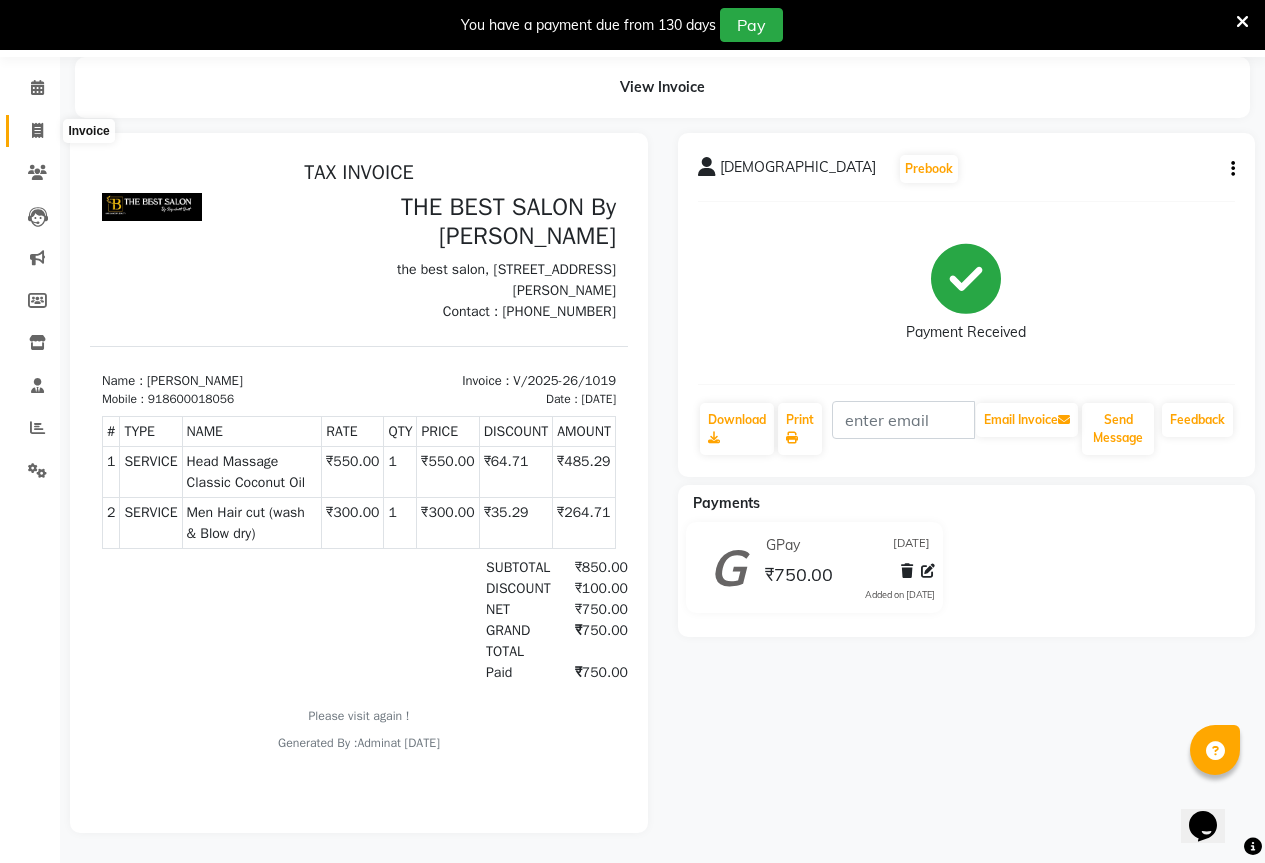 click 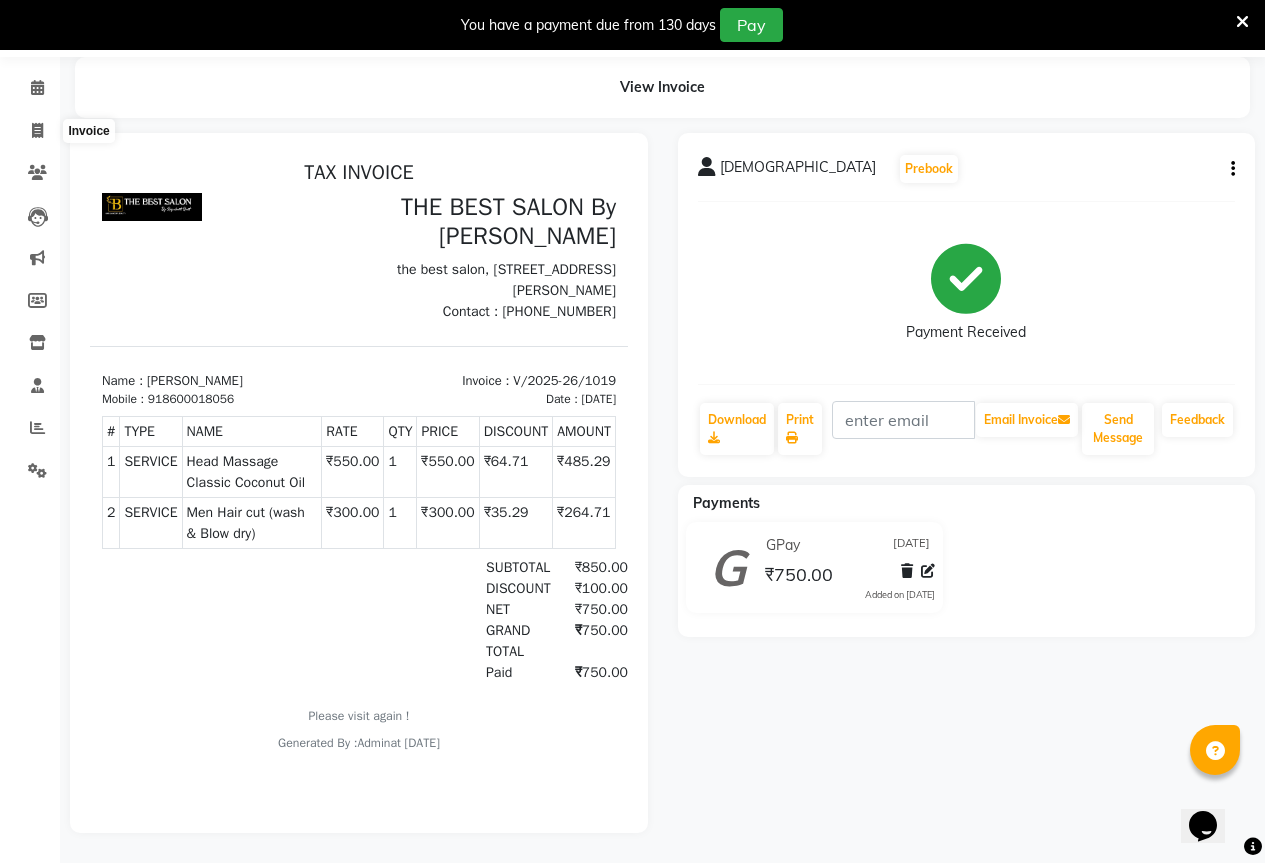 select on "service" 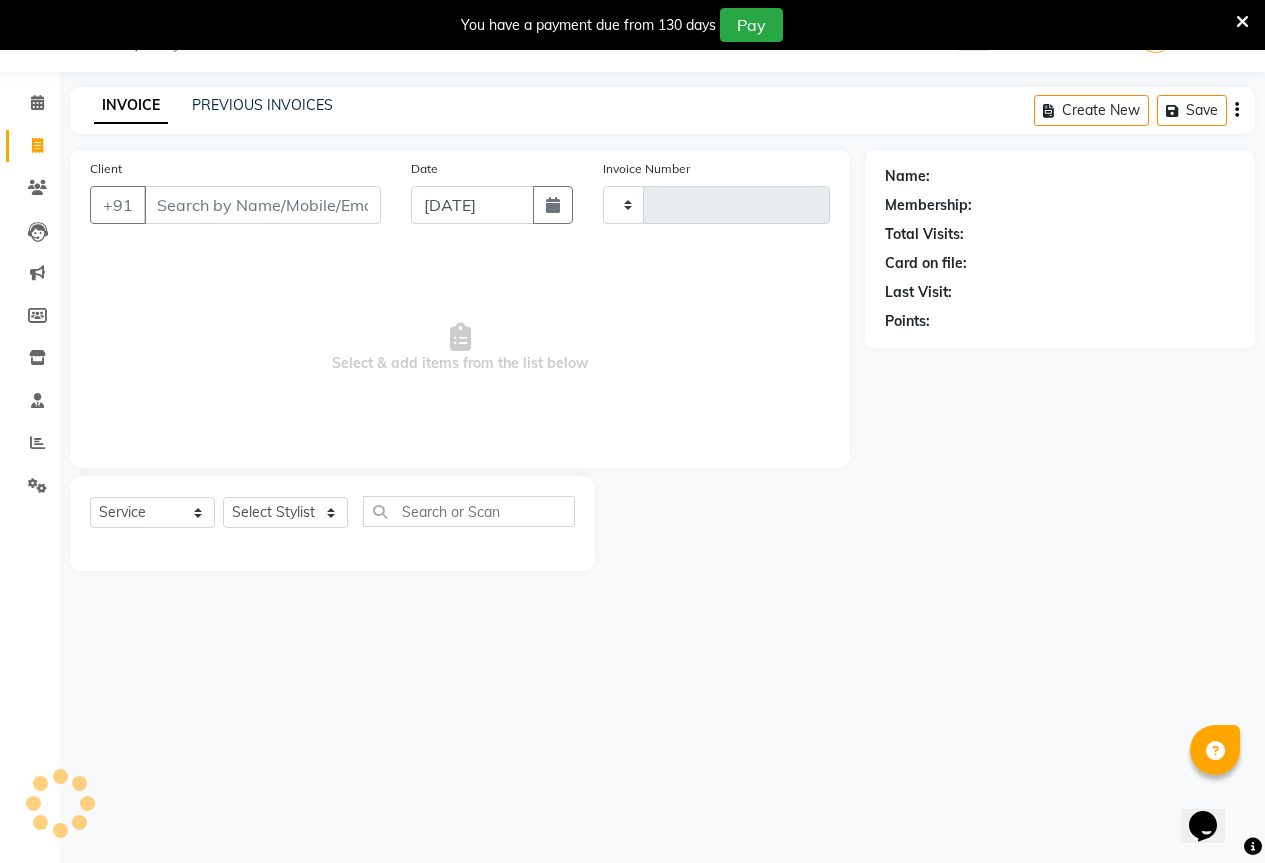 type on "1020" 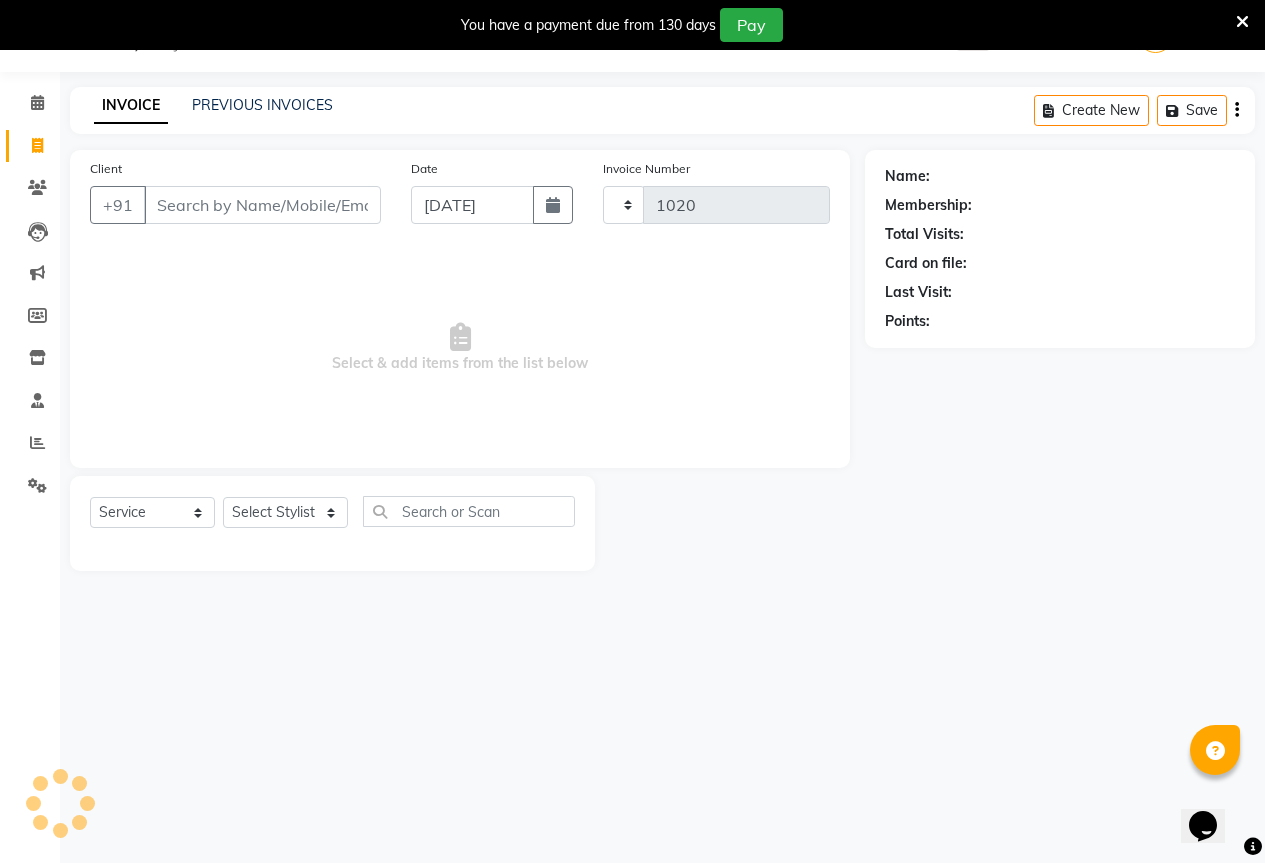 select on "7209" 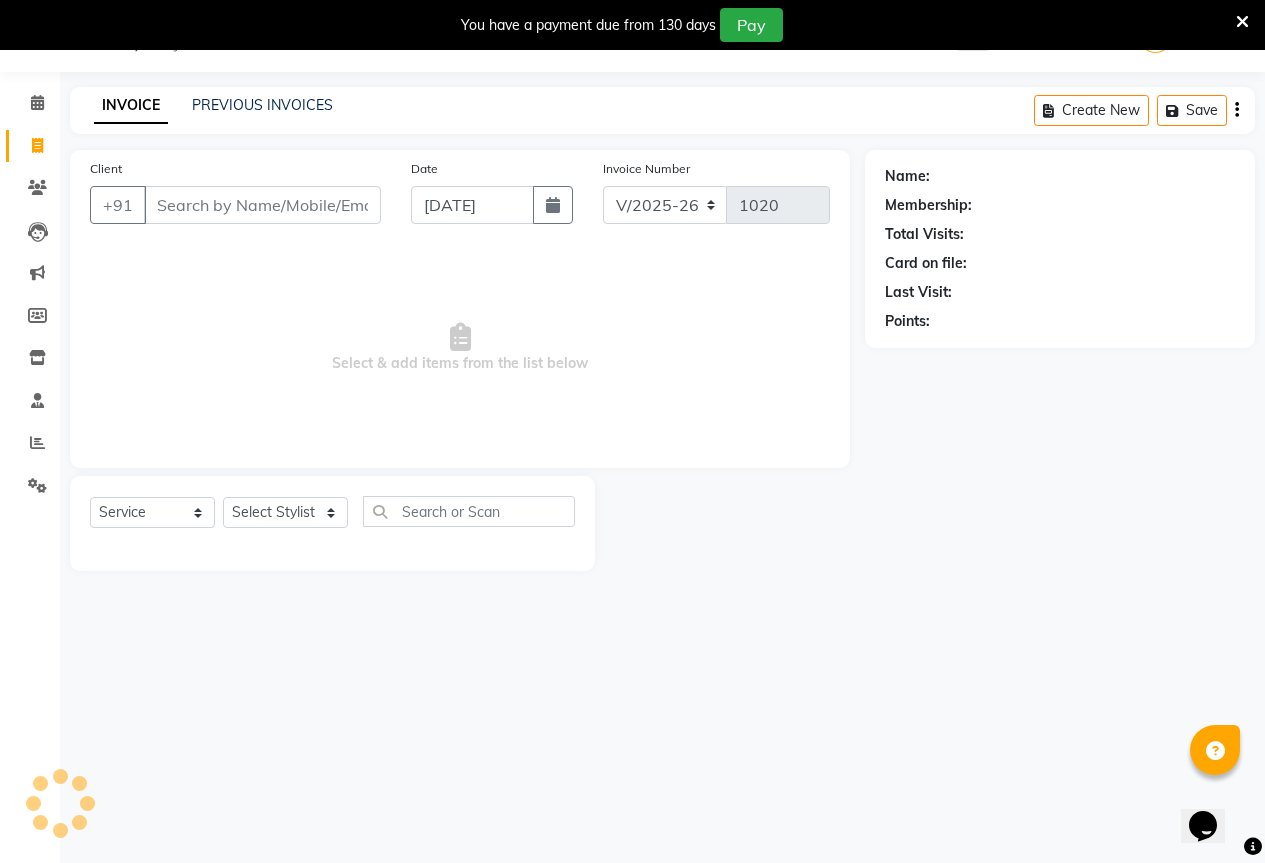 scroll, scrollTop: 50, scrollLeft: 0, axis: vertical 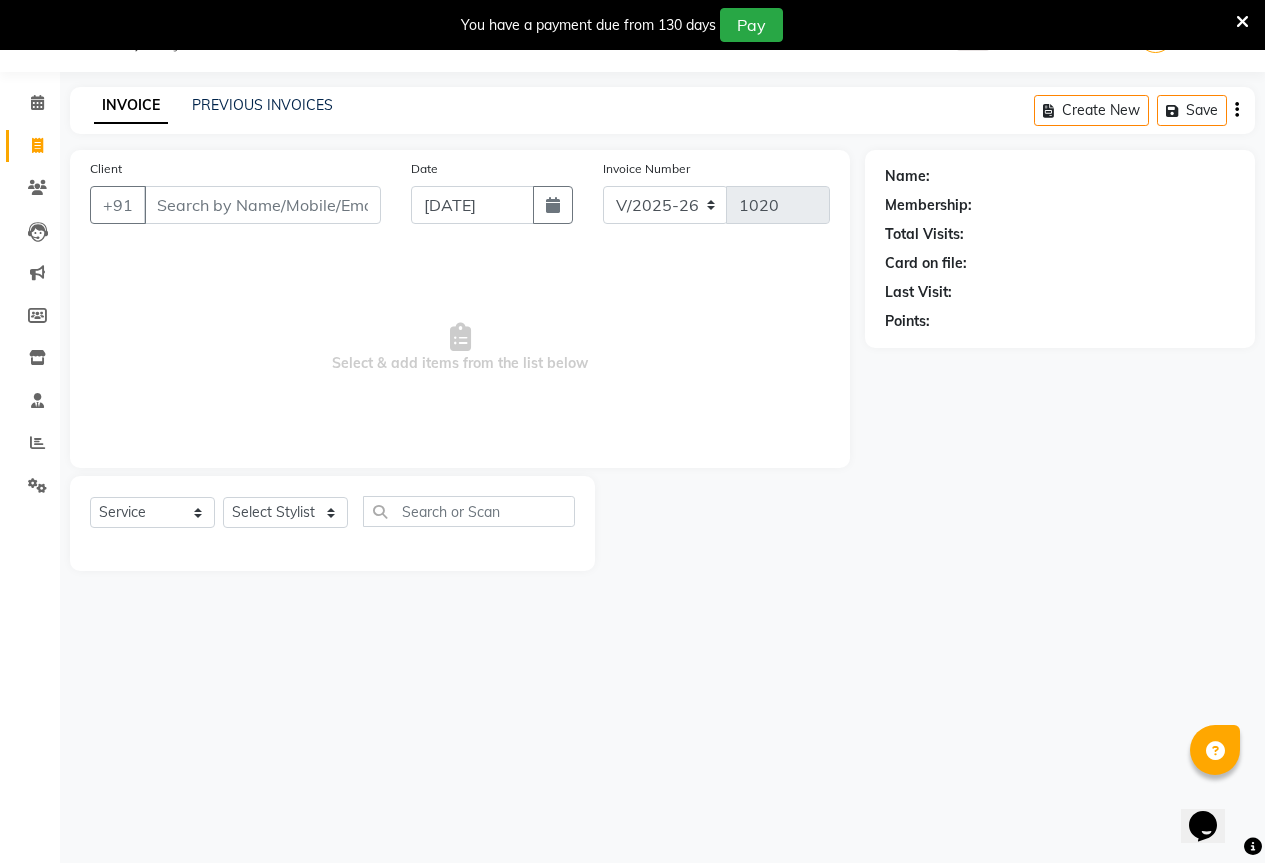 click on "Client" at bounding box center (262, 205) 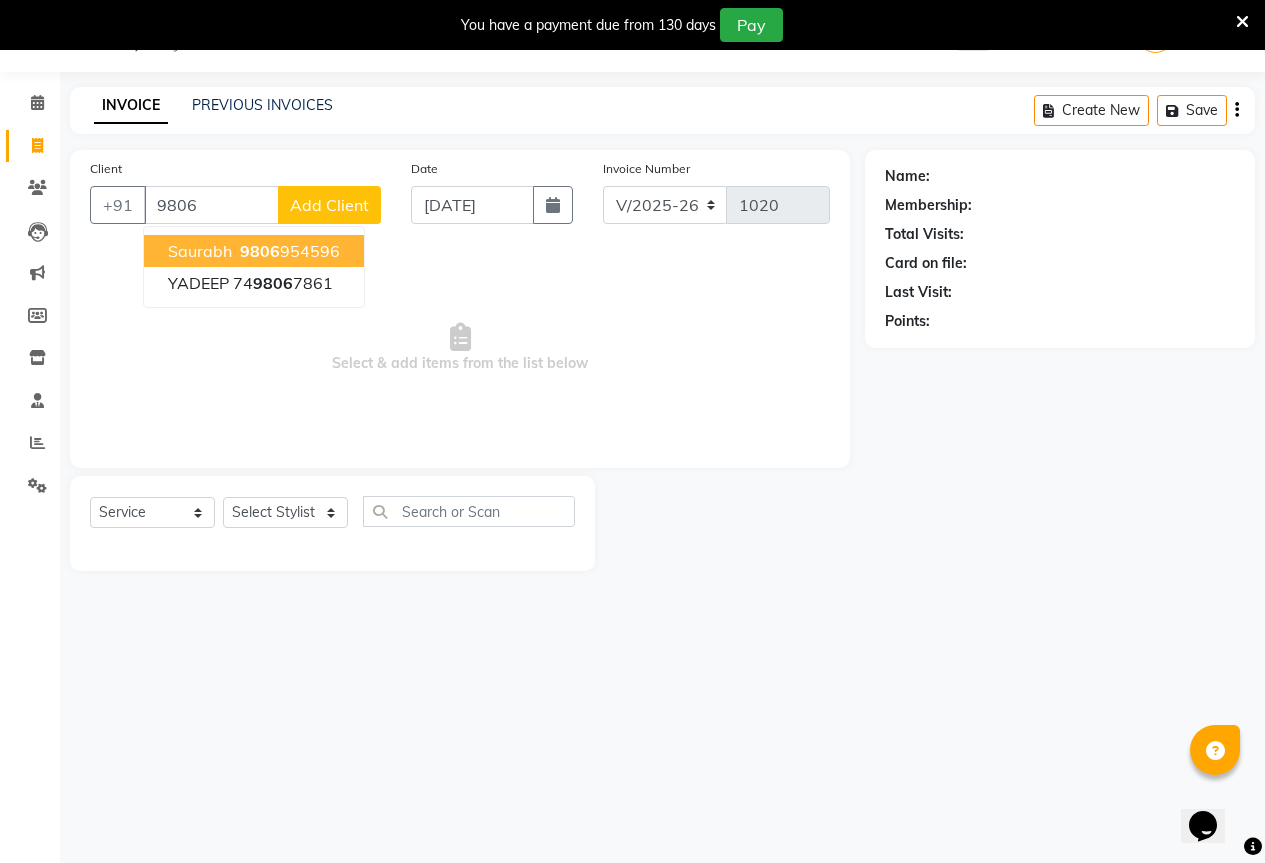 click on "9806" at bounding box center (260, 251) 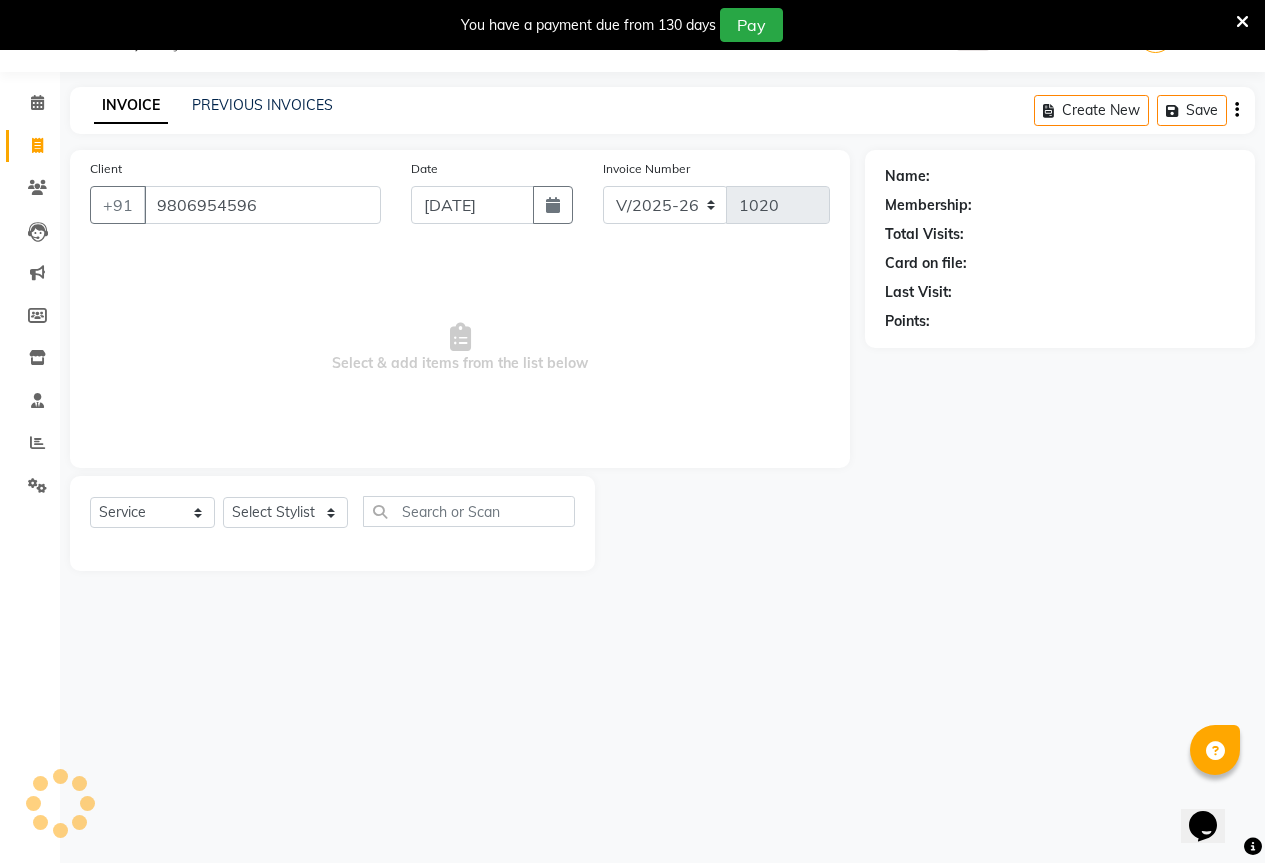 type on "9806954596" 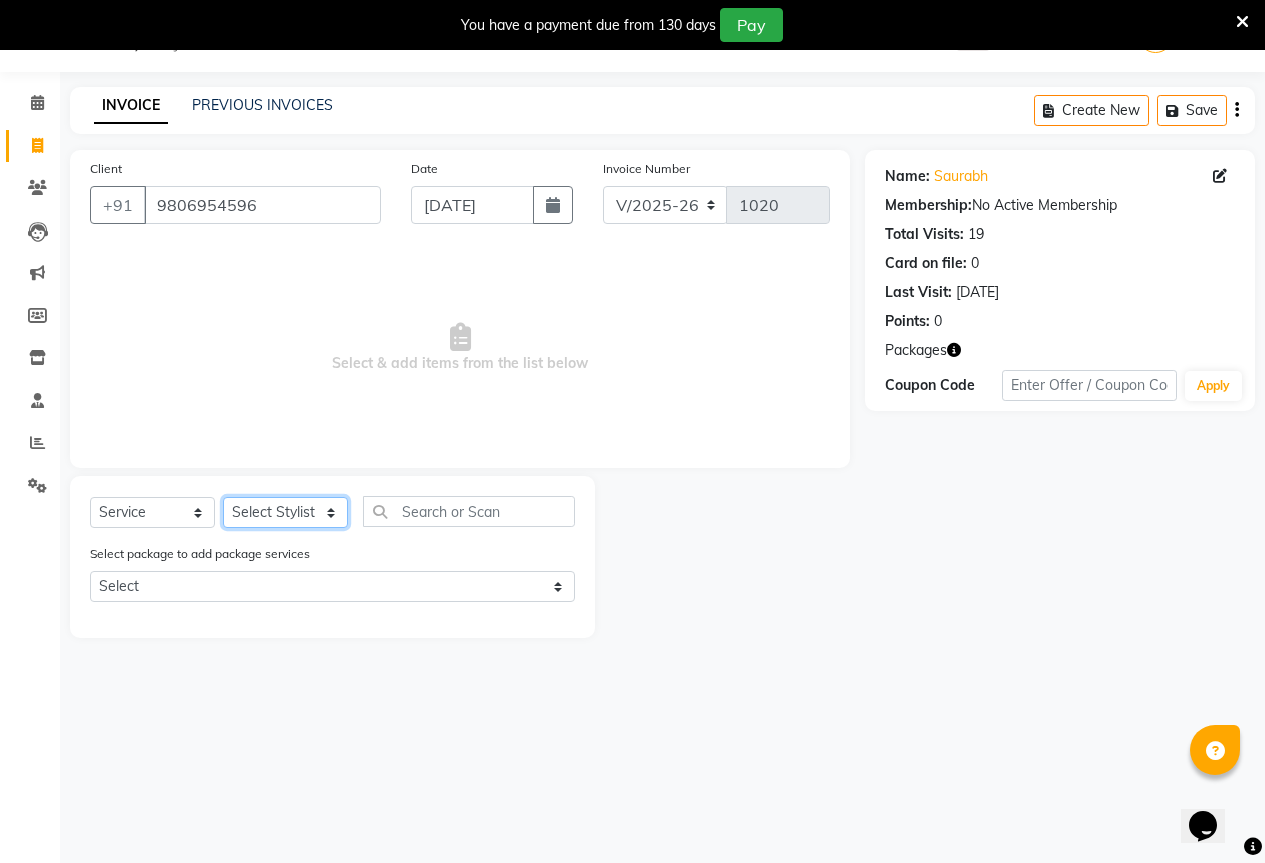 click on "Select Stylist AKASH KAJAL [PERSON_NAME] [PERSON_NAME] [PERSON_NAME]" 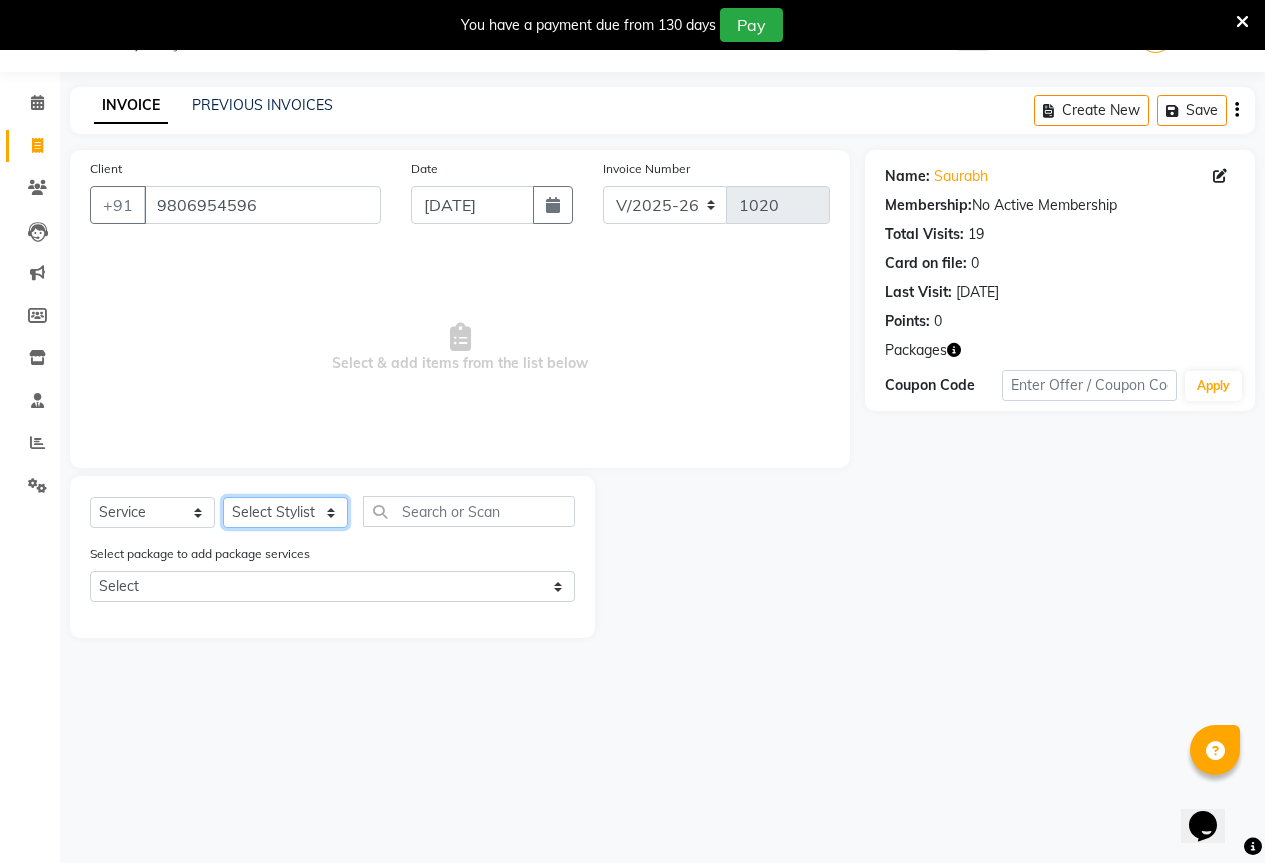 select on "61551" 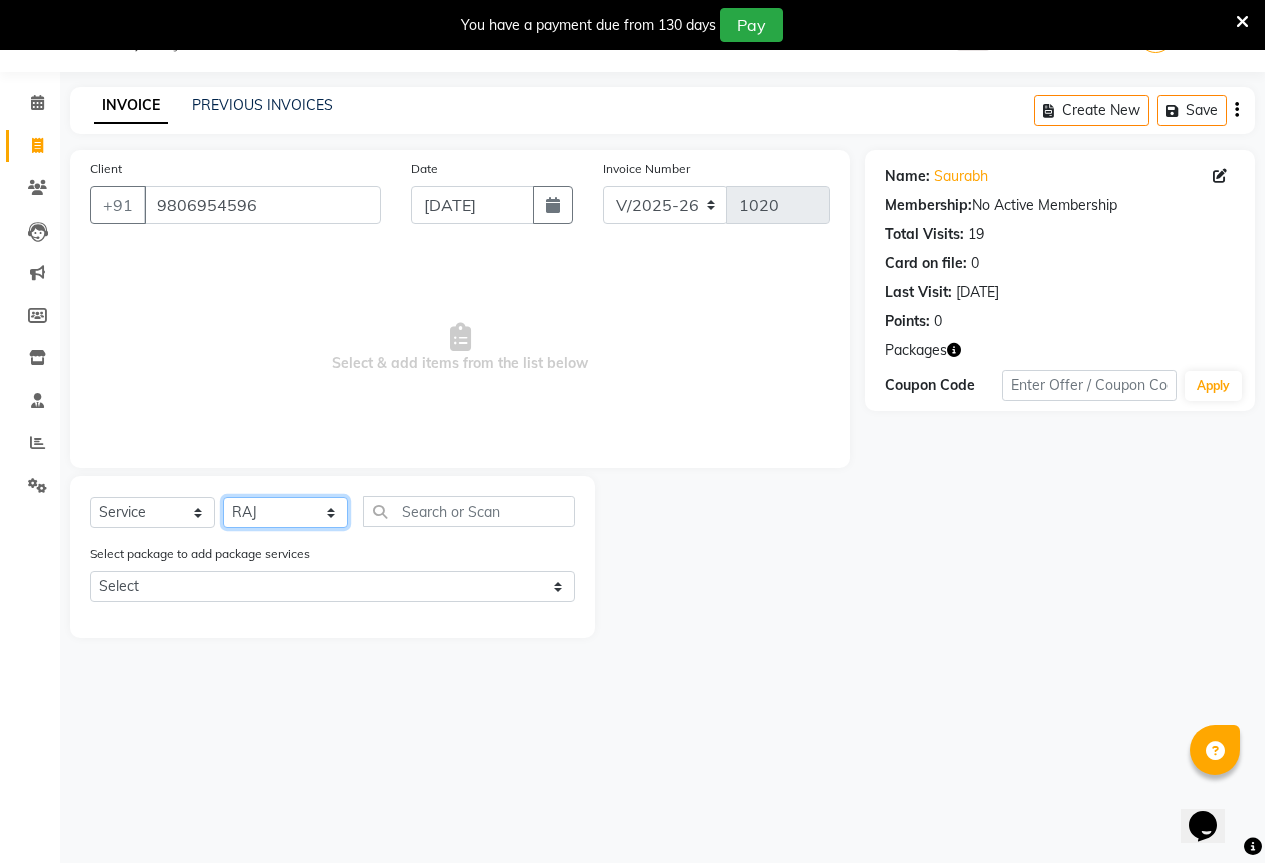 click on "Select Stylist AKASH KAJAL [PERSON_NAME] [PERSON_NAME] [PERSON_NAME]" 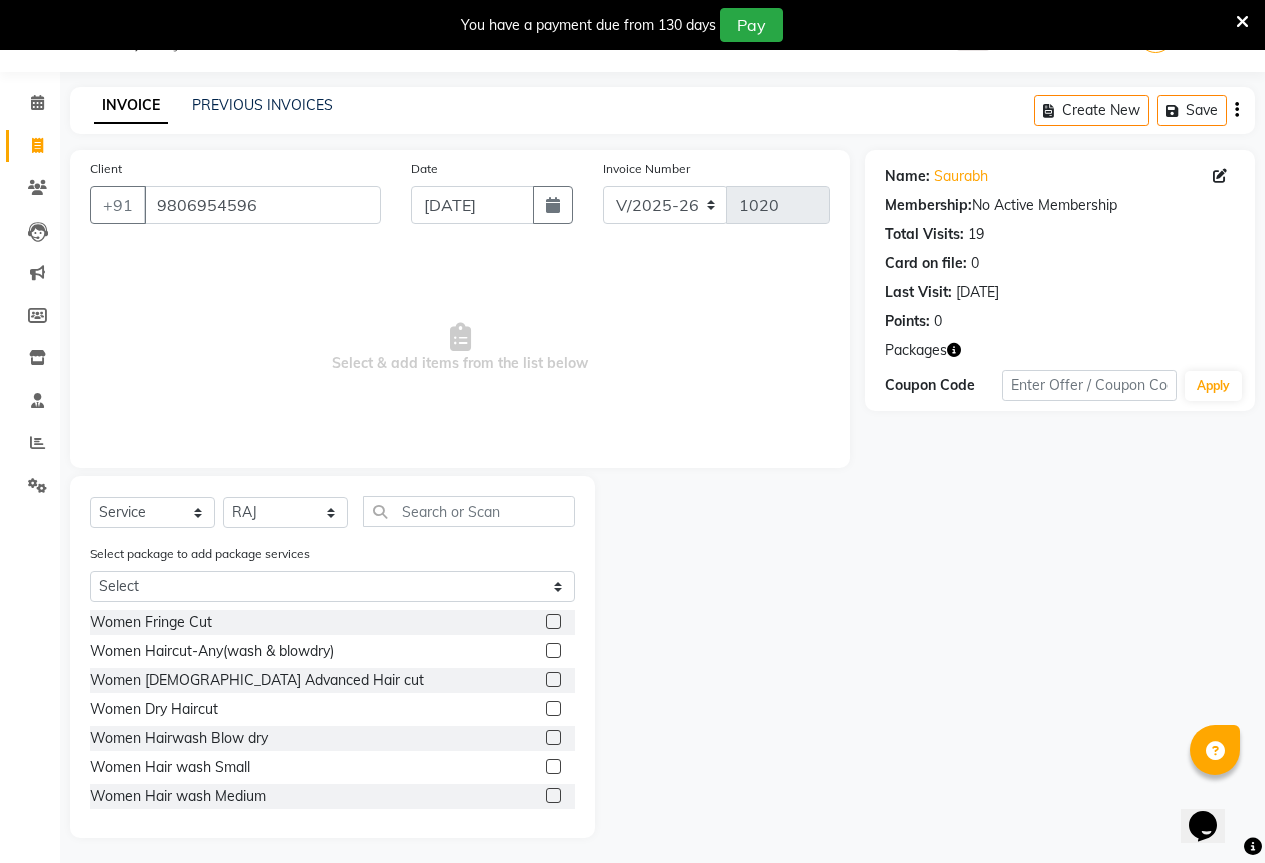 click on "Select  Service  Product  Membership  Package Voucher Prepaid Gift Card  Select Stylist AKASH KAJAL [PERSON_NAME] [PERSON_NAME] [PERSON_NAME] Select package to add package services Select dry hc / [PERSON_NAME] tream Women Fringe Cut  Women Haircut-Any(wash & blowdry)  Women [DEMOGRAPHIC_DATA] Advanced Hair cut  Women Dry Haircut  Women Hairwash Blow dry  Women Hair wash Small  Women Hair wash Medium  Women Hair wash Long  Women Blow dry Small  Women Blow dry Medium  Women Blow dry Long  Women Temporary Curls/Tongs Small  Women Temporary Curls/Tongs Medium  Women Temporary Curls/Tongs Long  Women Flat Ironing Small  Women Flat Ironing Medium  Women Flat Ironing Long  Men Hair cut (wash & Blow dry)  Men Dry Hair cut  Men [PERSON_NAME] trim/Shaving Small  Men [PERSON_NAME] trim/Shaving Large  Men Hair wash/Style  Head Massage Classic Coconut Oil  Head Massage Arroma Oil Small  Head Massage Almond Oil Small  Head Massage [PERSON_NAME] Oil Small  Head Massage Argan Oil Small  Head Massage Mint Cool Oil Small  Women Regular Hair Spa Small  Women Regular Hair Spa Medium" 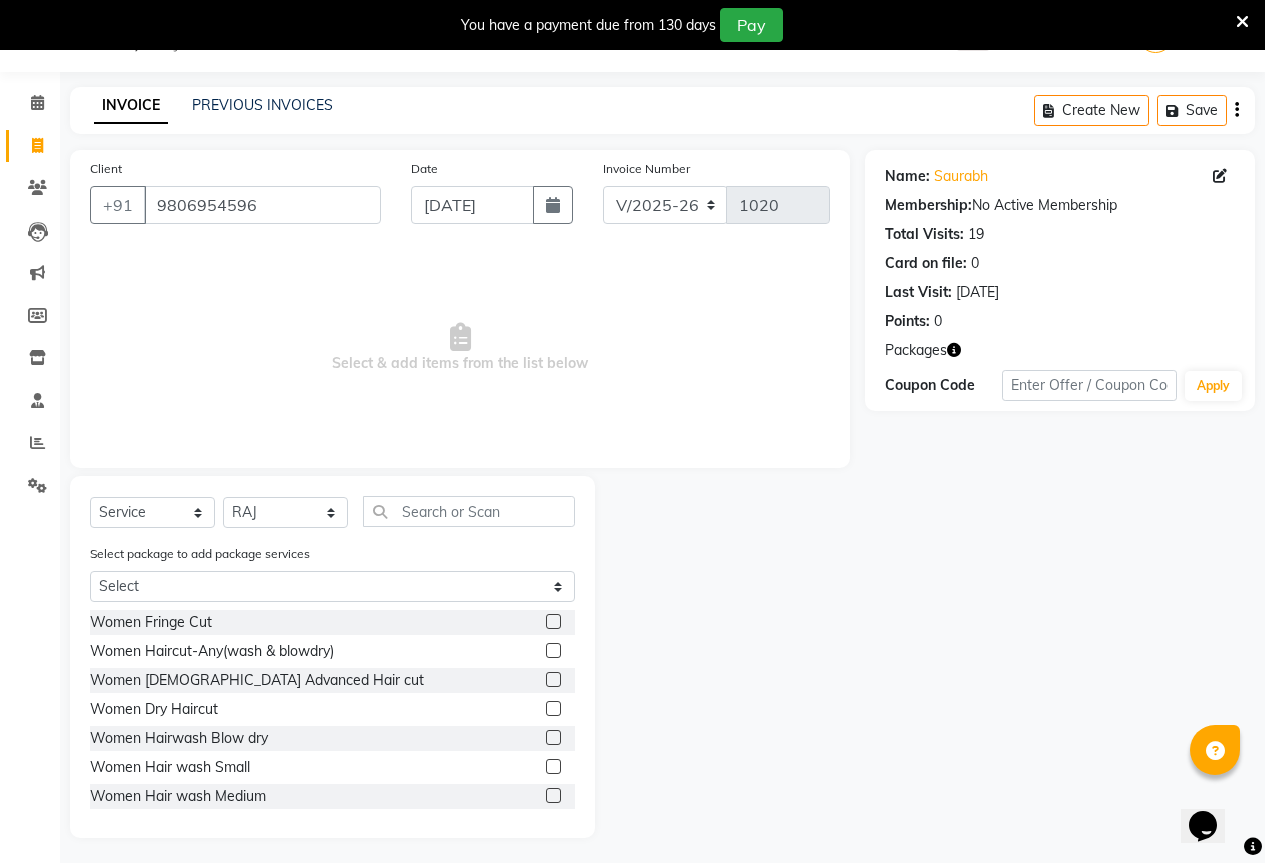 click on "Select  Service  Product  Membership  Package Voucher Prepaid Gift Card  Select Stylist AKASH KAJAL [PERSON_NAME] [PERSON_NAME] [PERSON_NAME] Select package to add package services Select dry hc / [PERSON_NAME] tream Women Fringe Cut  Women Haircut-Any(wash & blowdry)  Women [DEMOGRAPHIC_DATA] Advanced Hair cut  Women Dry Haircut  Women Hairwash Blow dry  Women Hair wash Small  Women Hair wash Medium  Women Hair wash Long  Women Blow dry Small  Women Blow dry Medium  Women Blow dry Long  Women Temporary Curls/Tongs Small  Women Temporary Curls/Tongs Medium  Women Temporary Curls/Tongs Long  Women Flat Ironing Small  Women Flat Ironing Medium  Women Flat Ironing Long  Men Hair cut (wash & Blow dry)  Men Dry Hair cut  Men [PERSON_NAME] trim/Shaving Small  Men [PERSON_NAME] trim/Shaving Large  Men Hair wash/Style  Head Massage Classic Coconut Oil  Head Massage Arroma Oil Small  Head Massage Almond Oil Small  Head Massage [PERSON_NAME] Oil Small  Head Massage Argan Oil Small  Head Massage Mint Cool Oil Small  Women Regular Hair Spa Small  Women Regular Hair Spa Medium" 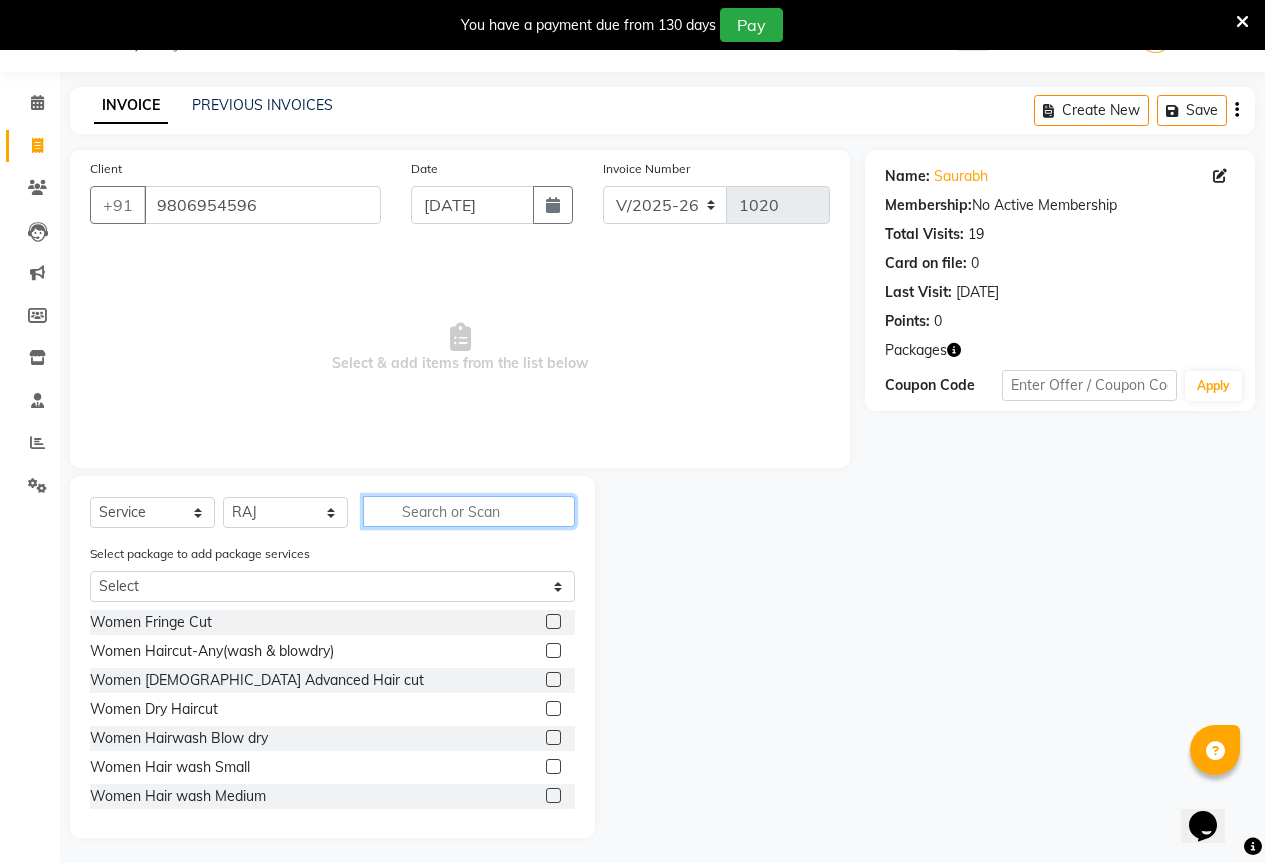 click 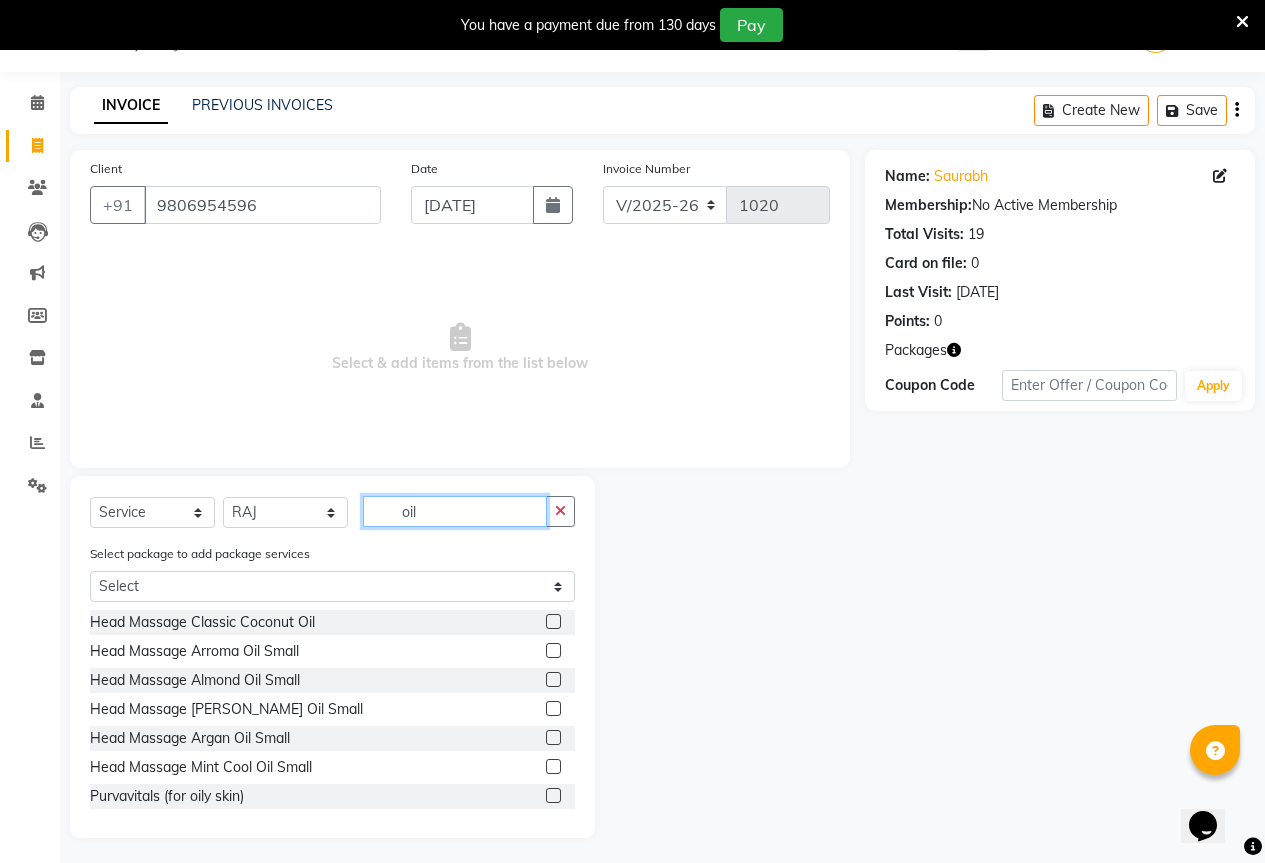 type on "oil" 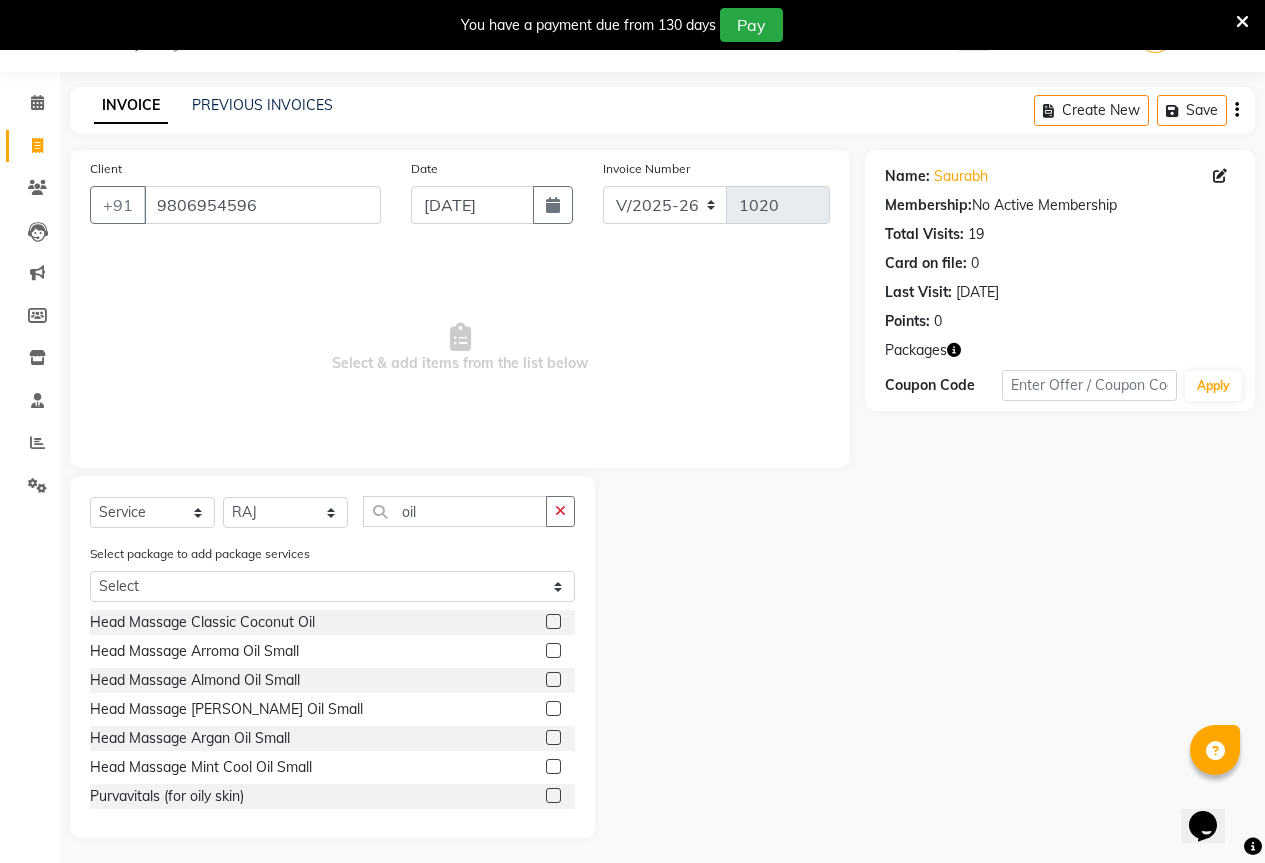 click 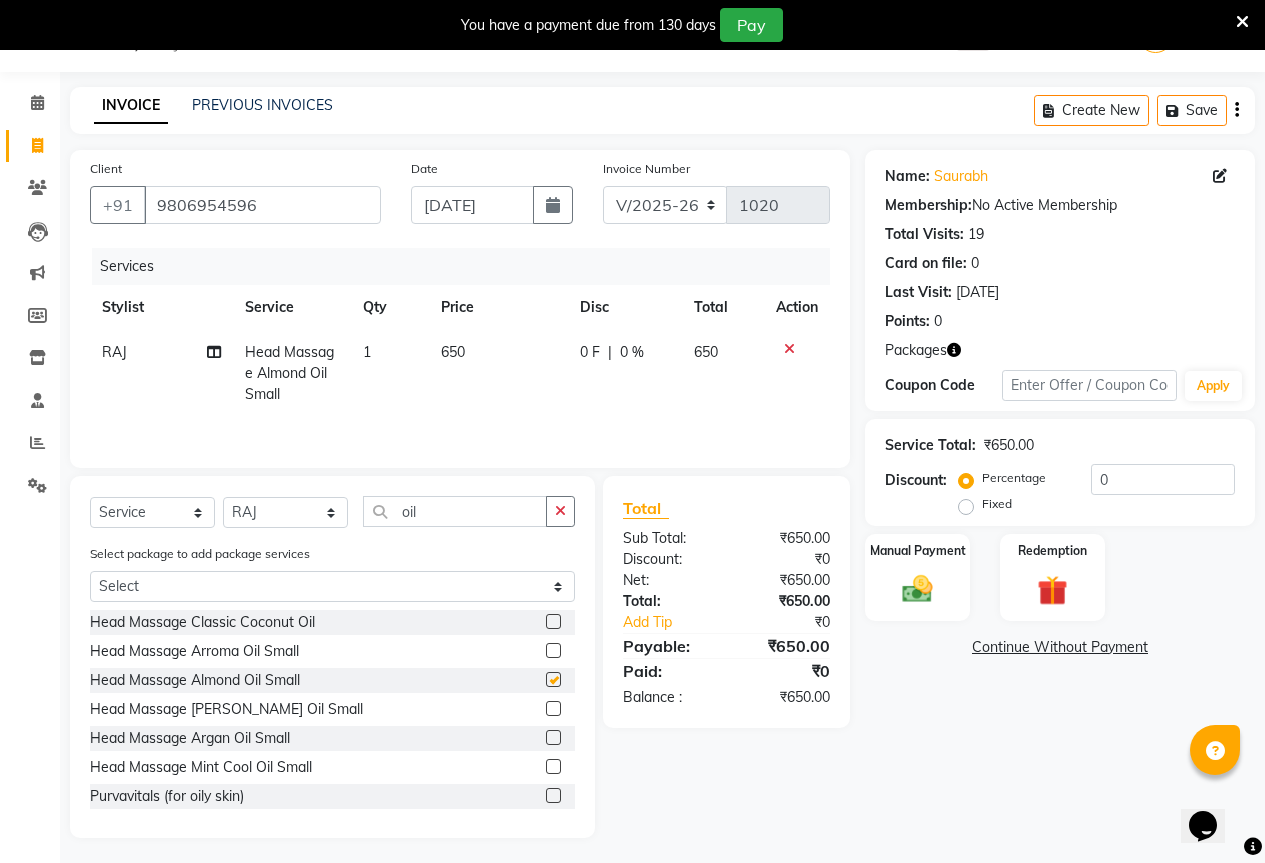 checkbox on "false" 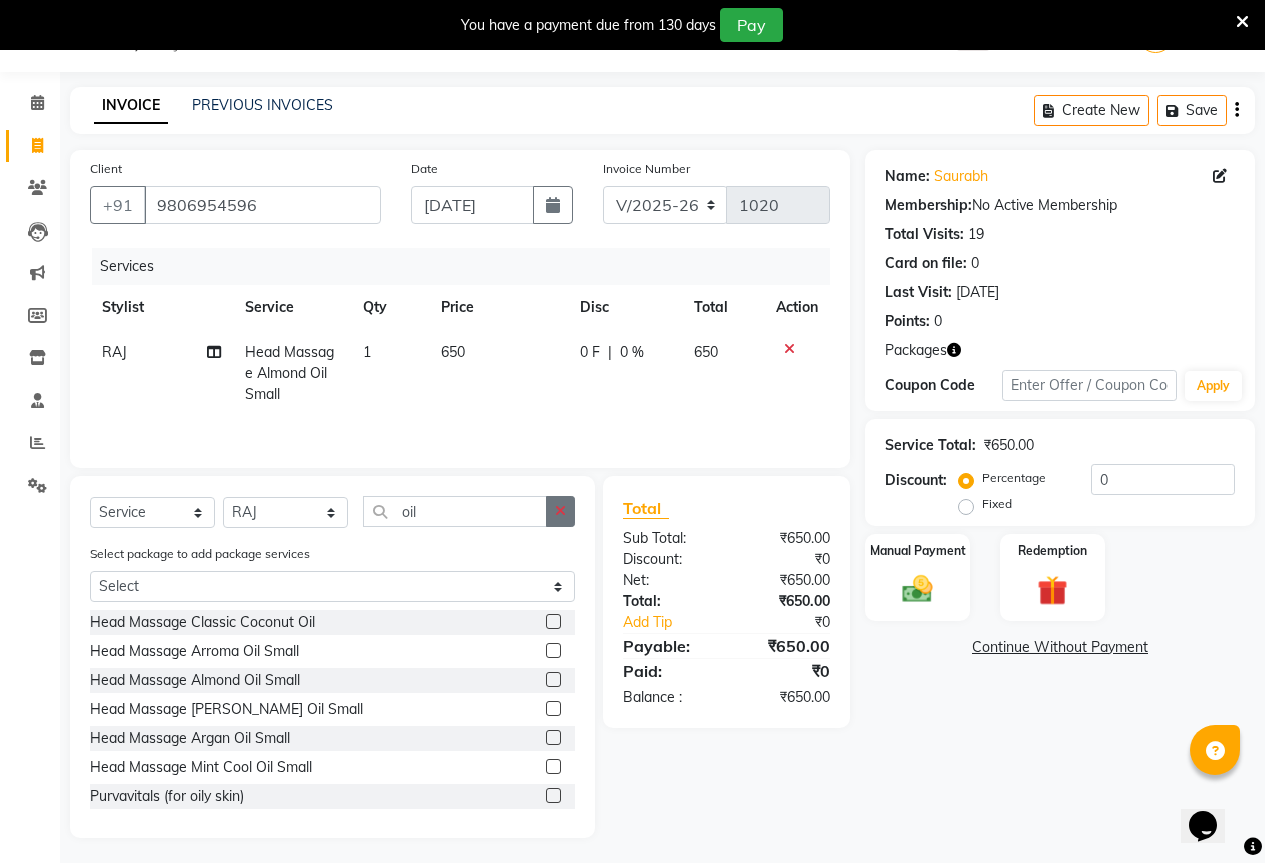 click 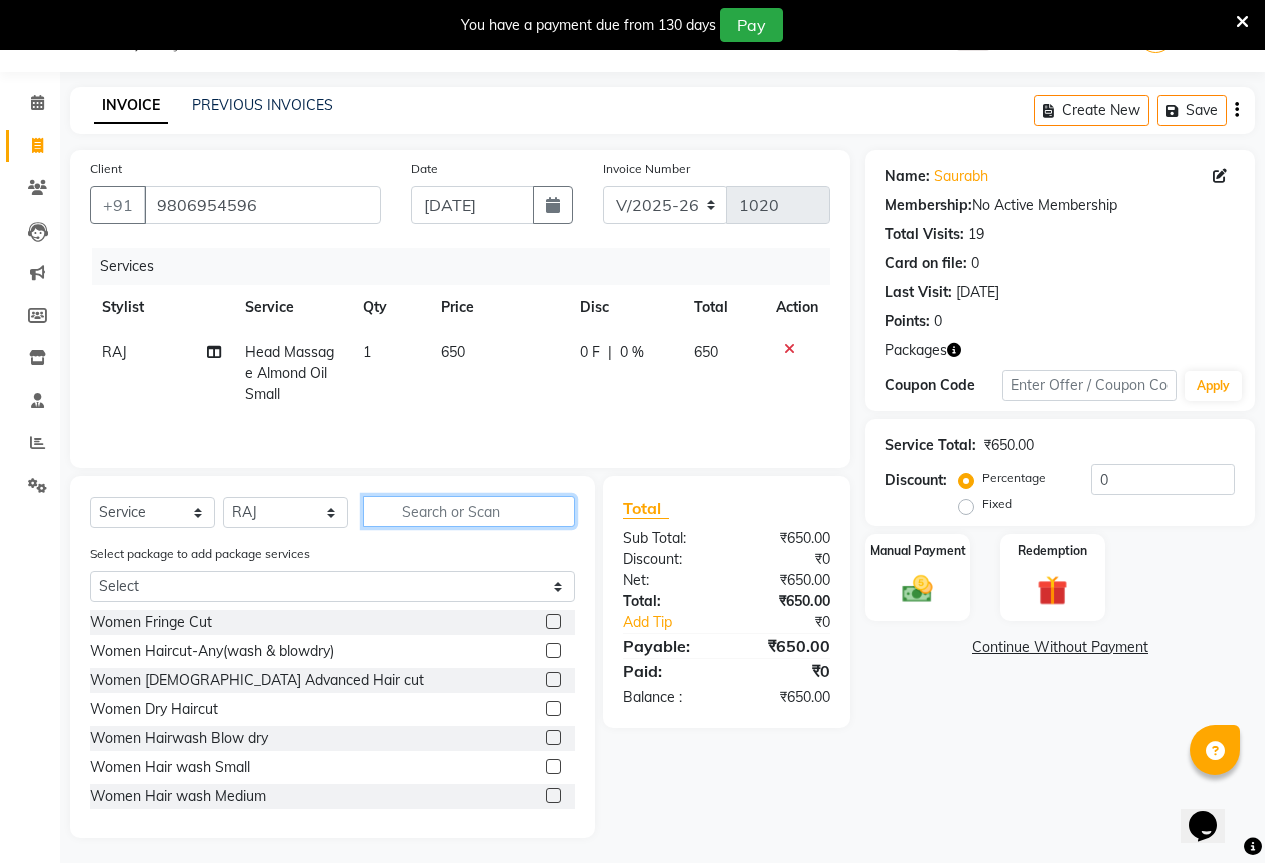 click 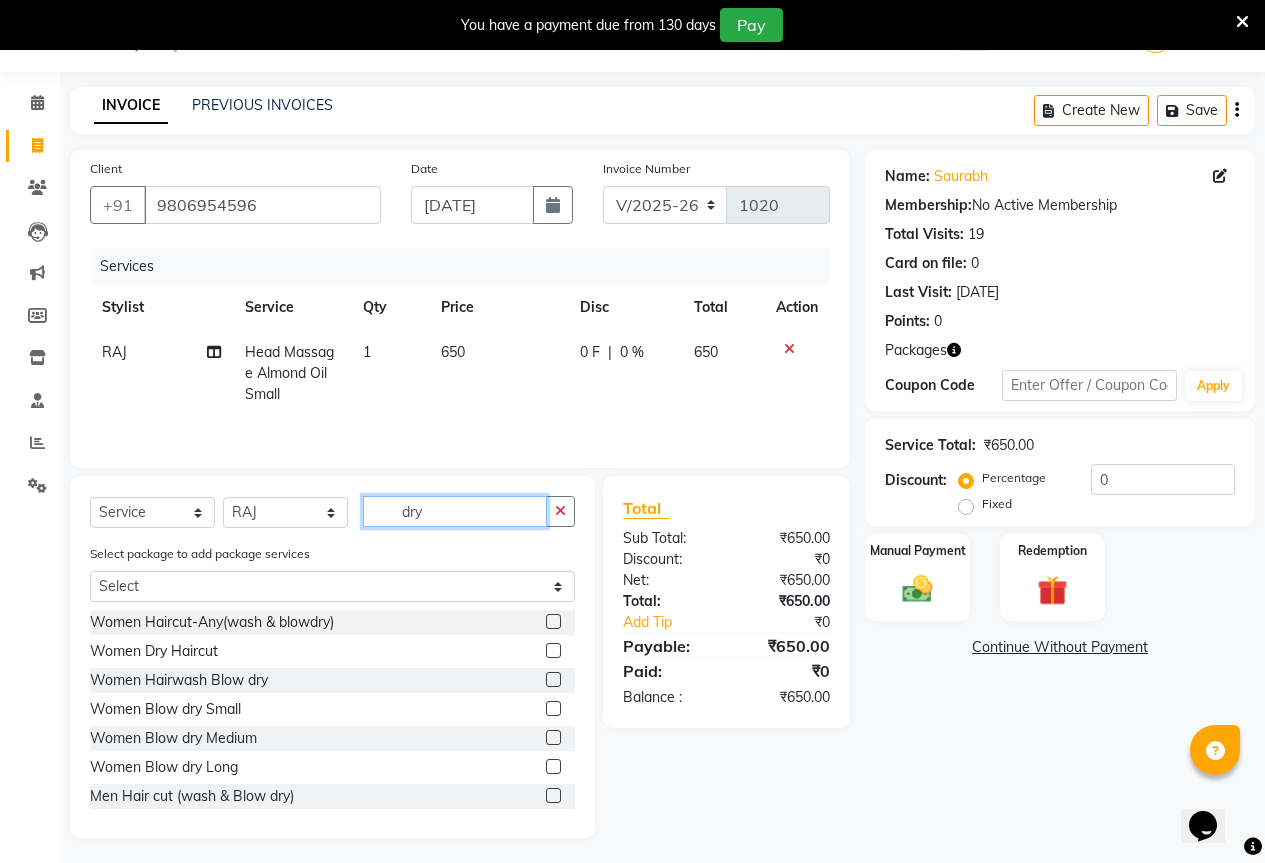 scroll, scrollTop: 61, scrollLeft: 0, axis: vertical 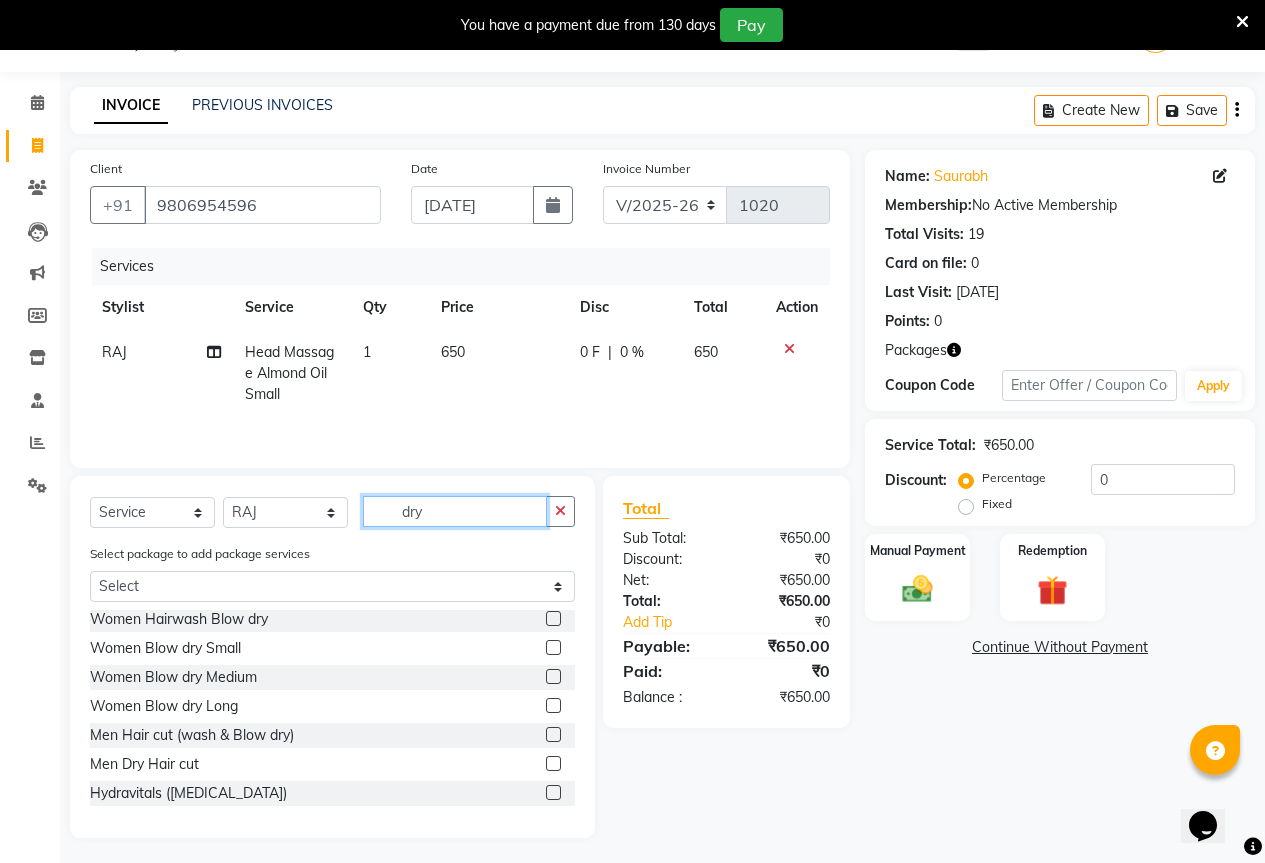 type on "dry" 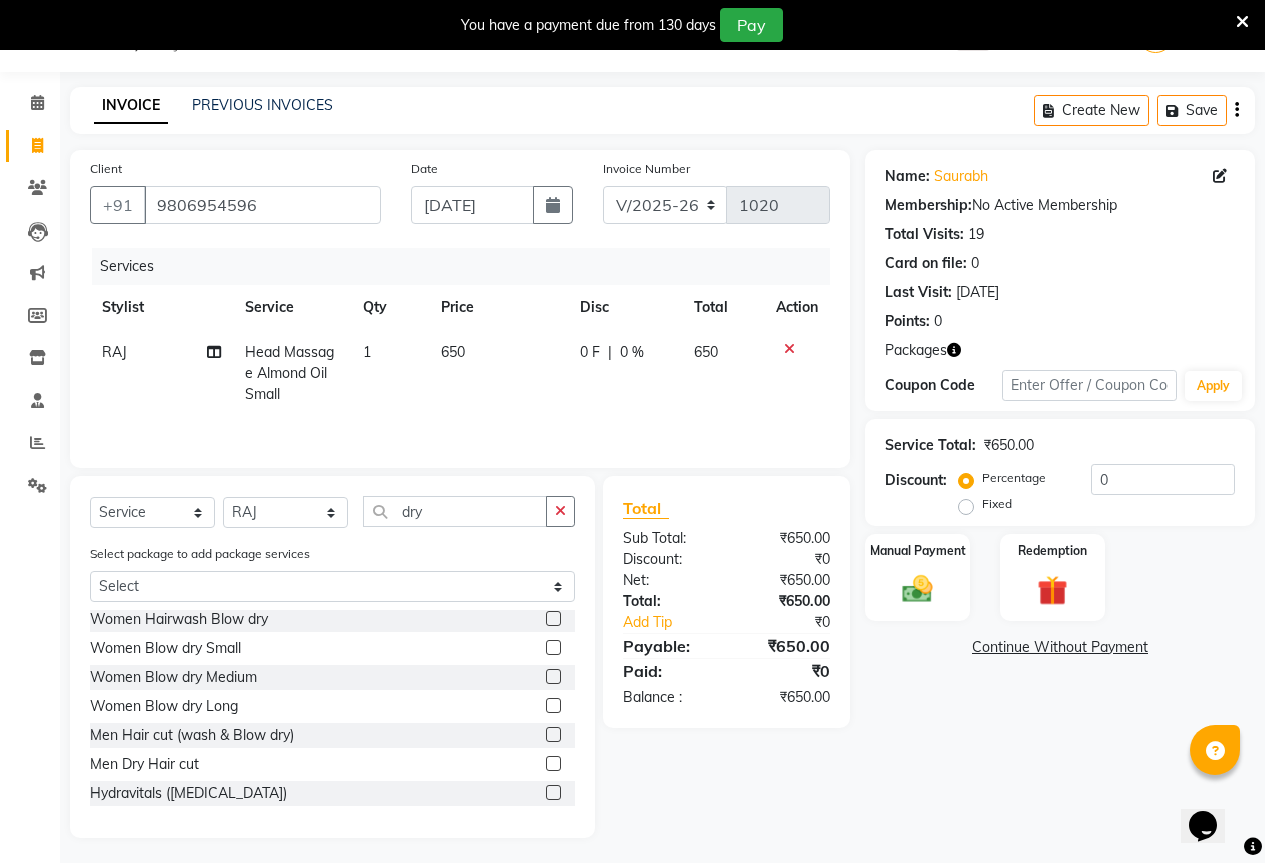 drag, startPoint x: 537, startPoint y: 769, endPoint x: 543, endPoint y: 749, distance: 20.880613 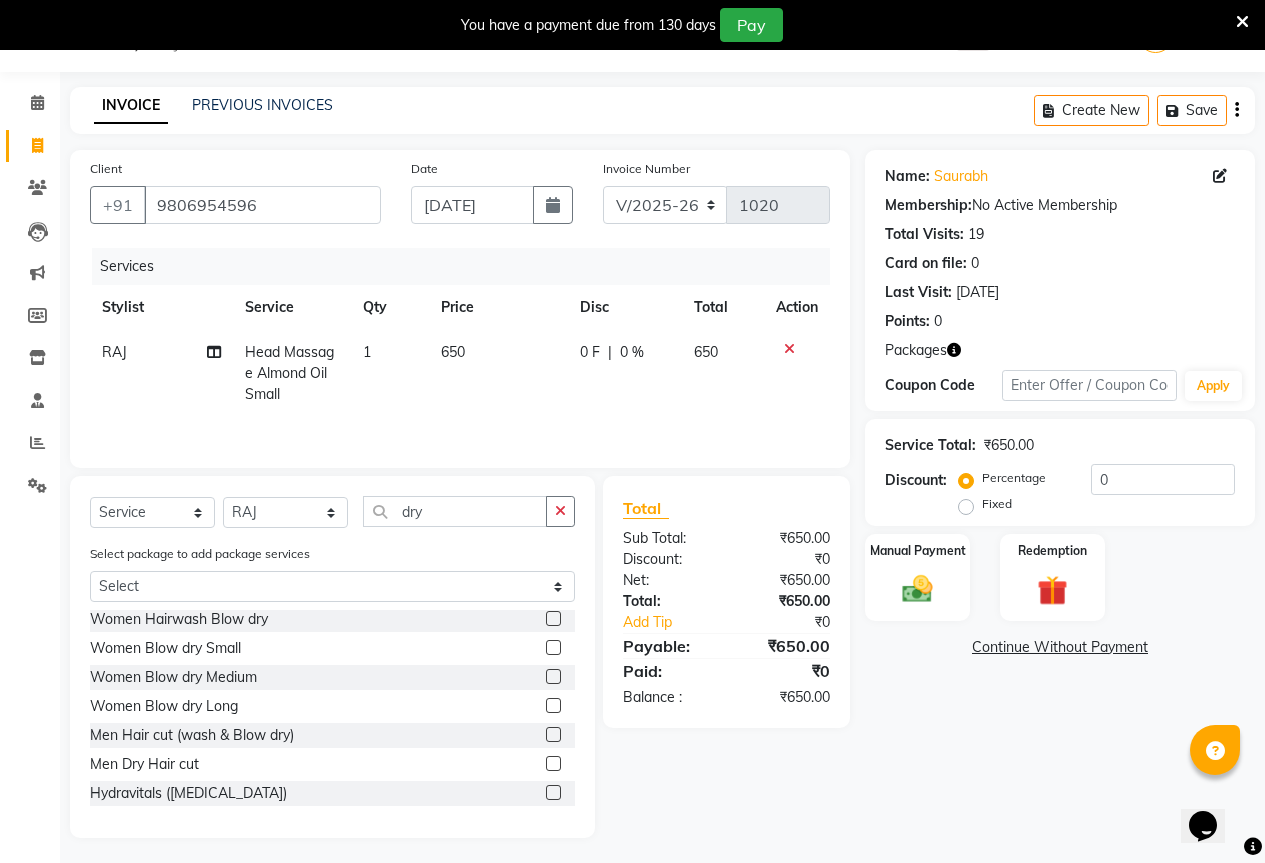 click 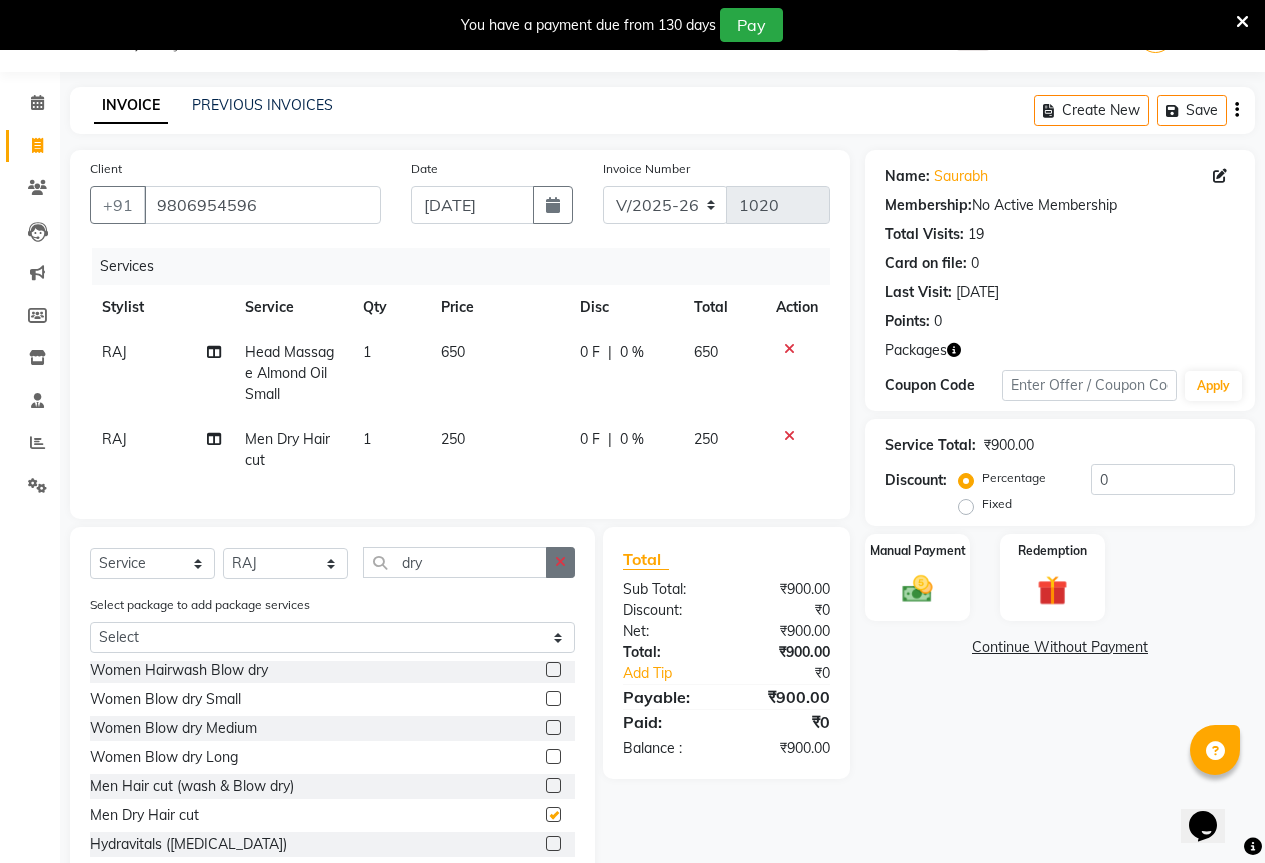 checkbox on "false" 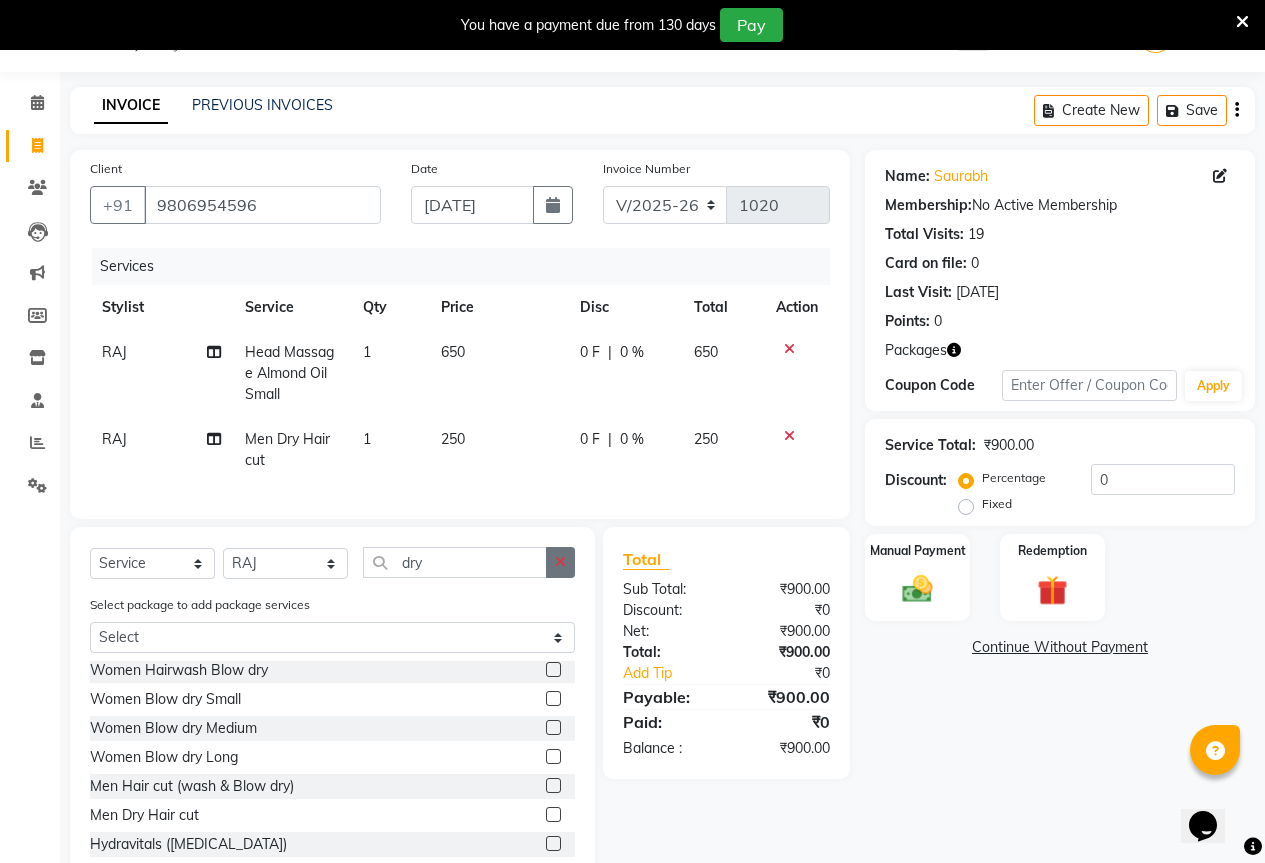 click 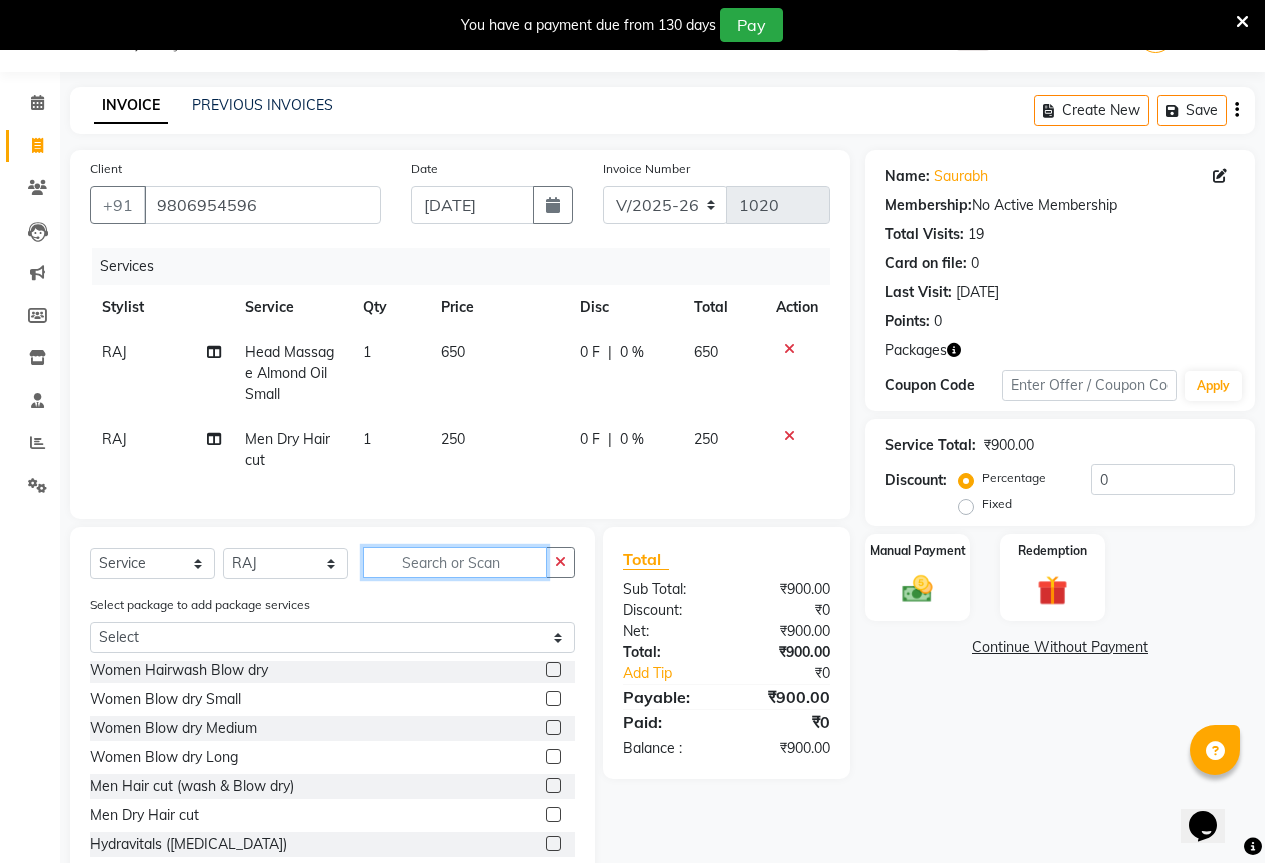 scroll, scrollTop: 119, scrollLeft: 0, axis: vertical 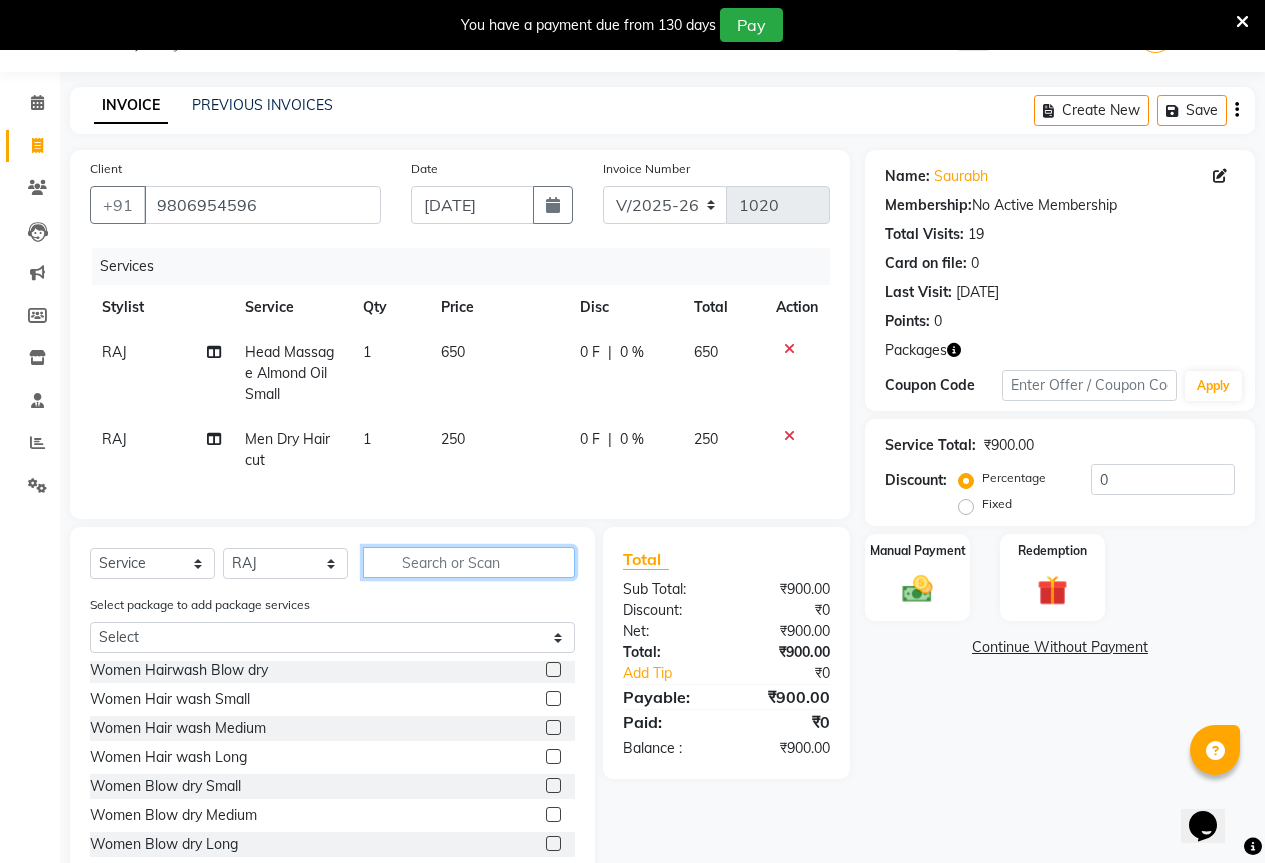 click 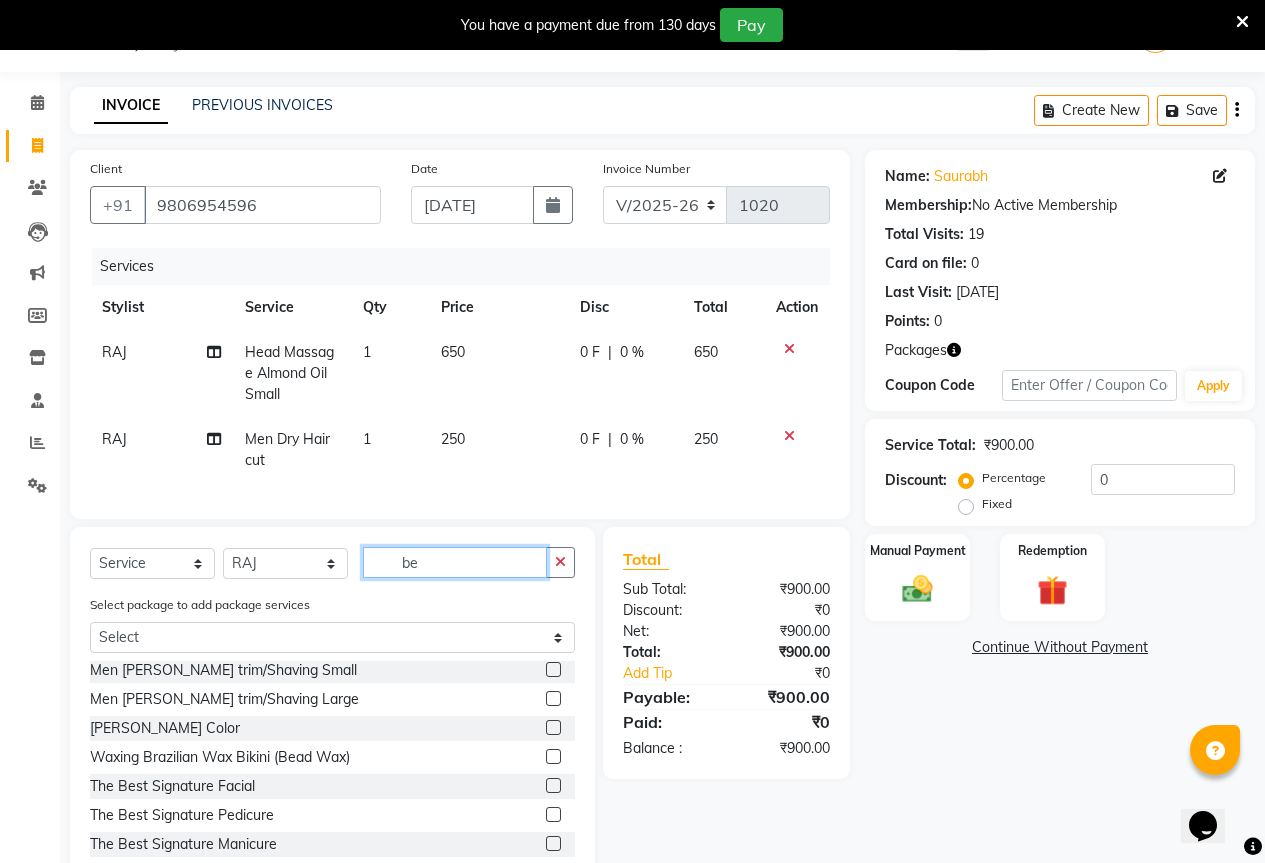 scroll, scrollTop: 0, scrollLeft: 0, axis: both 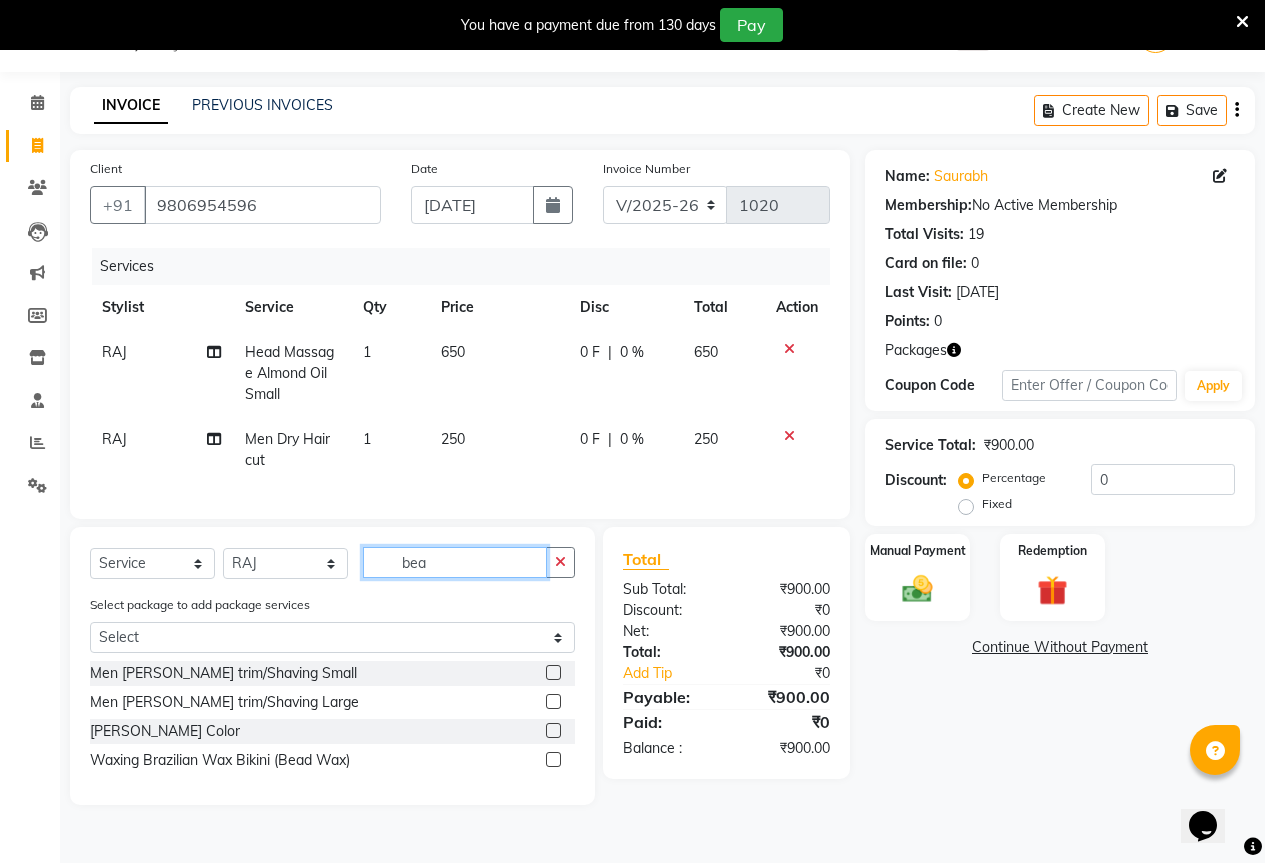 type on "bea" 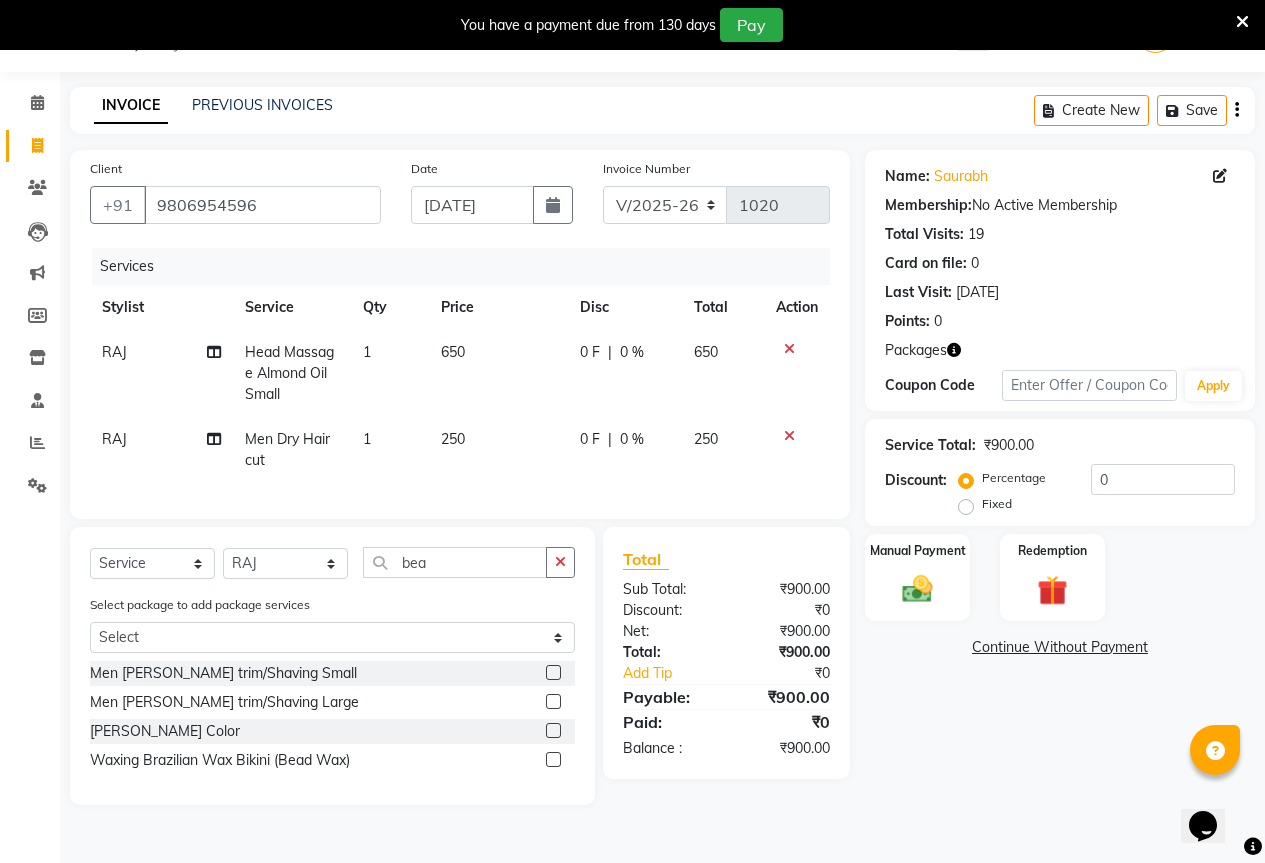 click 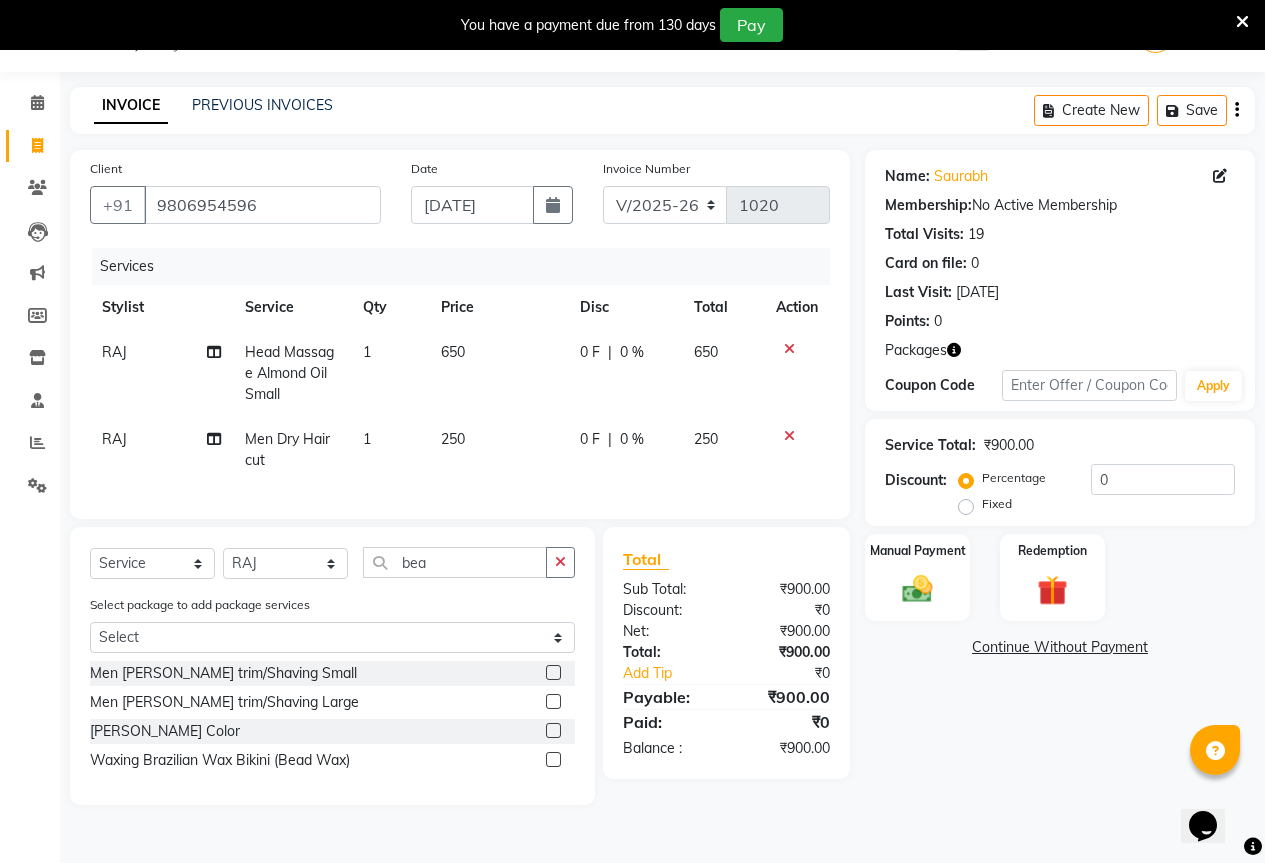drag, startPoint x: 554, startPoint y: 690, endPoint x: 504, endPoint y: 588, distance: 113.59577 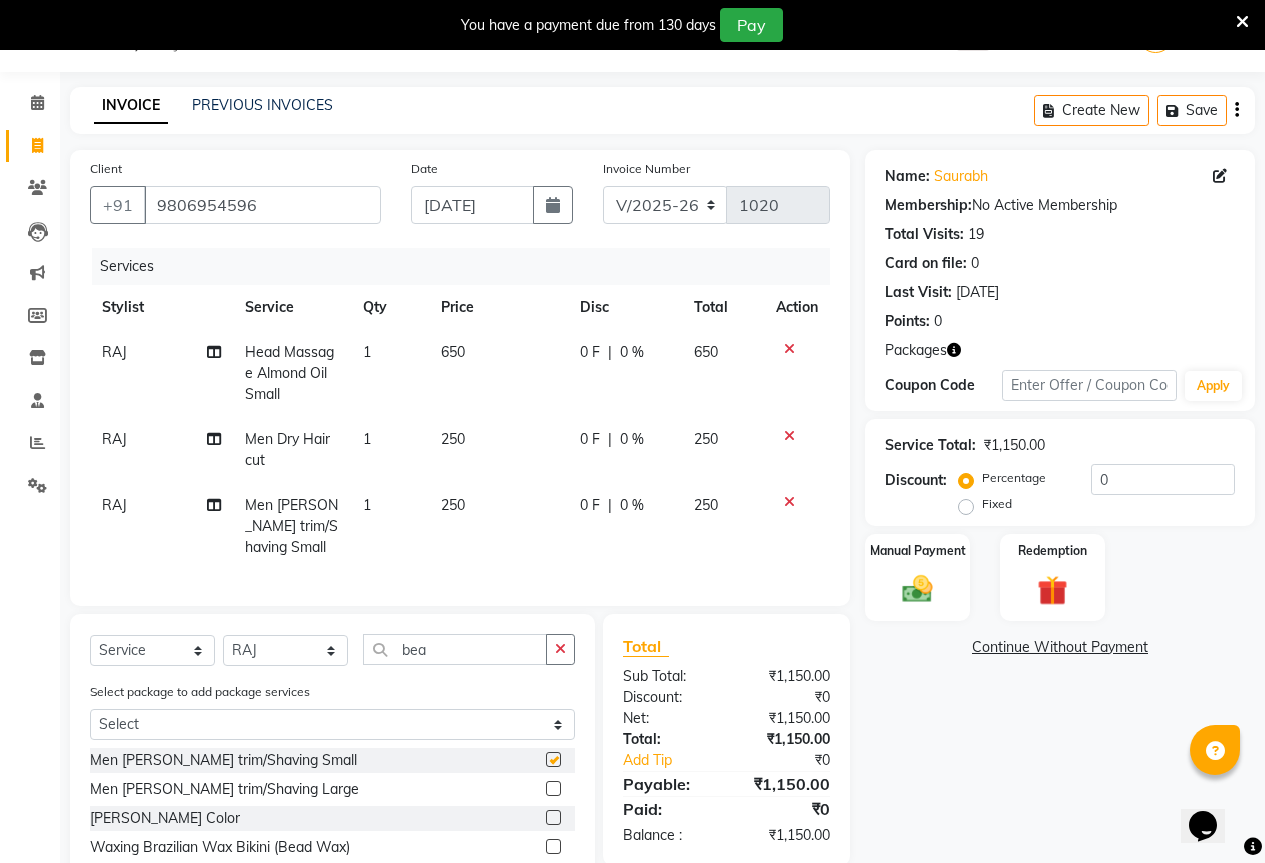 checkbox on "false" 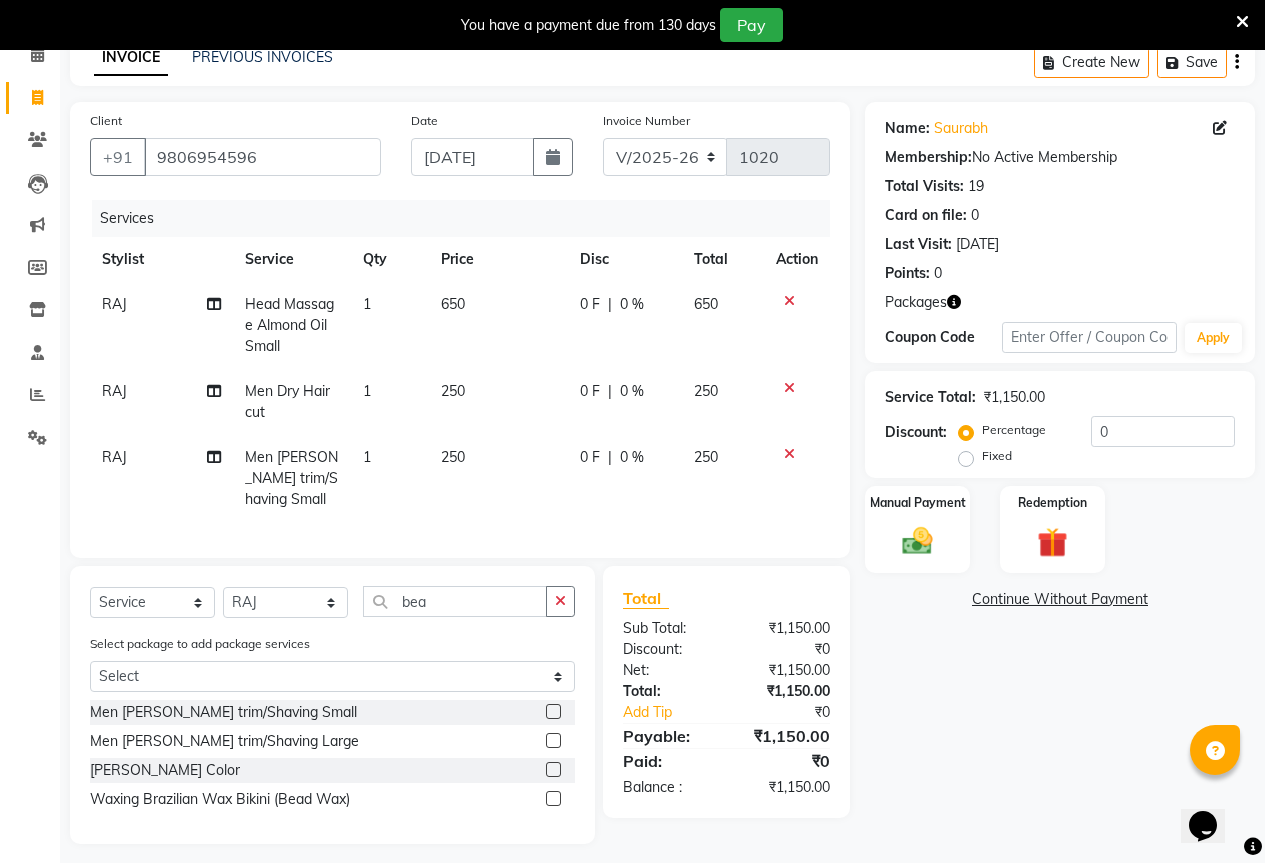 scroll, scrollTop: 124, scrollLeft: 0, axis: vertical 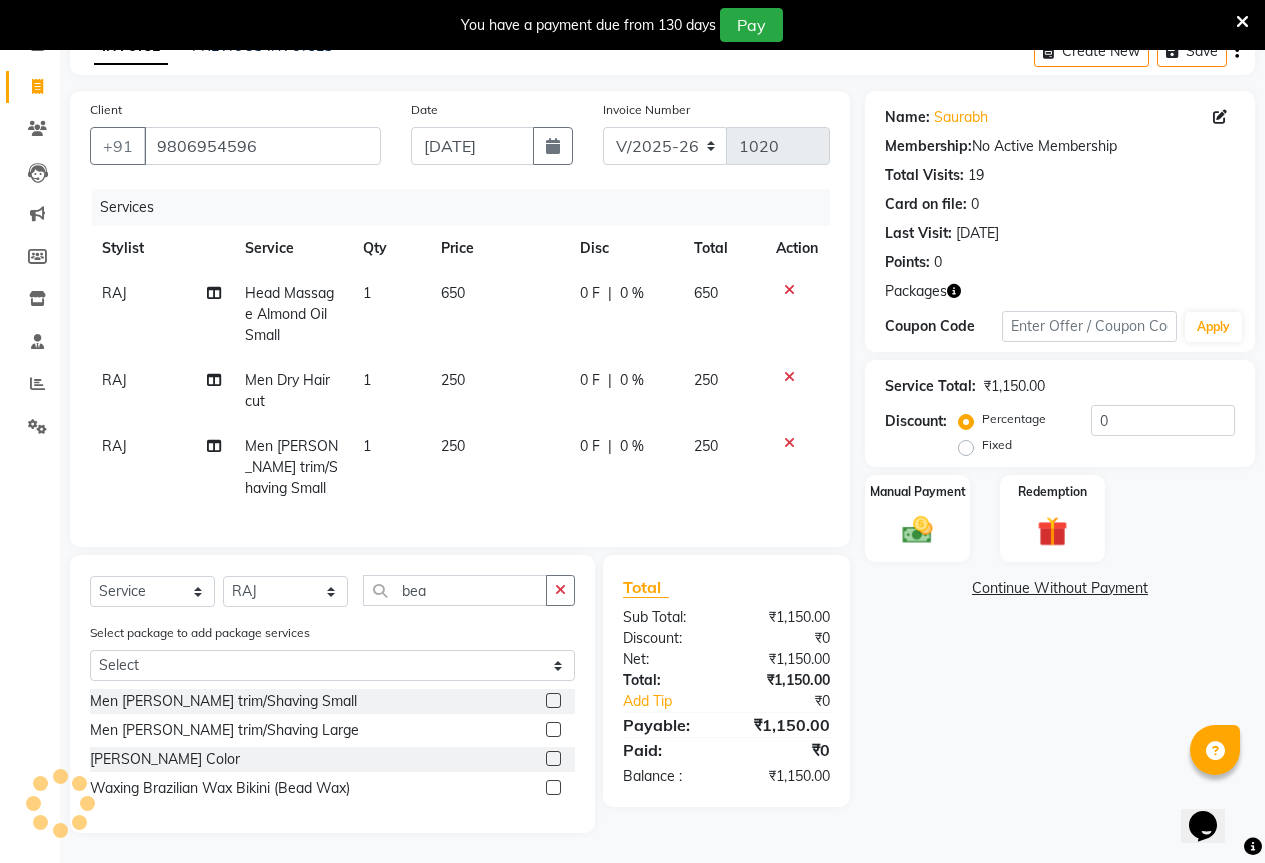 click on "Discount:  Percentage   Fixed  0" 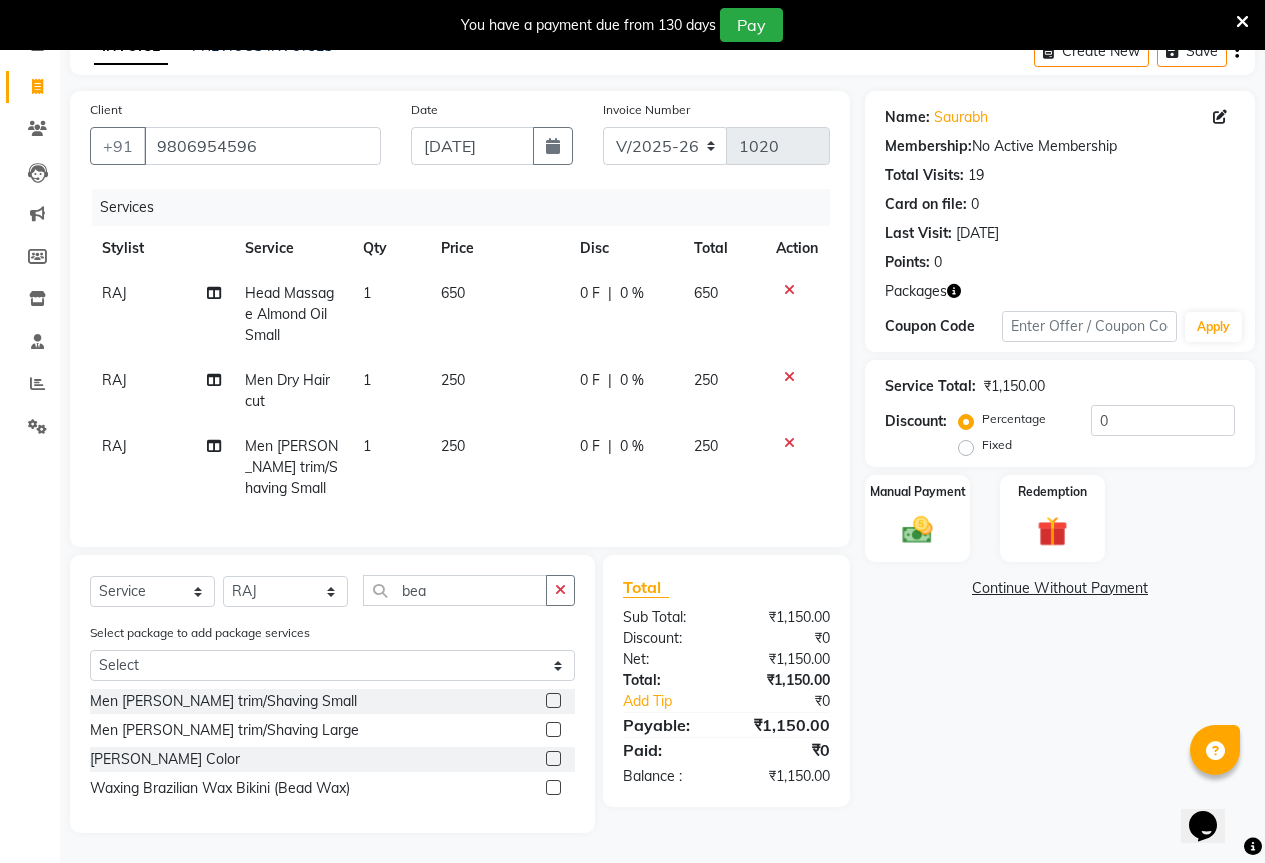 click on "Fixed" 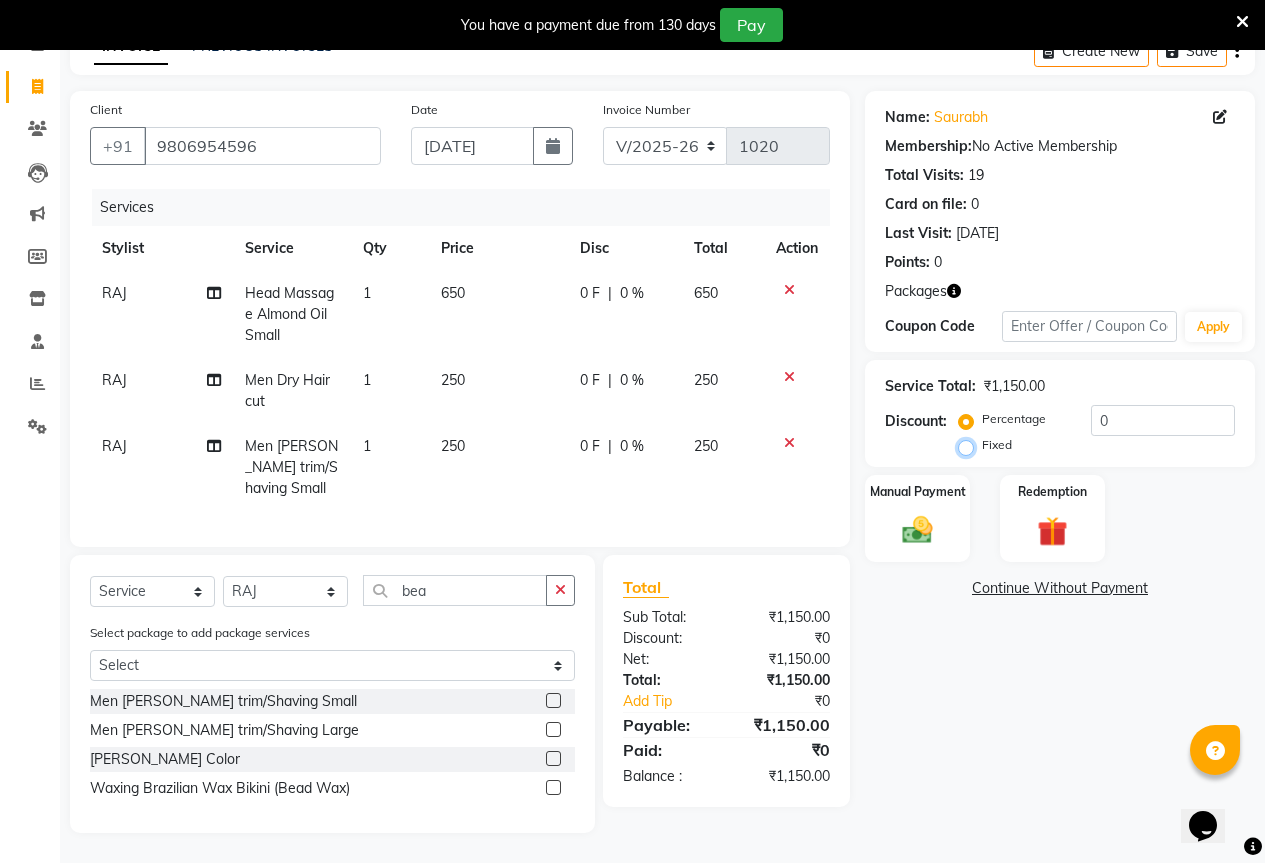 click on "Fixed" at bounding box center (970, 445) 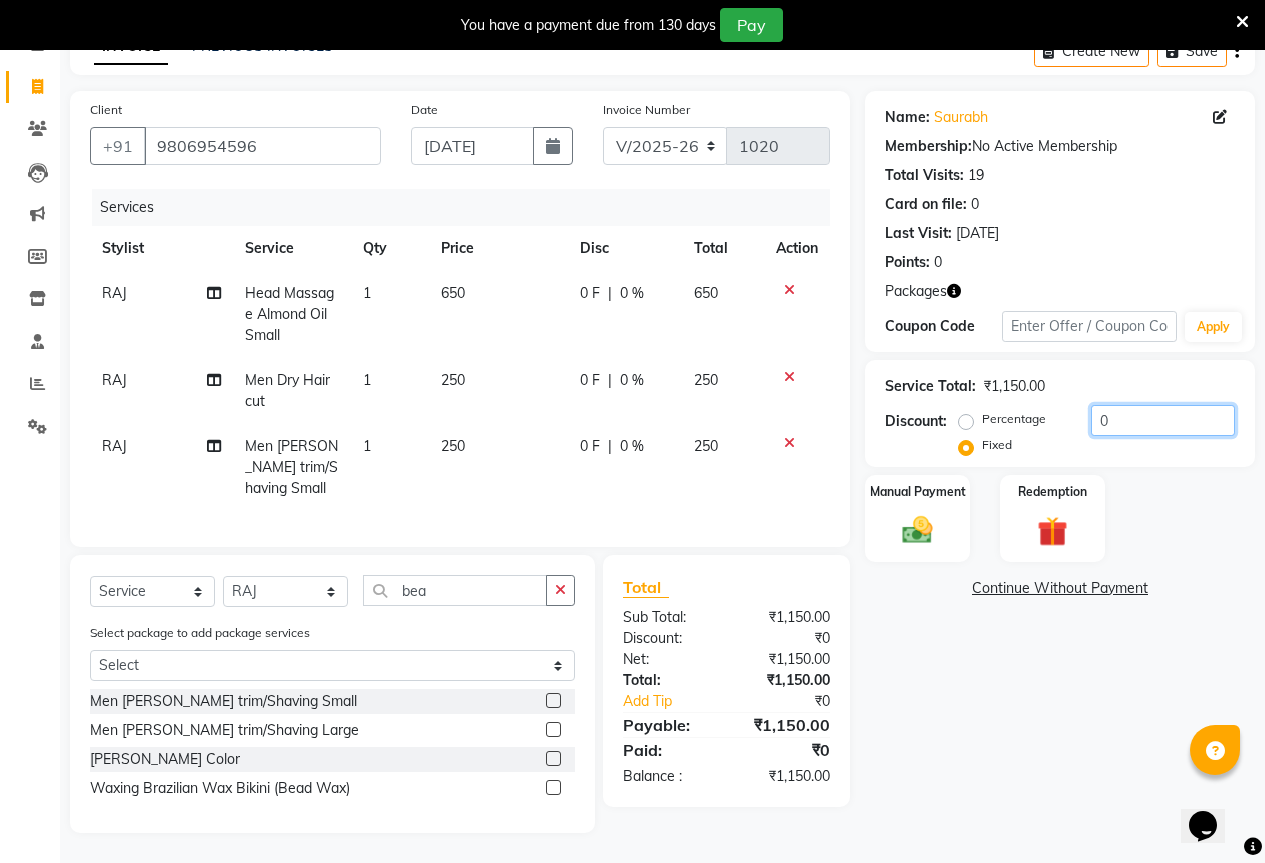 click on "0" 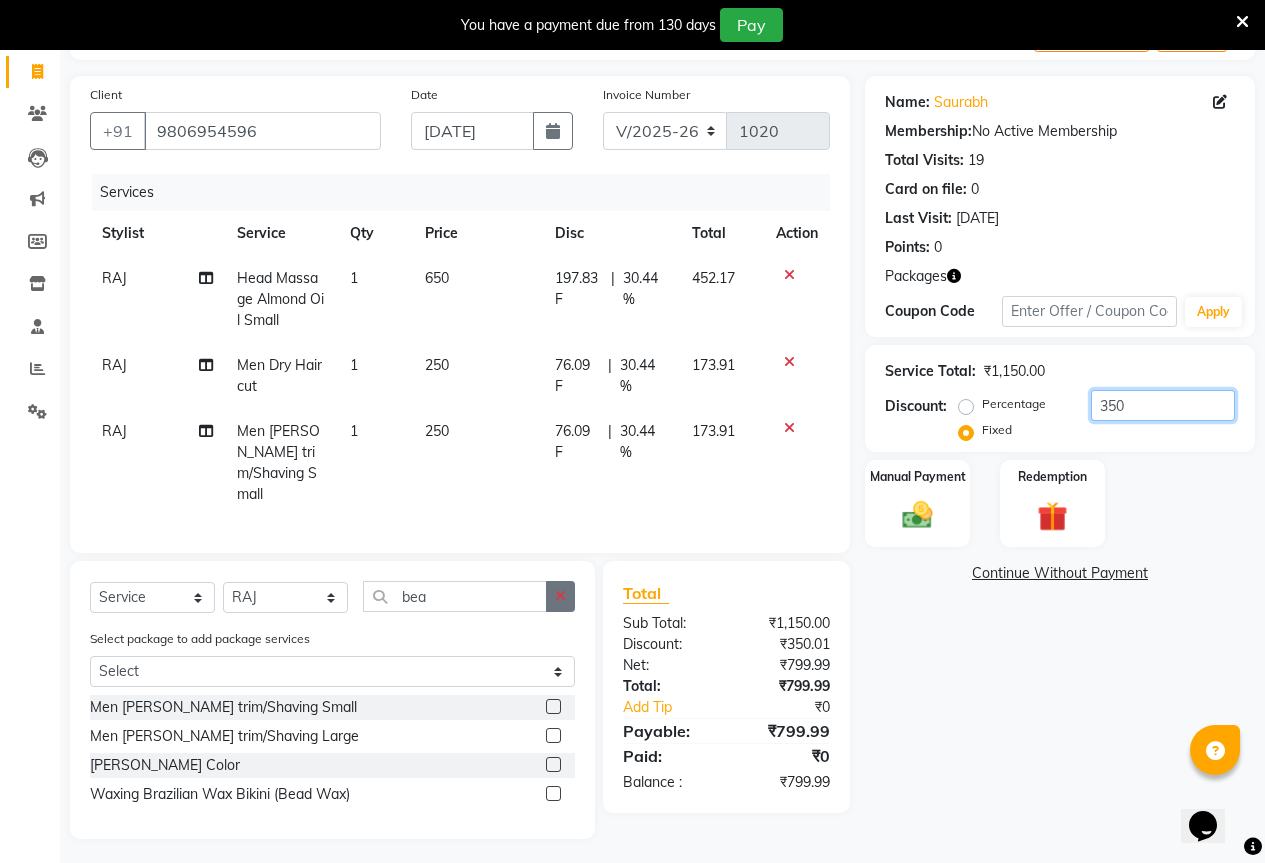 type on "350" 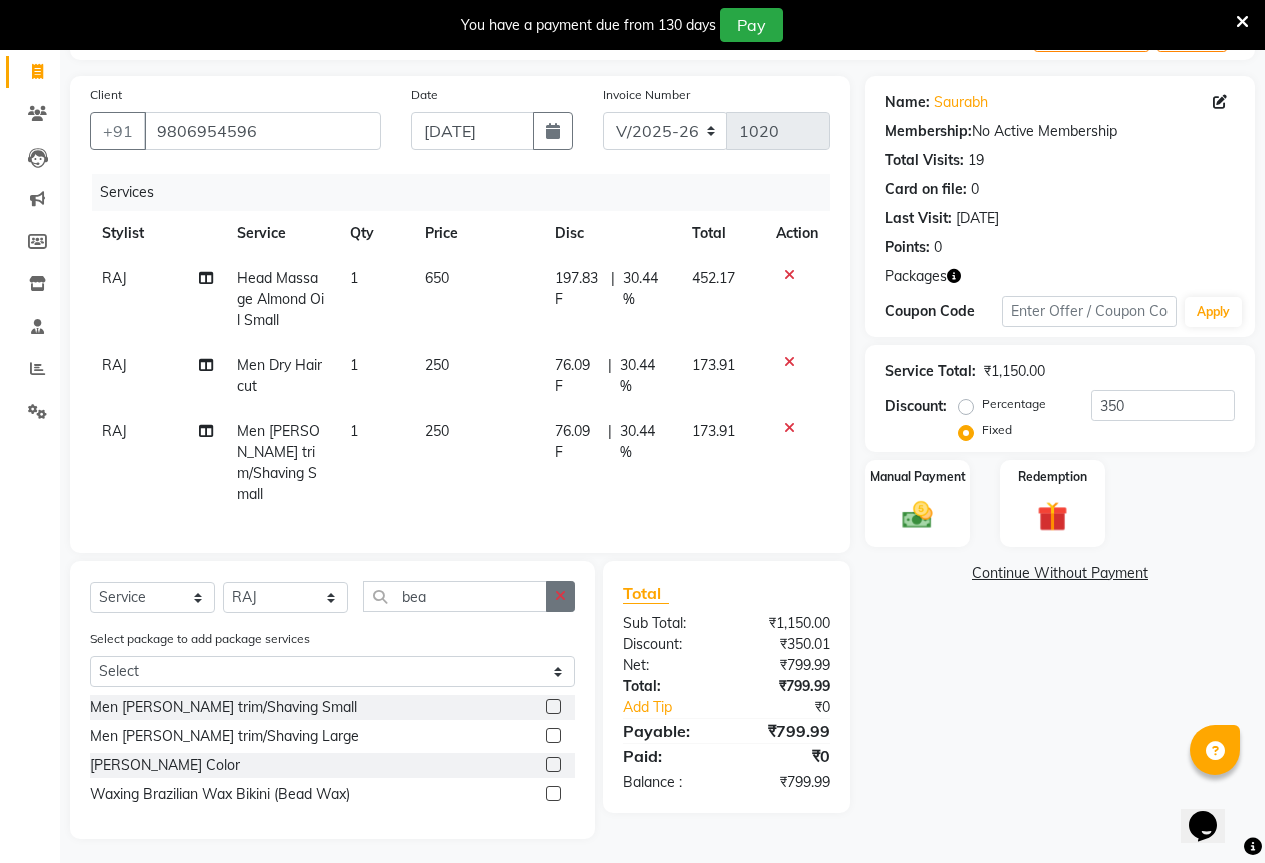 click 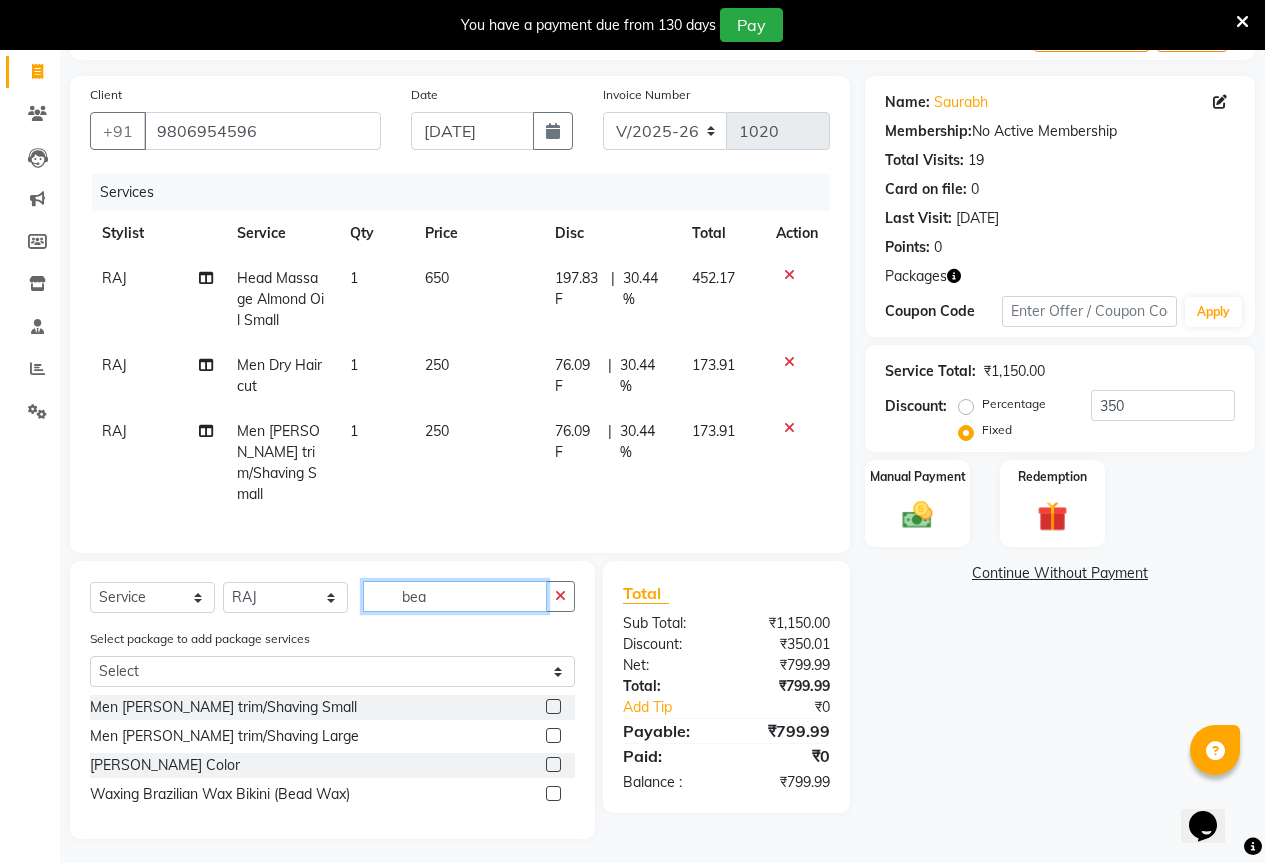 type 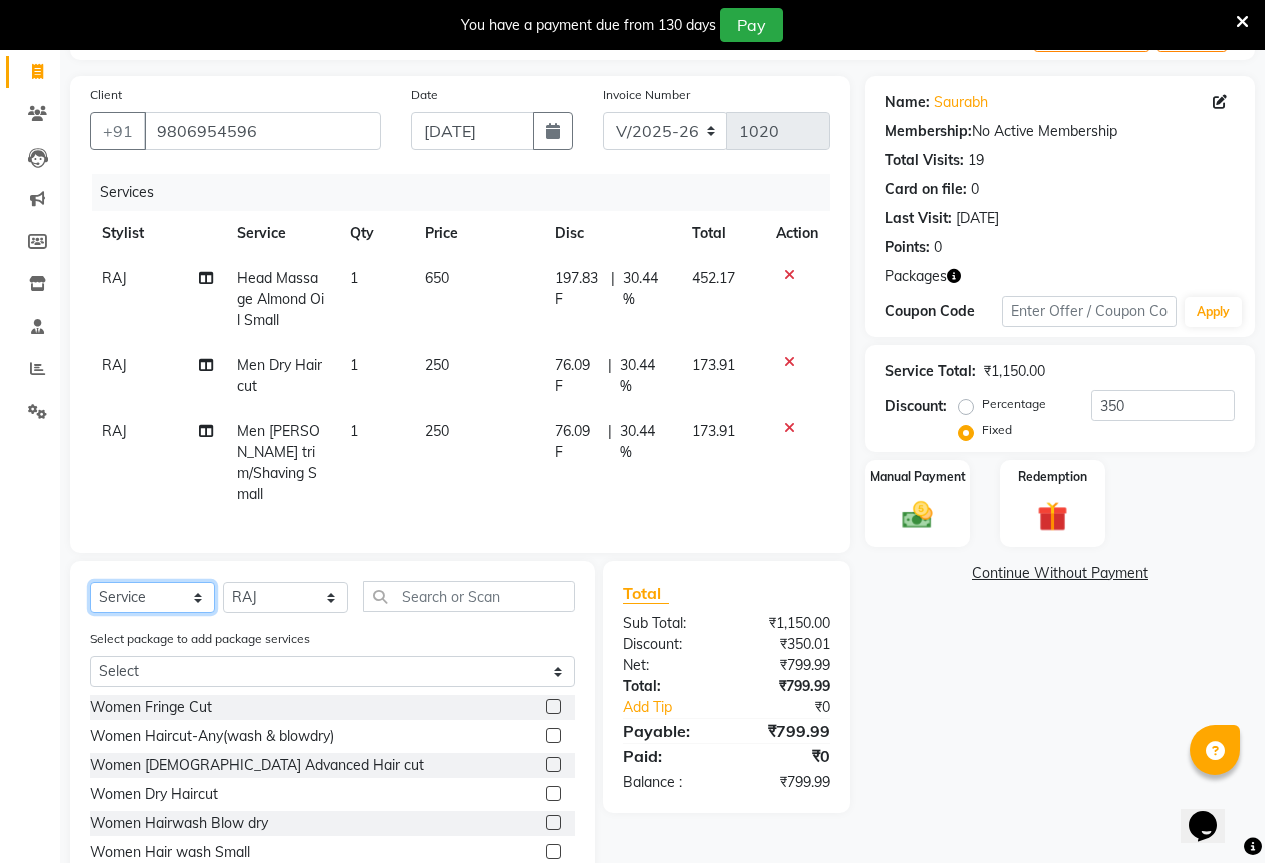 click on "Select  Service  Product  Membership  Package Voucher Prepaid Gift Card" 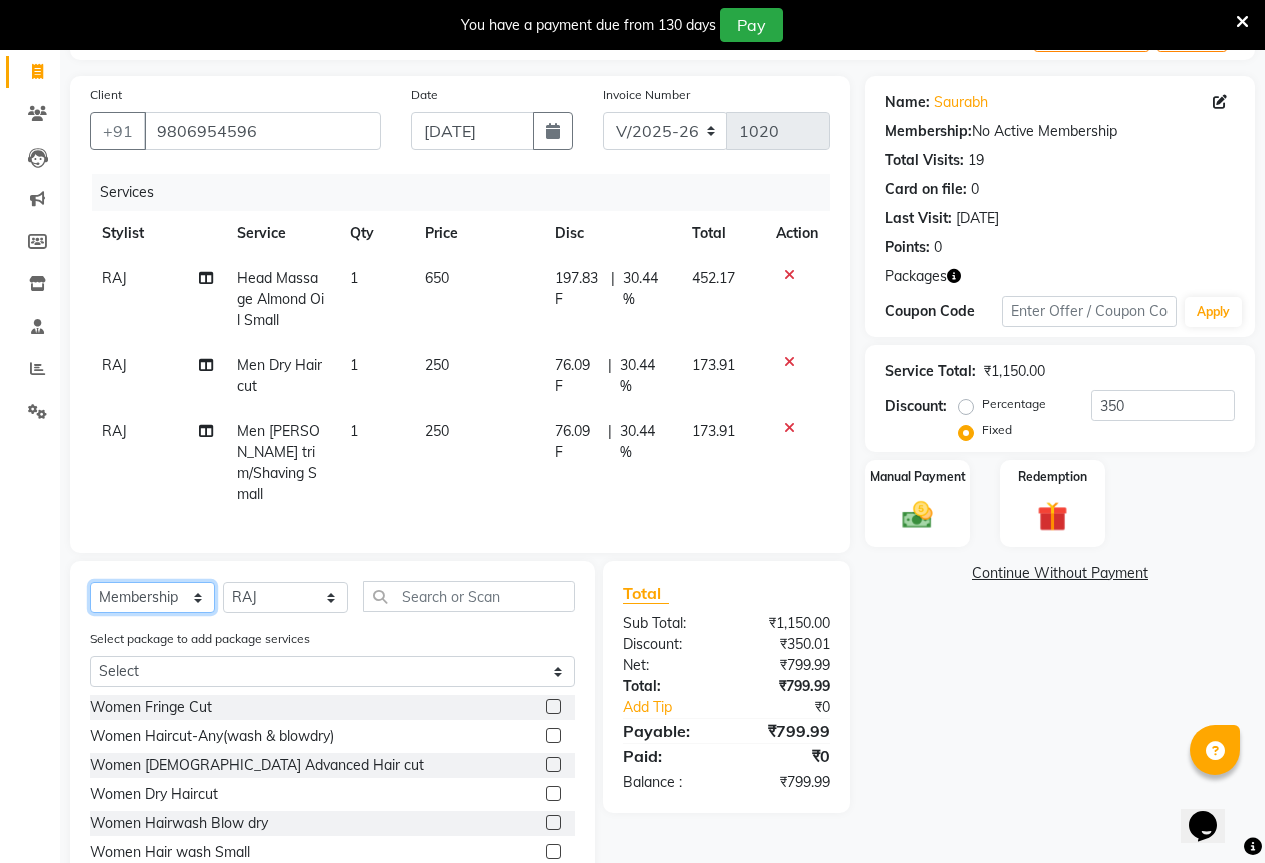 click on "Select  Service  Product  Membership  Package Voucher Prepaid Gift Card" 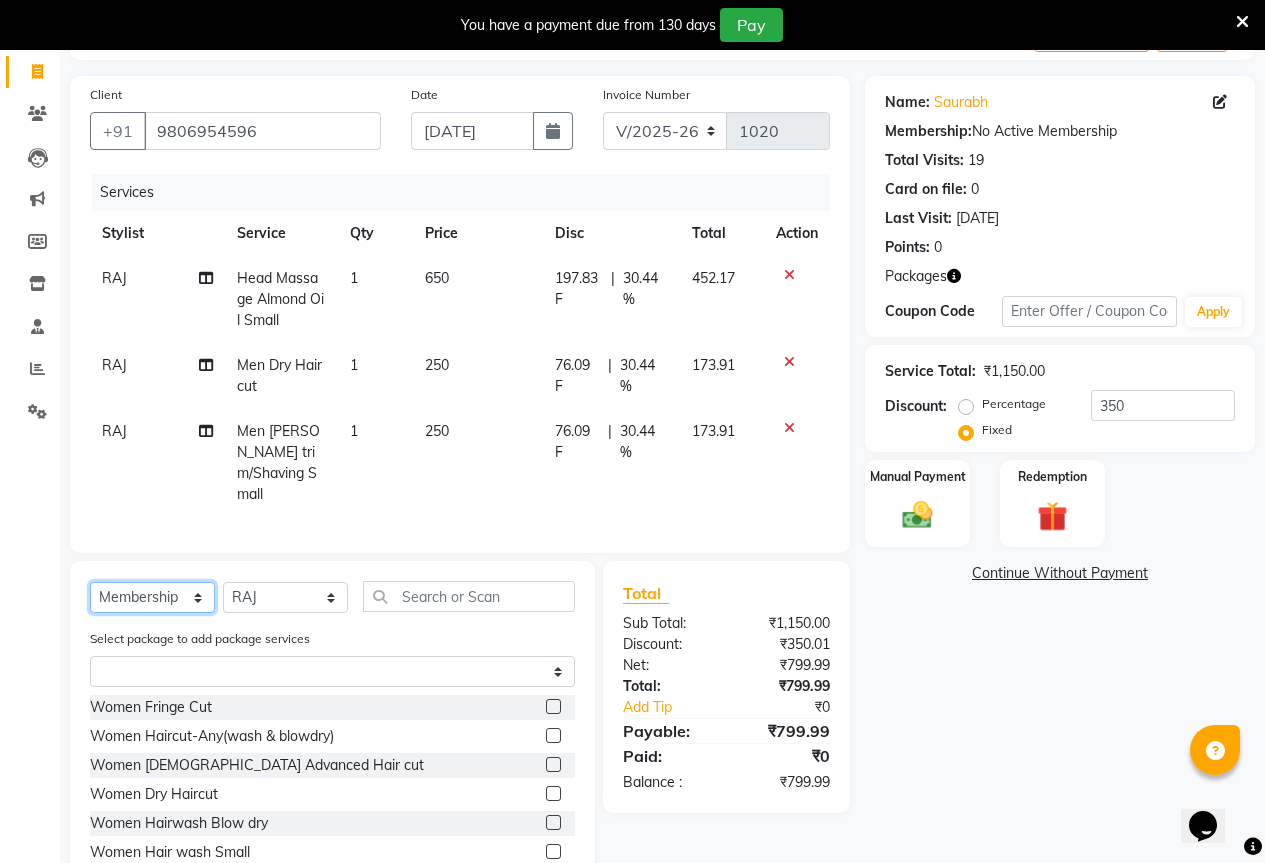 scroll, scrollTop: 98, scrollLeft: 0, axis: vertical 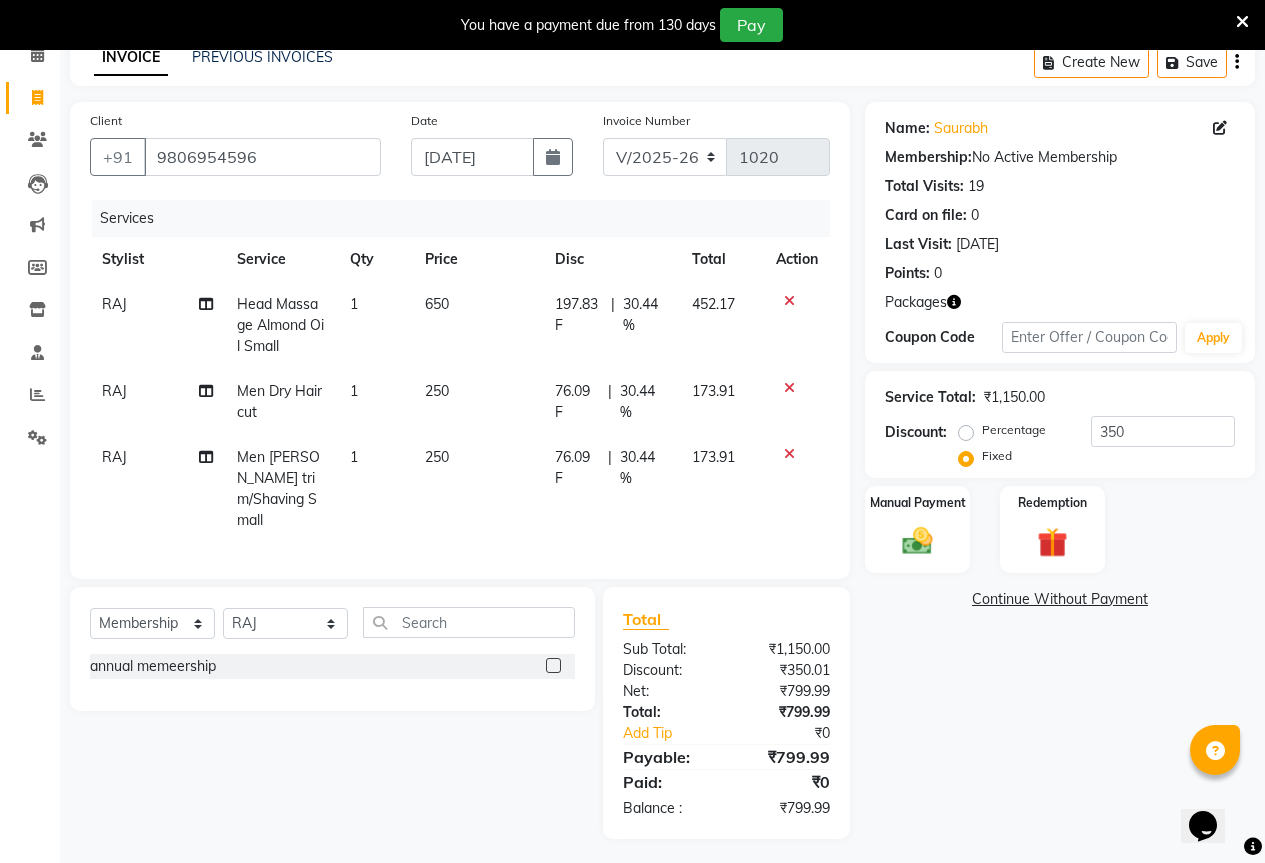 click on "annual memeership" 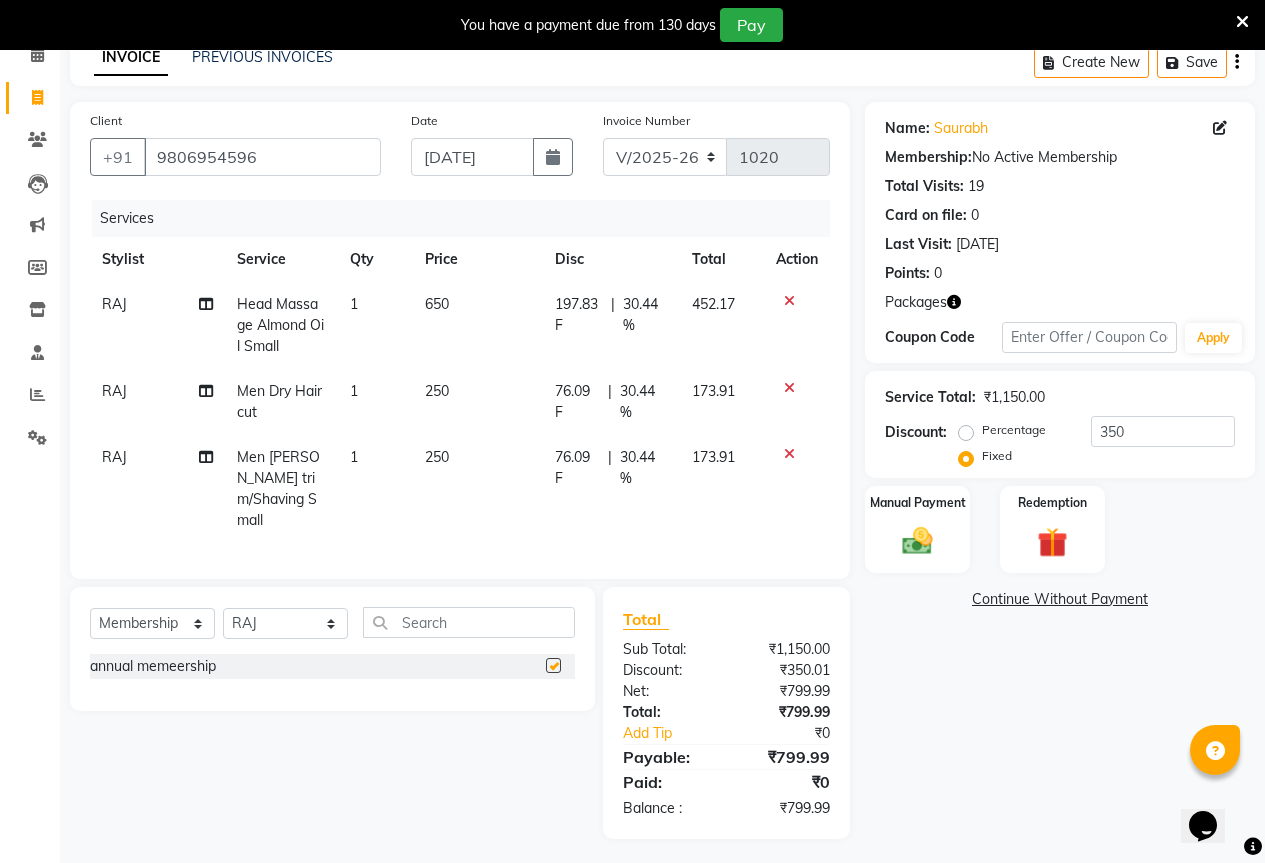 select on "select" 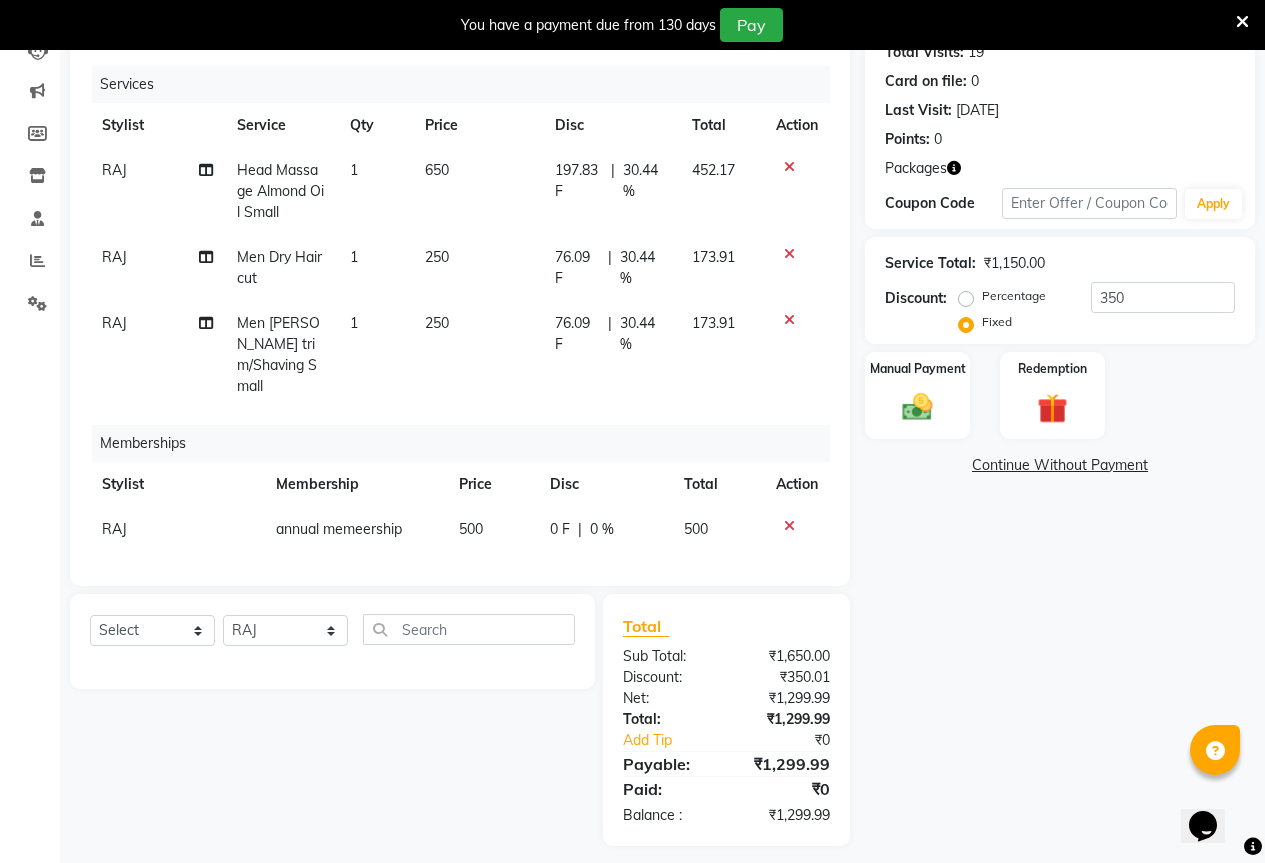 scroll, scrollTop: 241, scrollLeft: 0, axis: vertical 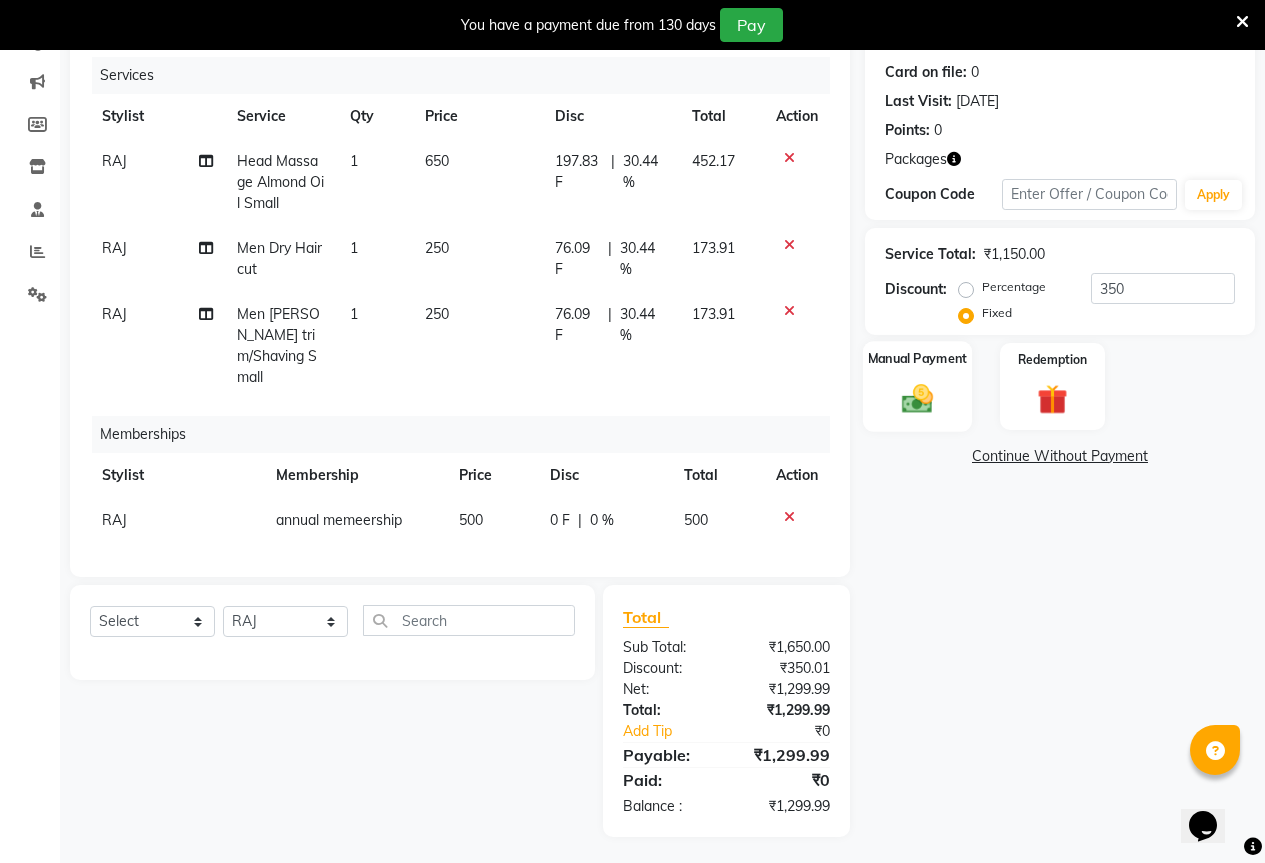 drag, startPoint x: 939, startPoint y: 396, endPoint x: 944, endPoint y: 407, distance: 12.083046 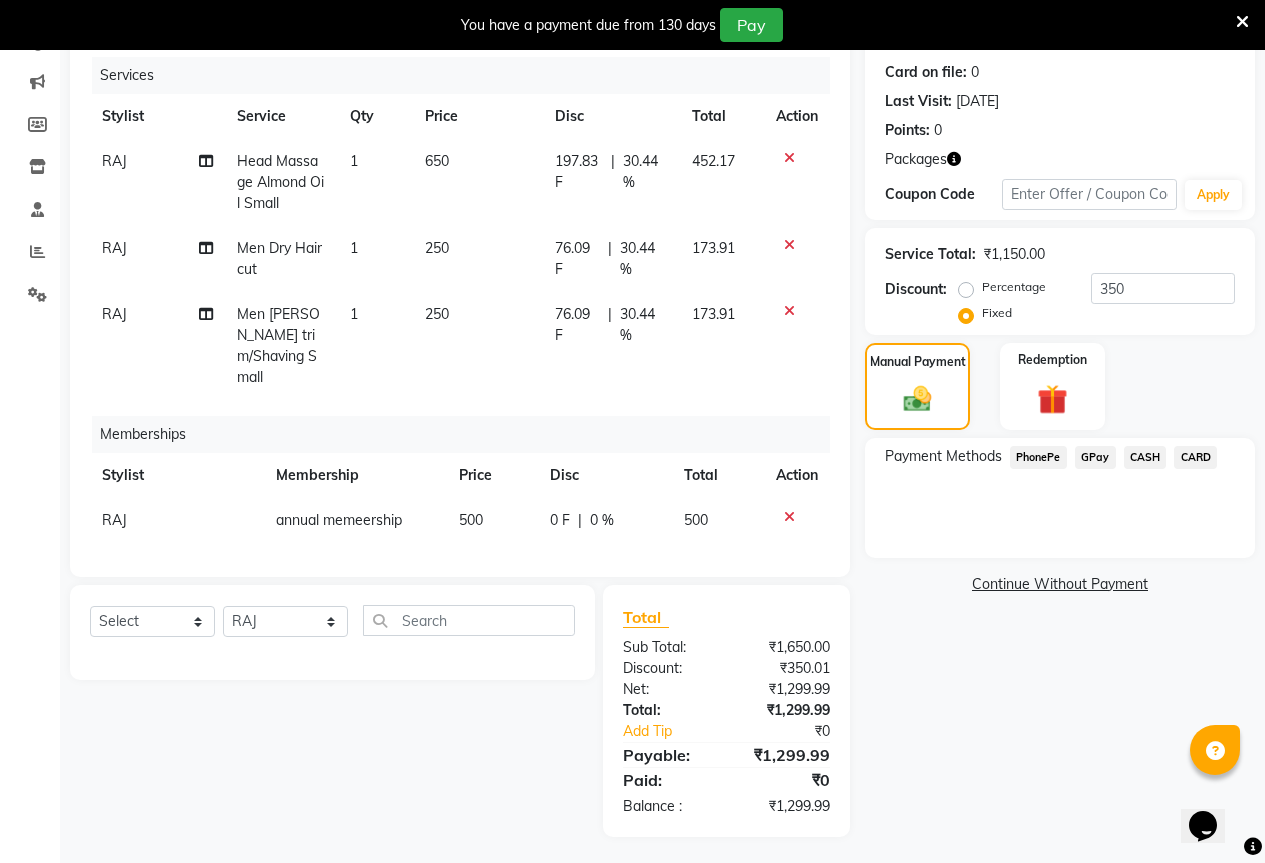 drag, startPoint x: 1101, startPoint y: 461, endPoint x: 1085, endPoint y: 473, distance: 20 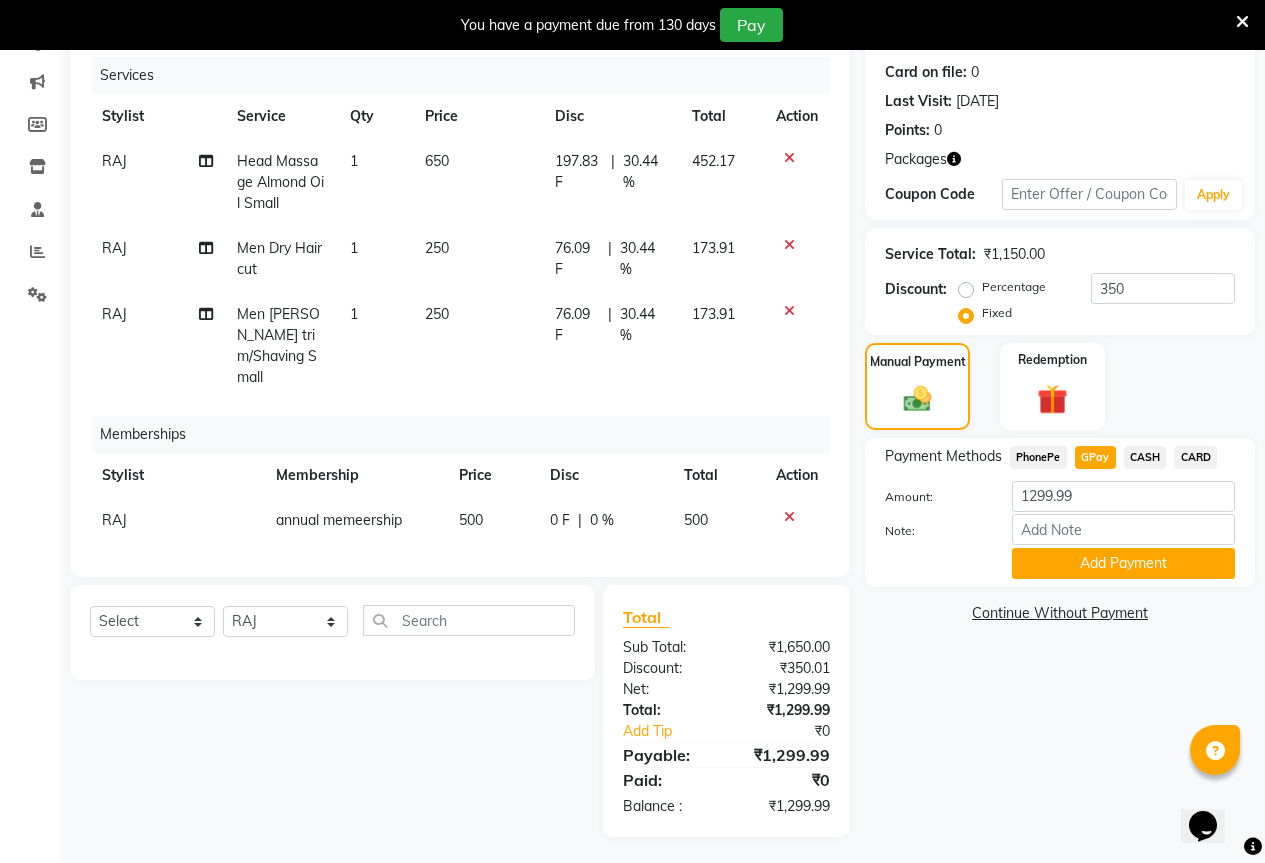 click on "CASH" 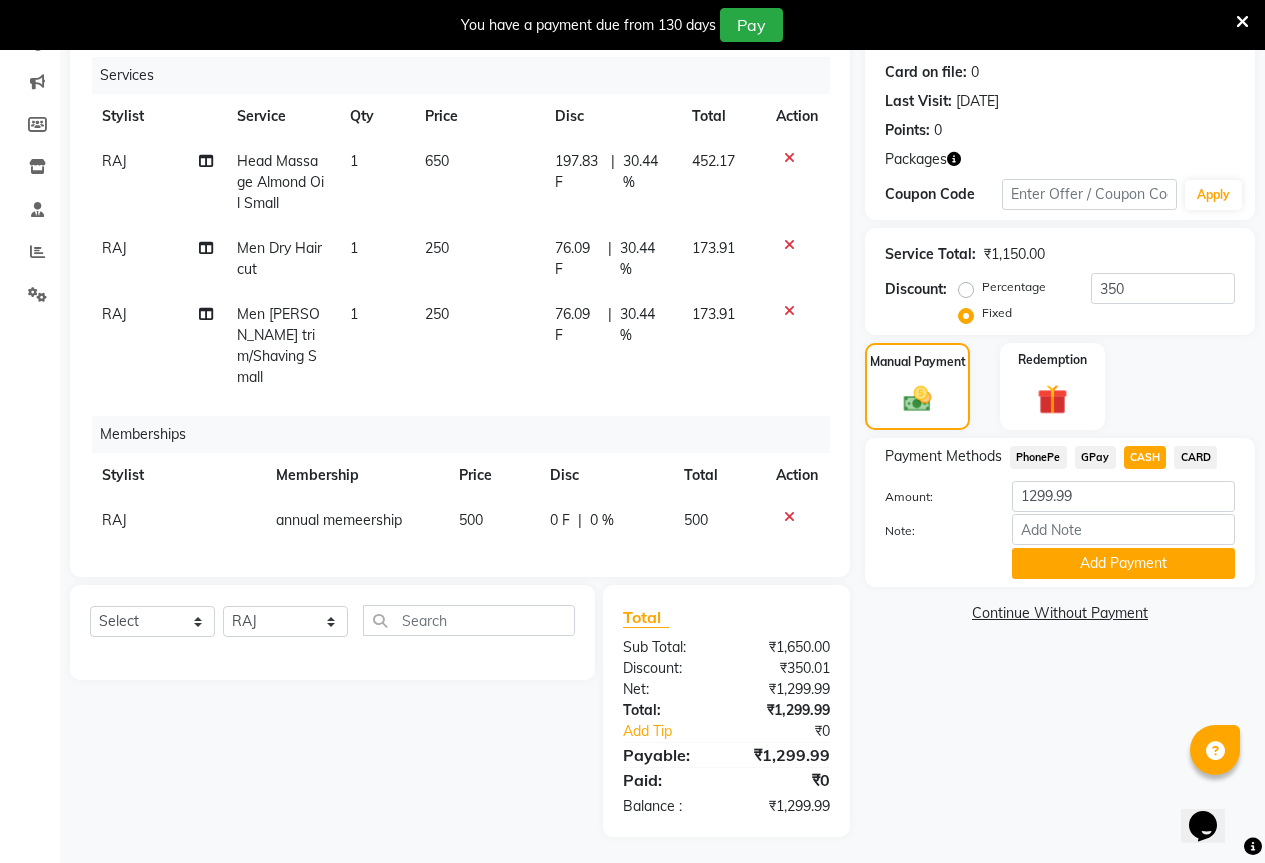 click on "CARD" 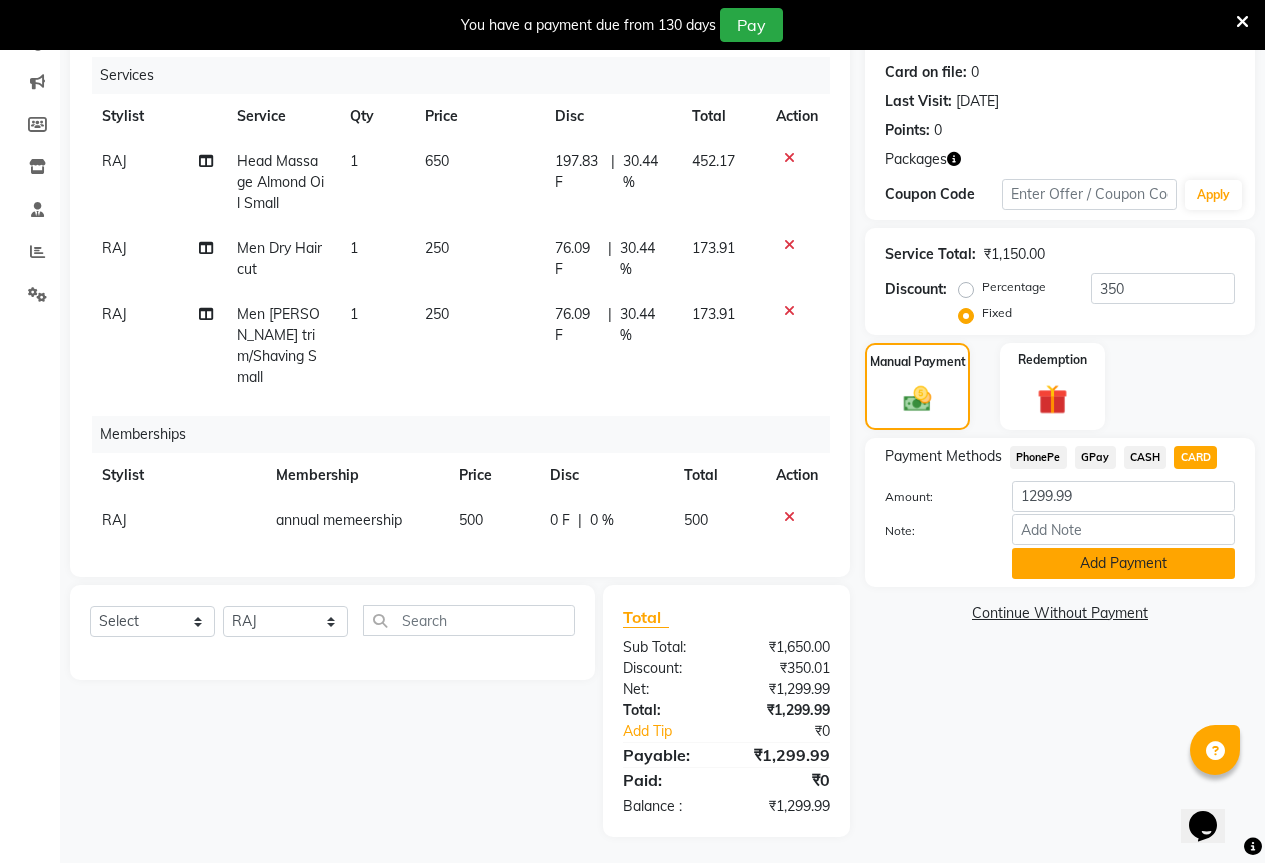 click on "Add Payment" 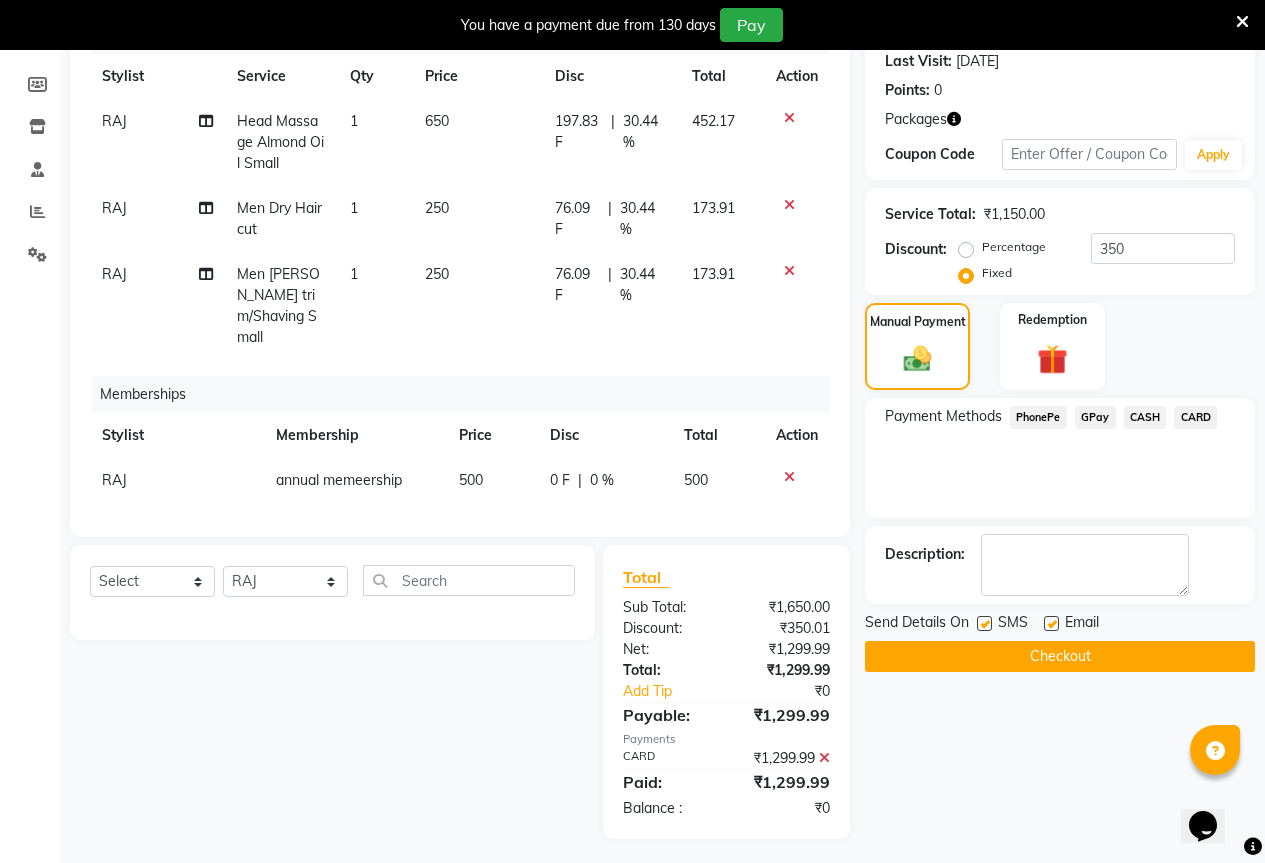 scroll, scrollTop: 283, scrollLeft: 0, axis: vertical 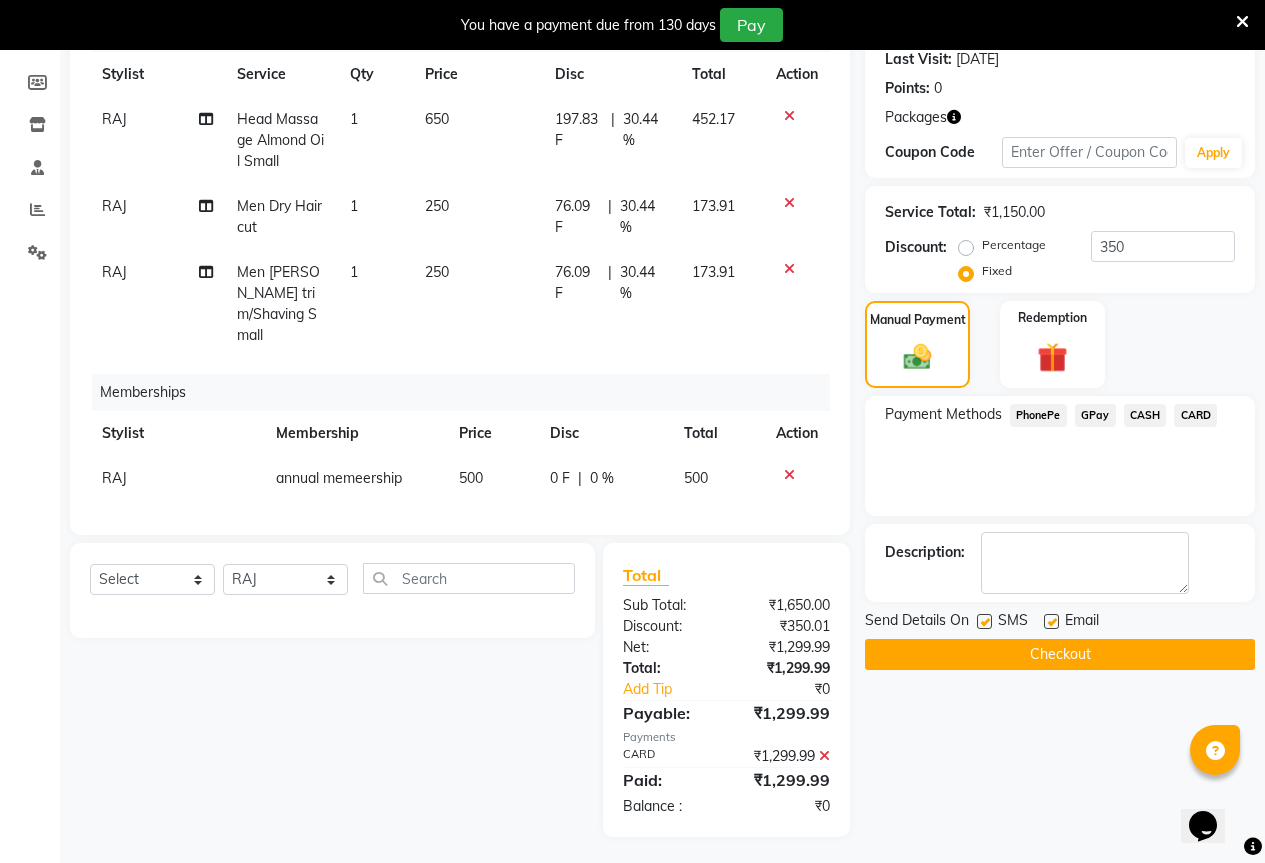 click on "Checkout" 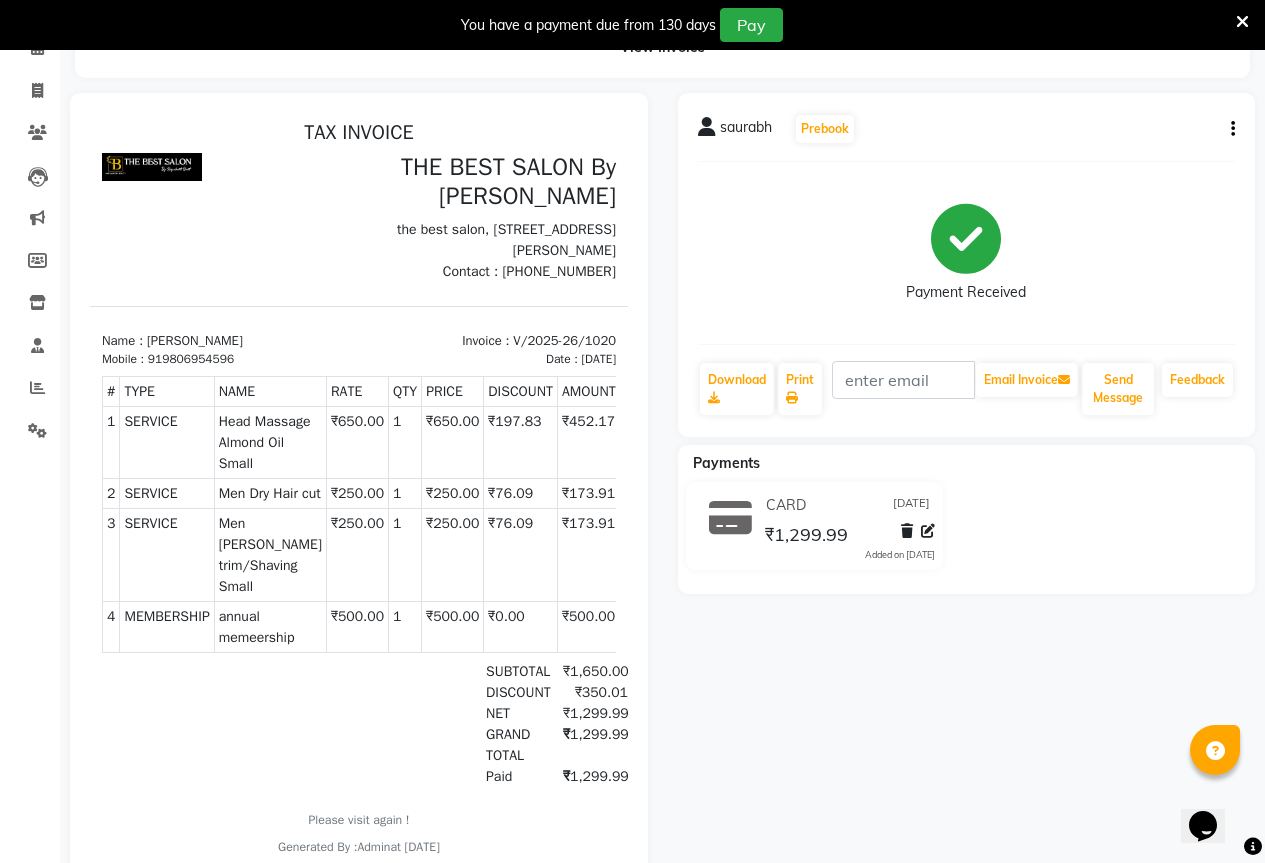 scroll, scrollTop: 0, scrollLeft: 0, axis: both 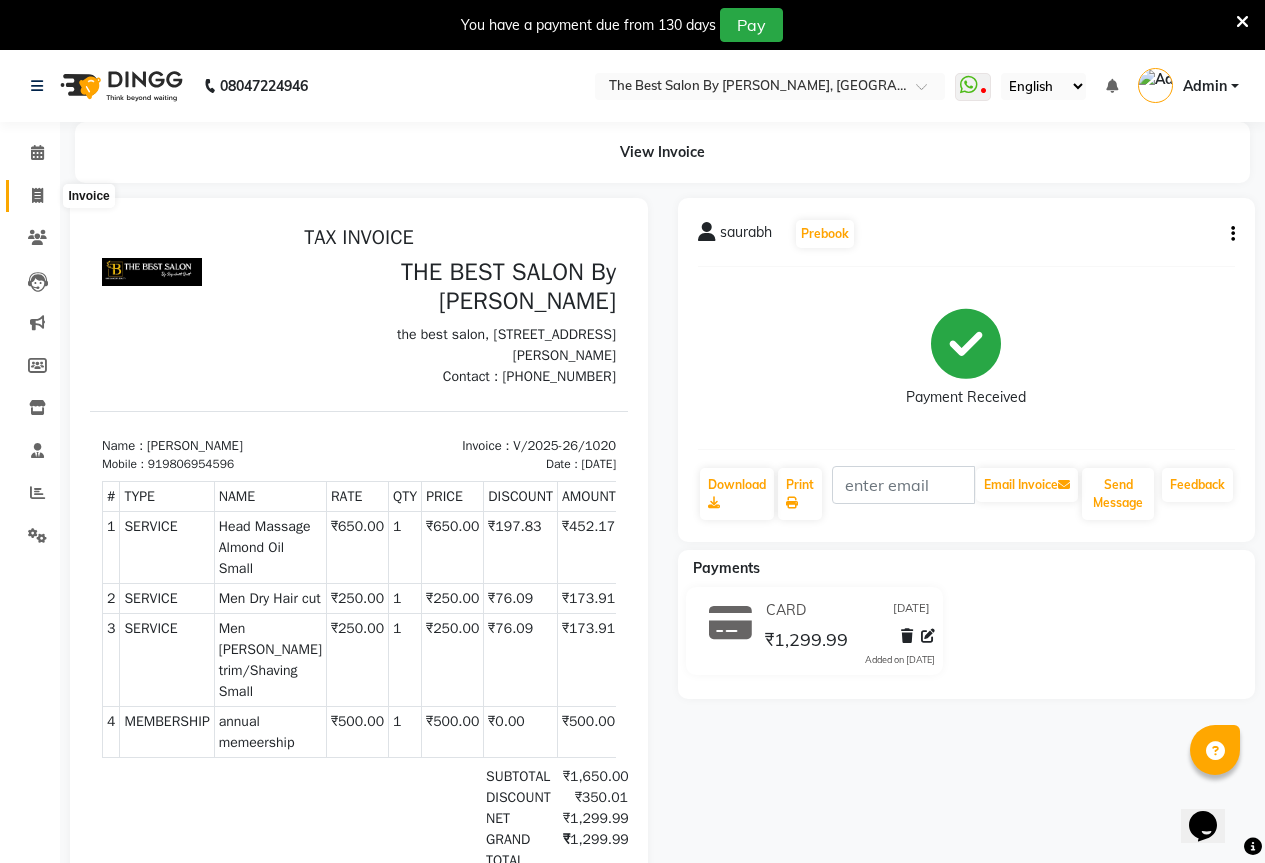 click 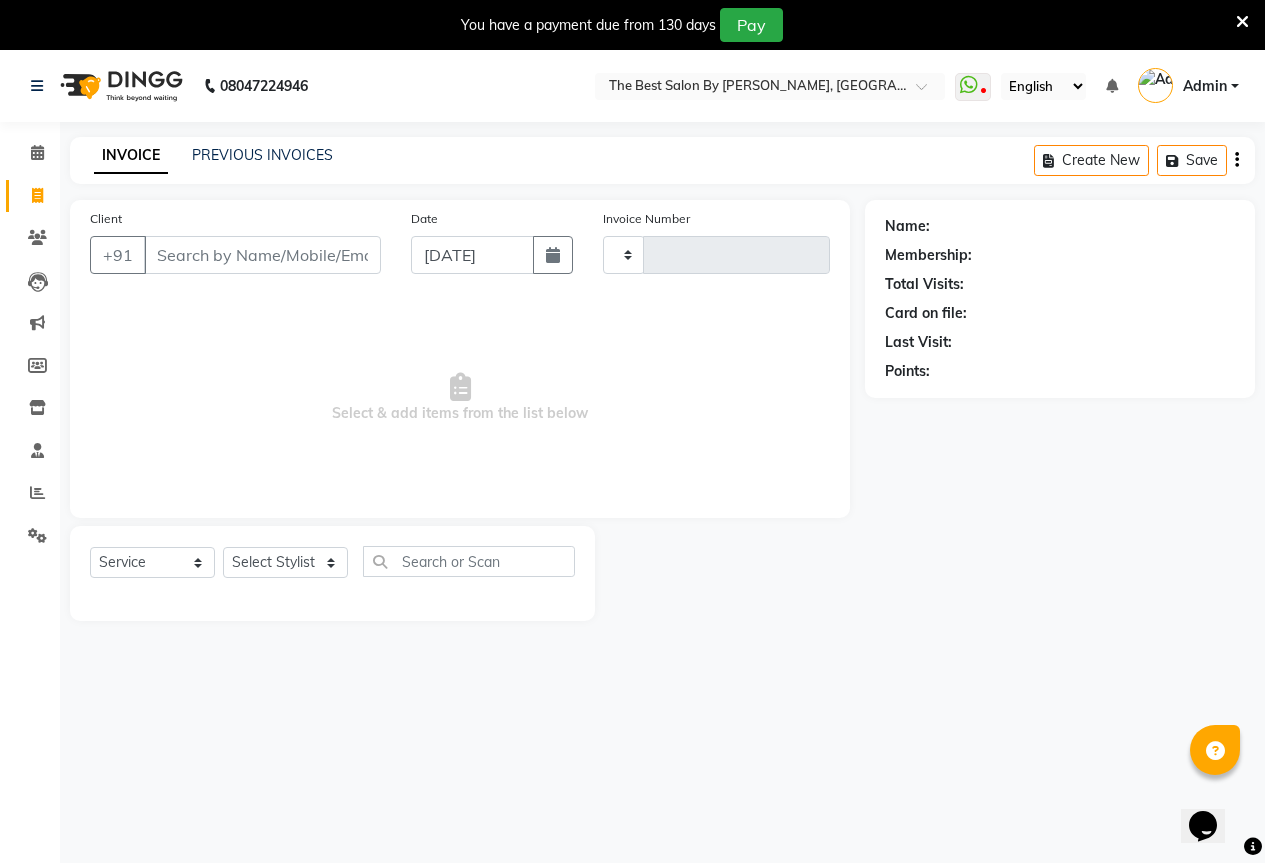 type on "1021" 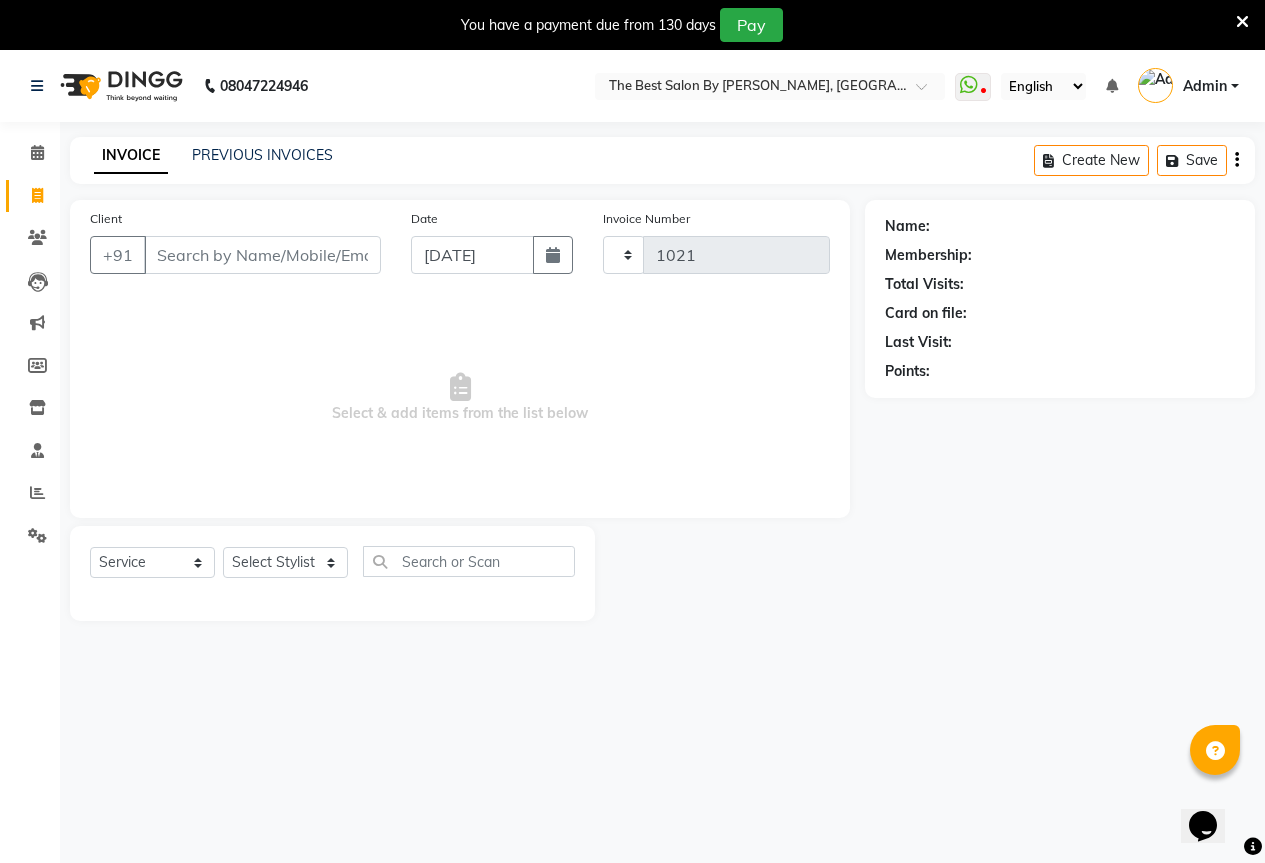 select on "7209" 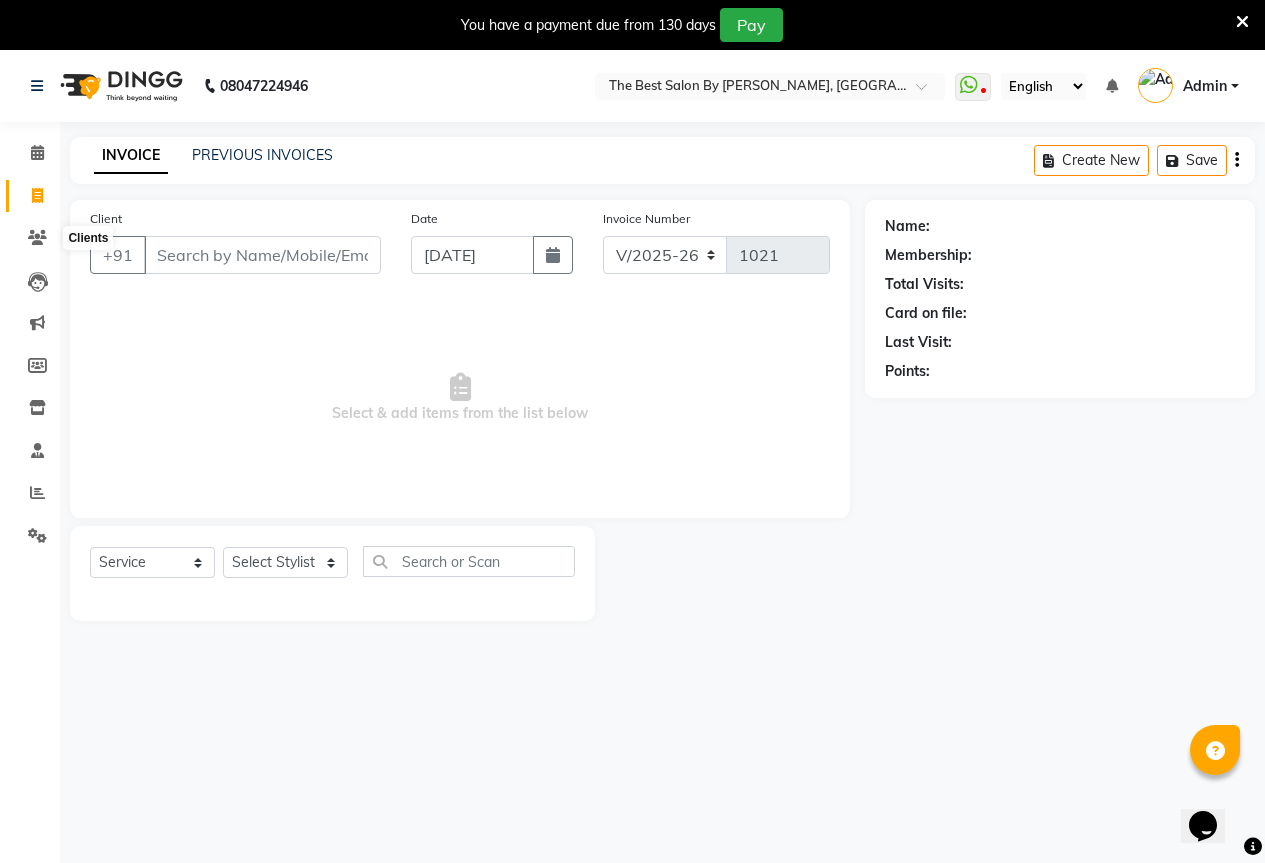 scroll, scrollTop: 50, scrollLeft: 0, axis: vertical 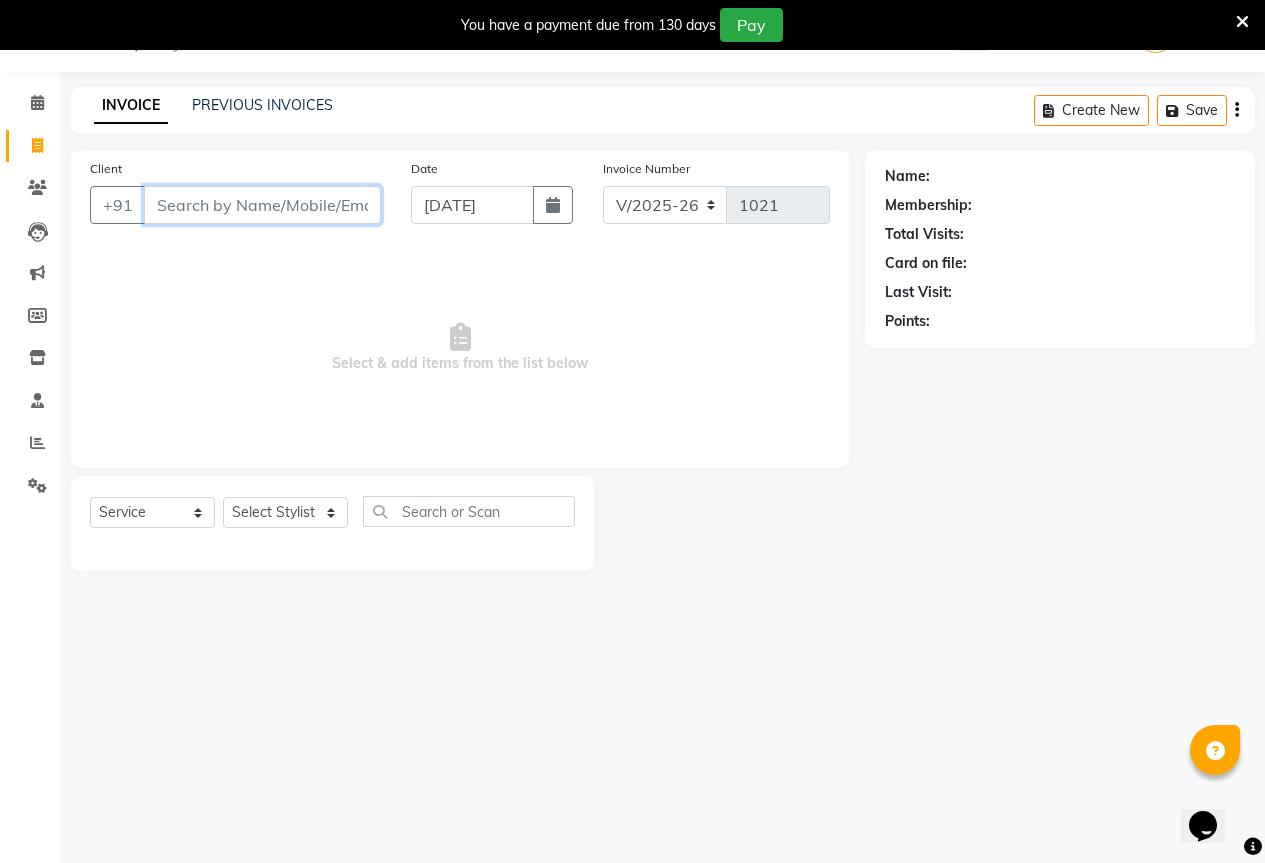 click on "Client" at bounding box center (262, 205) 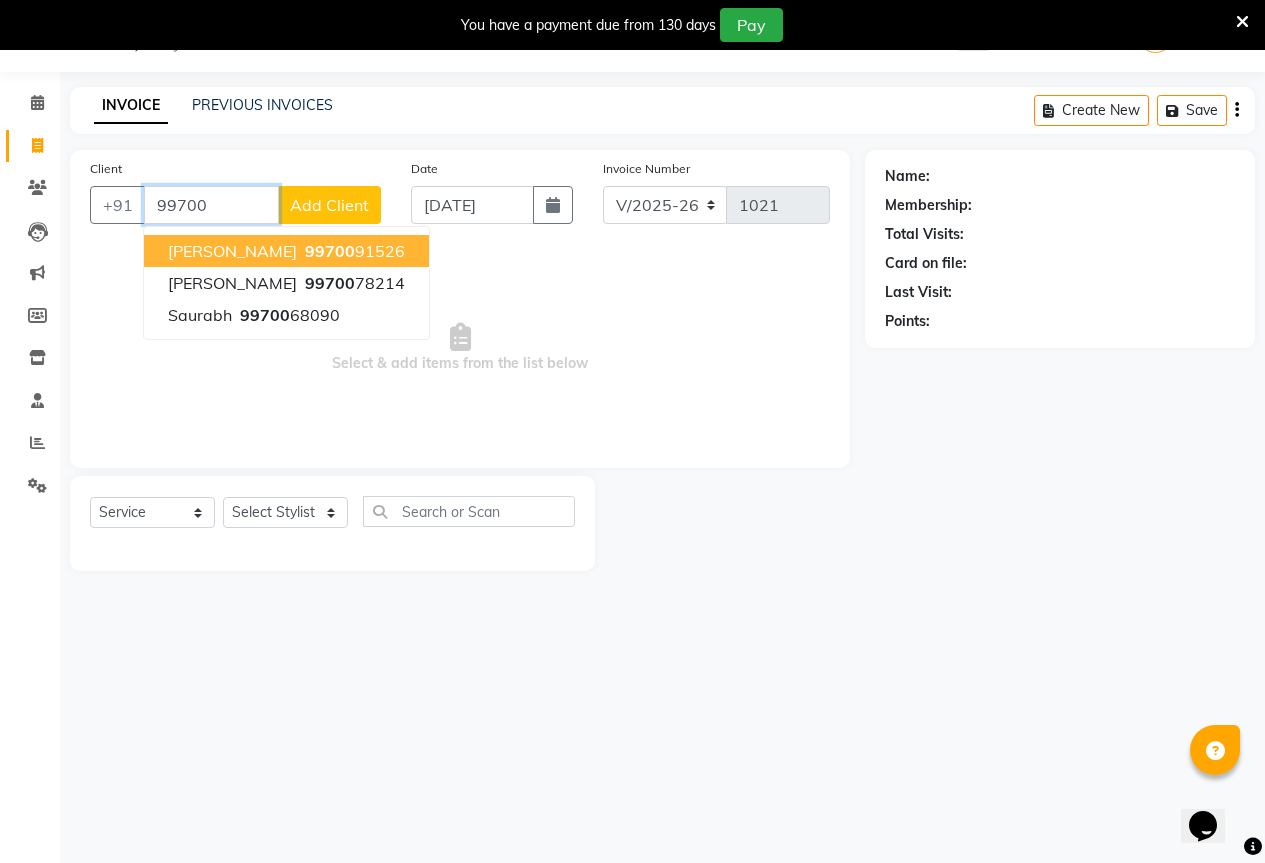 click on "99700 91526" at bounding box center [353, 251] 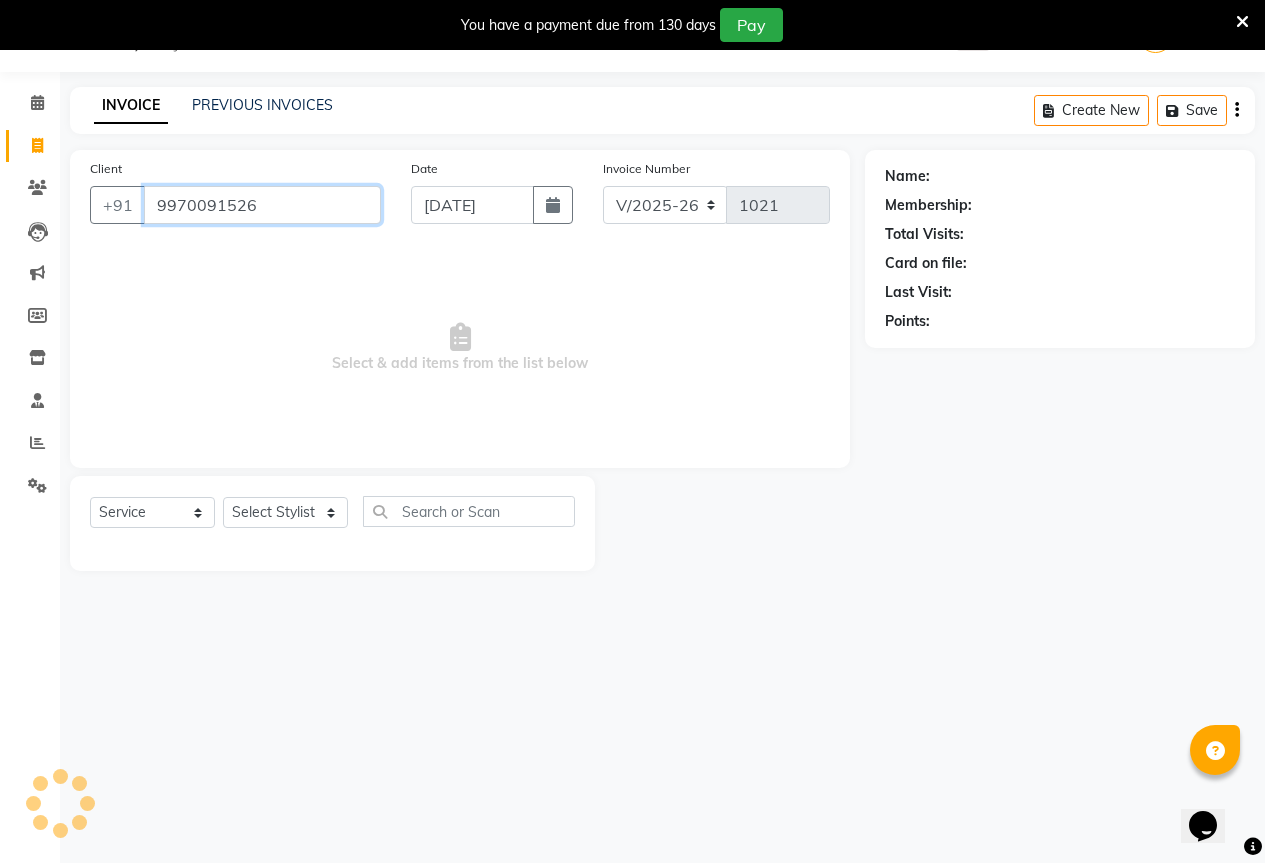 type on "9970091526" 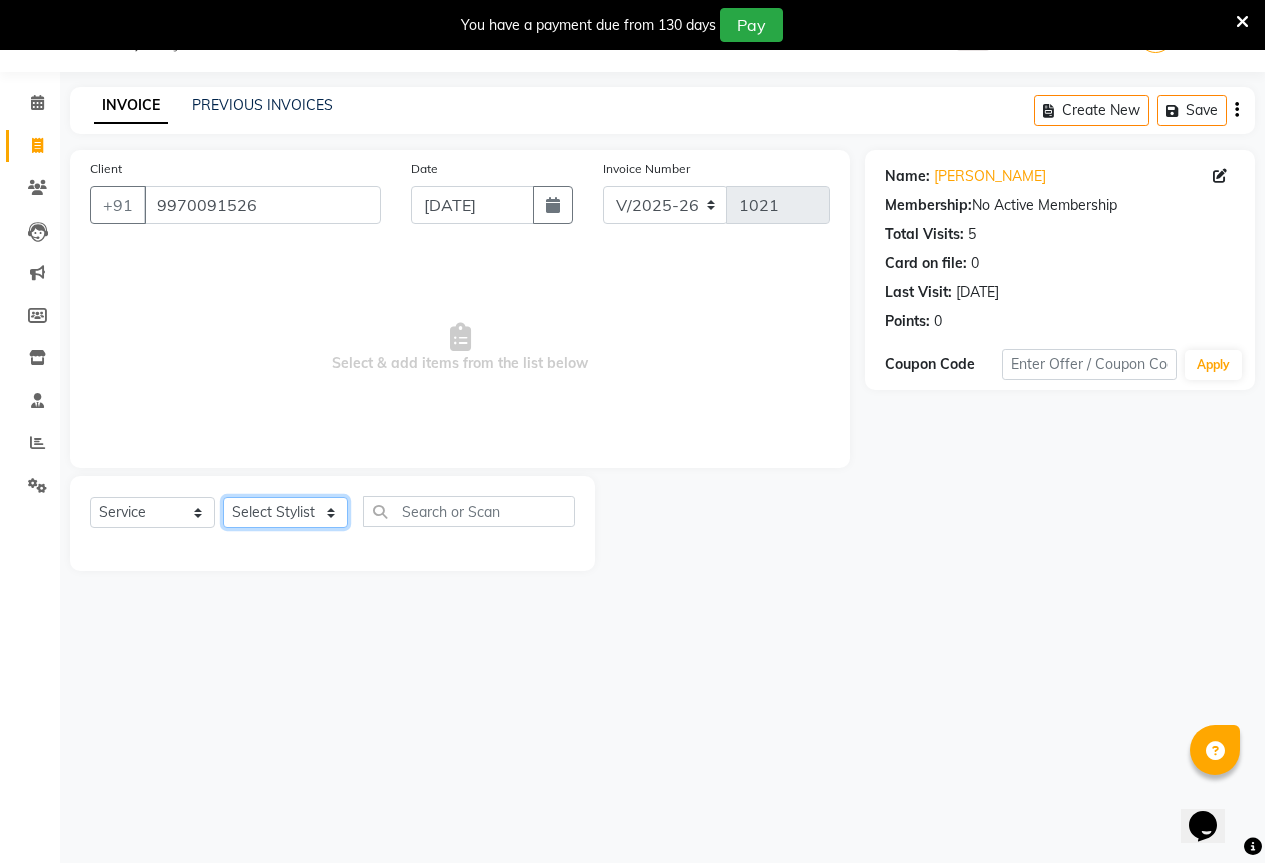 click on "Select Stylist AKASH KAJAL [PERSON_NAME] [PERSON_NAME] [PERSON_NAME]" 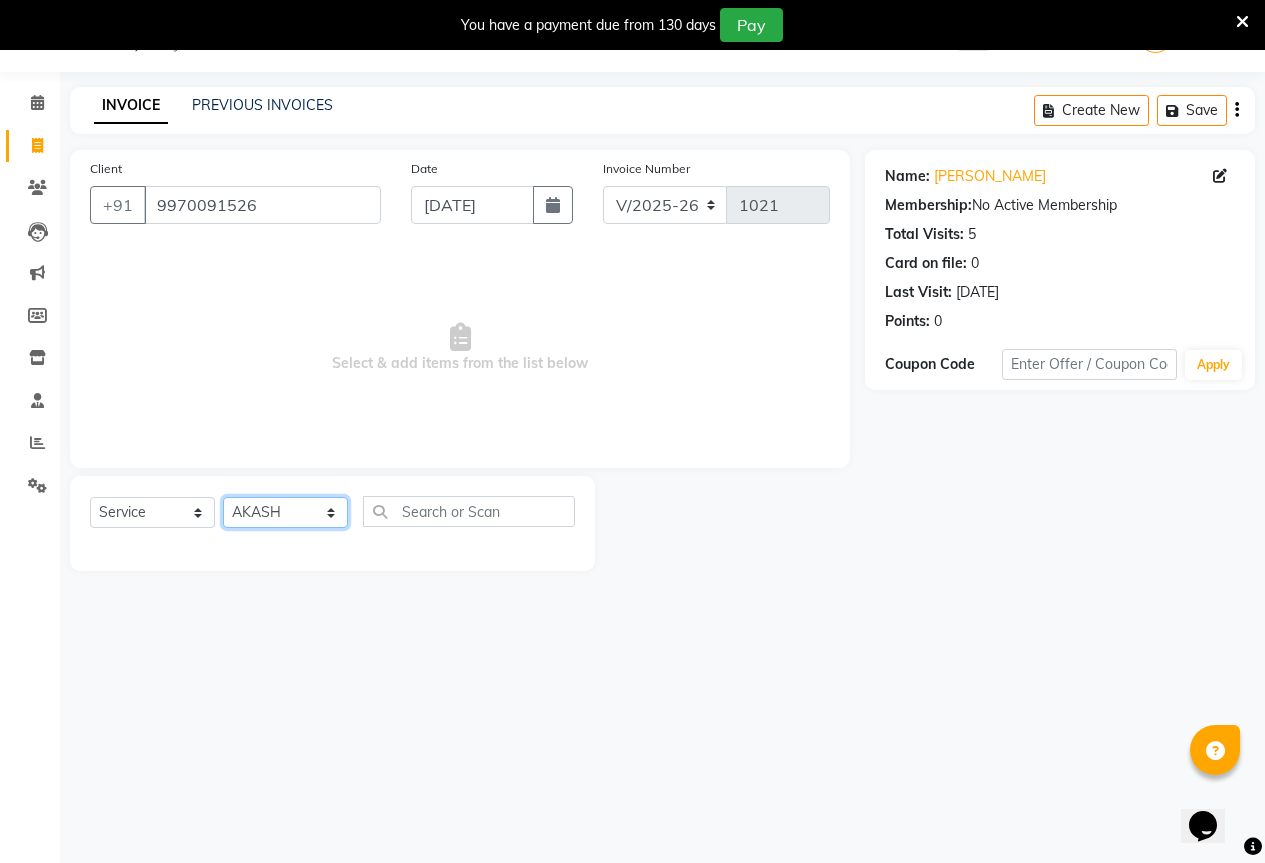 click on "Select Stylist AKASH KAJAL [PERSON_NAME] [PERSON_NAME] [PERSON_NAME]" 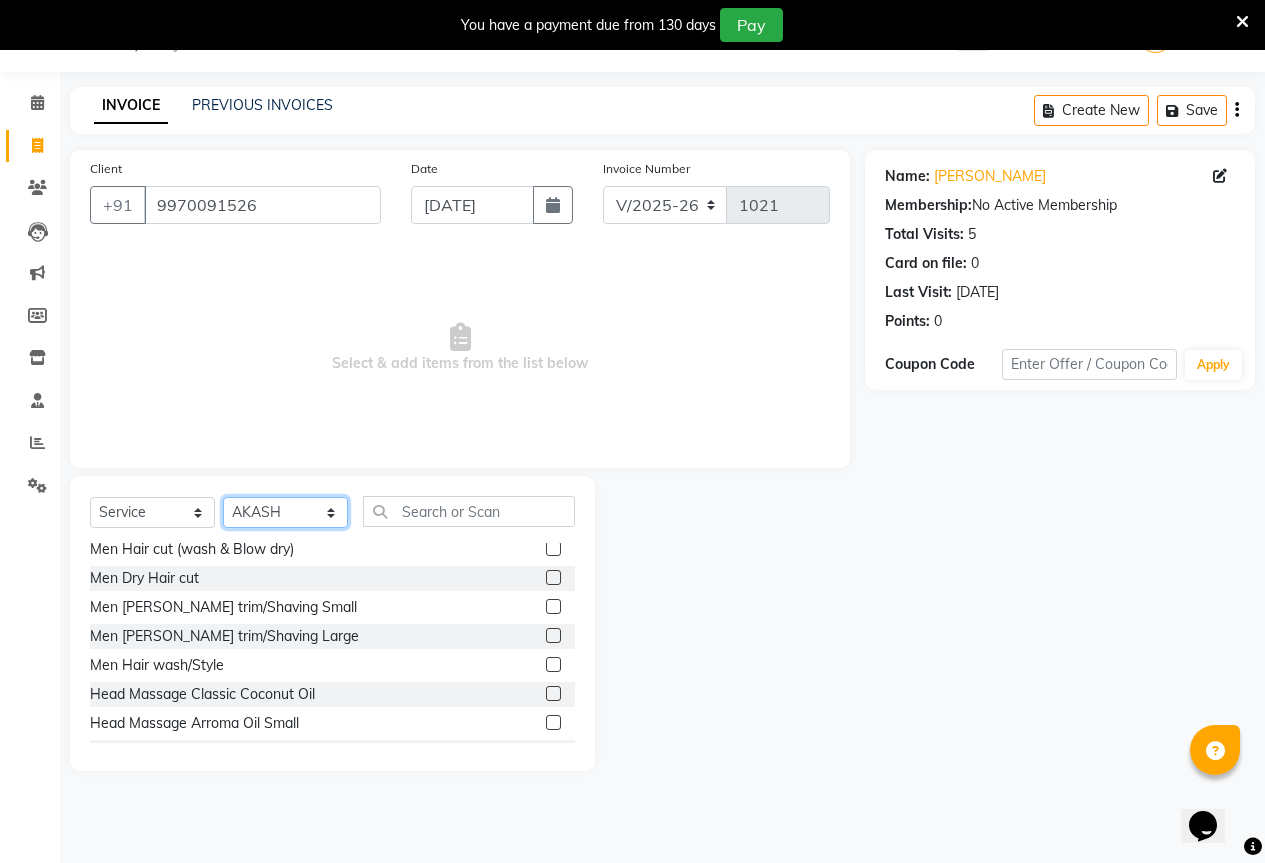 scroll, scrollTop: 500, scrollLeft: 0, axis: vertical 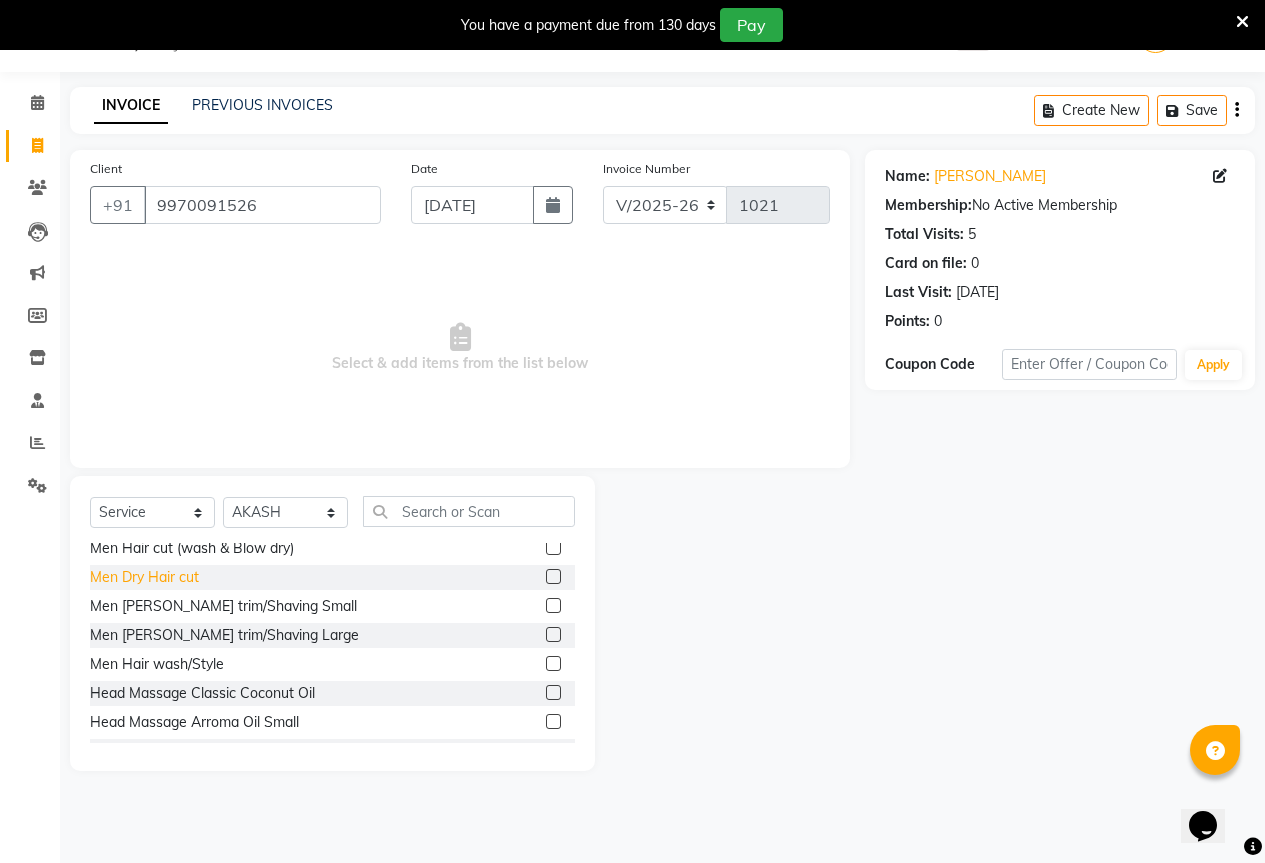 click on "Men Dry Hair cut" 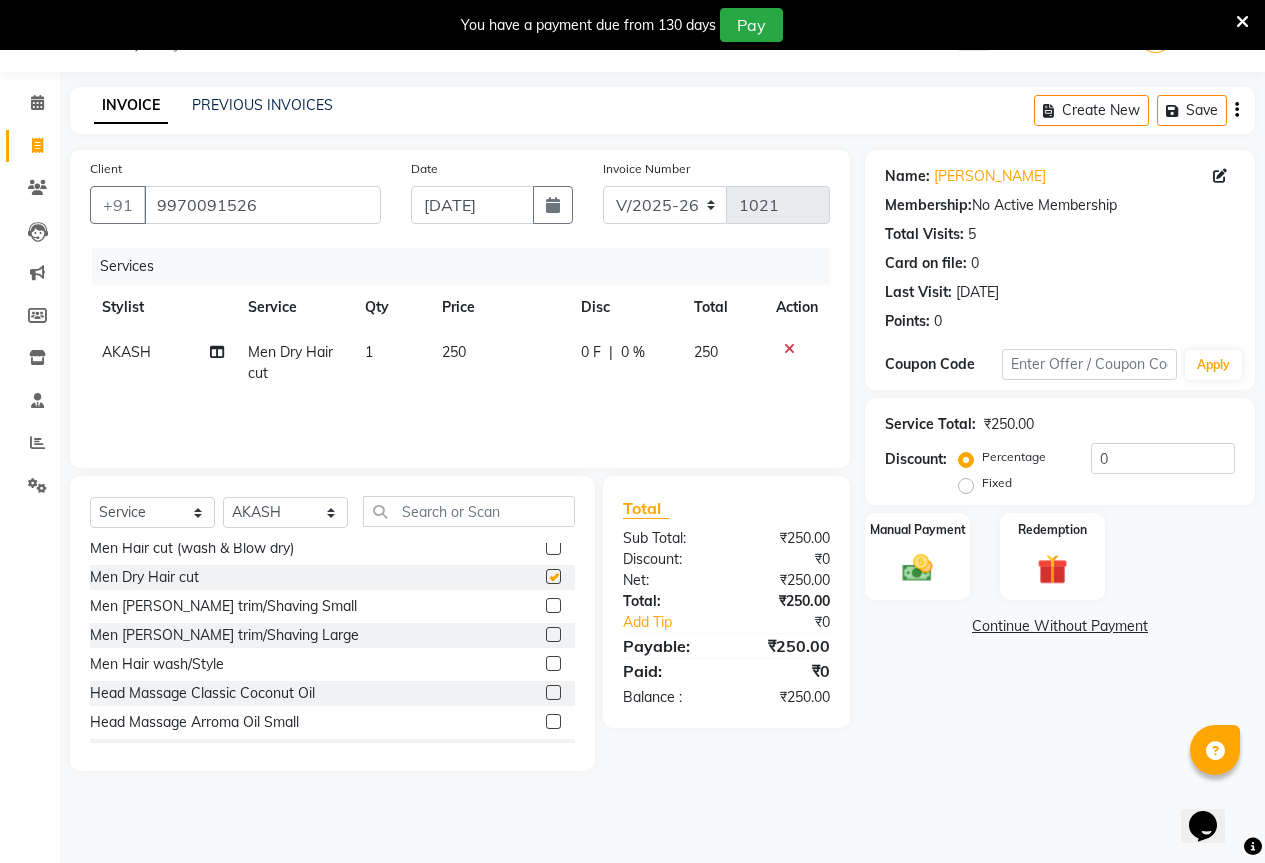 checkbox on "false" 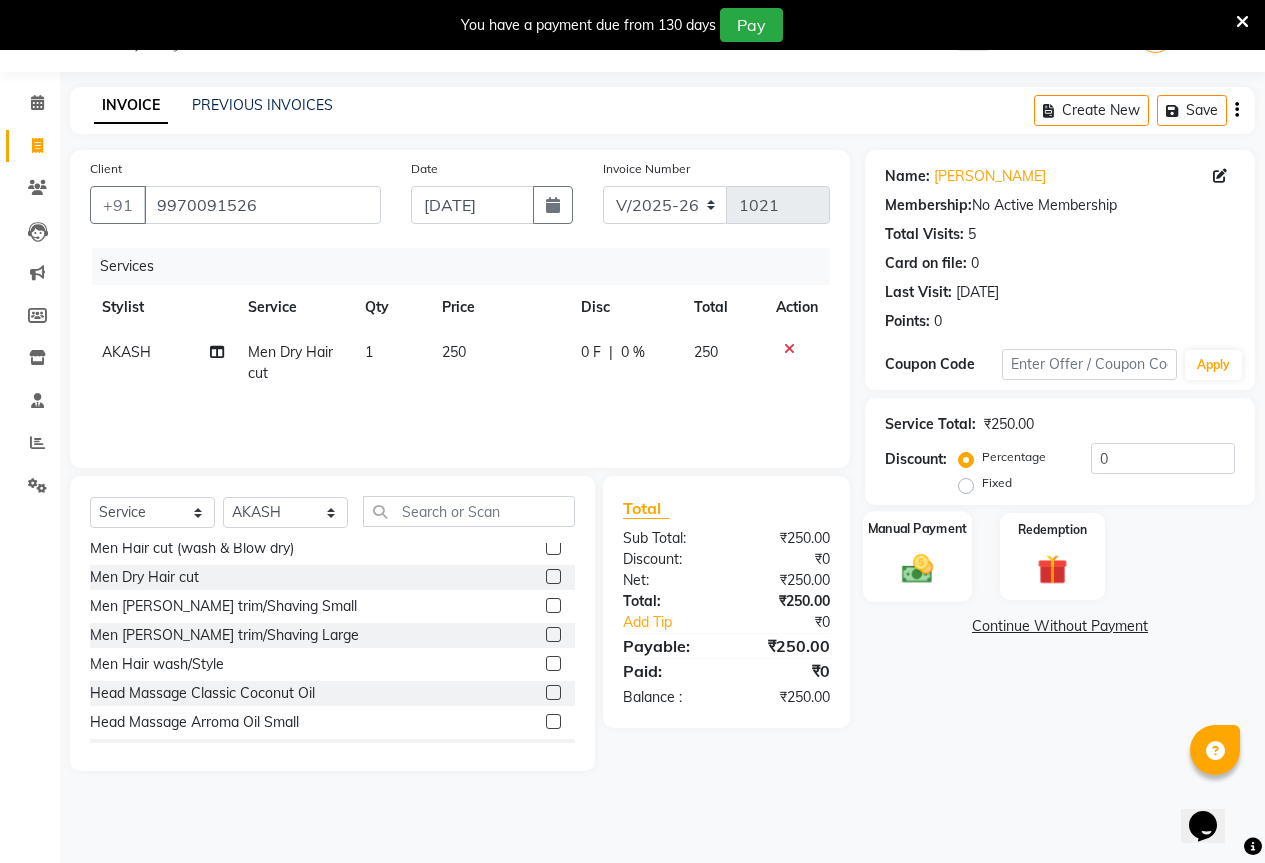 click on "Manual Payment" 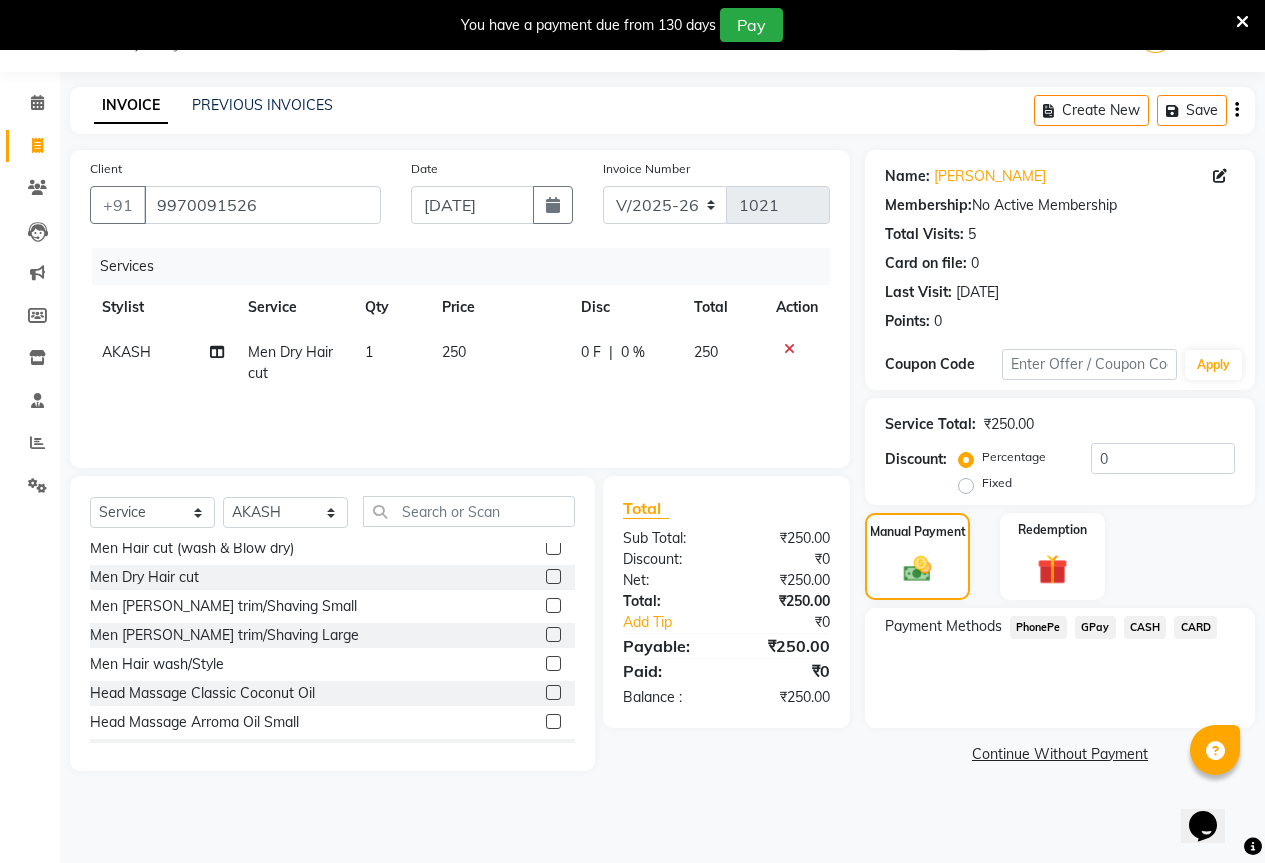 click on "GPay" 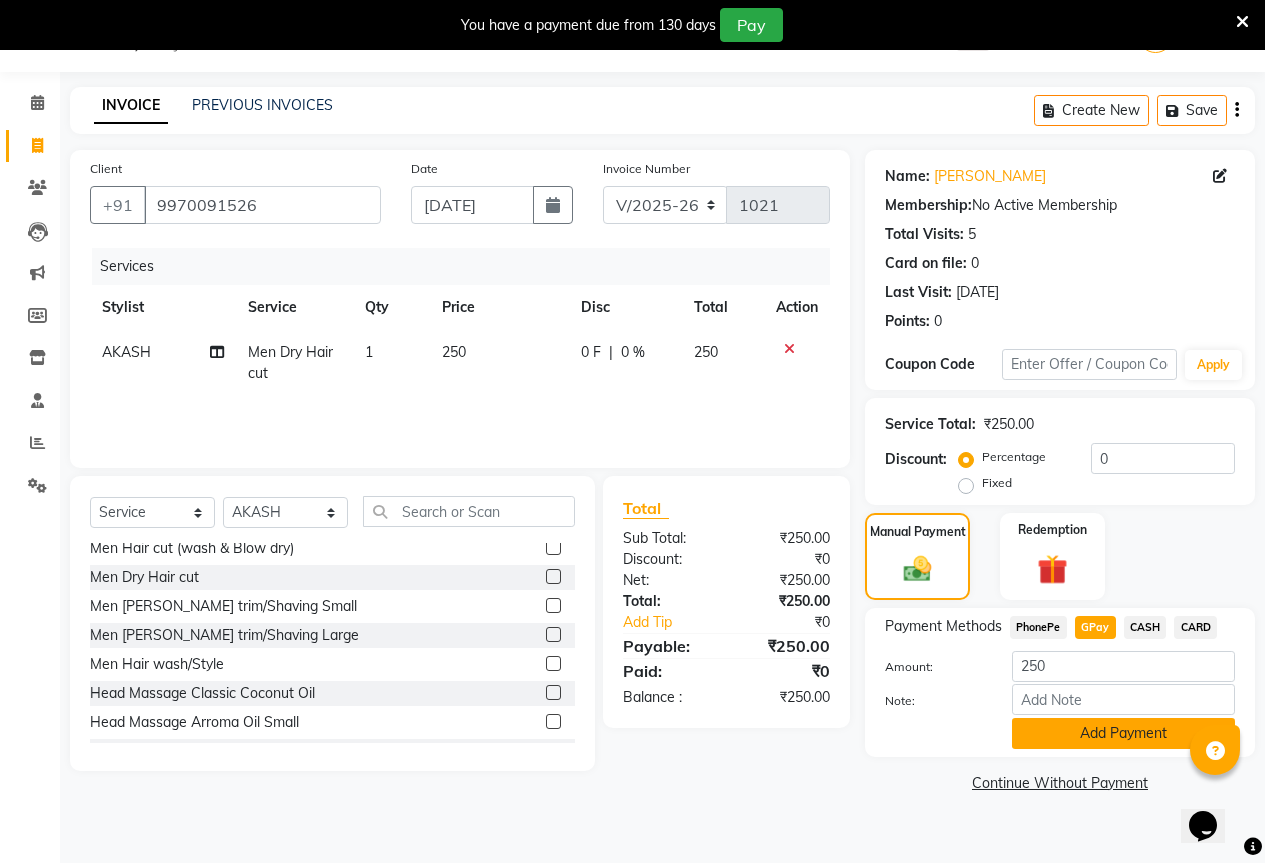 click on "Add Payment" 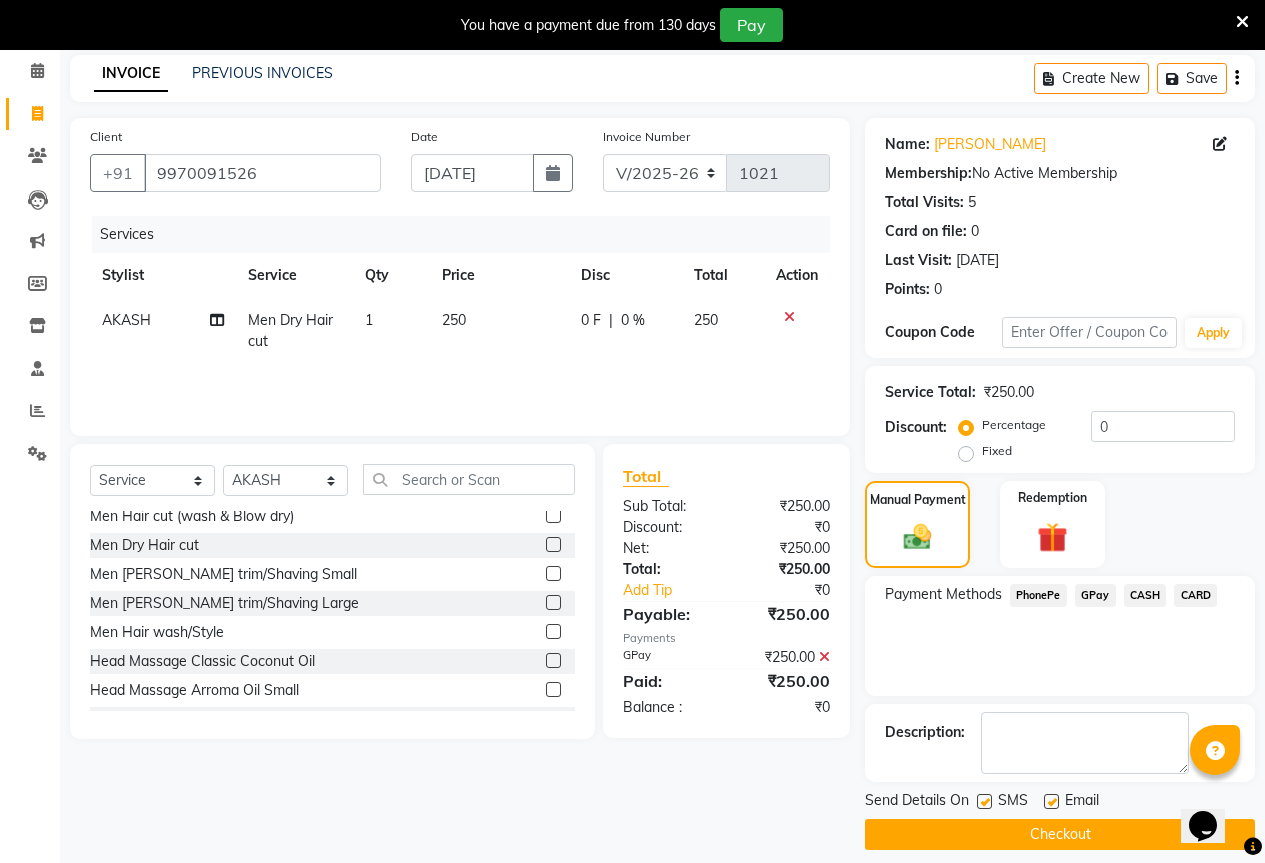 scroll, scrollTop: 99, scrollLeft: 0, axis: vertical 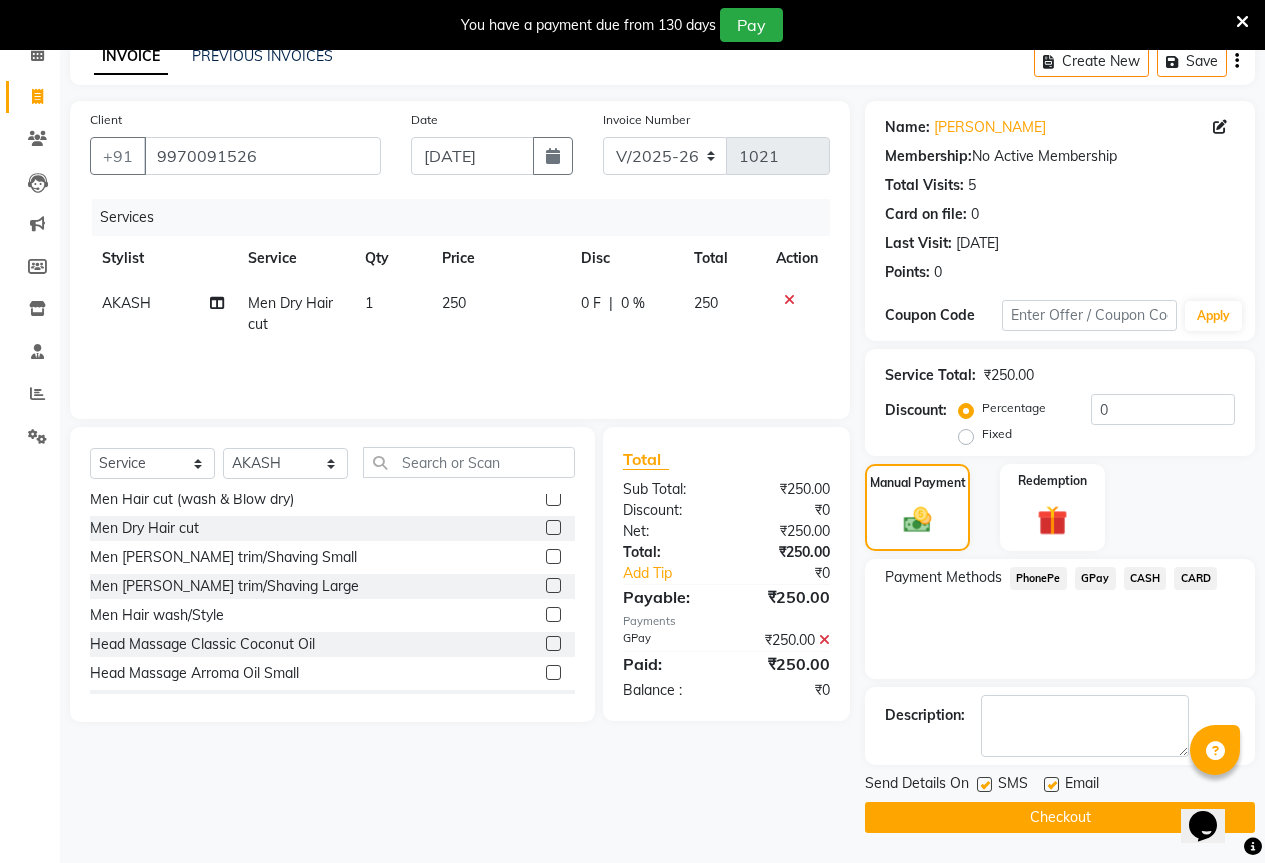 click on "Checkout" 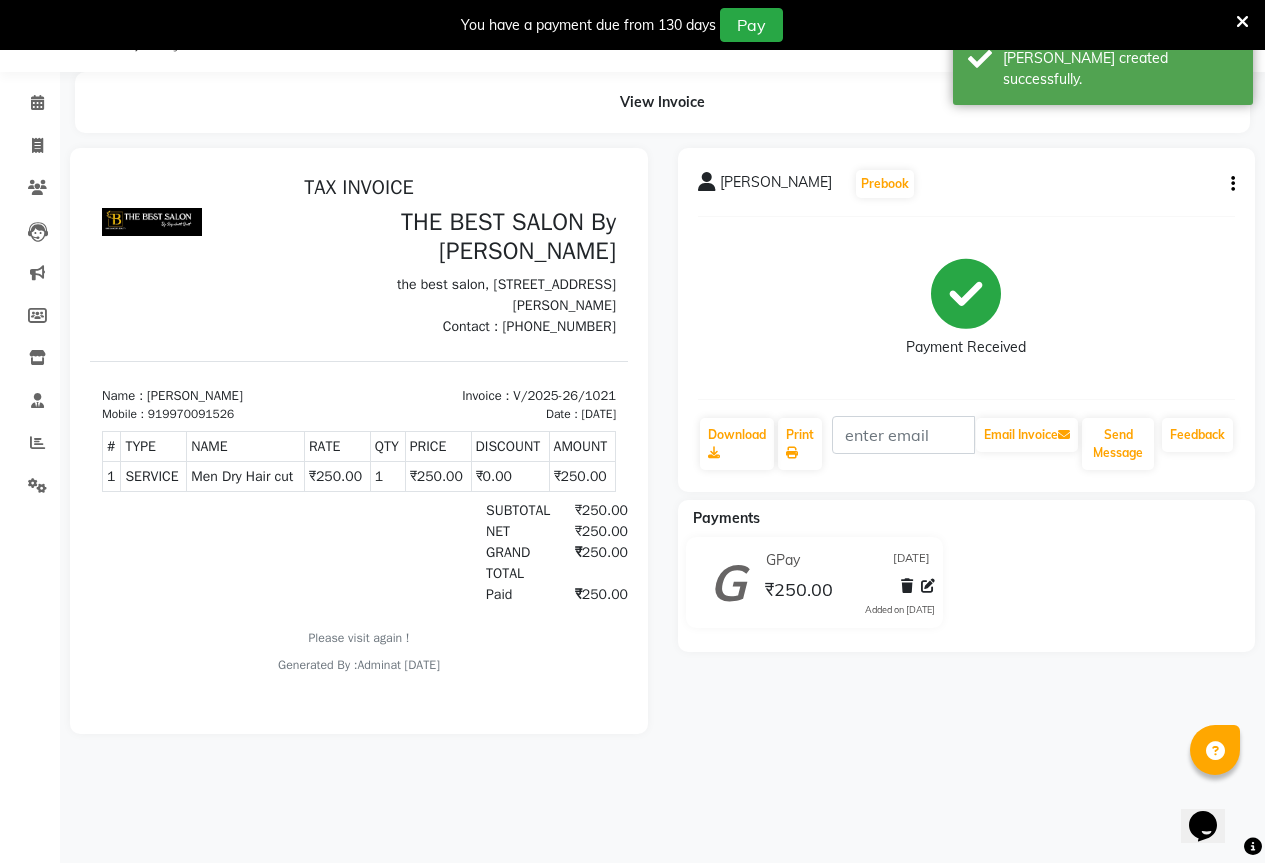 scroll, scrollTop: 0, scrollLeft: 0, axis: both 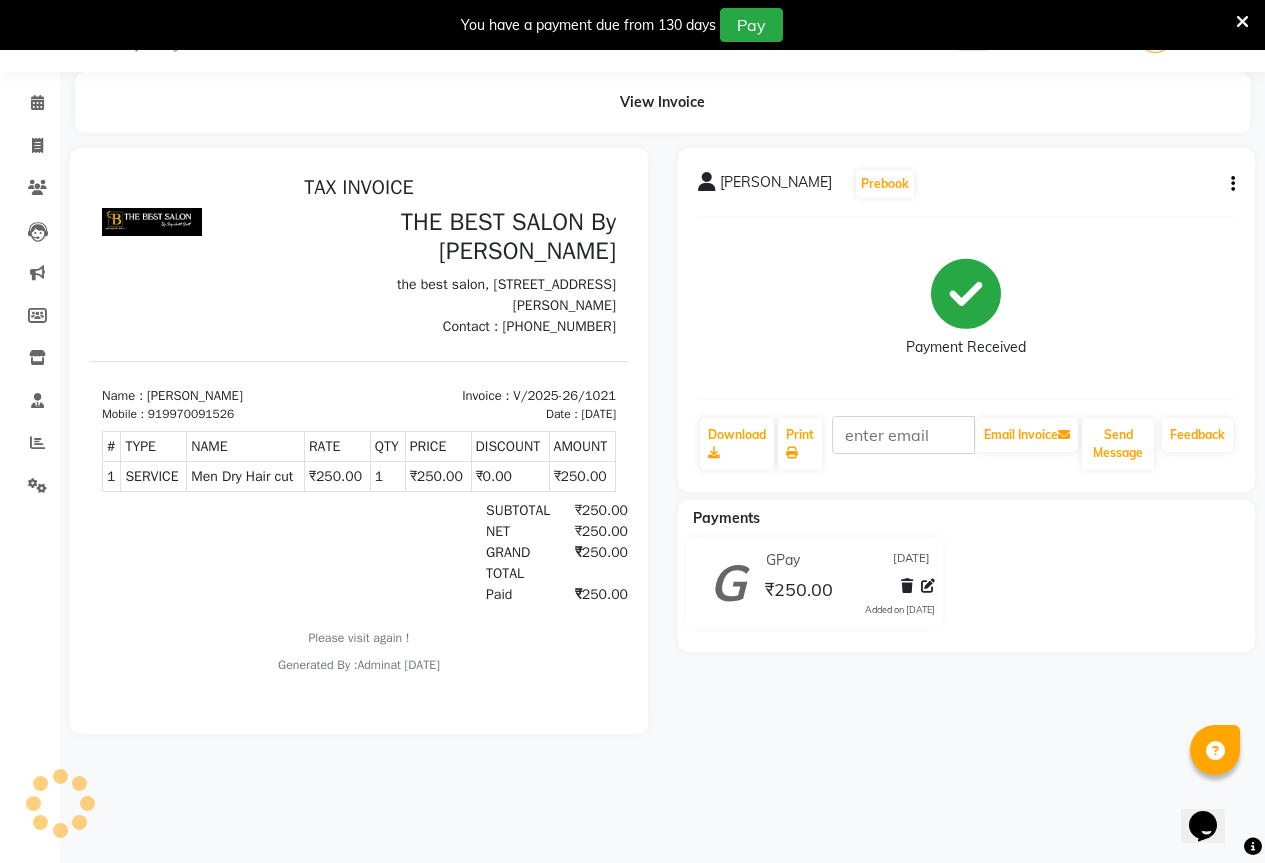 click on "08047224946 Select Location × The Best Salon By [PERSON_NAME], Wakad  WhatsApp Status  ✕ Status:  Disconnected Recent Service Activity: [DATE]     05:30 AM  08047224946 Whatsapp Settings English ENGLISH Español العربية मराठी हिंदी ગુજરાતી தமிழ் 中文 Notifications nothing to show Admin Manage Profile Change Password Sign out  Version:3.15.4  ☀ THE BEST SALON By [PERSON_NAME], Wakad  Calendar  Invoice  Clients  Leads   Marketing  Members  Inventory  Staff  Reports  Settings Completed InProgress Upcoming Dropped Tentative Check-In Confirm Bookings Generate Report Segments Page Builder  View Invoice      [PERSON_NAME]   Prebook   Payment Received  Download  Print   Email Invoice   Send Message Feedback  Payments GPay [DATE] ₹250.00  Added on [DATE]" at bounding box center (632, 431) 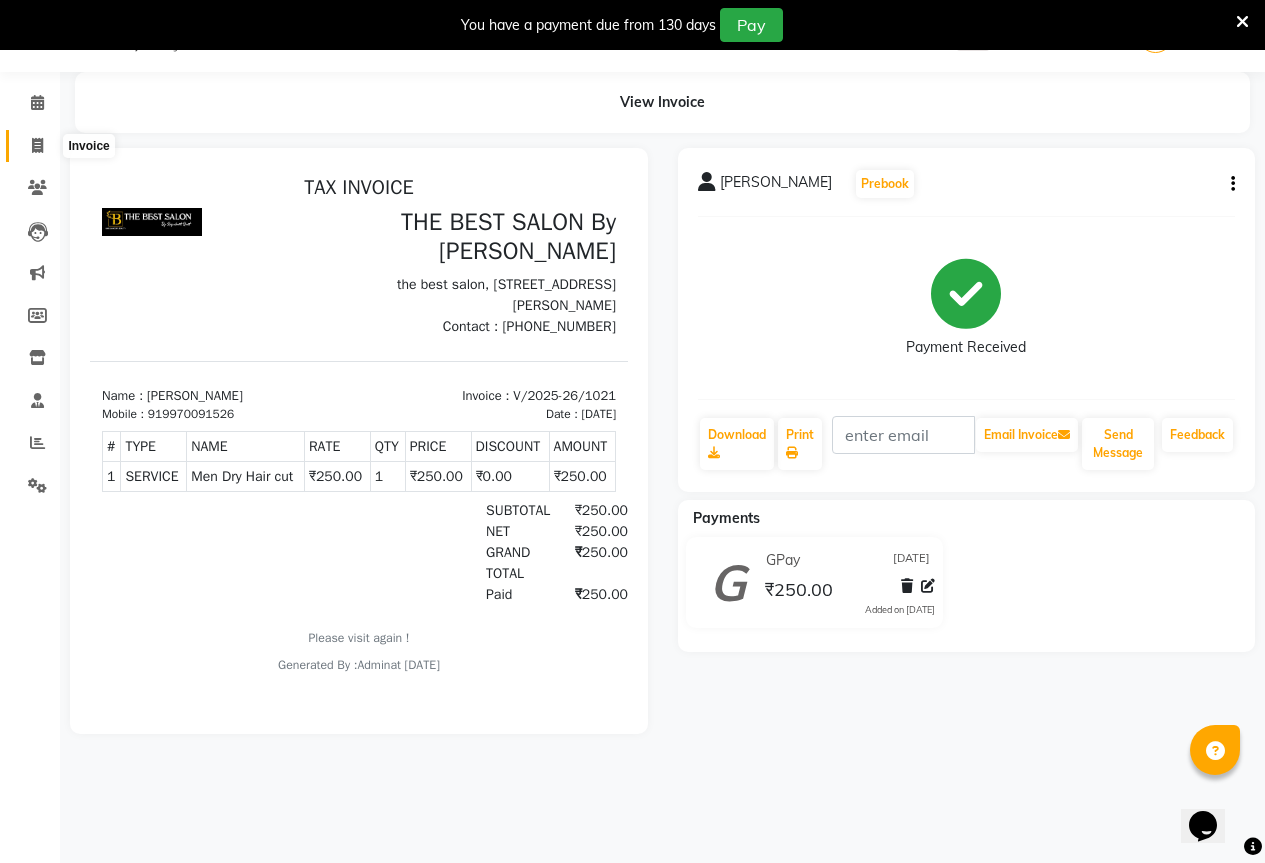 click 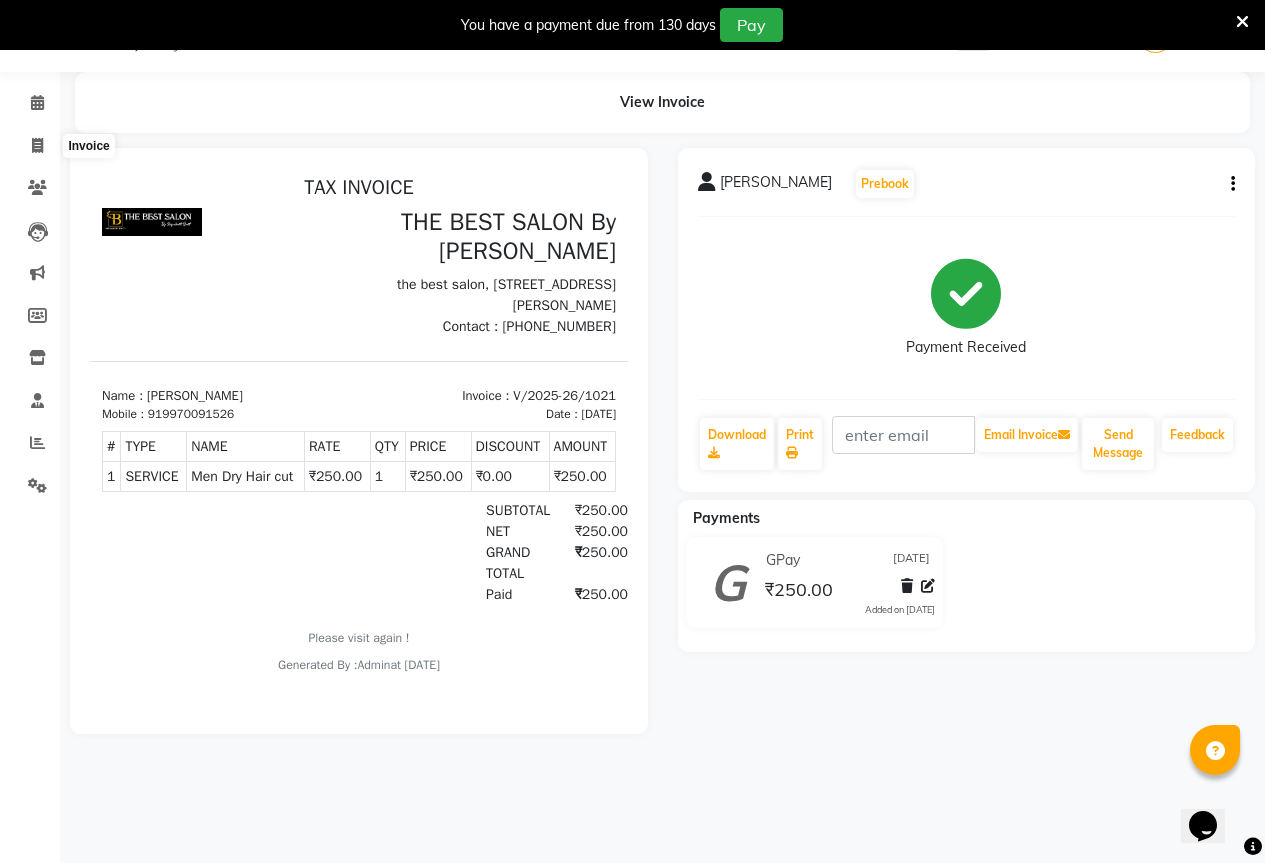 select on "service" 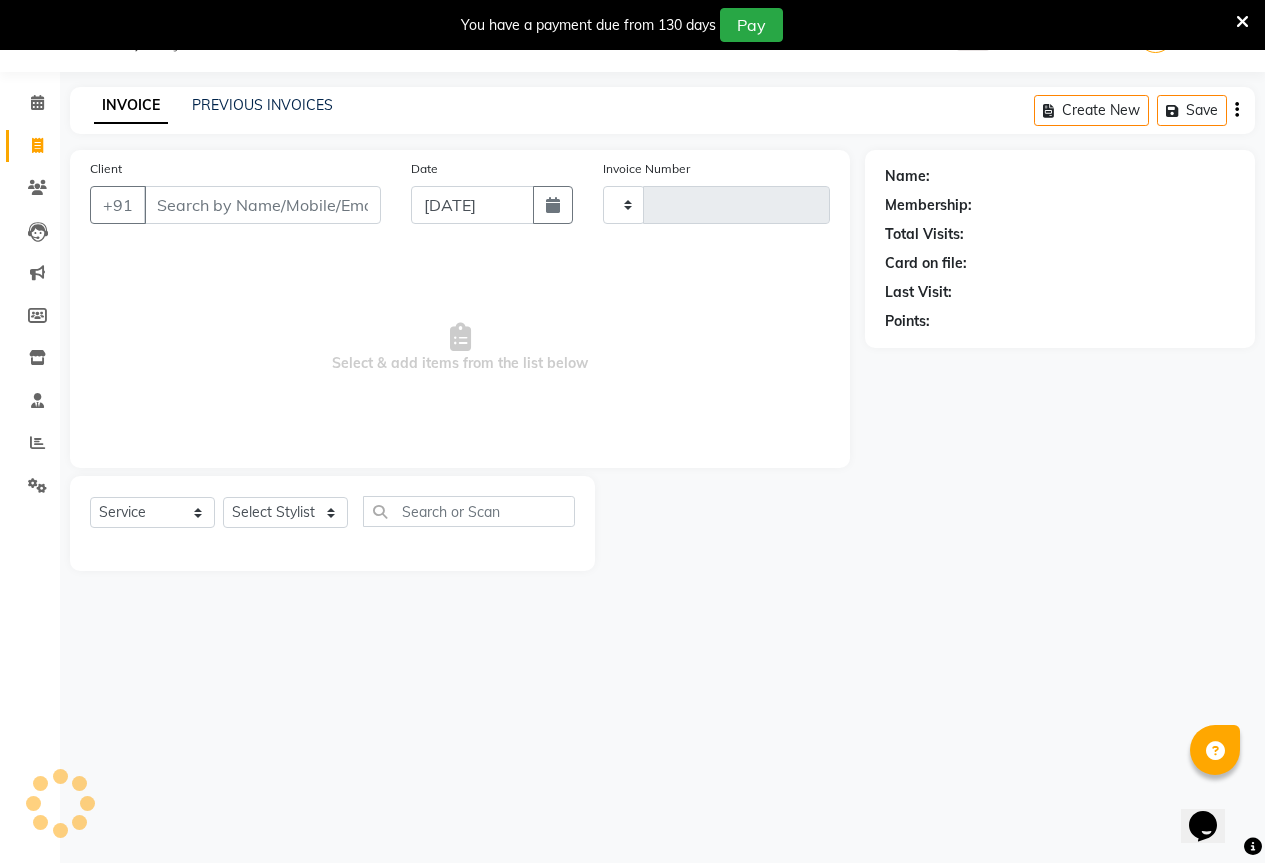 type on "1022" 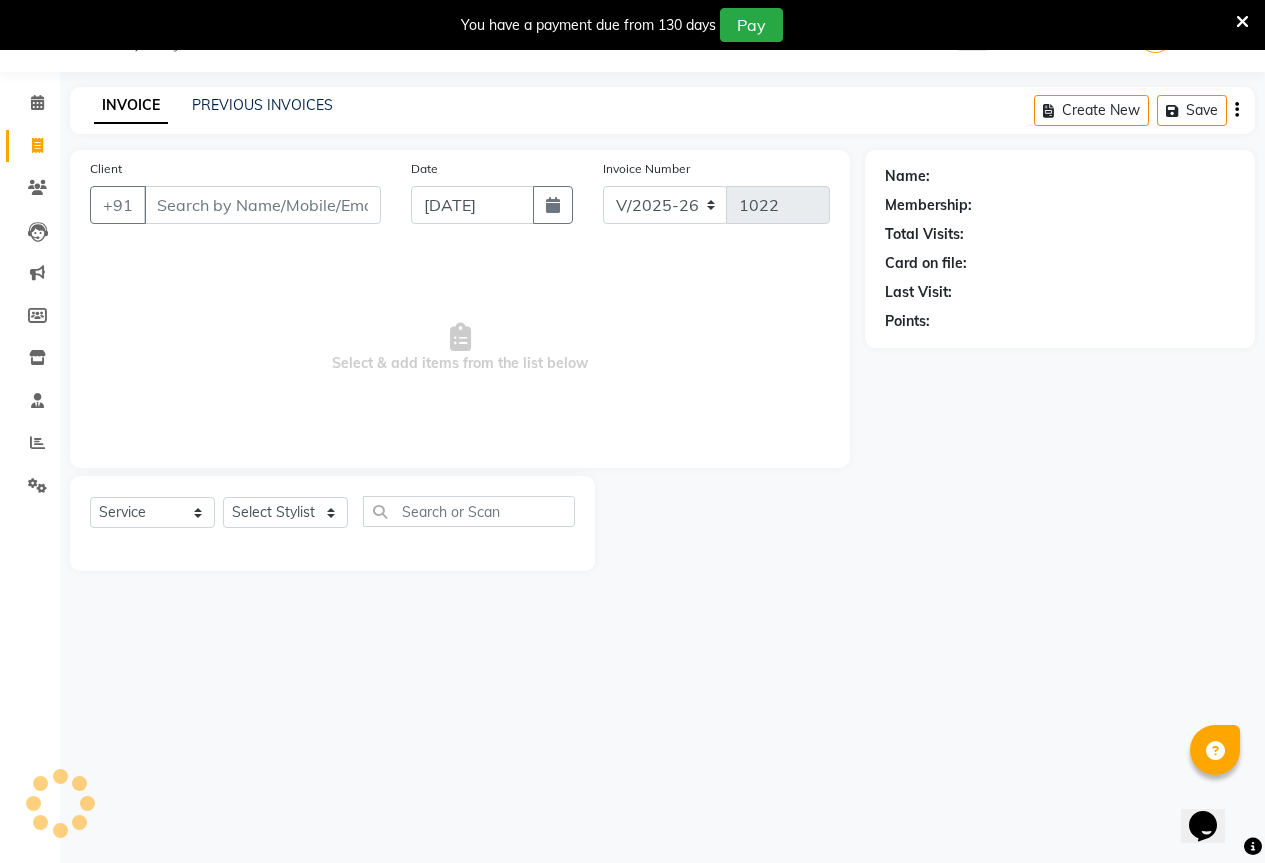 click on "Client" at bounding box center [262, 205] 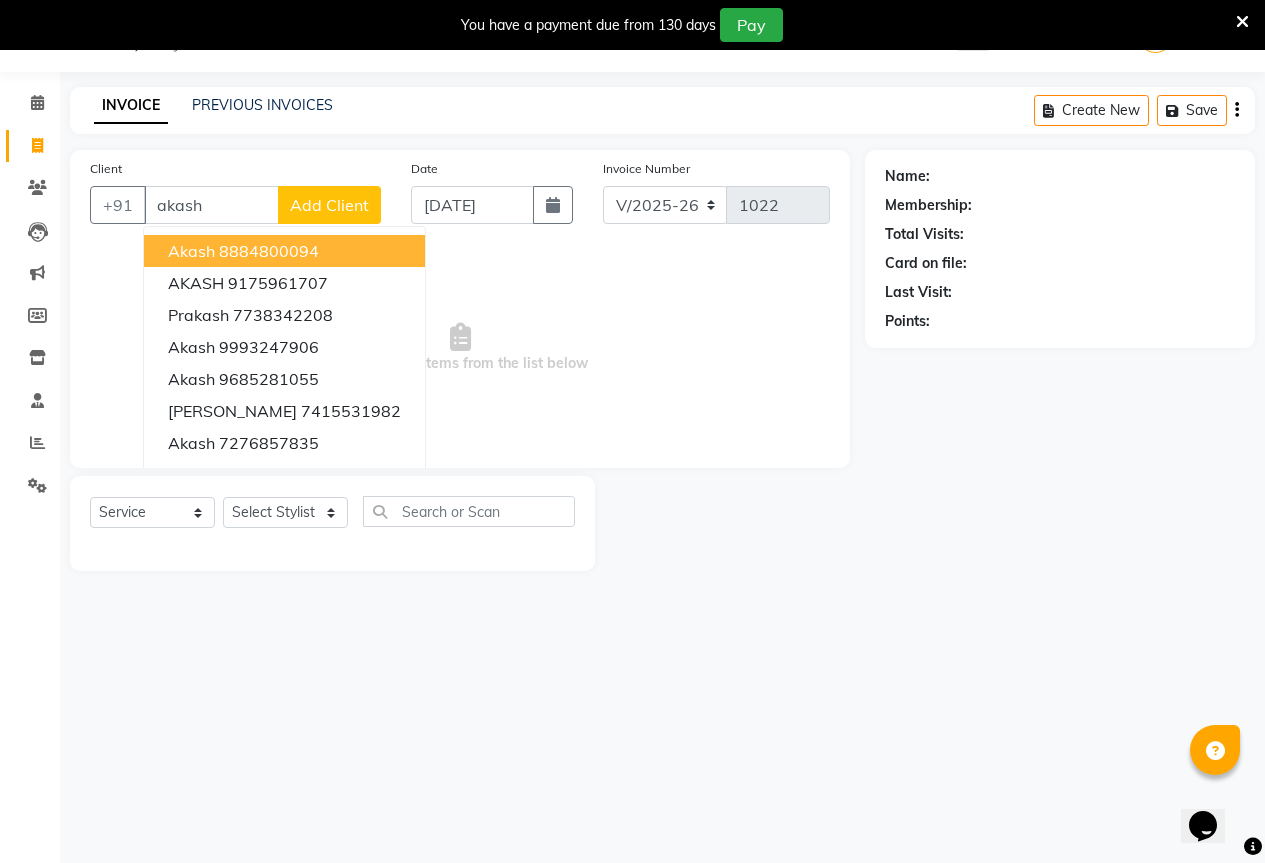 click on "akash  8884800094" at bounding box center (284, 251) 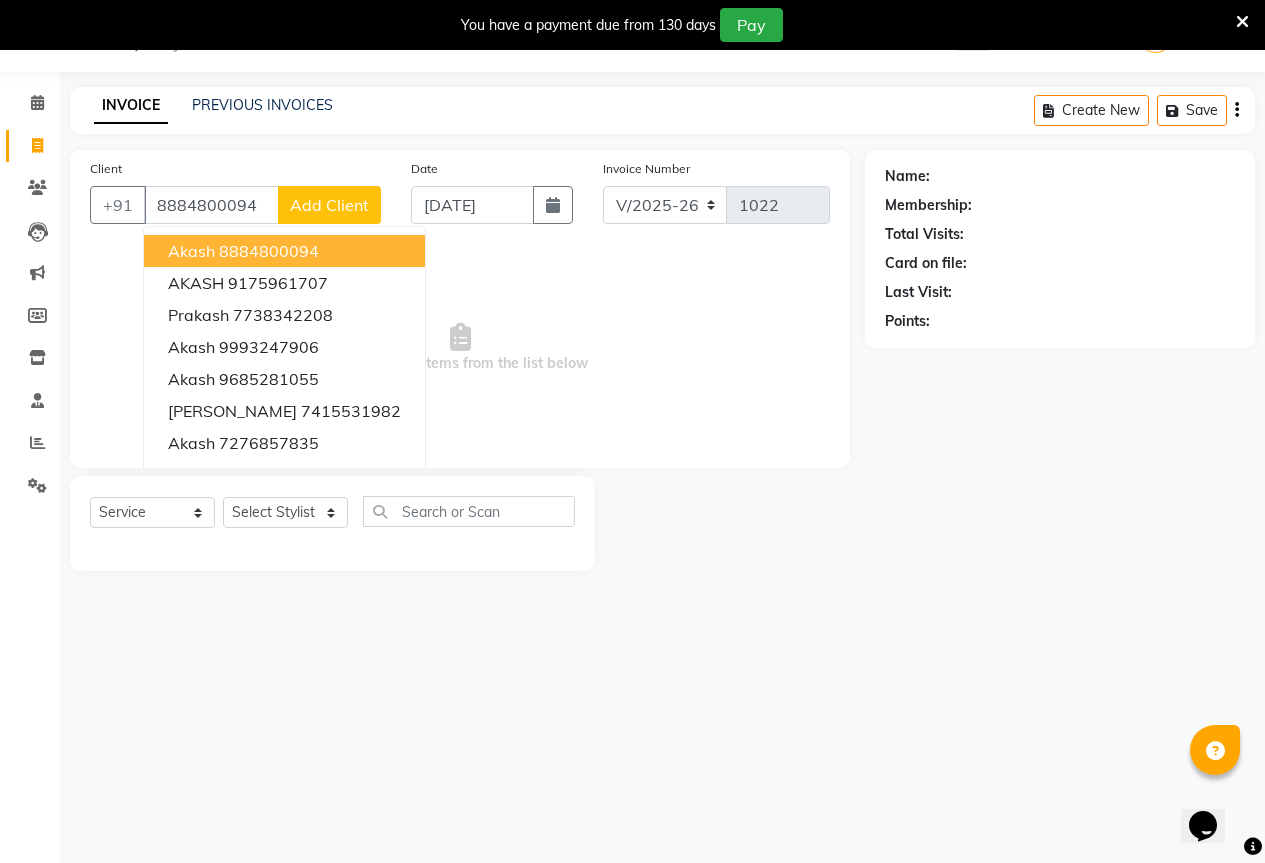 type on "8884800094" 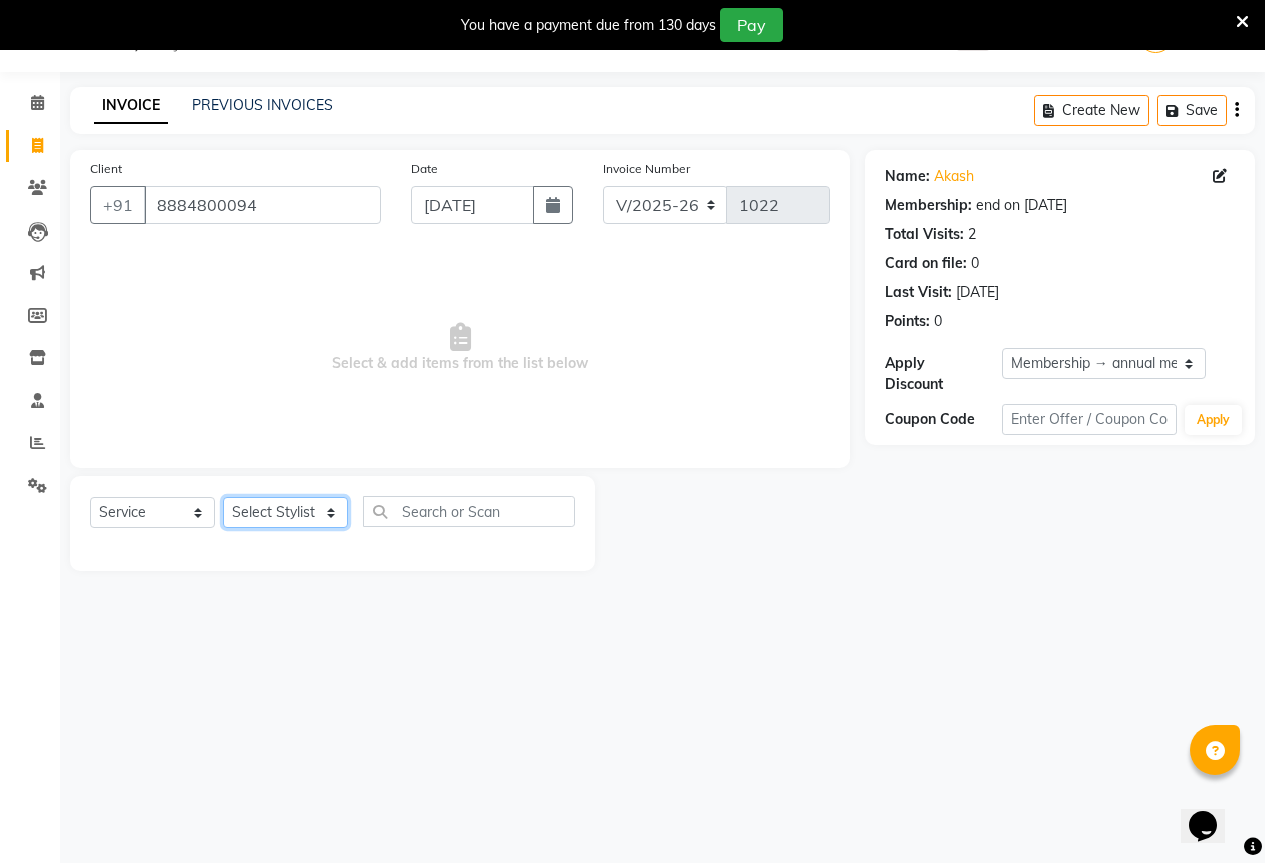 click on "Select Stylist AKASH KAJAL [PERSON_NAME] [PERSON_NAME] [PERSON_NAME]" 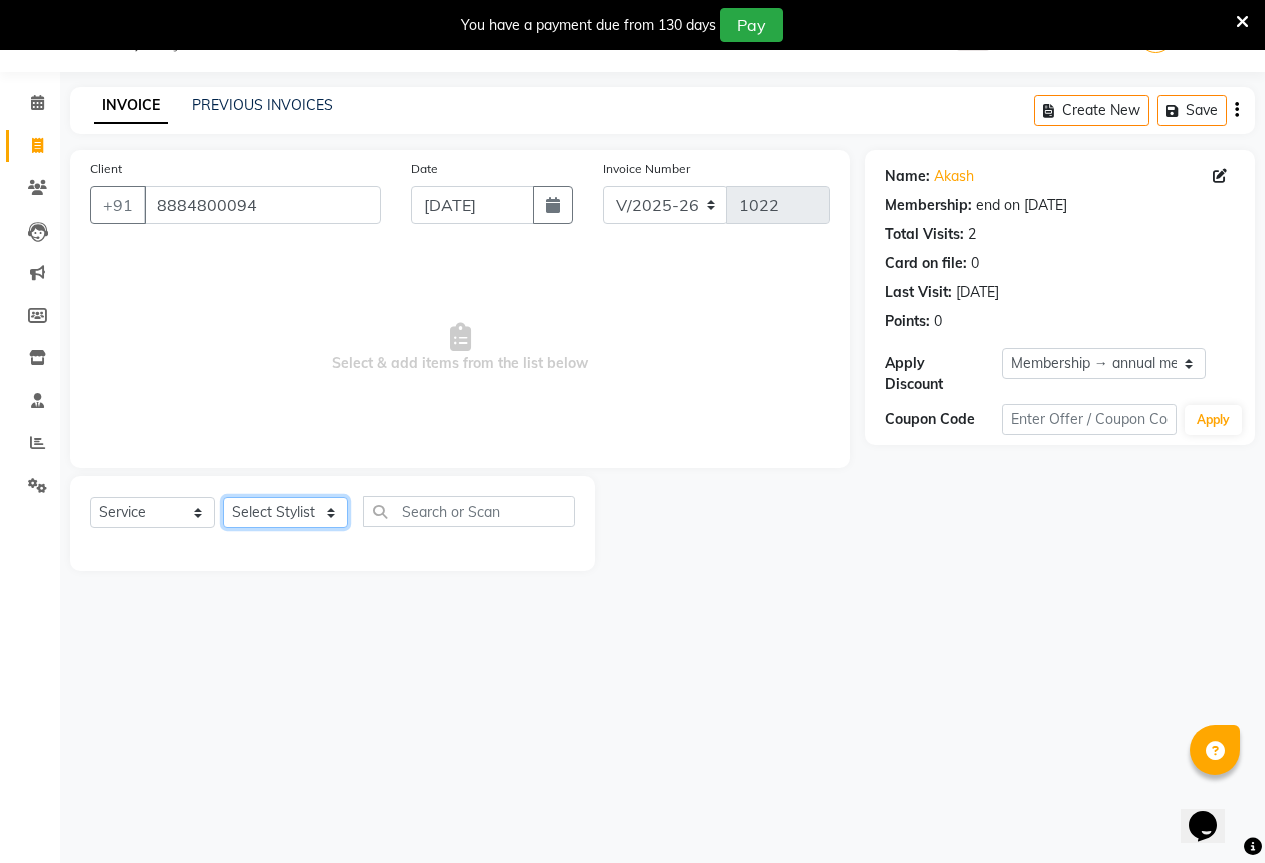select on "61551" 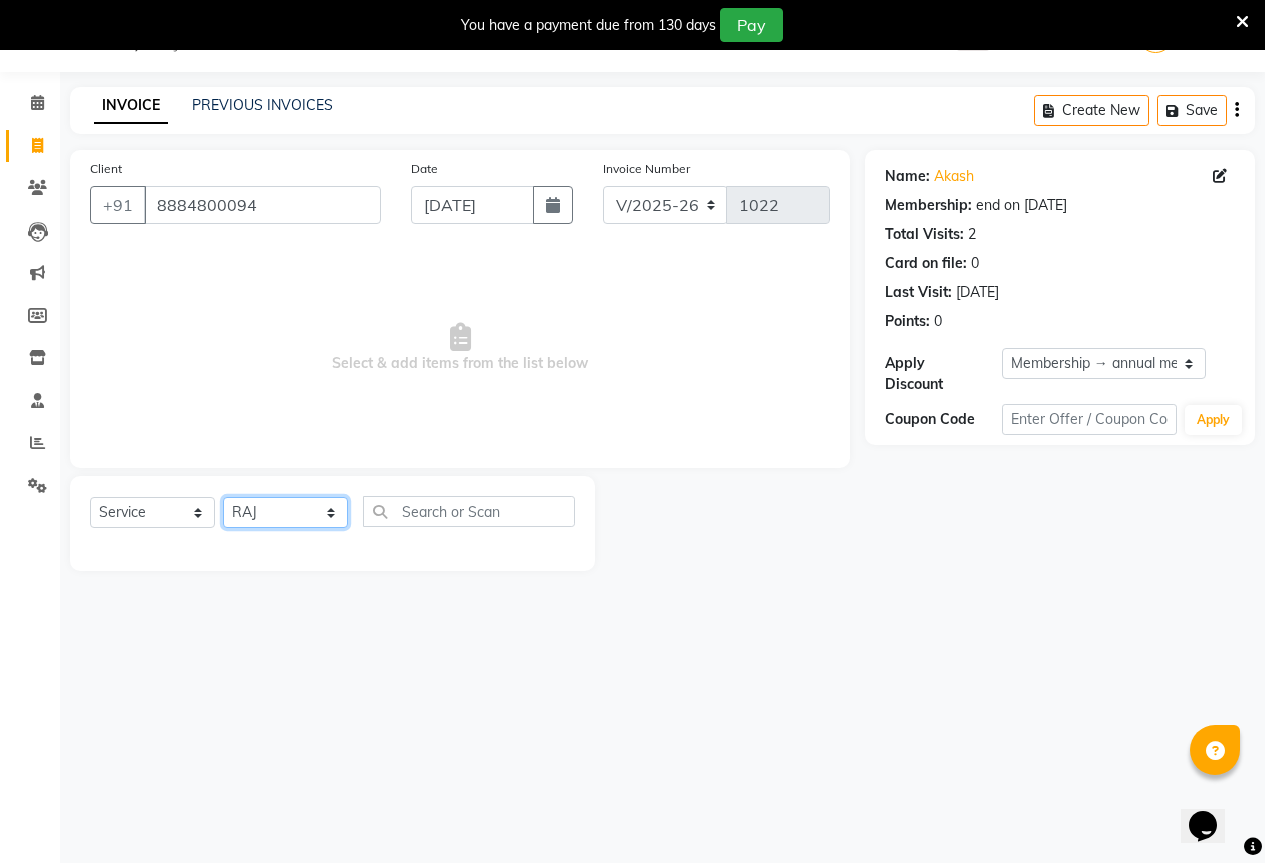 click on "Select Stylist AKASH KAJAL [PERSON_NAME] [PERSON_NAME] [PERSON_NAME]" 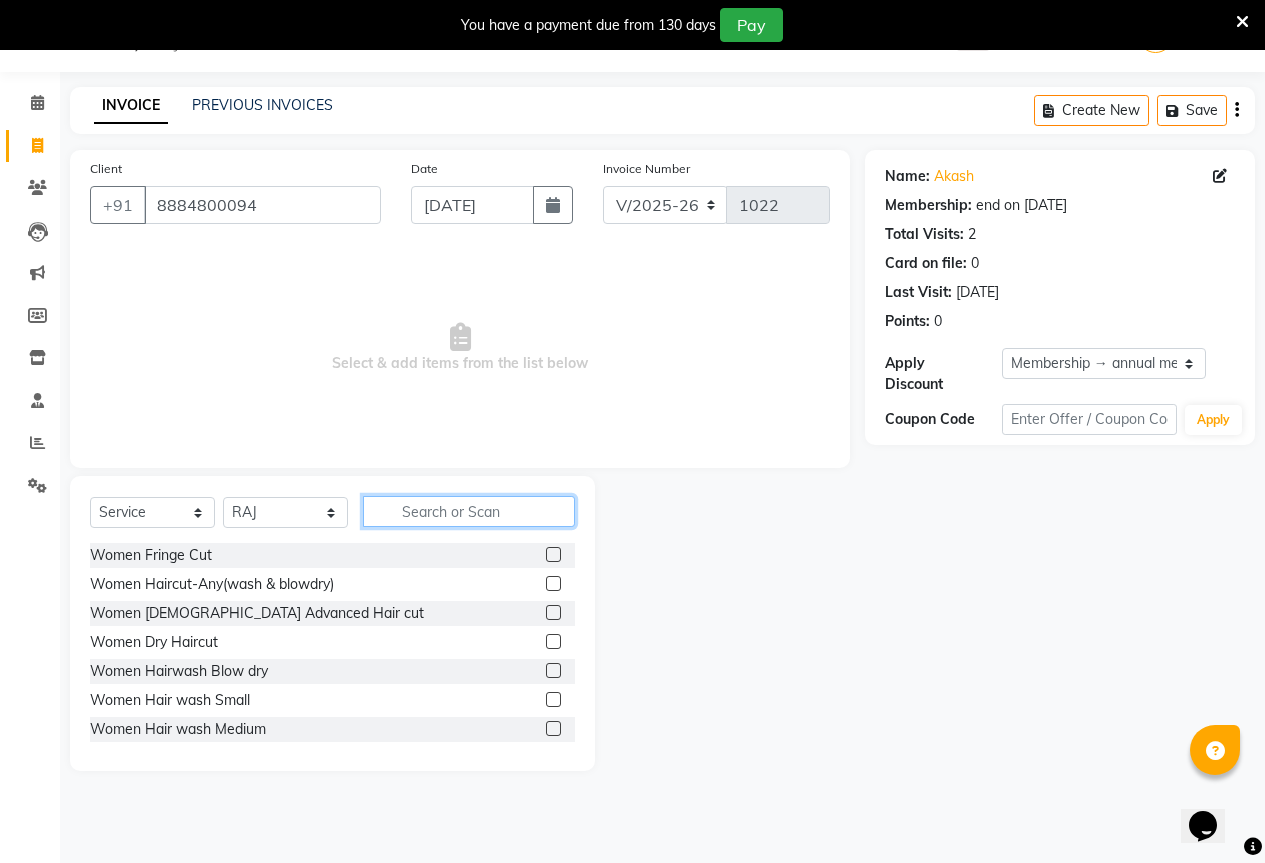 click 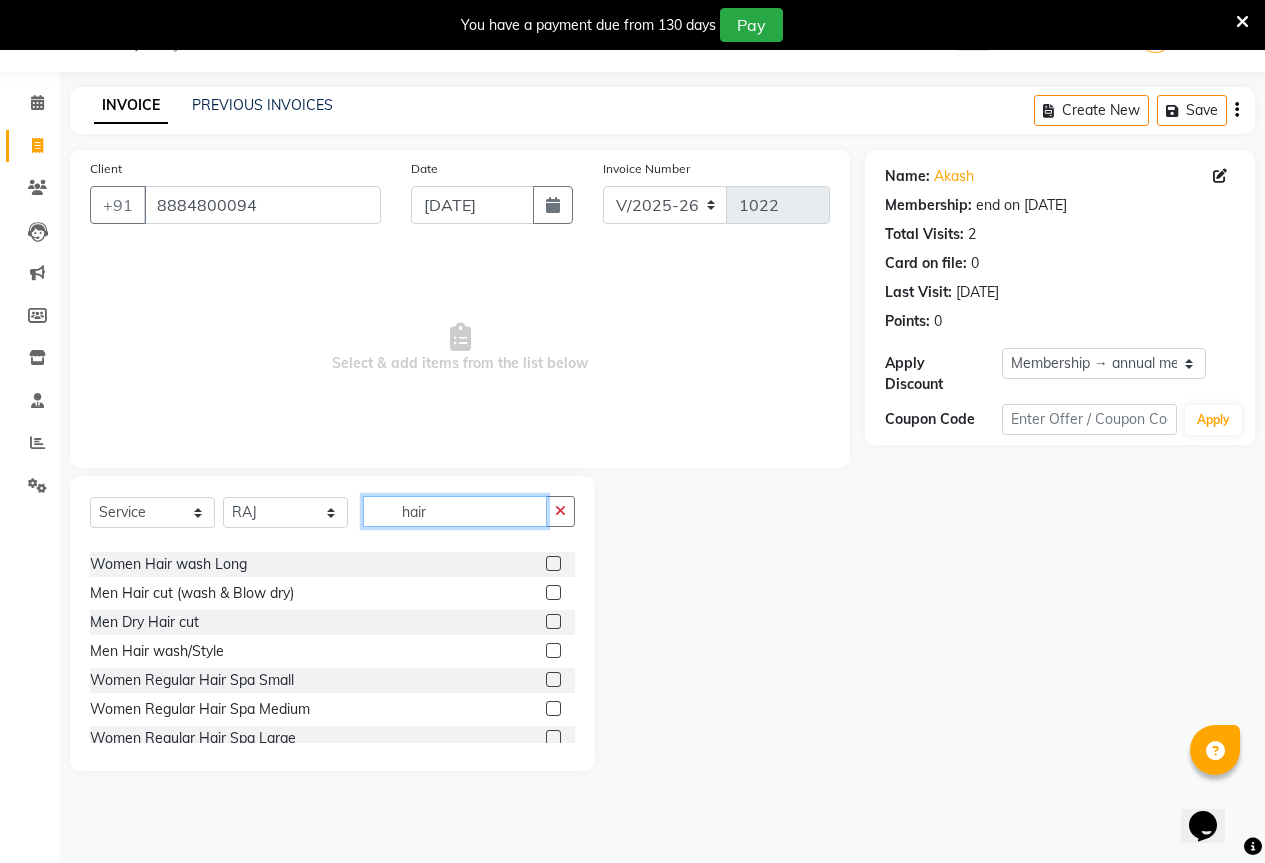 scroll, scrollTop: 200, scrollLeft: 0, axis: vertical 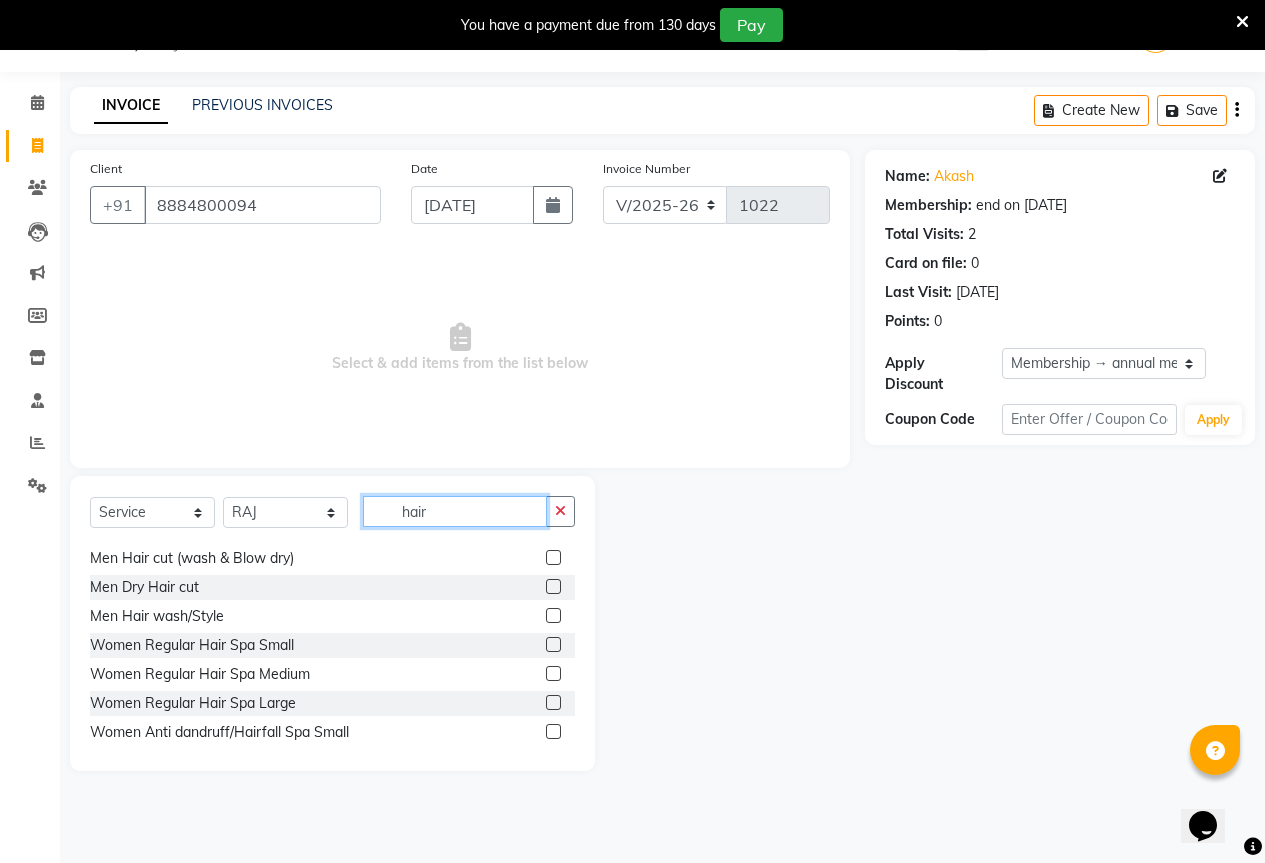 type on "hair" 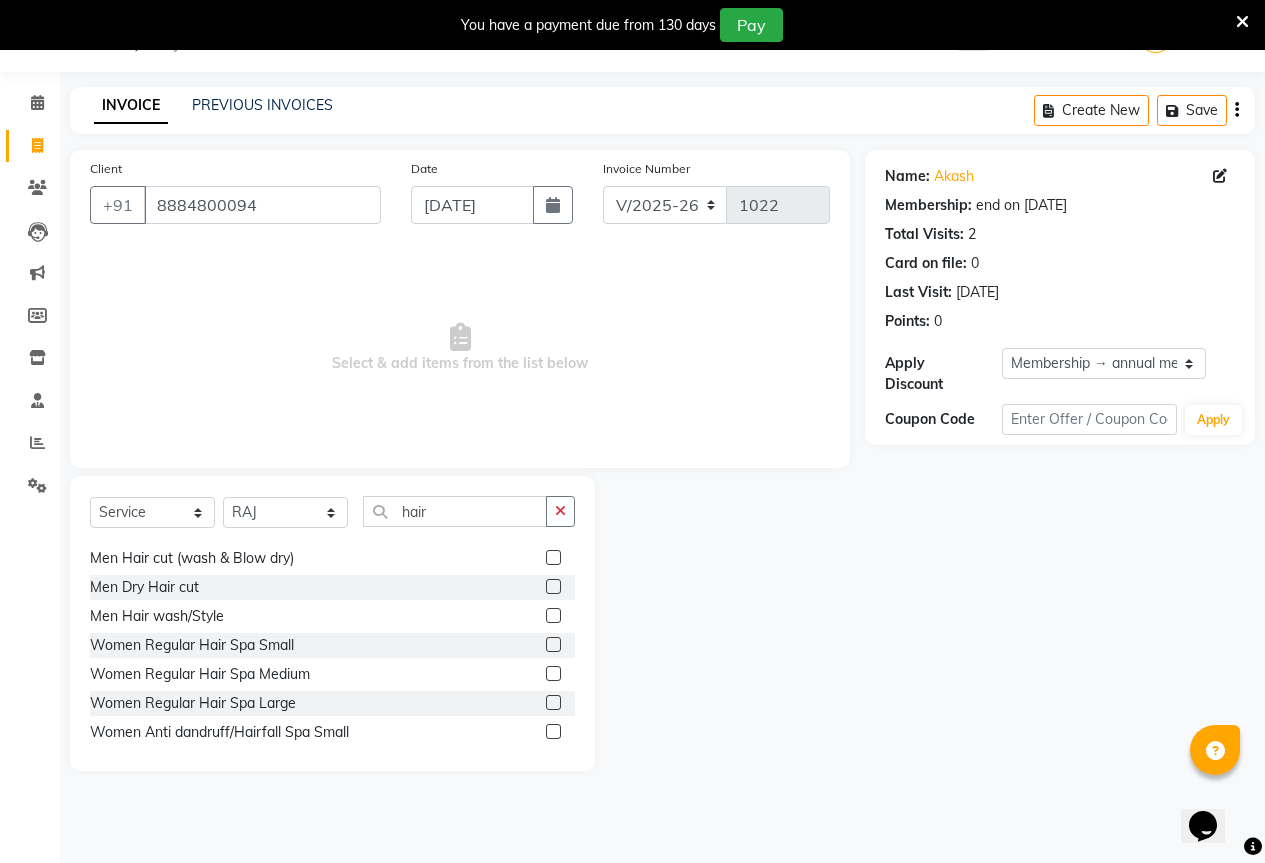 click 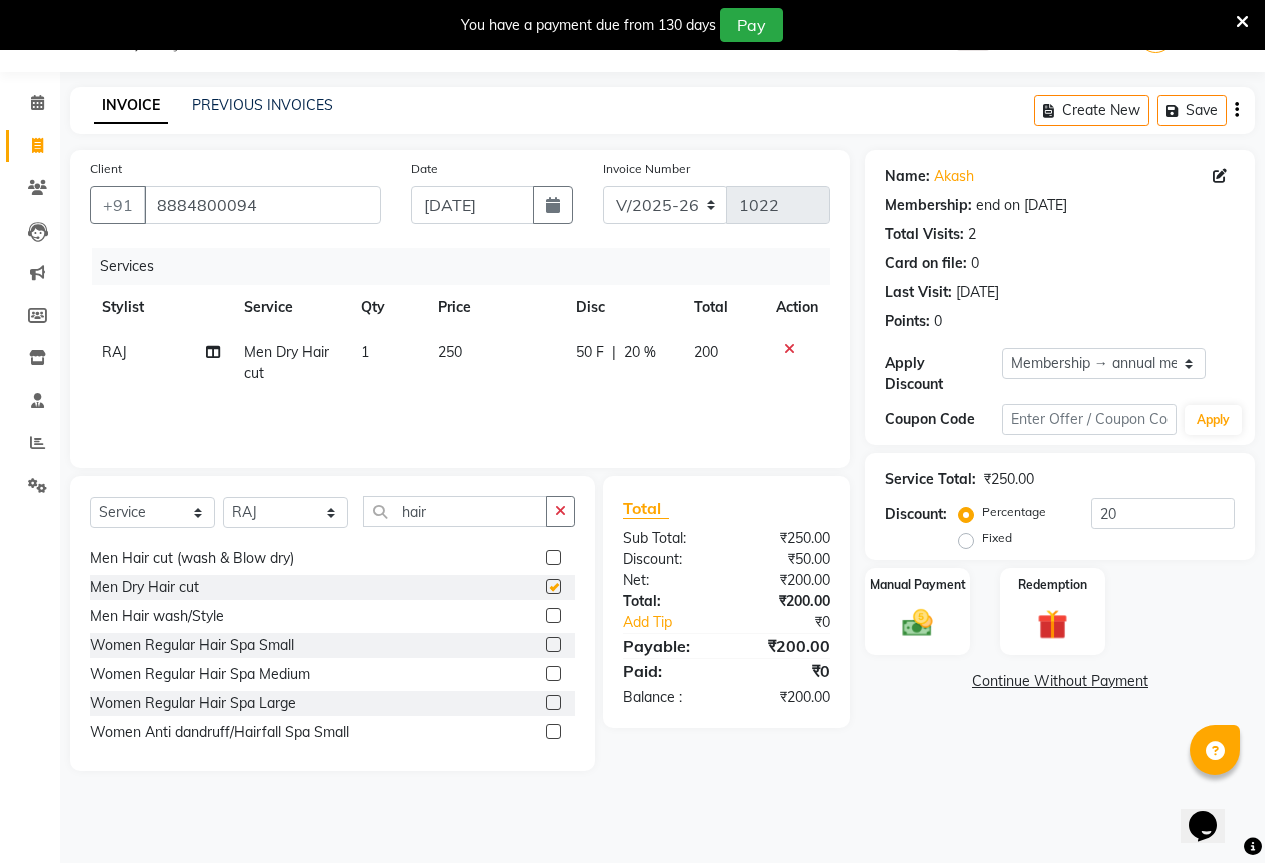 checkbox on "false" 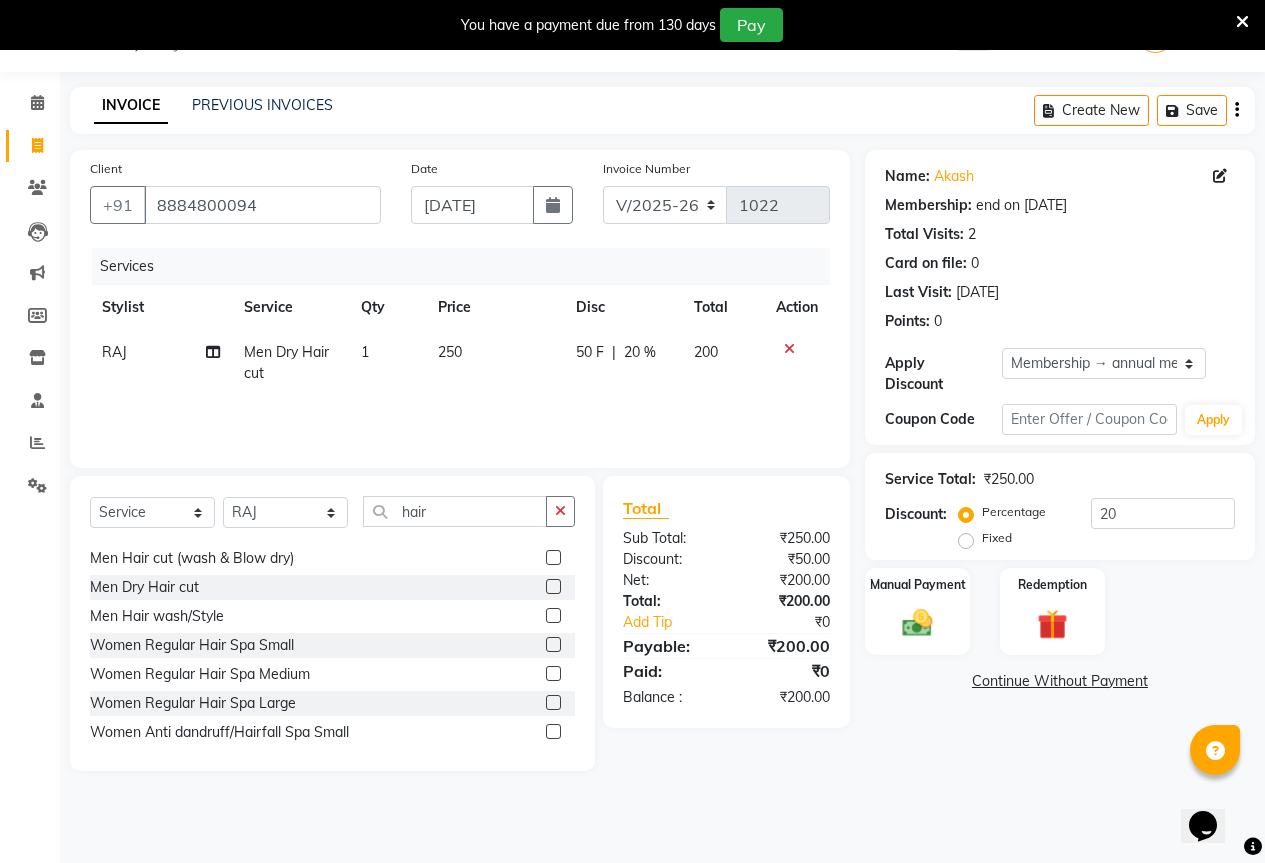 drag, startPoint x: 448, startPoint y: 358, endPoint x: 478, endPoint y: 349, distance: 31.320919 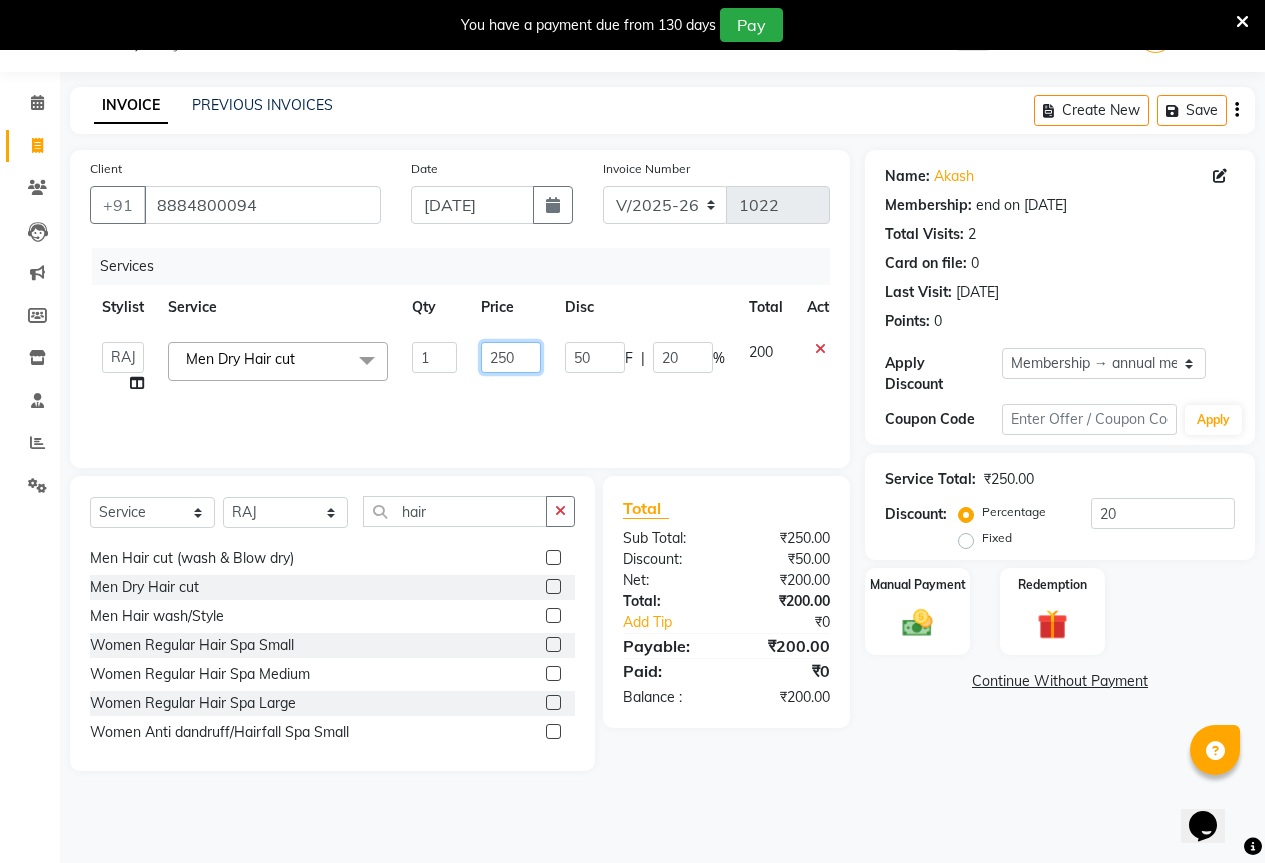 drag, startPoint x: 522, startPoint y: 359, endPoint x: 561, endPoint y: 380, distance: 44.294468 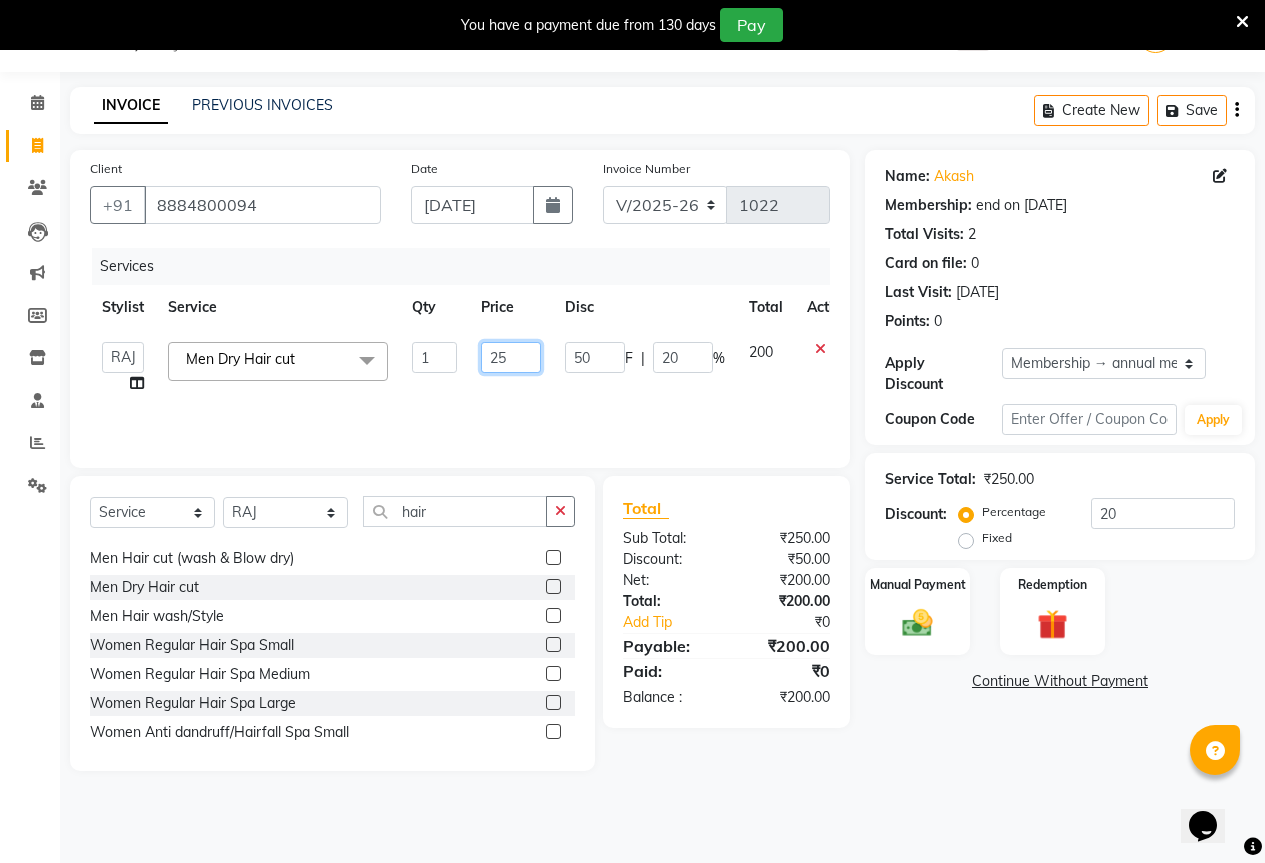 type on "2" 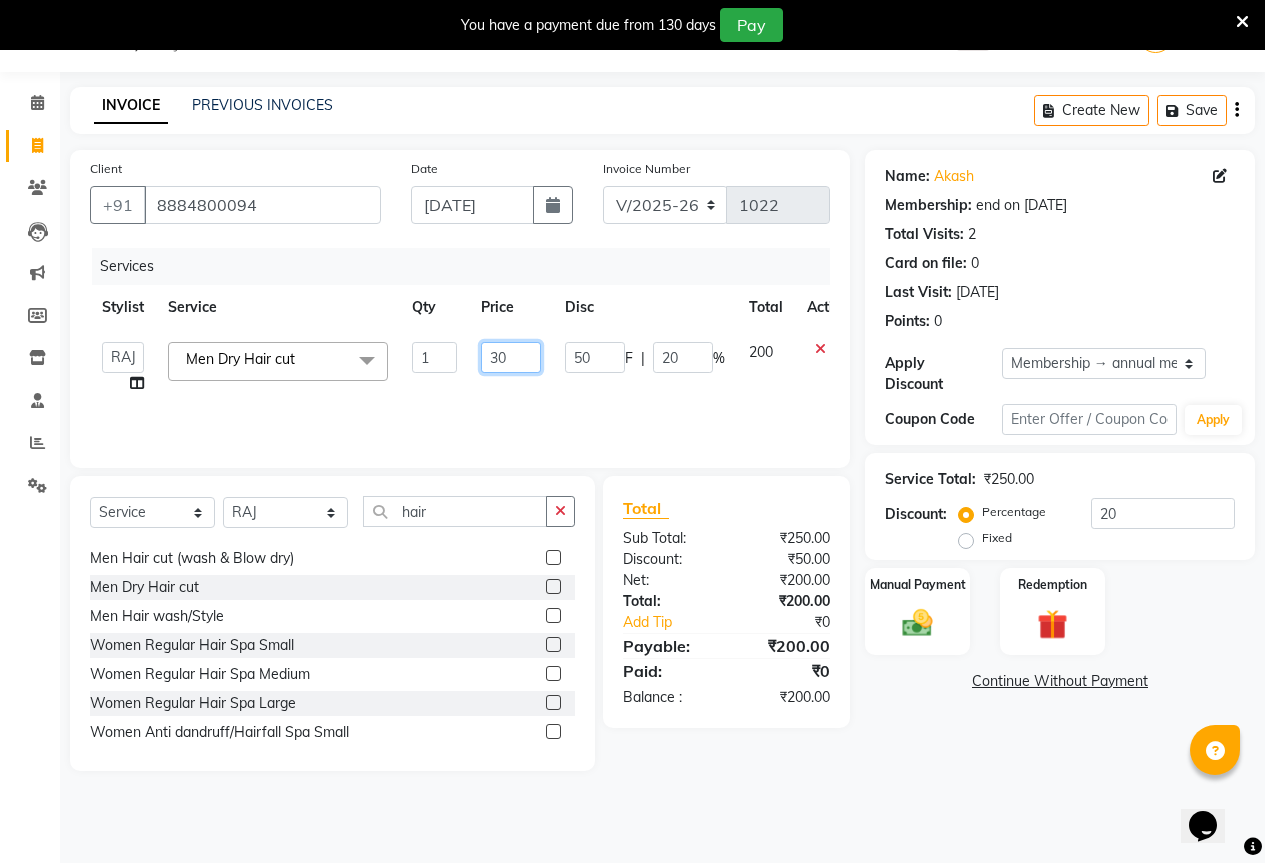 type on "300" 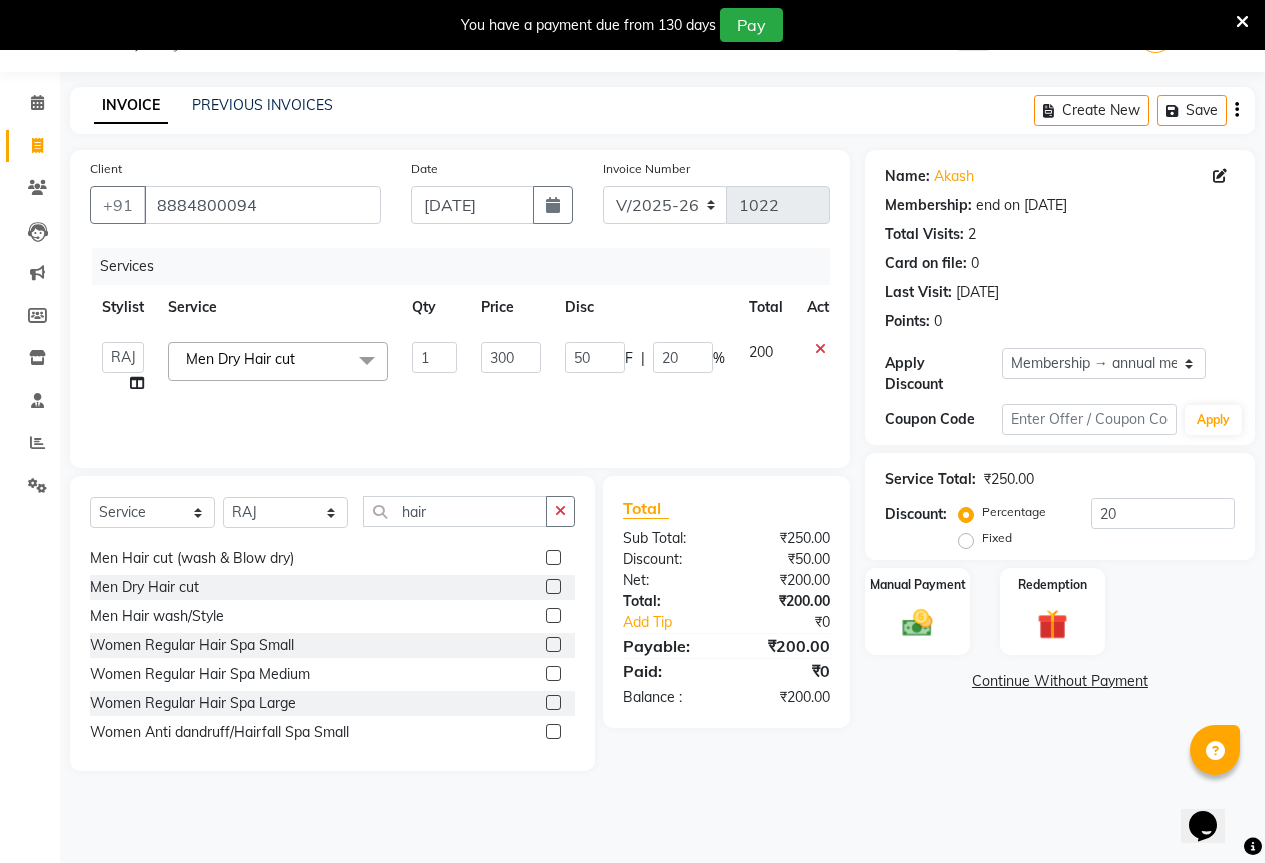 click on "Services" 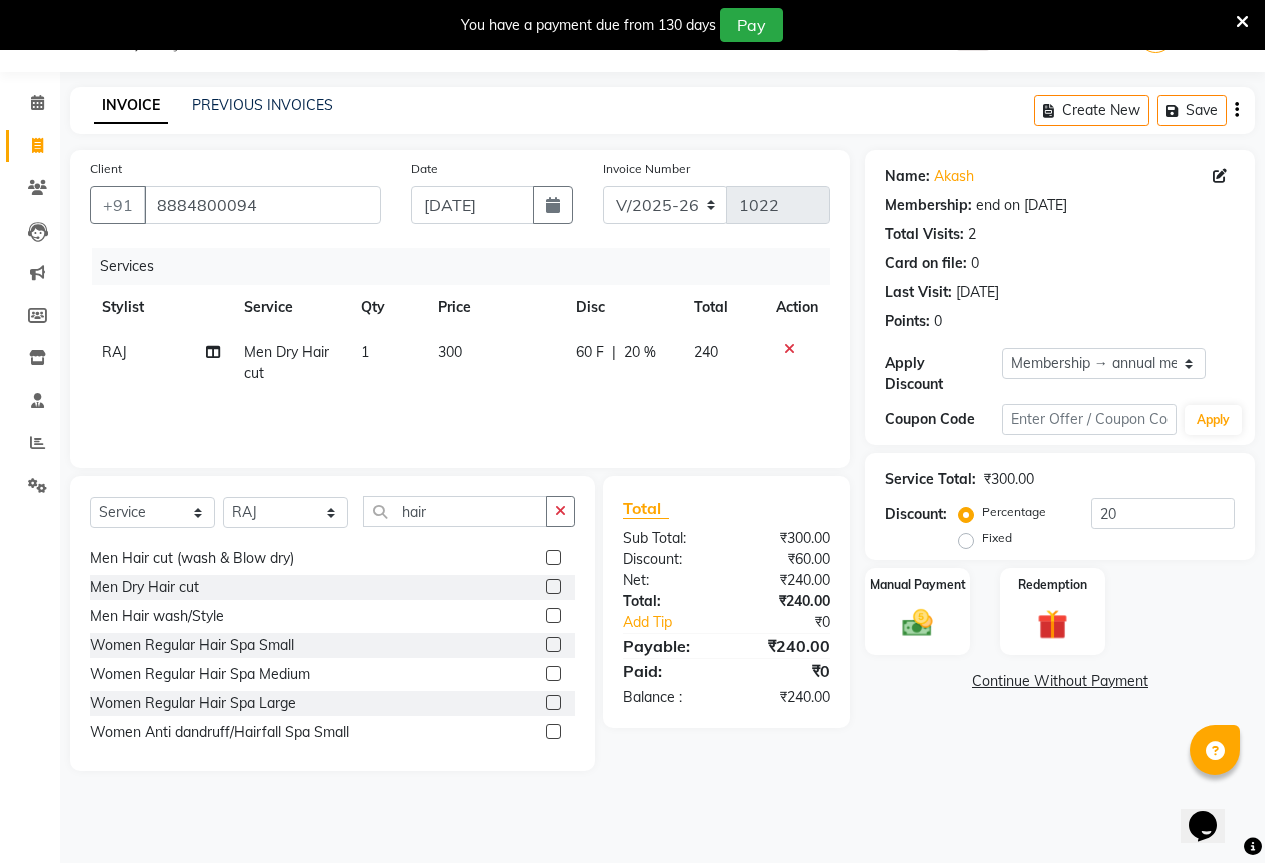 drag, startPoint x: 962, startPoint y: 531, endPoint x: 1034, endPoint y: 505, distance: 76.55064 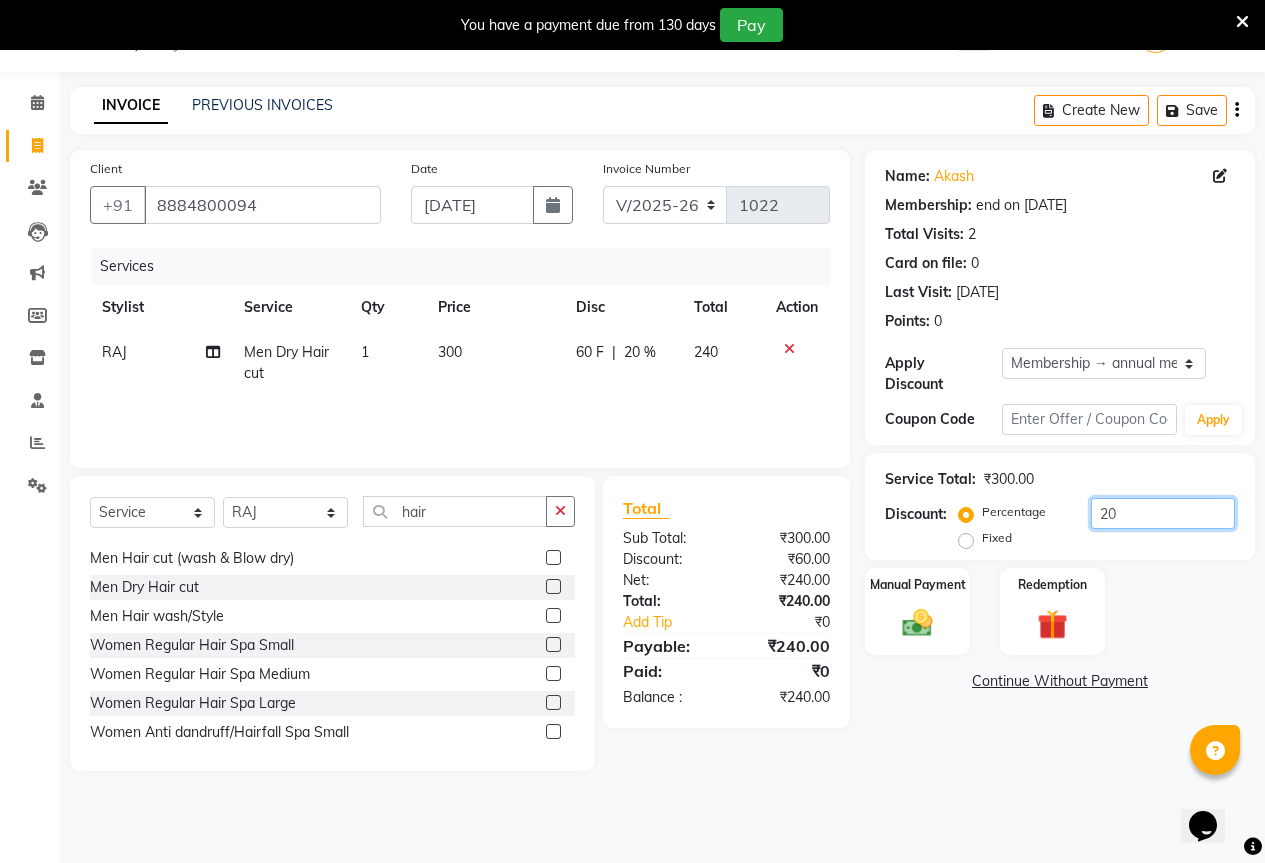 drag, startPoint x: 1180, startPoint y: 510, endPoint x: 1204, endPoint y: 470, distance: 46.647614 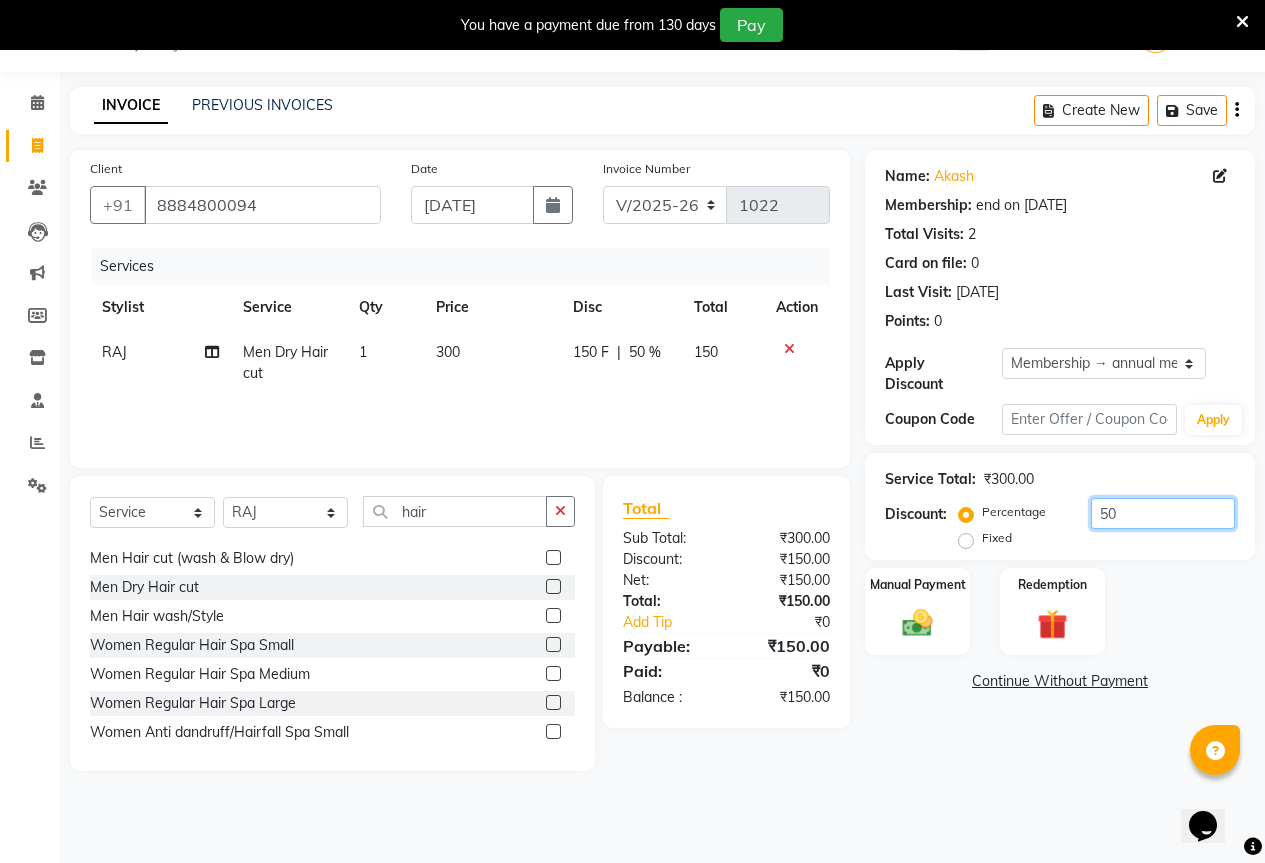 type on "5" 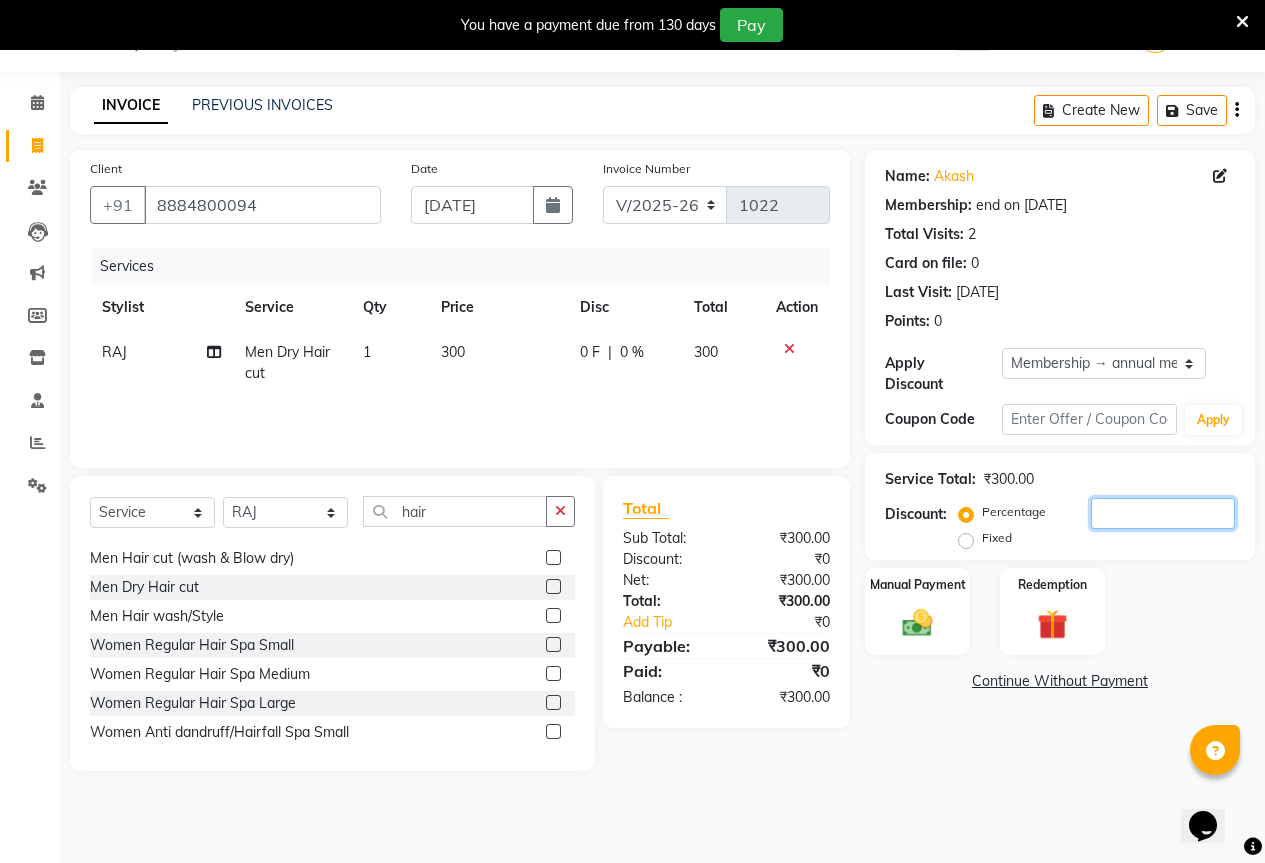 type 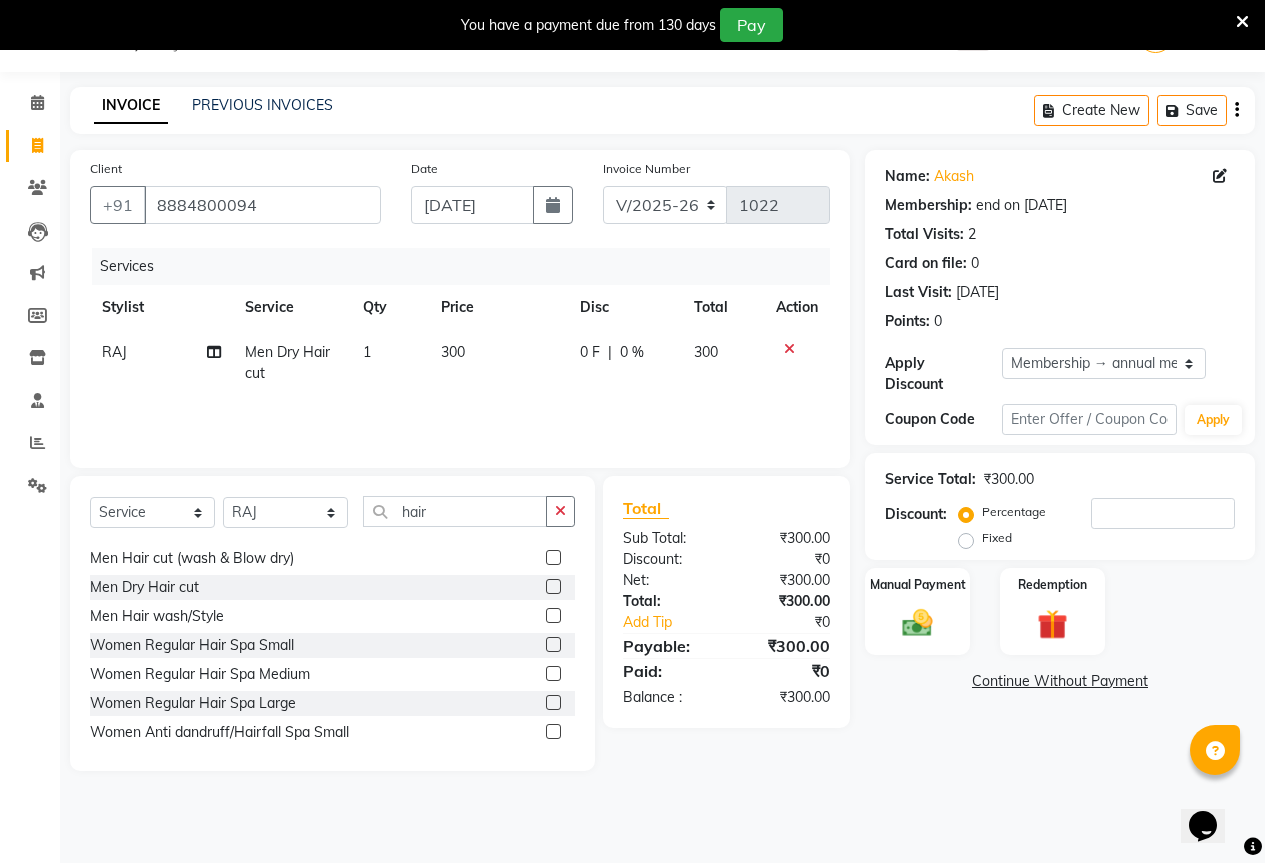 click on "Fixed" 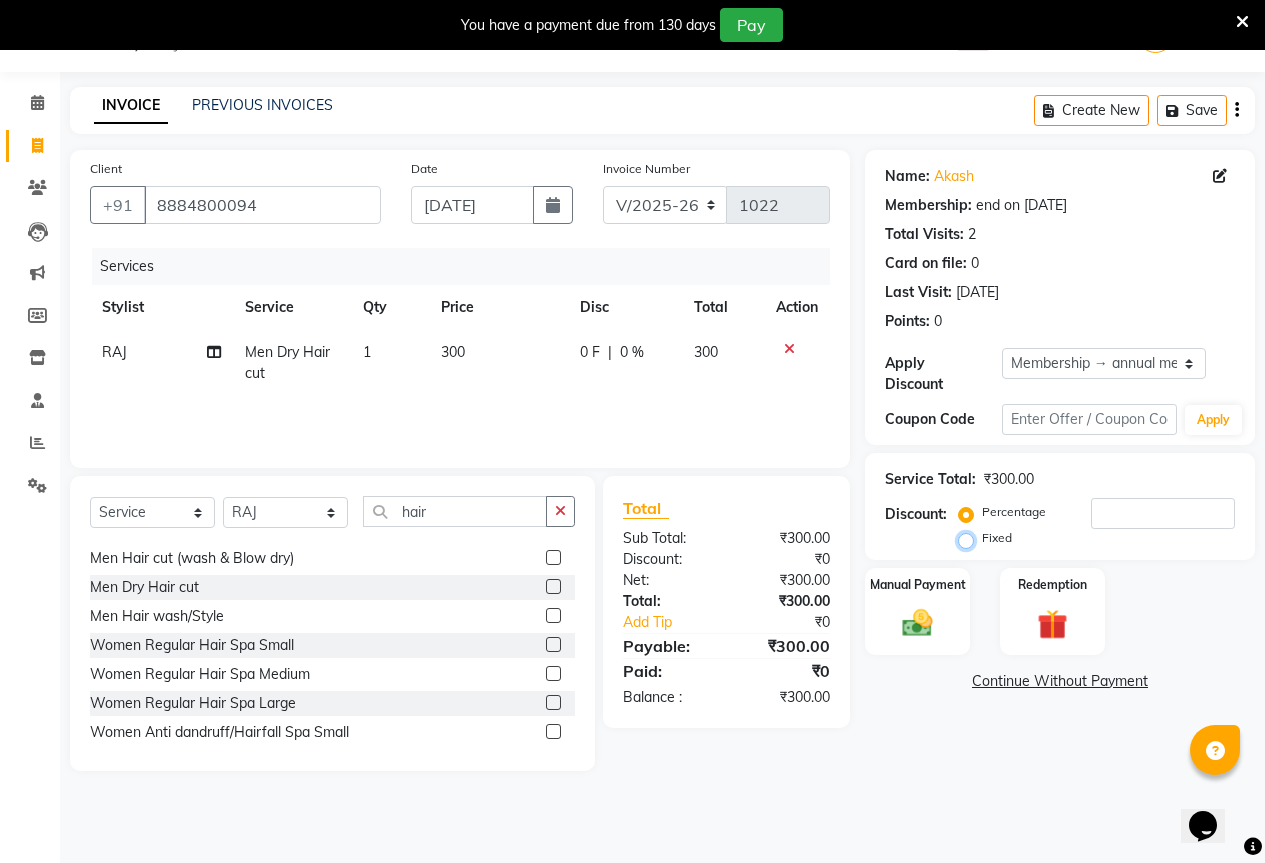 click on "Fixed" at bounding box center [970, 538] 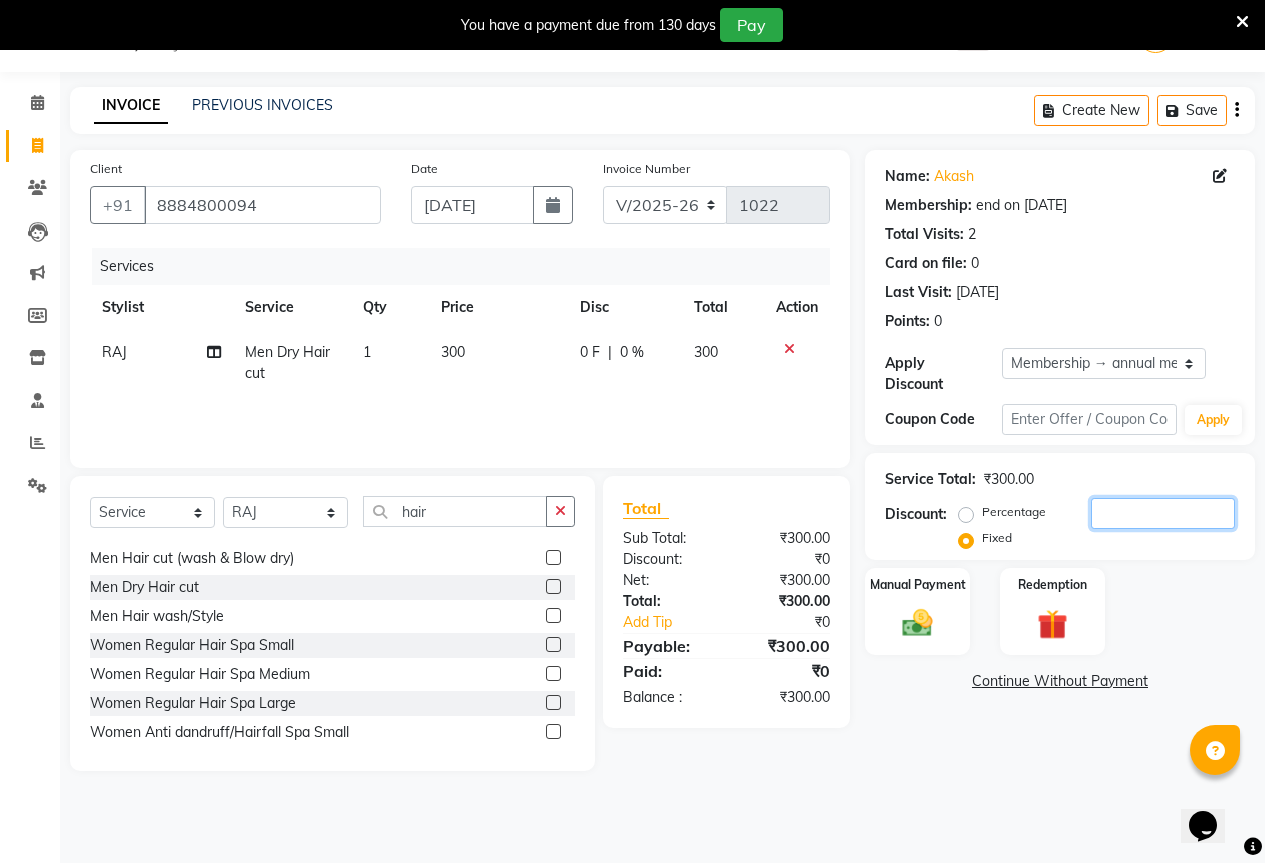 click 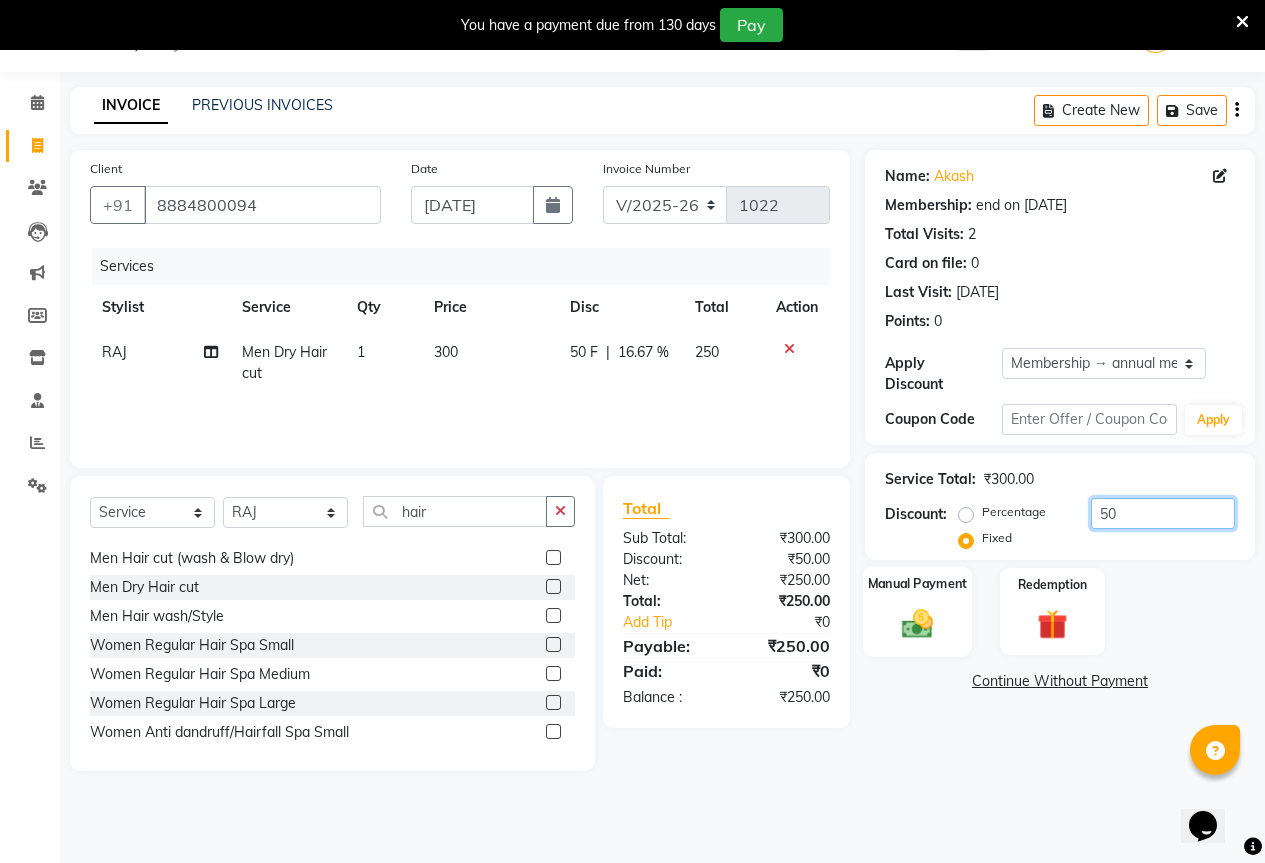 type on "50" 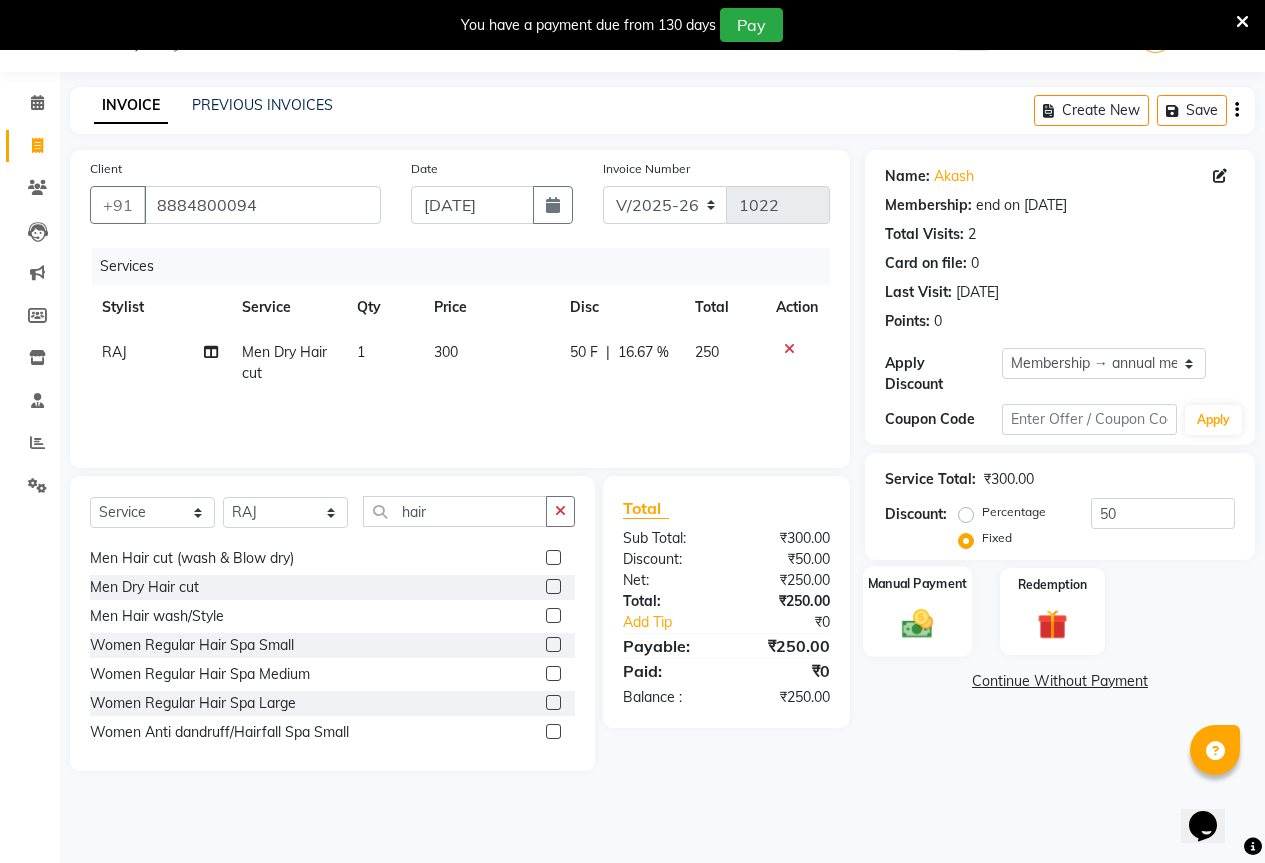 click 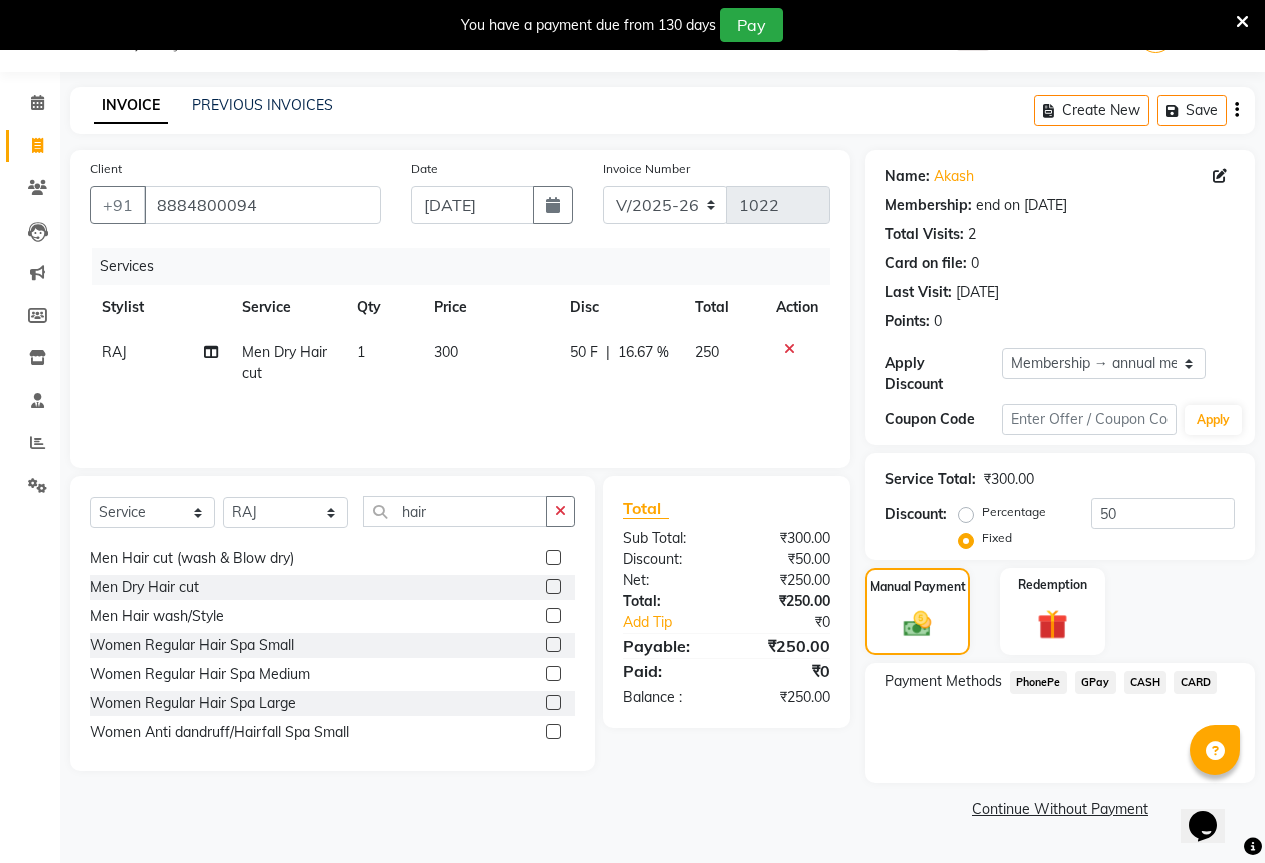 click on "GPay" 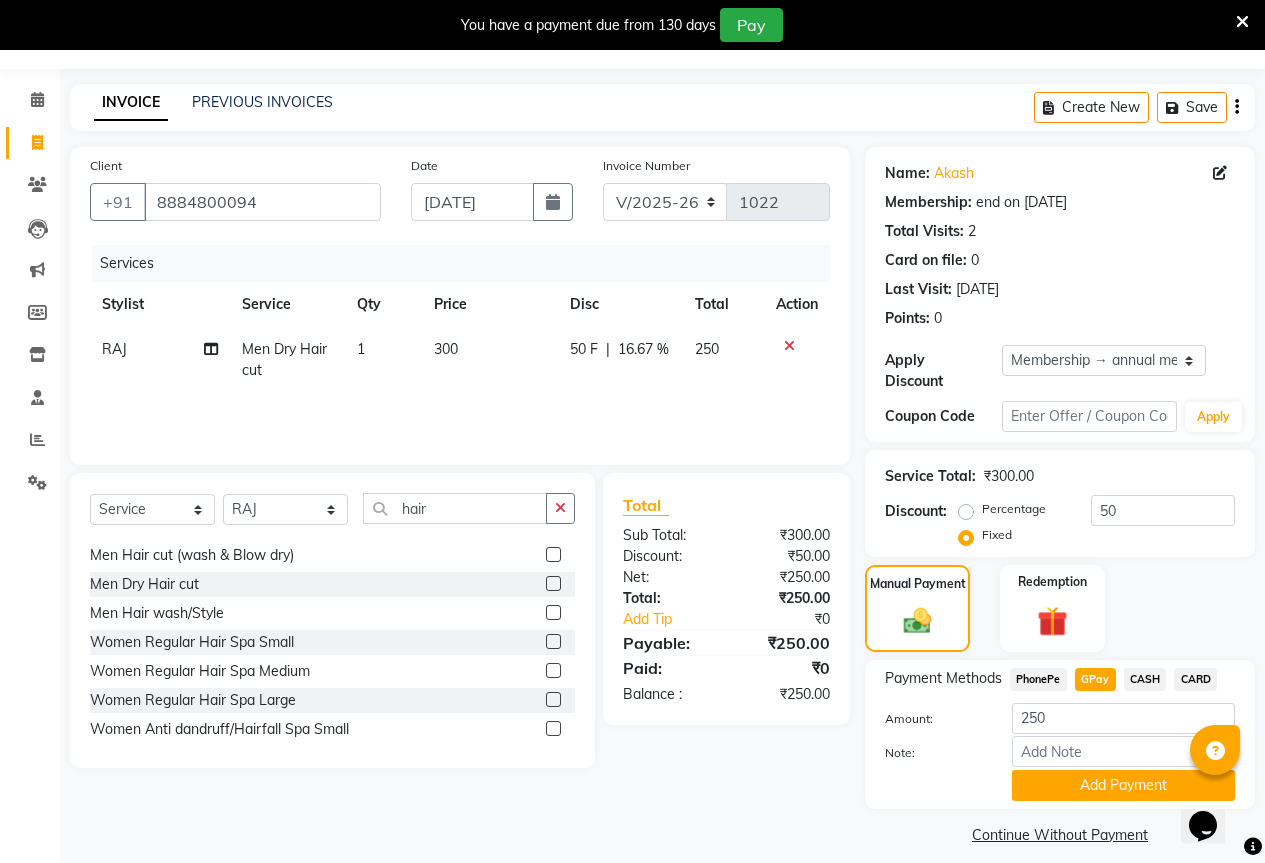 scroll, scrollTop: 54, scrollLeft: 0, axis: vertical 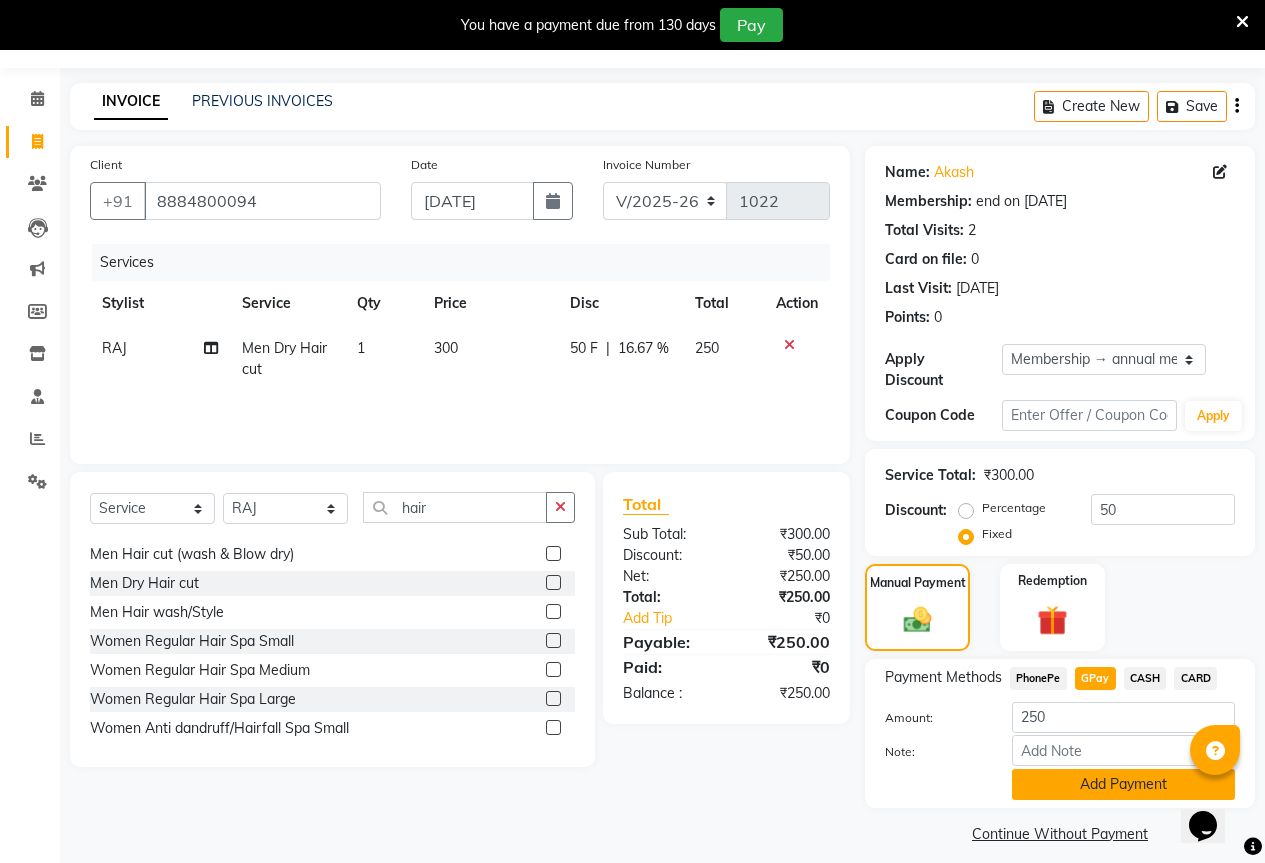 click on "Add Payment" 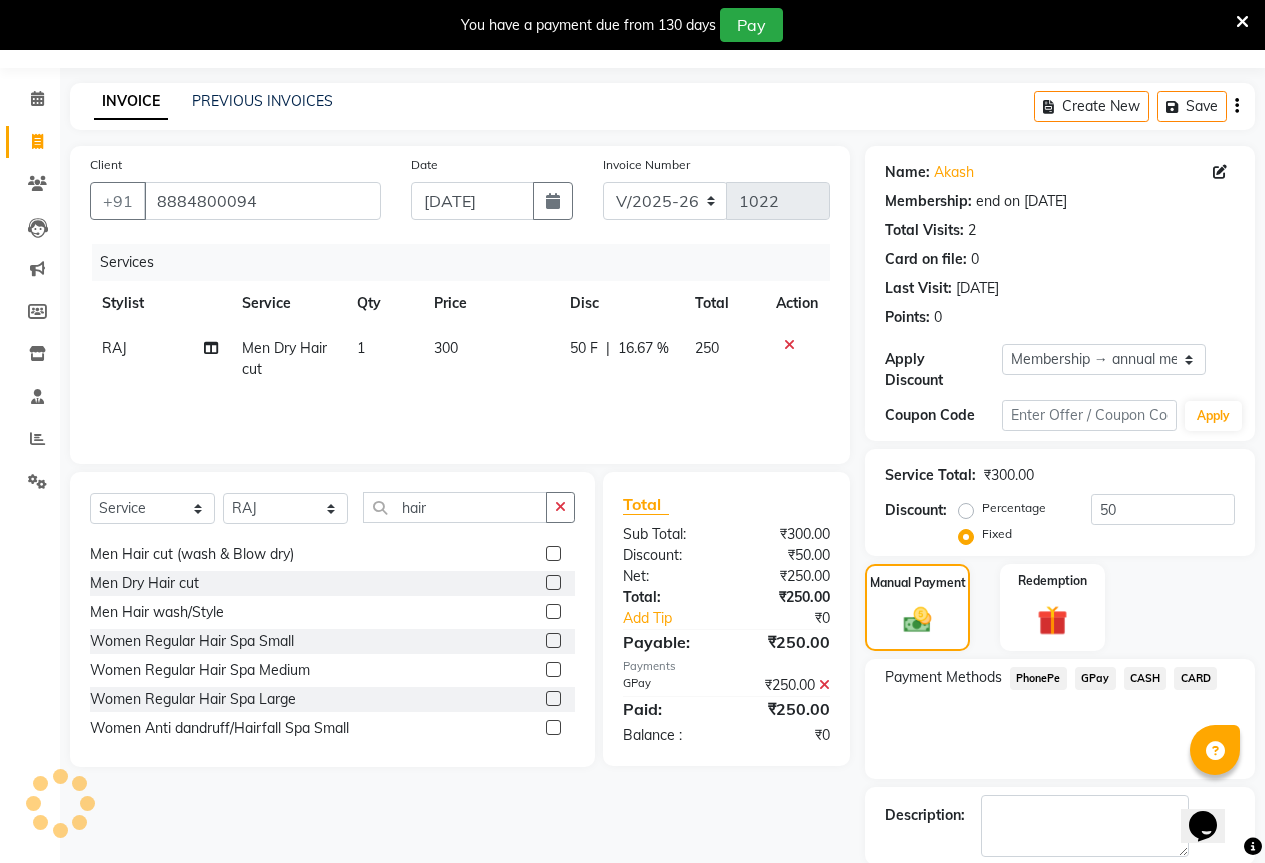 scroll, scrollTop: 138, scrollLeft: 0, axis: vertical 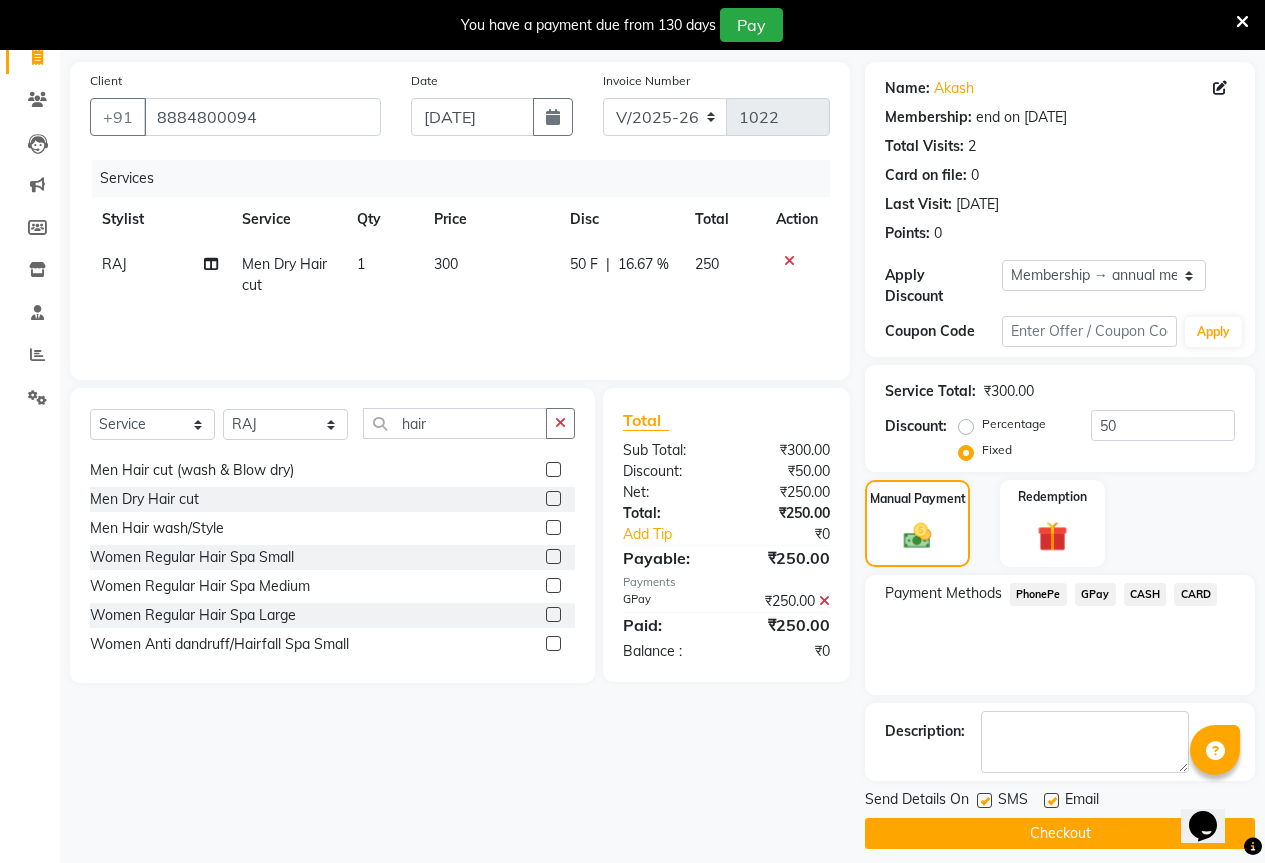 click on "Checkout" 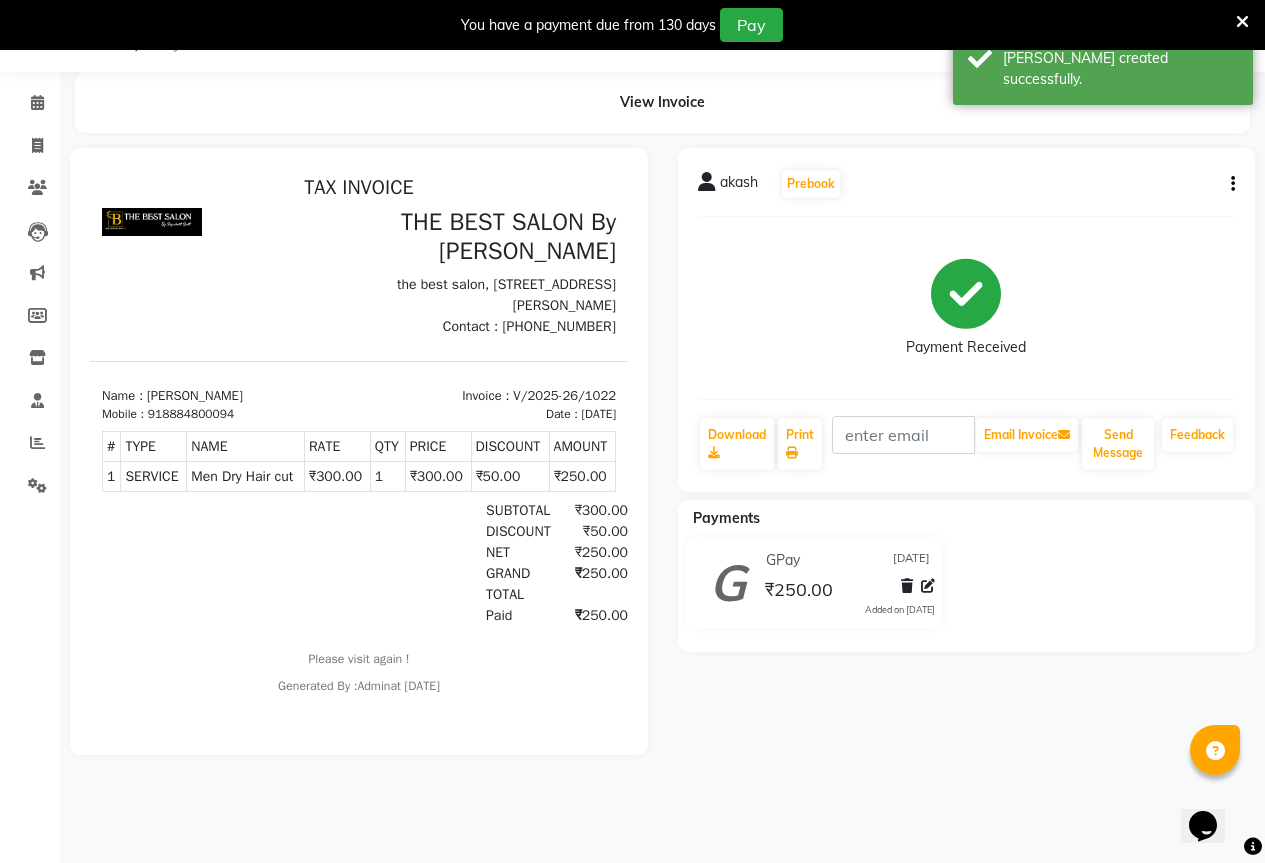 scroll, scrollTop: 0, scrollLeft: 0, axis: both 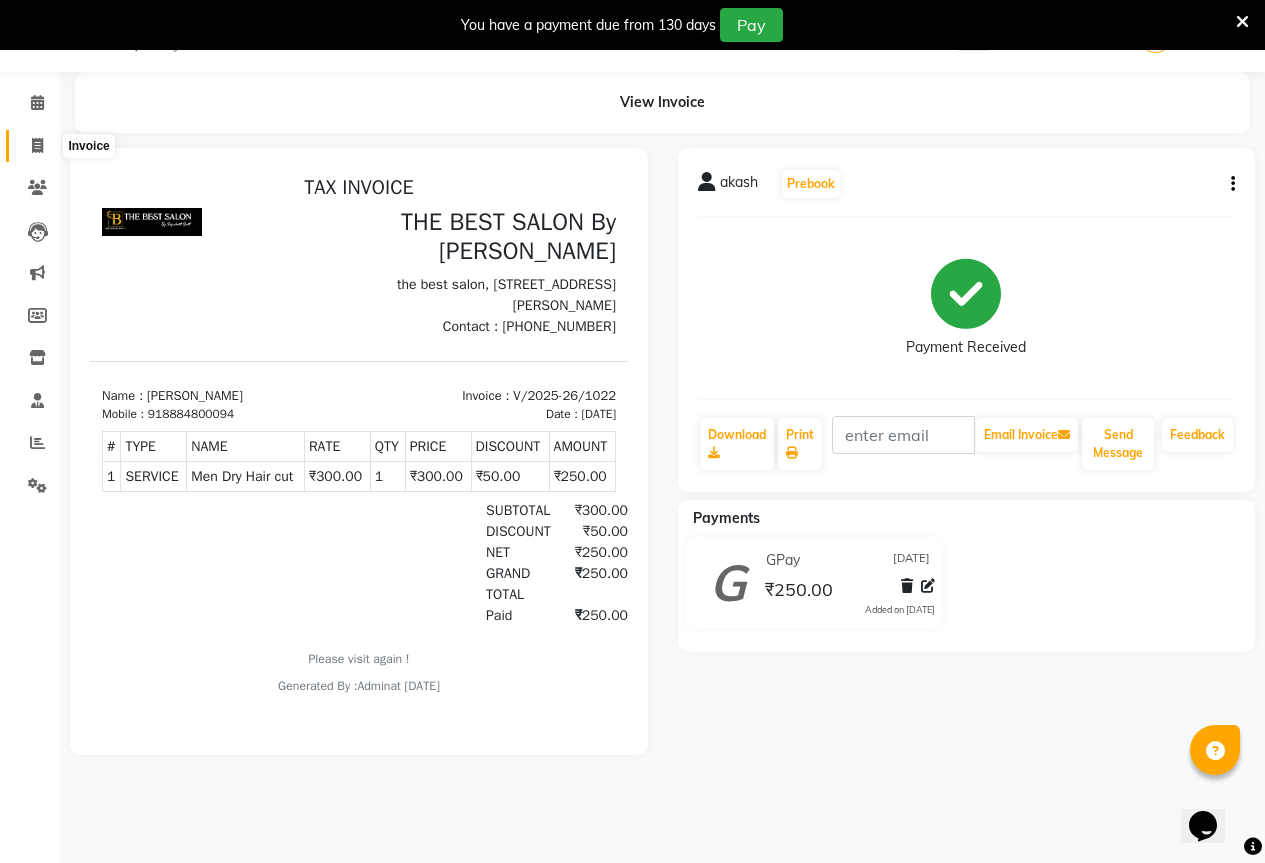 click 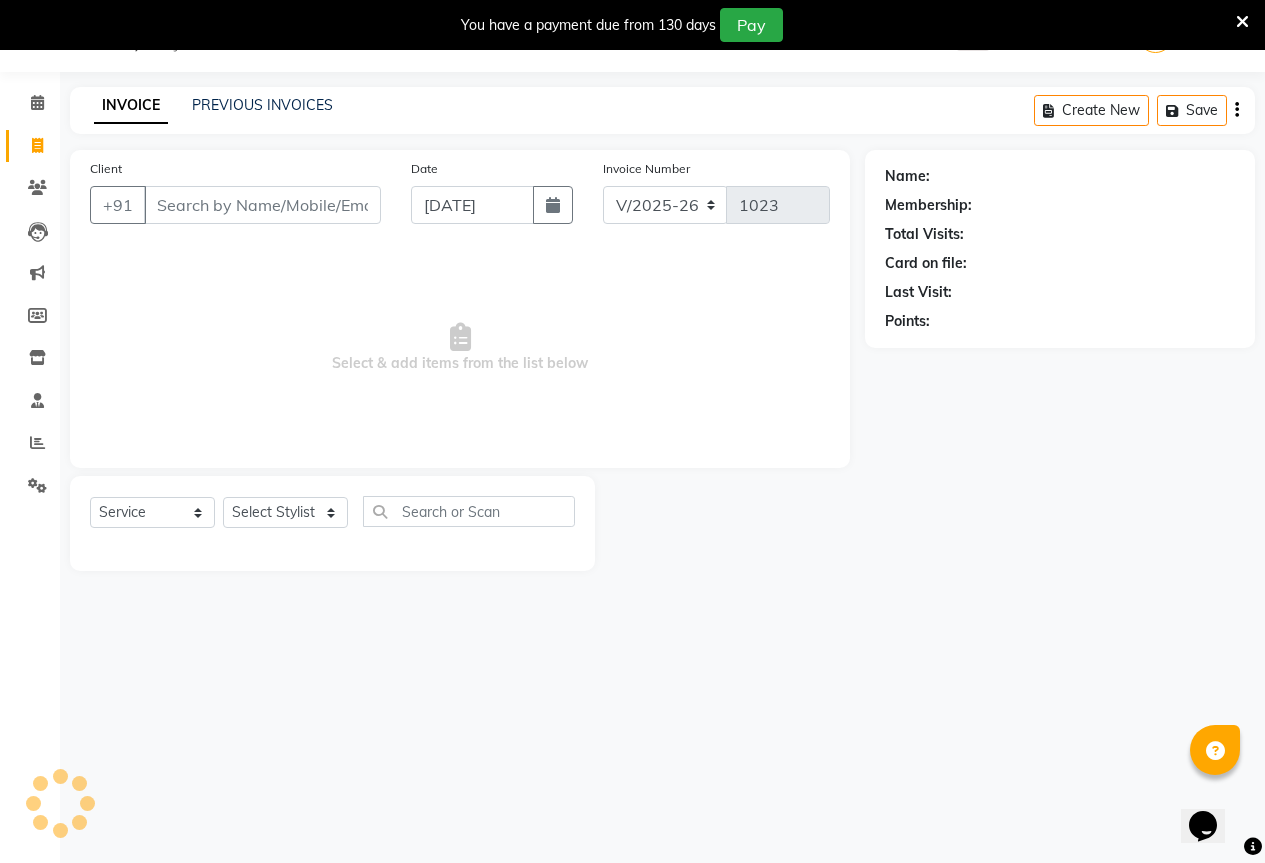 click on "Client" at bounding box center [262, 205] 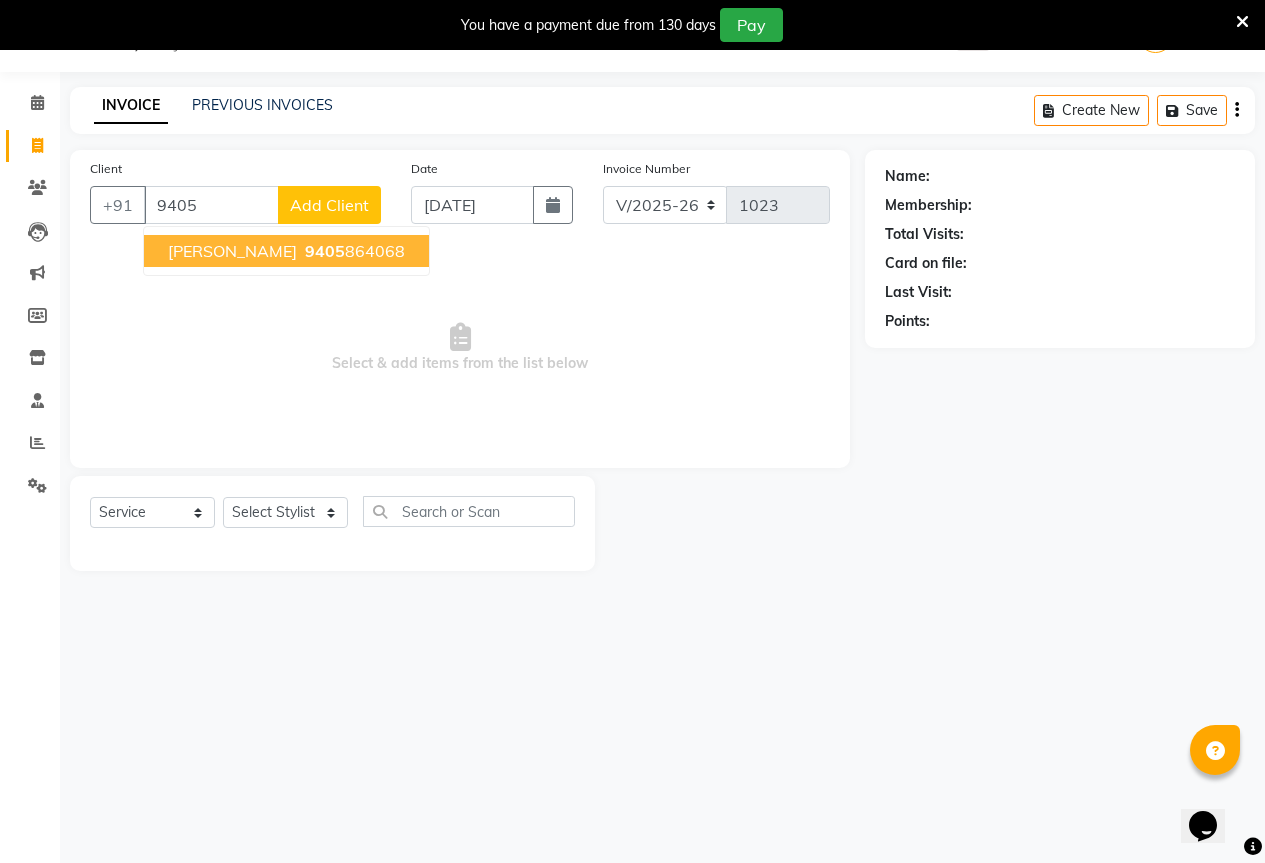 click on "9405 864068" at bounding box center [353, 251] 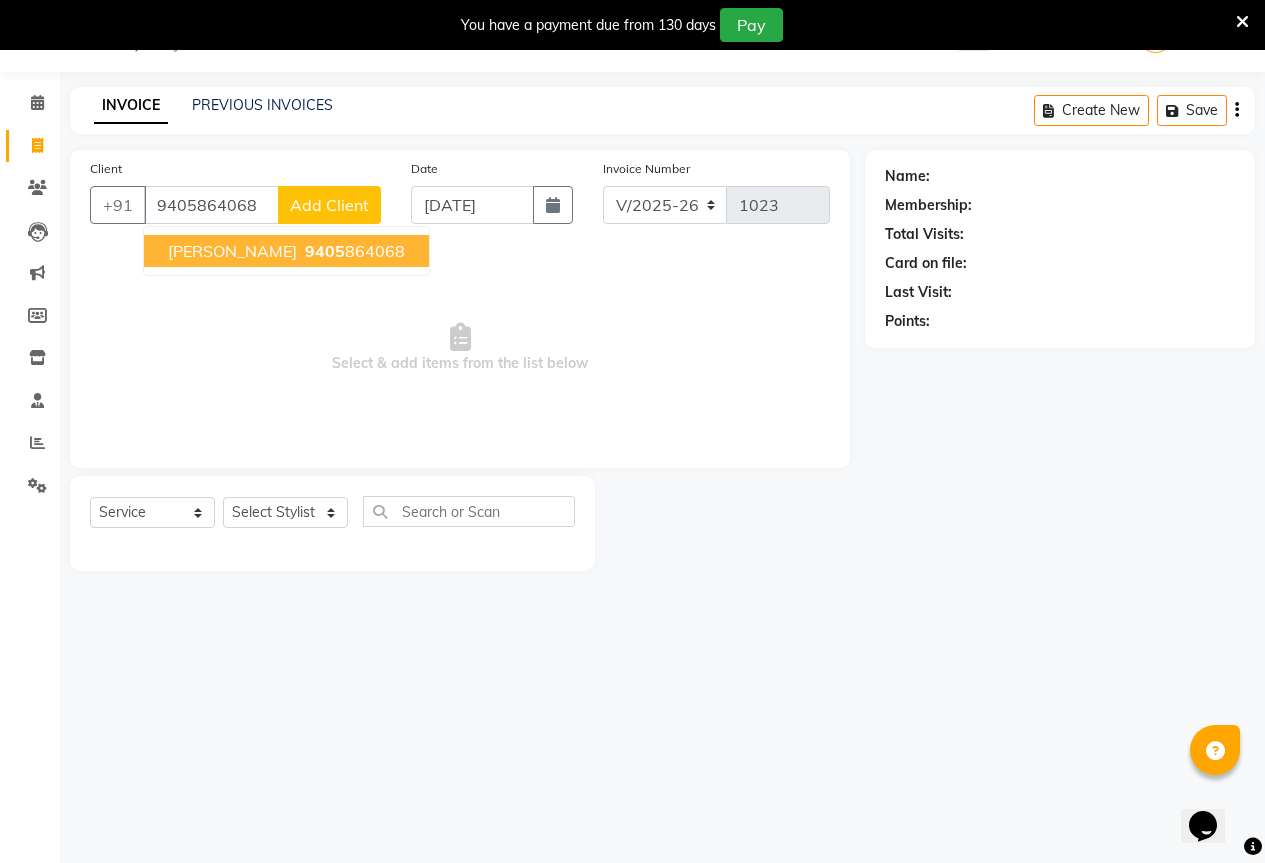 type on "9405864068" 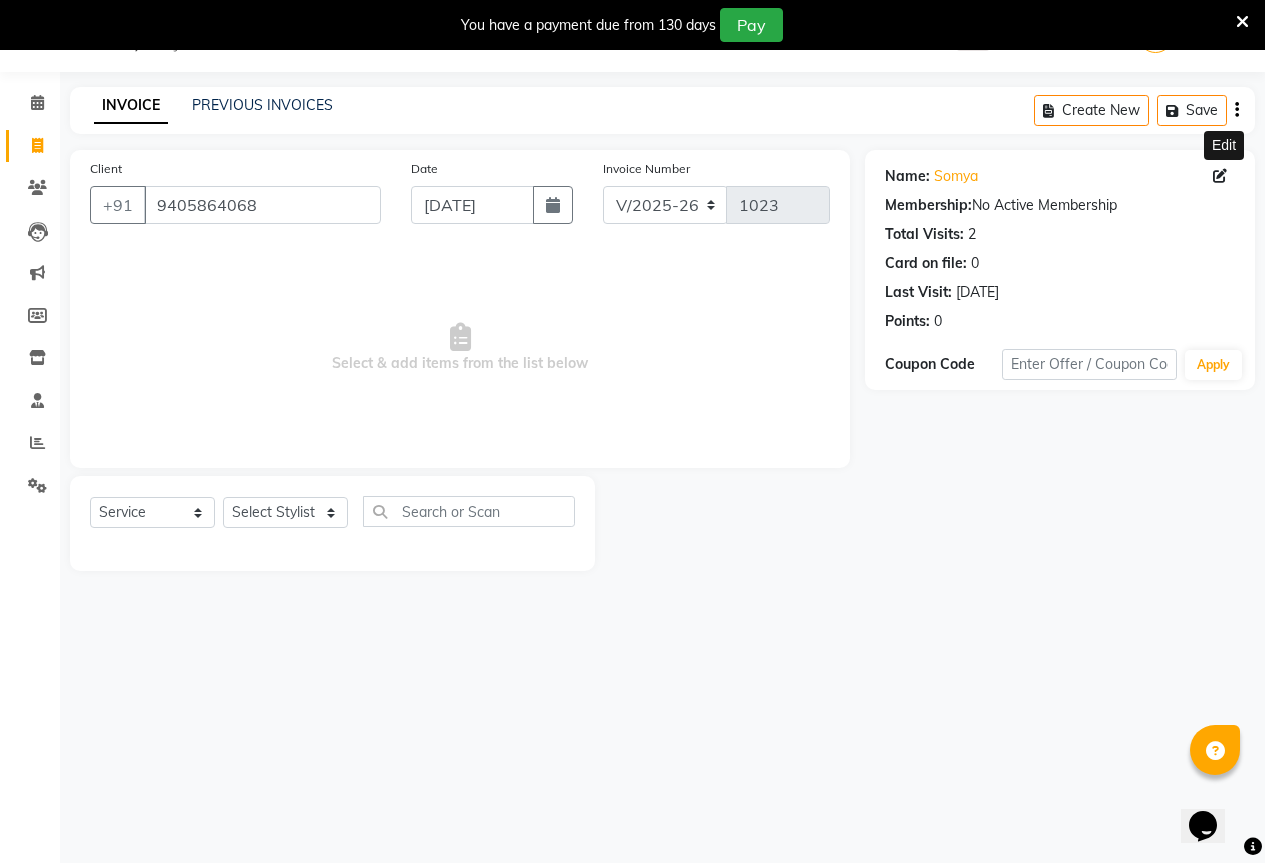 click 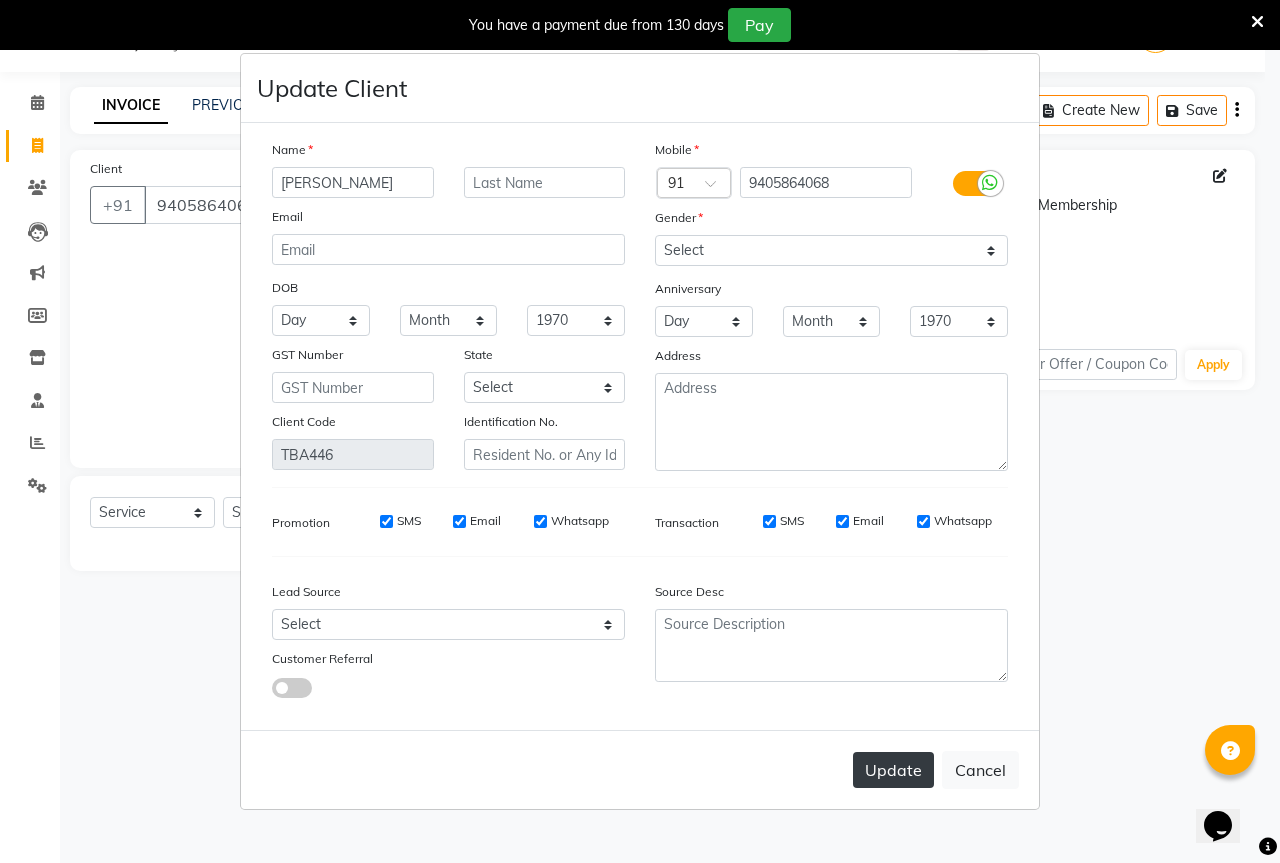 type on "[PERSON_NAME]" 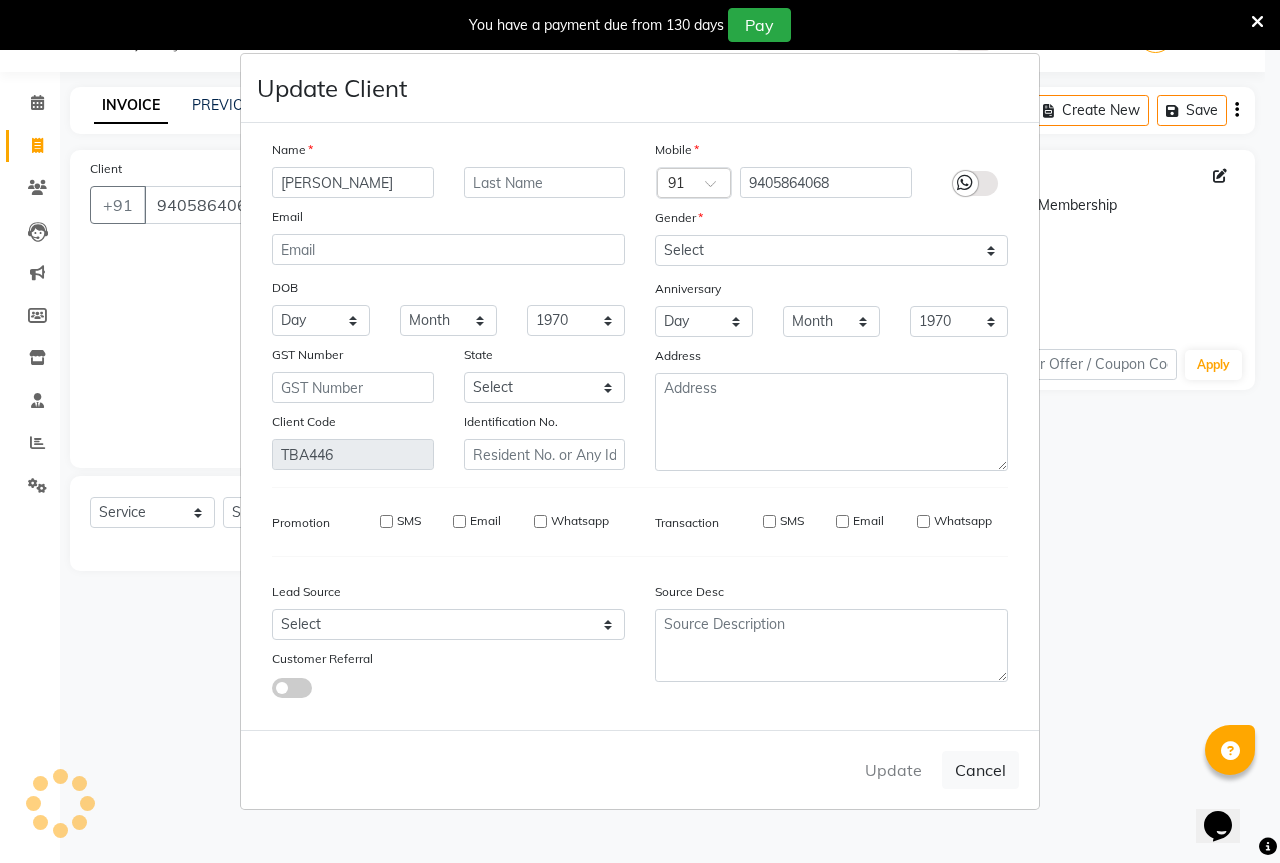 type 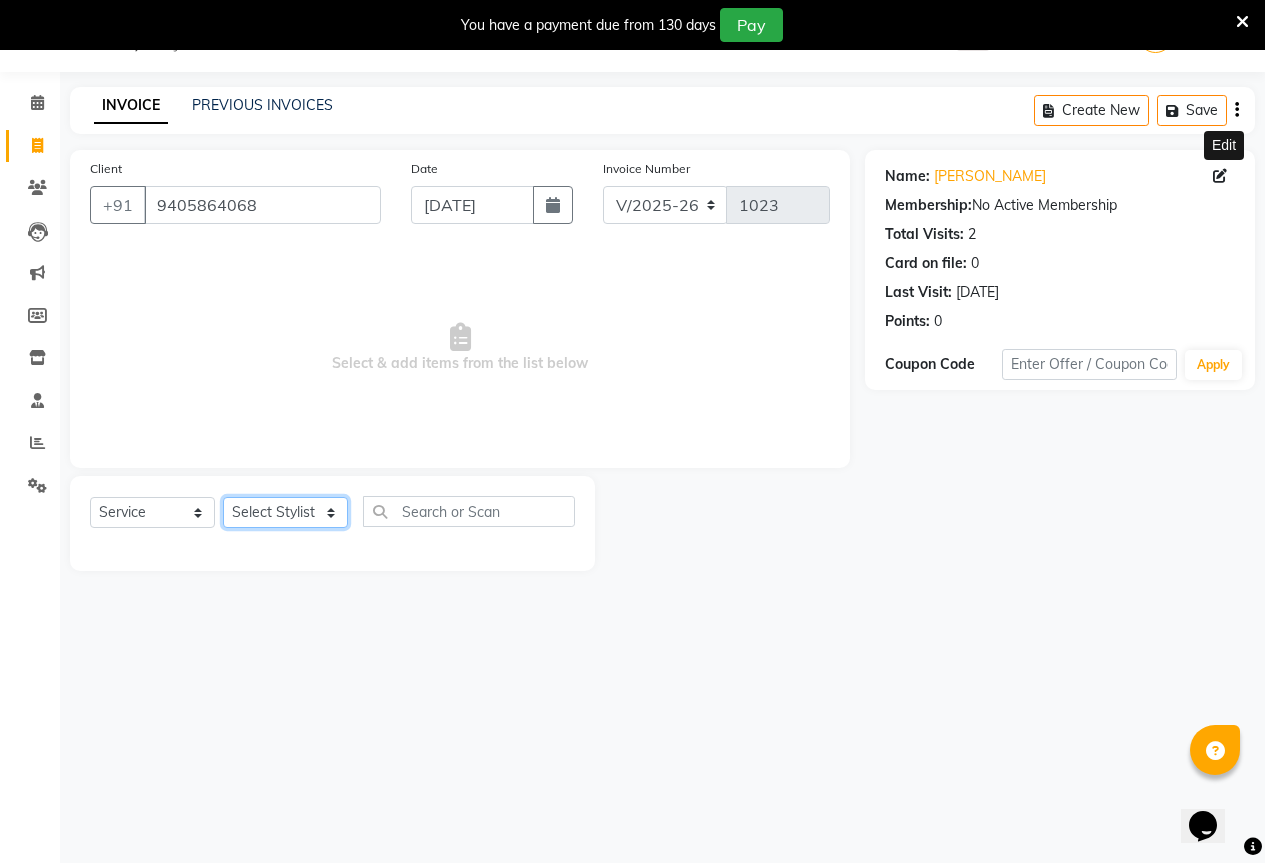 click on "Select Stylist AKASH KAJAL [PERSON_NAME] [PERSON_NAME] [PERSON_NAME]" 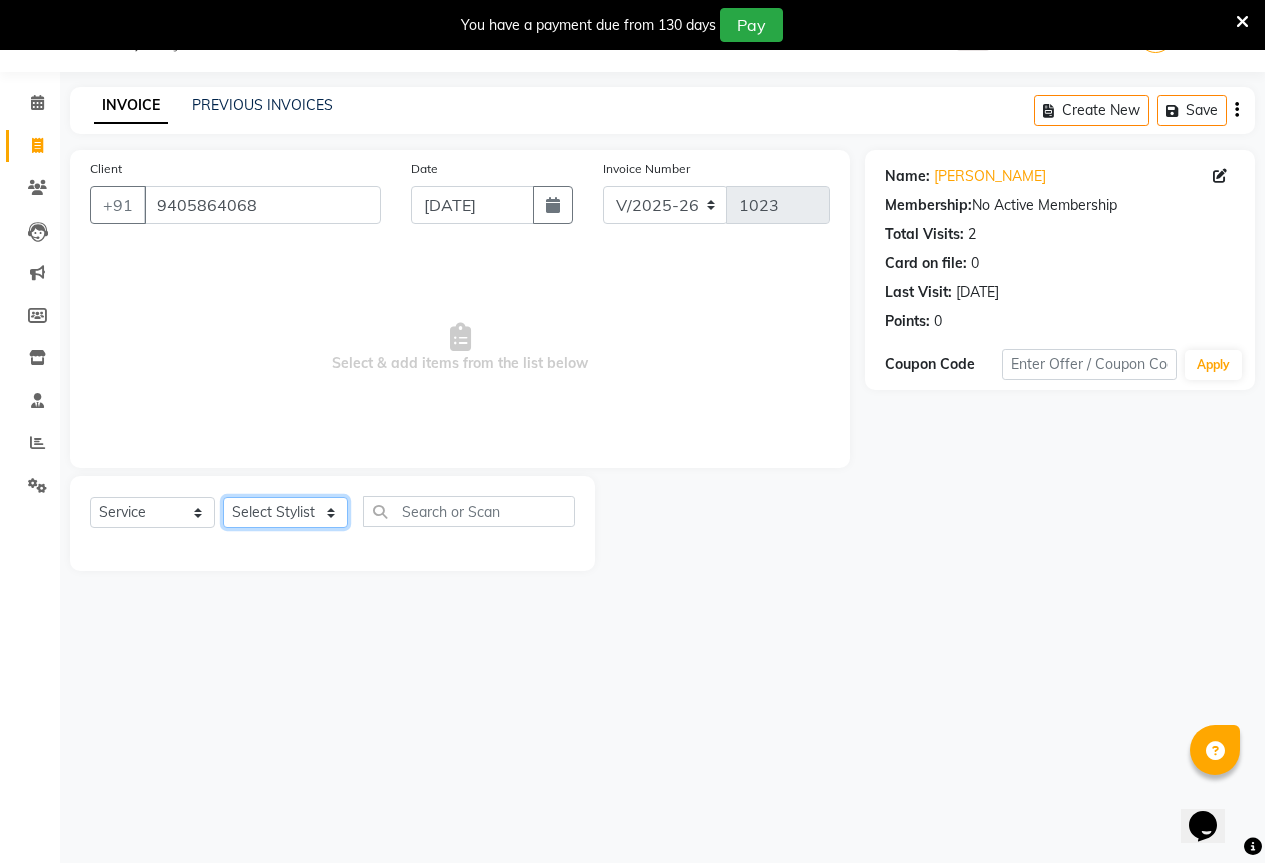 select on "85284" 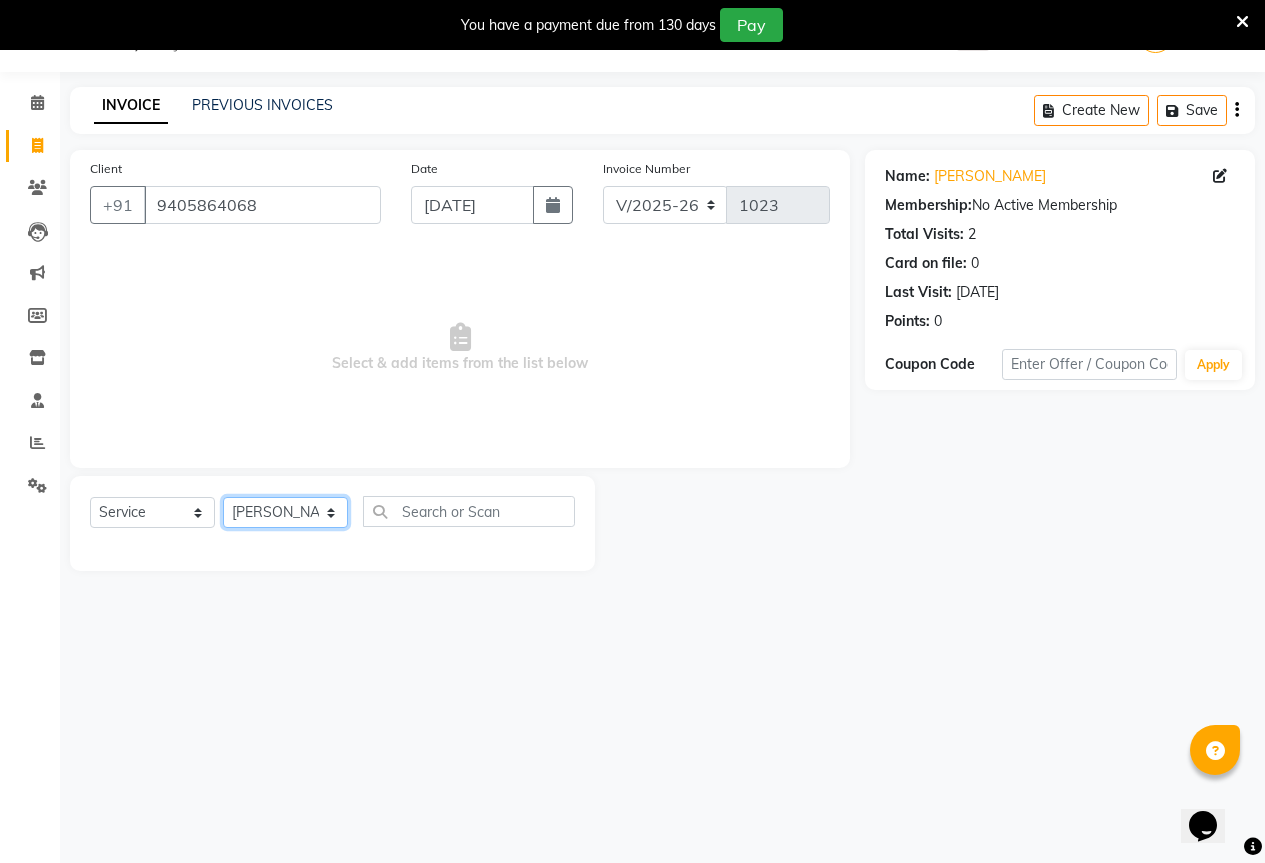 click on "Select Stylist AKASH KAJAL [PERSON_NAME] [PERSON_NAME] [PERSON_NAME]" 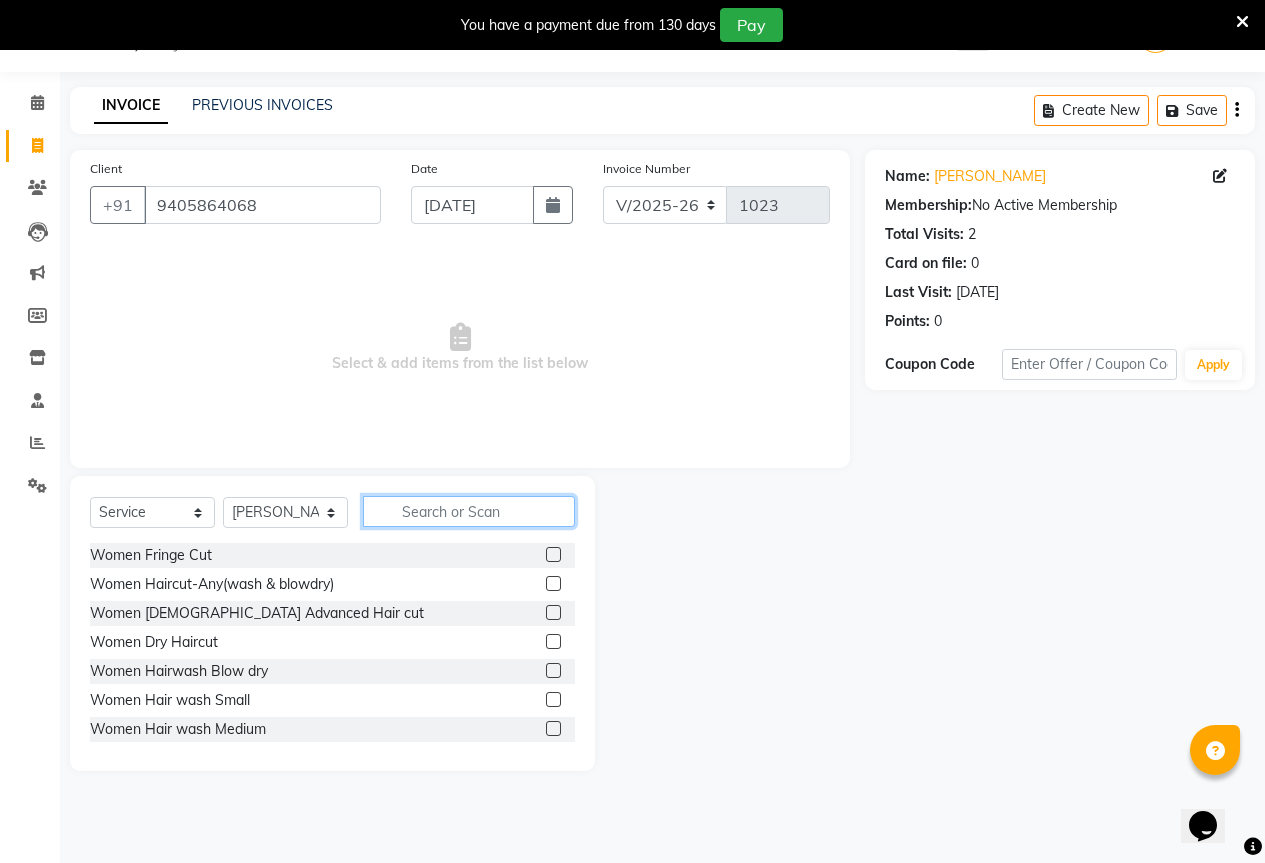 click 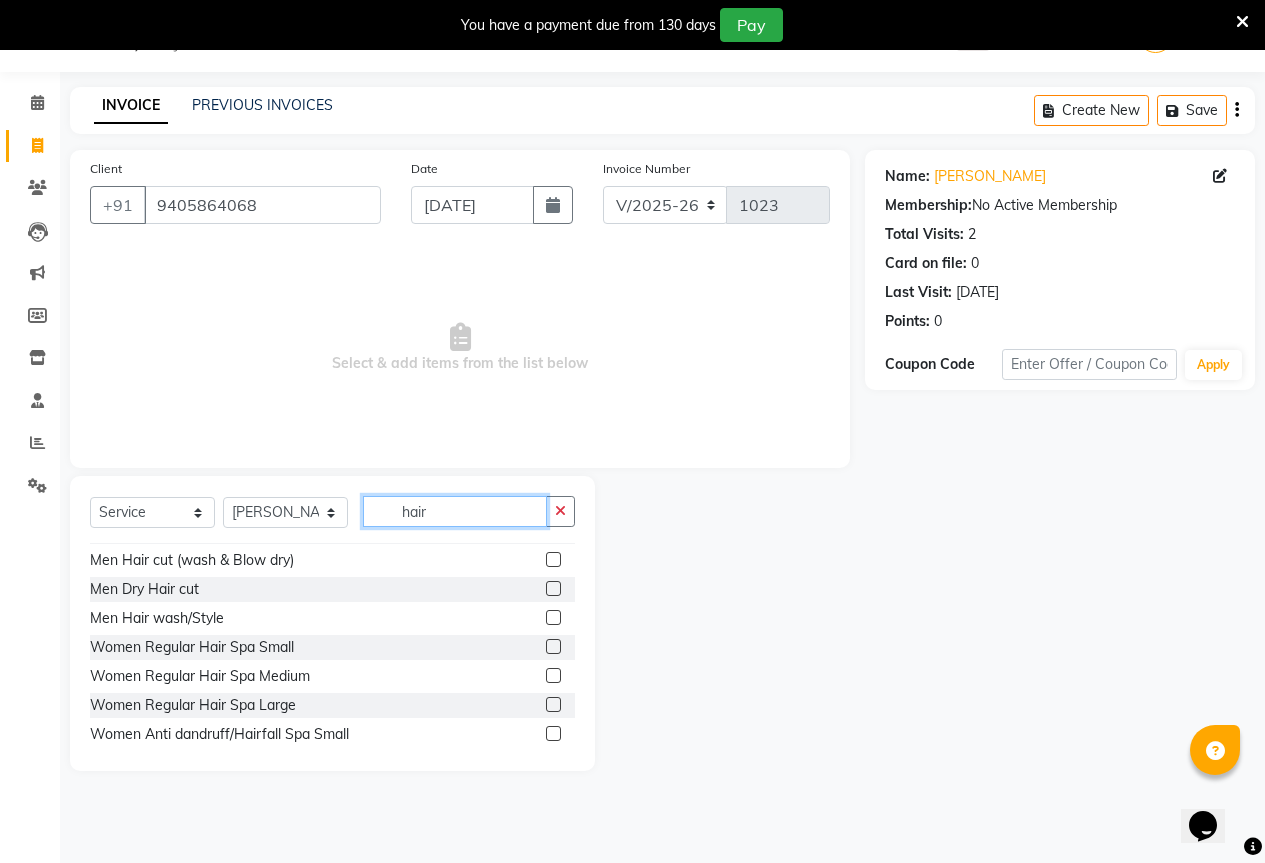 scroll, scrollTop: 200, scrollLeft: 0, axis: vertical 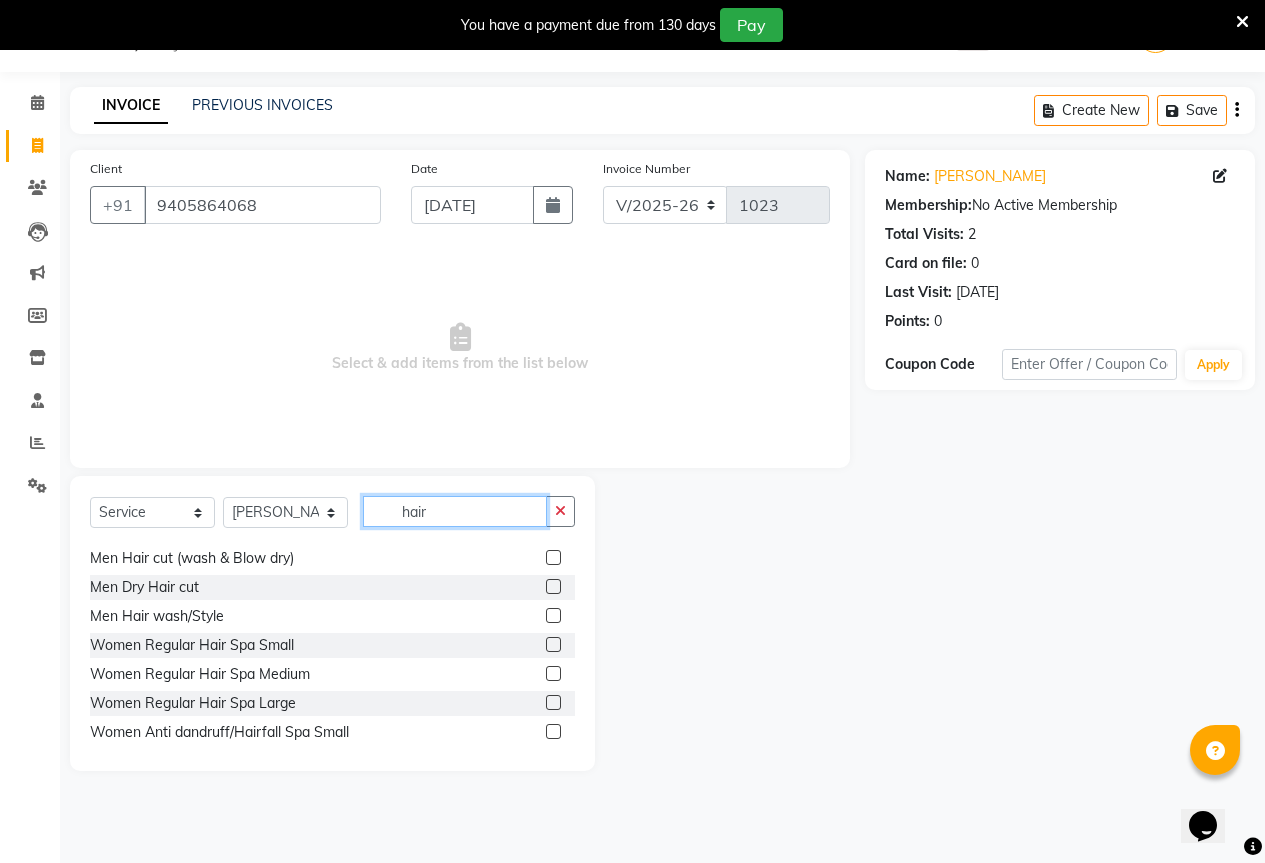 type on "hair" 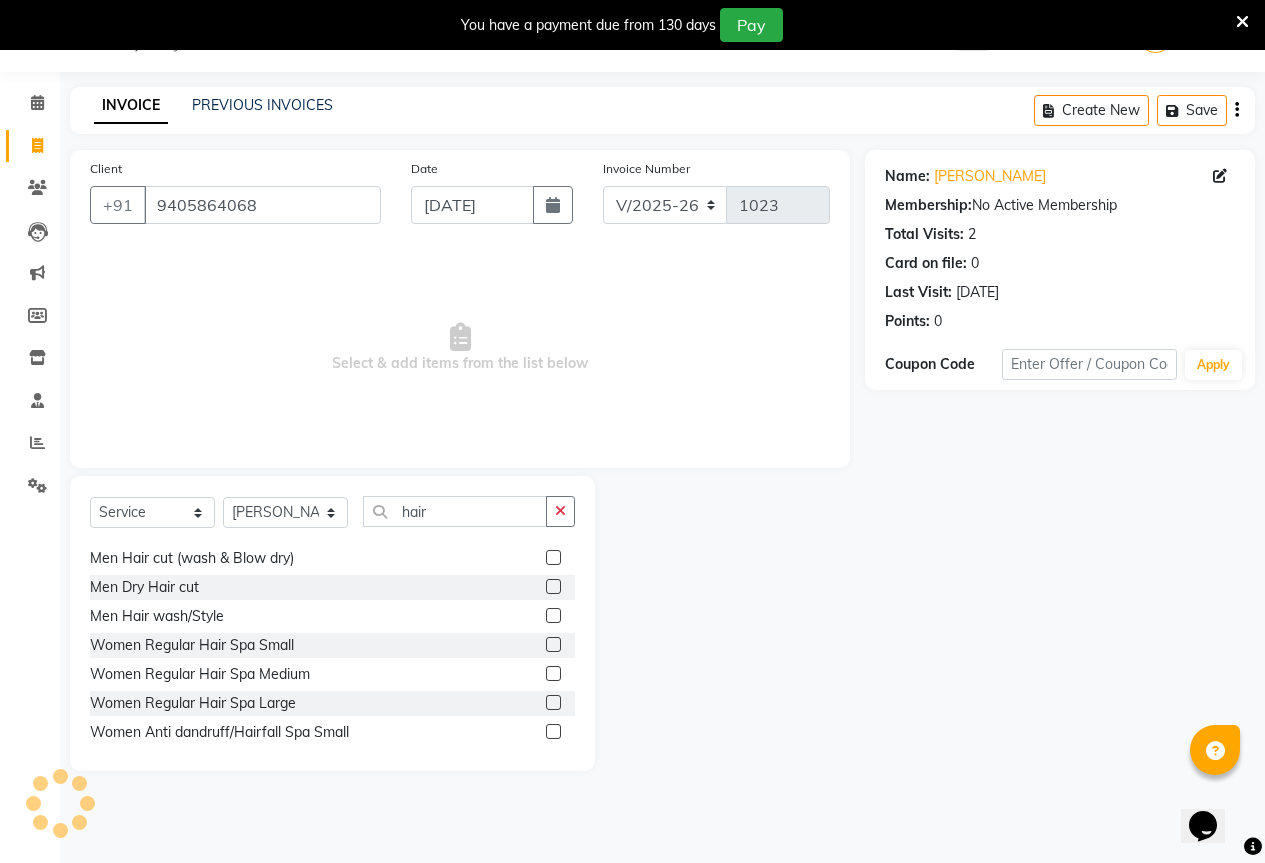 click 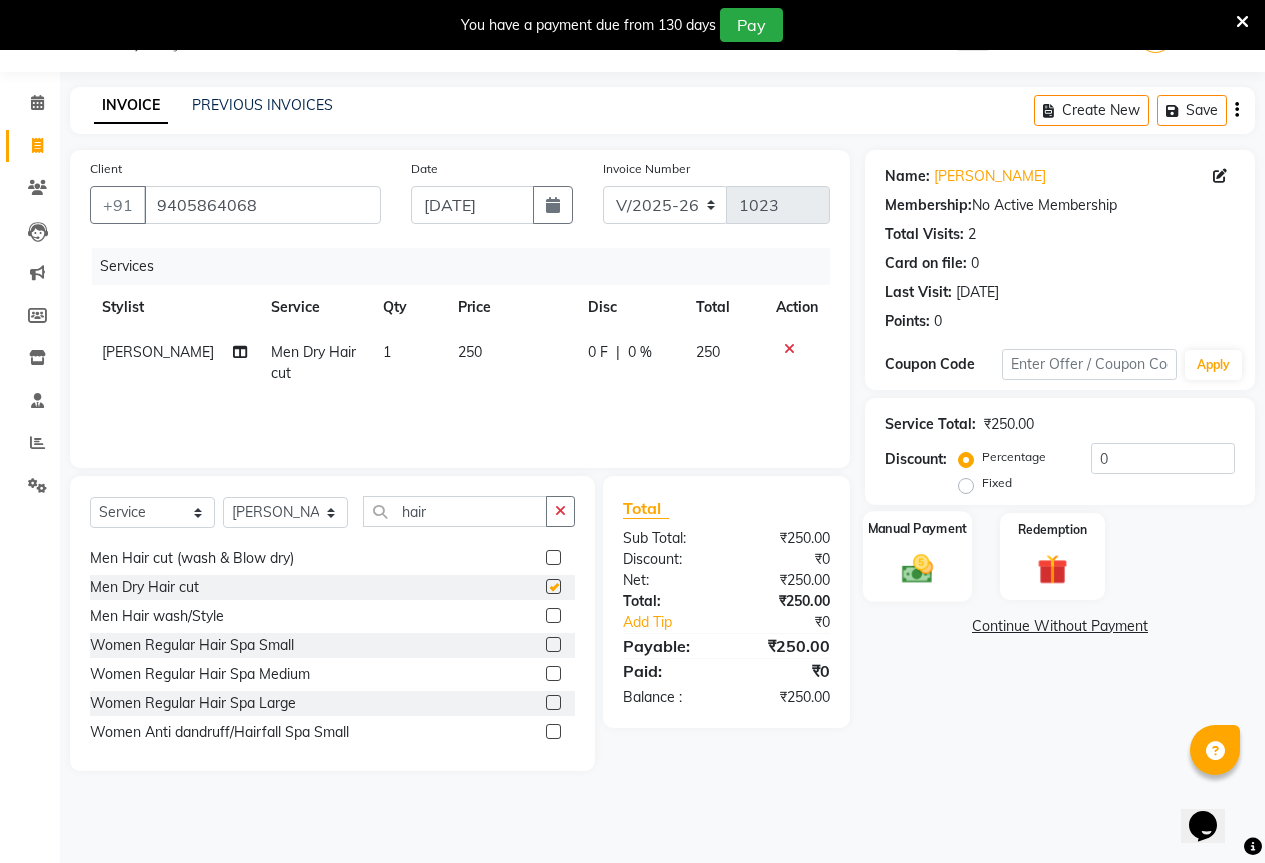 checkbox on "false" 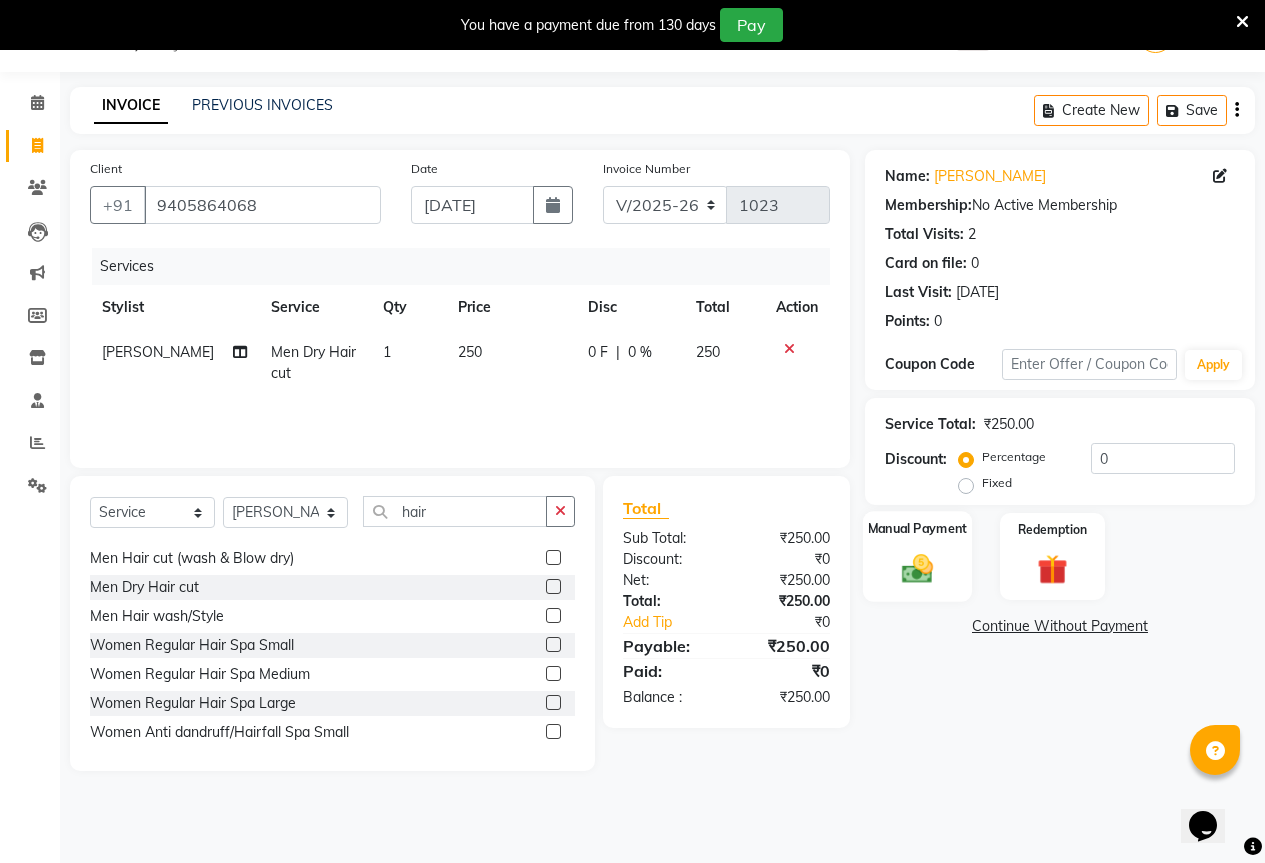 click on "Manual Payment" 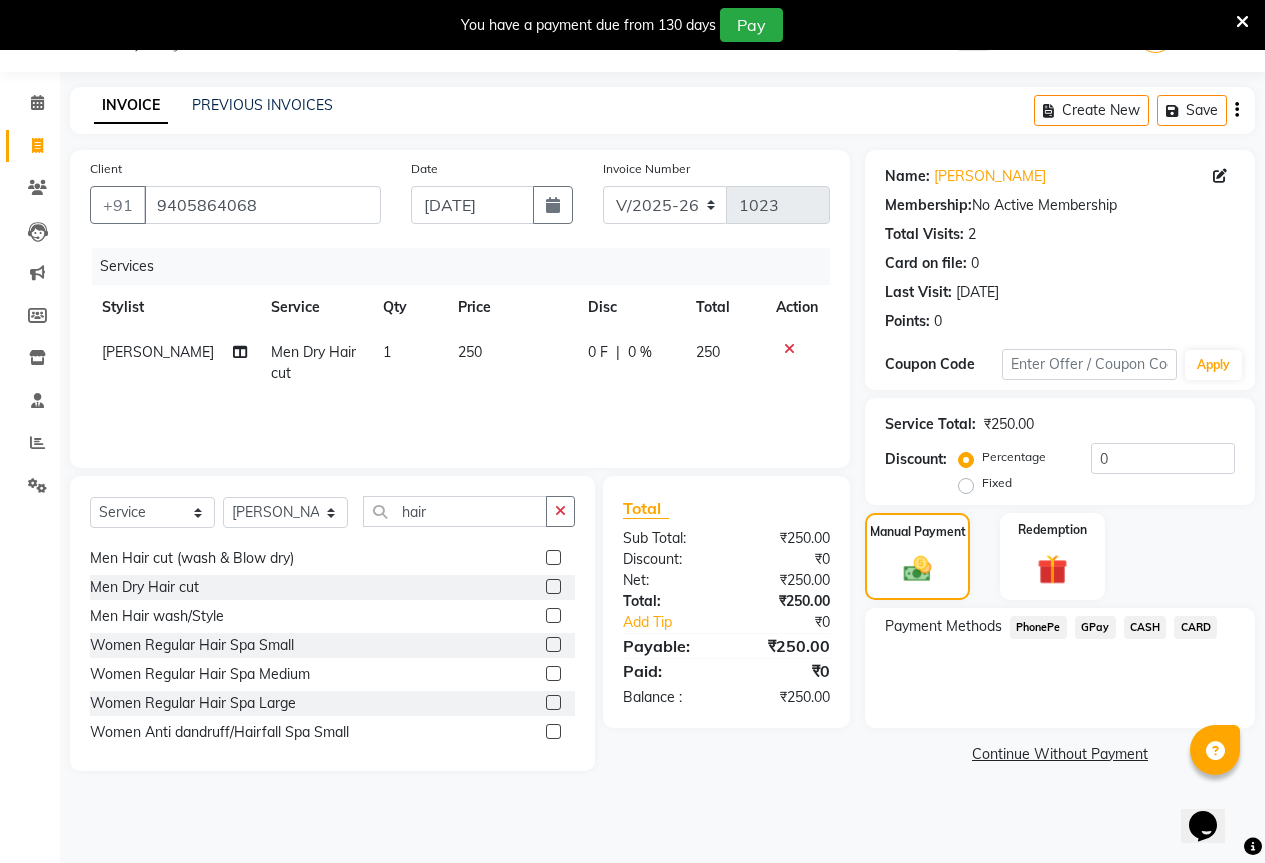 click on "GPay" 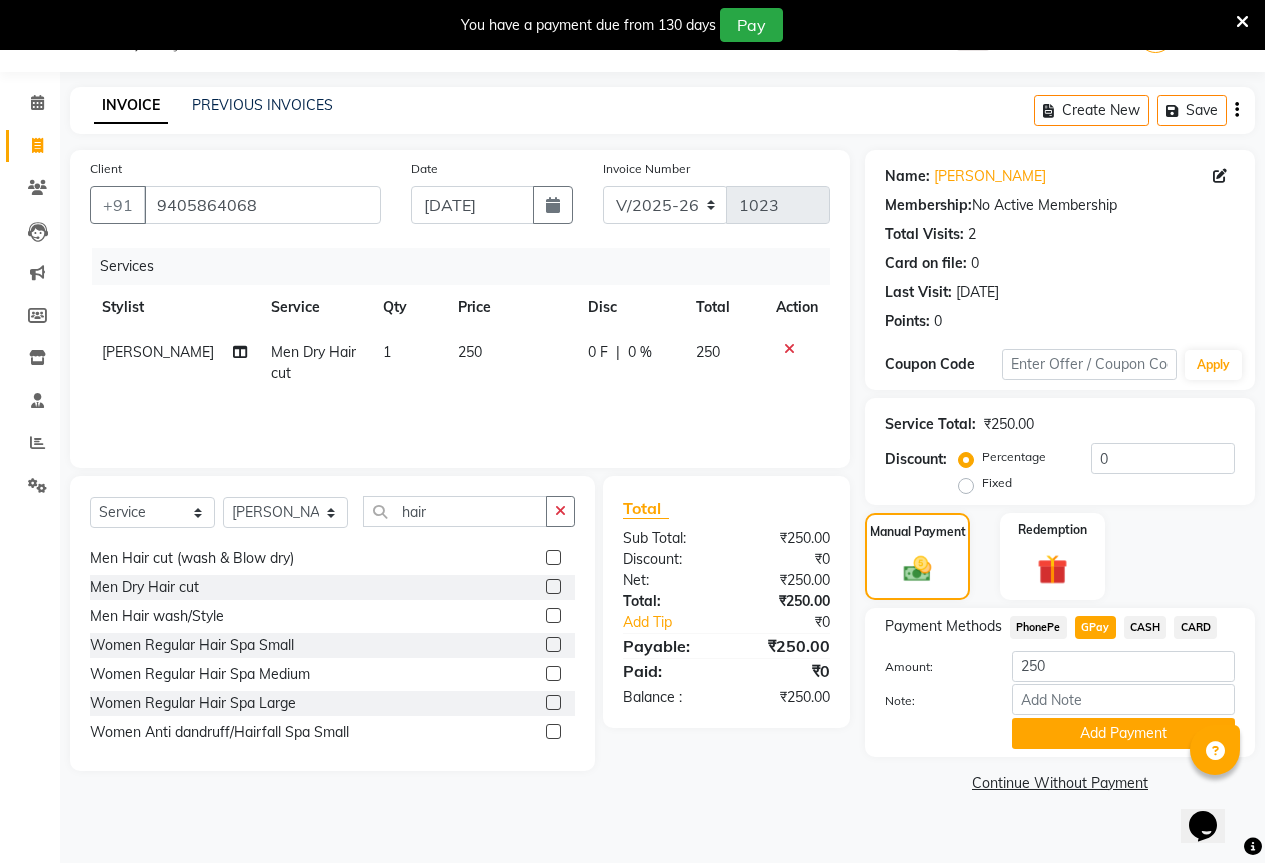 click on "CARD" 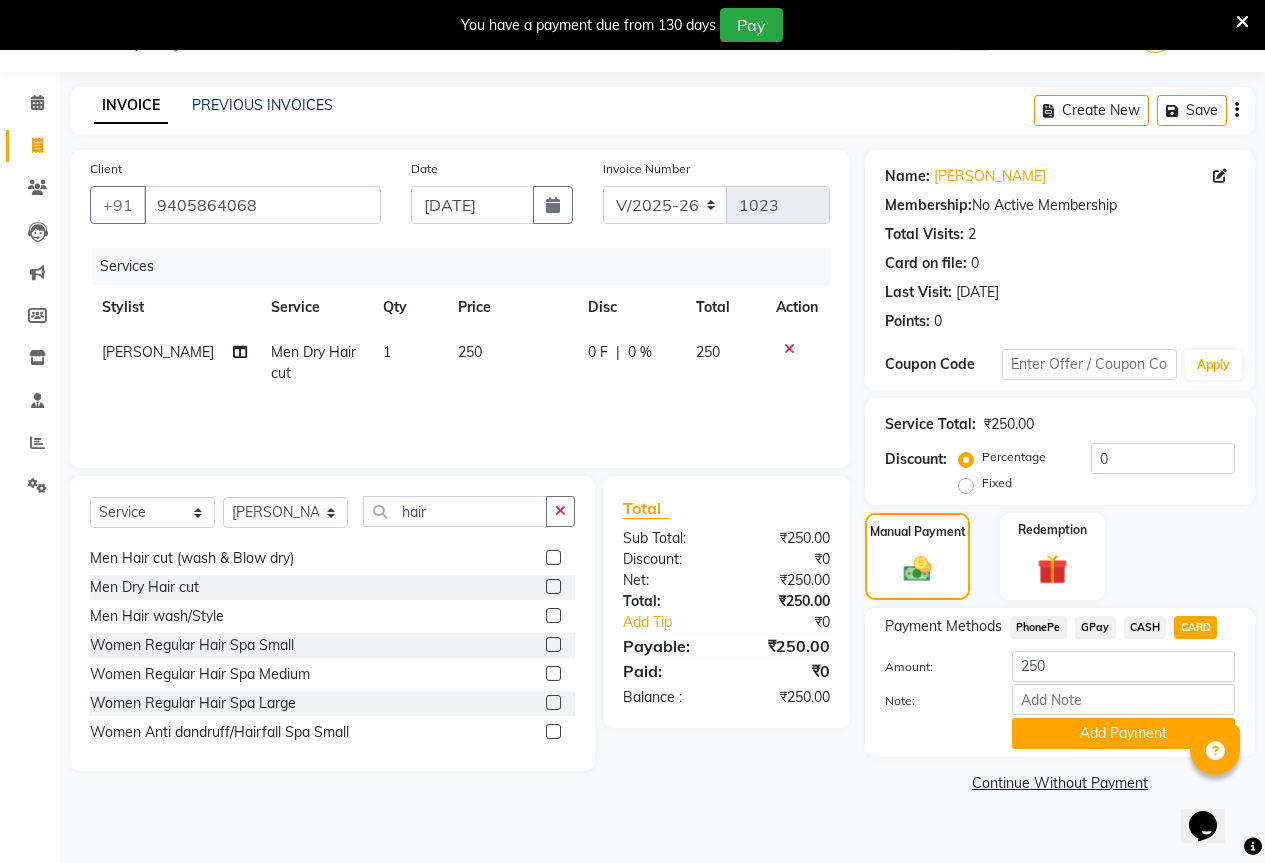 click on "CASH" 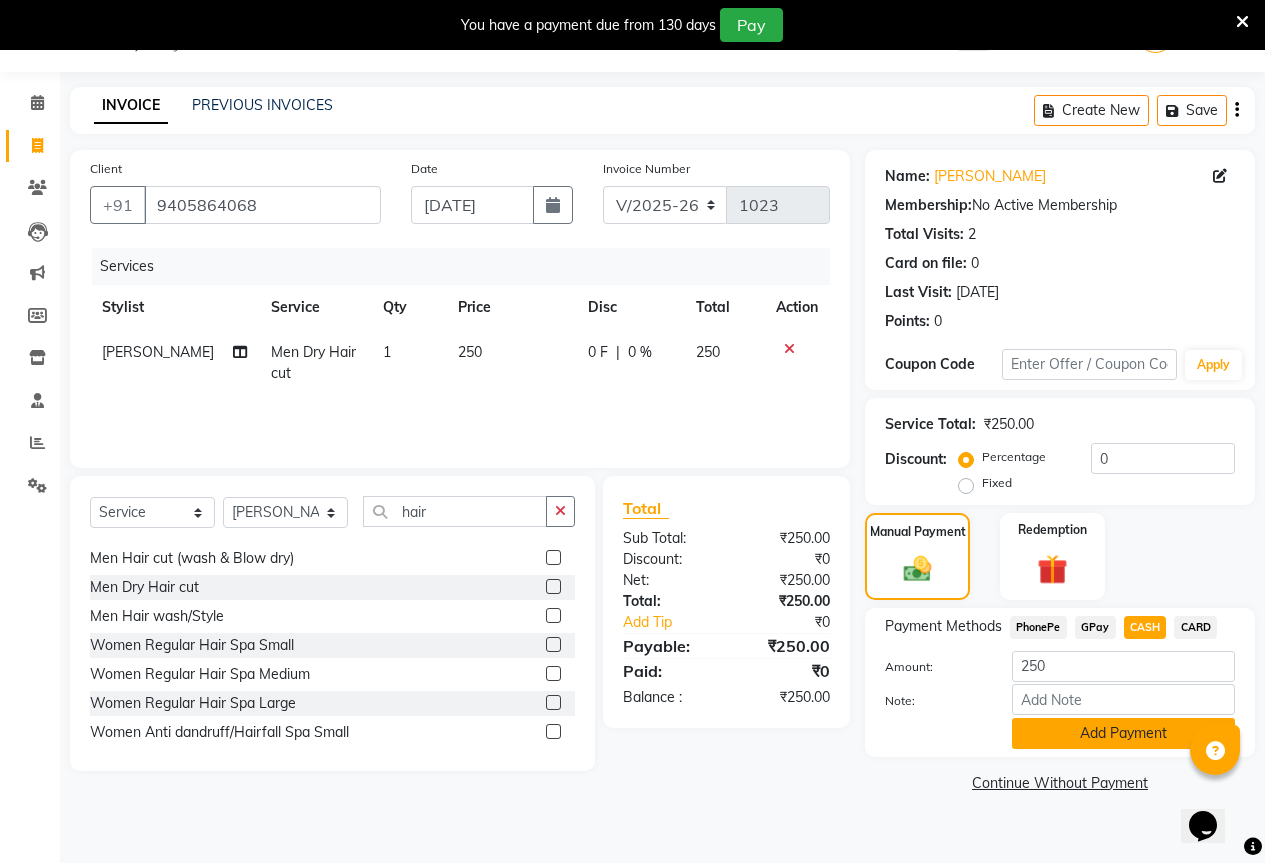click on "Add Payment" 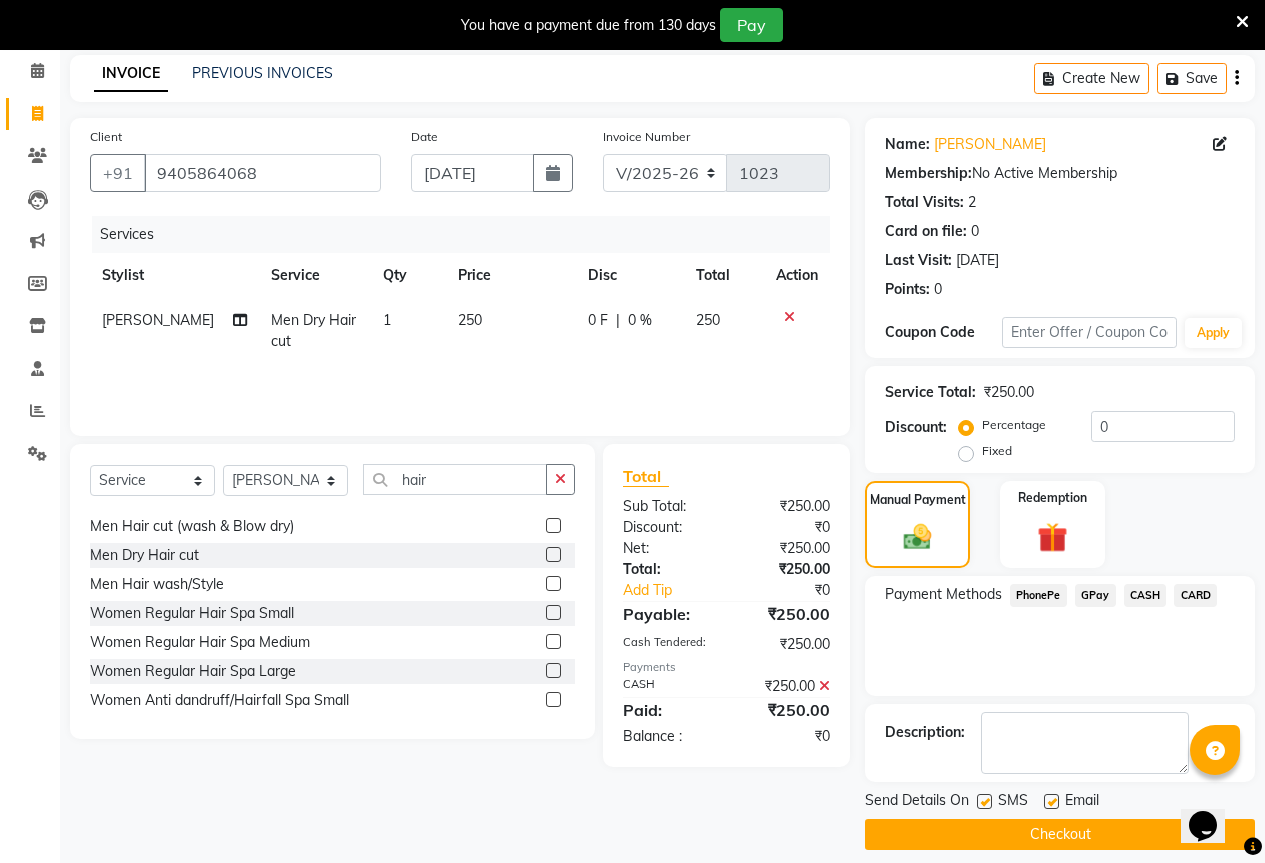 scroll, scrollTop: 99, scrollLeft: 0, axis: vertical 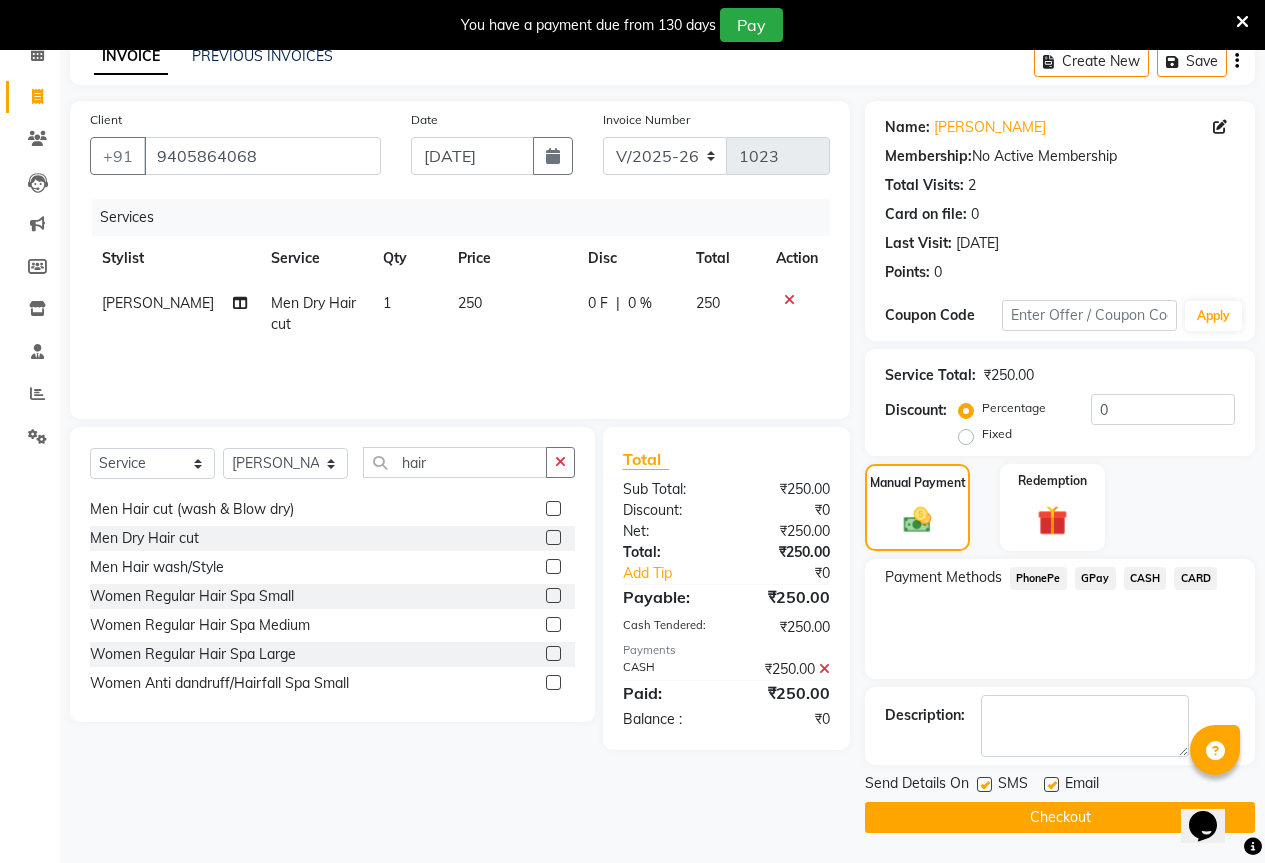 click on "Checkout" 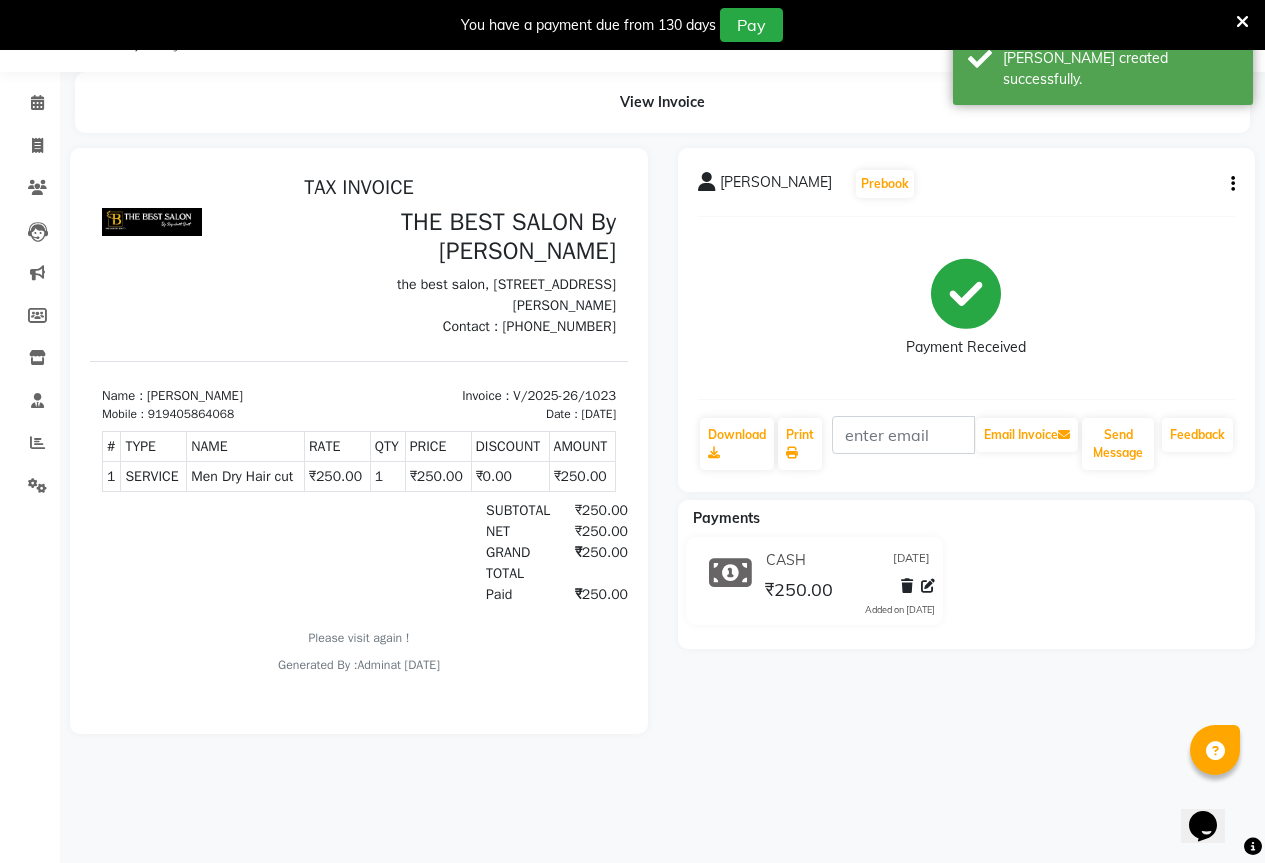 scroll, scrollTop: 0, scrollLeft: 0, axis: both 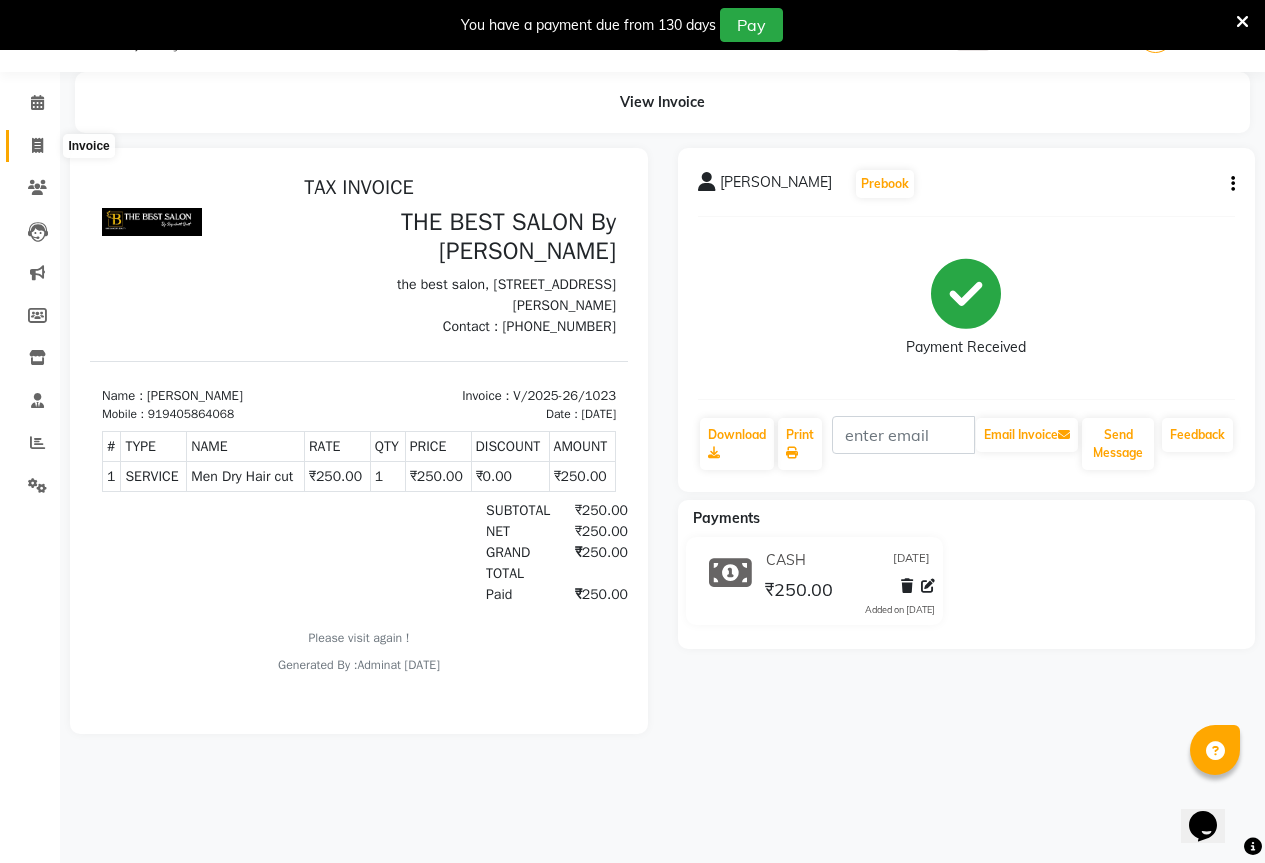 click 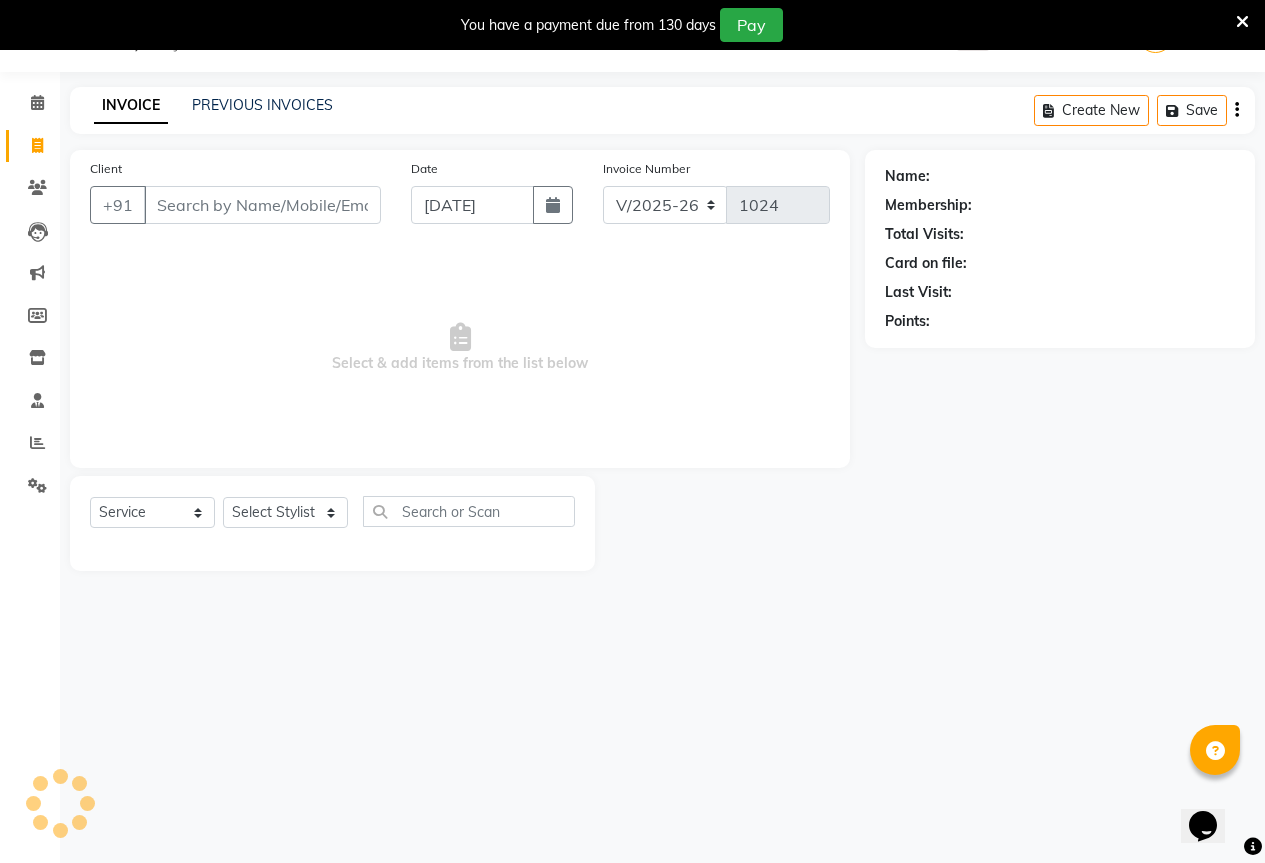 click on "Client" at bounding box center (262, 205) 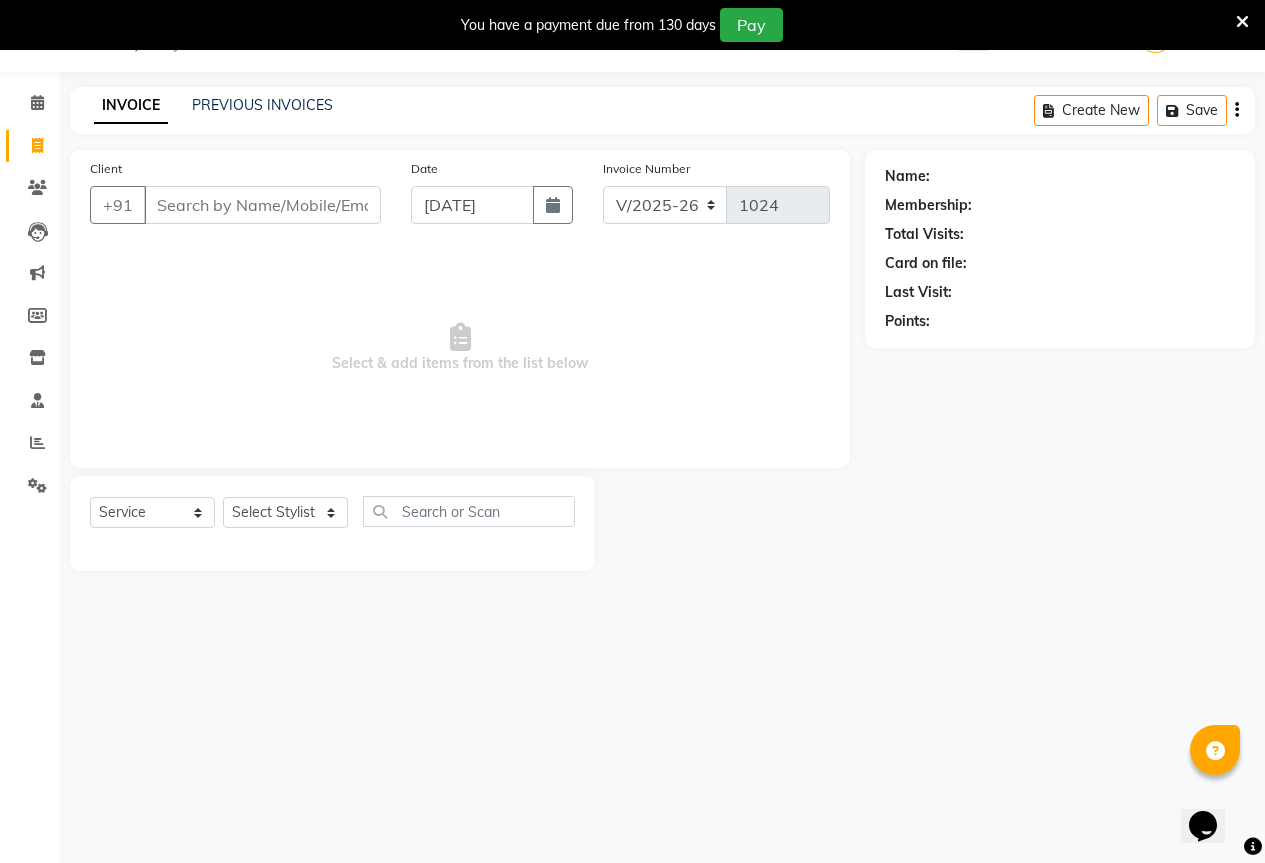 click on "Client" at bounding box center [262, 205] 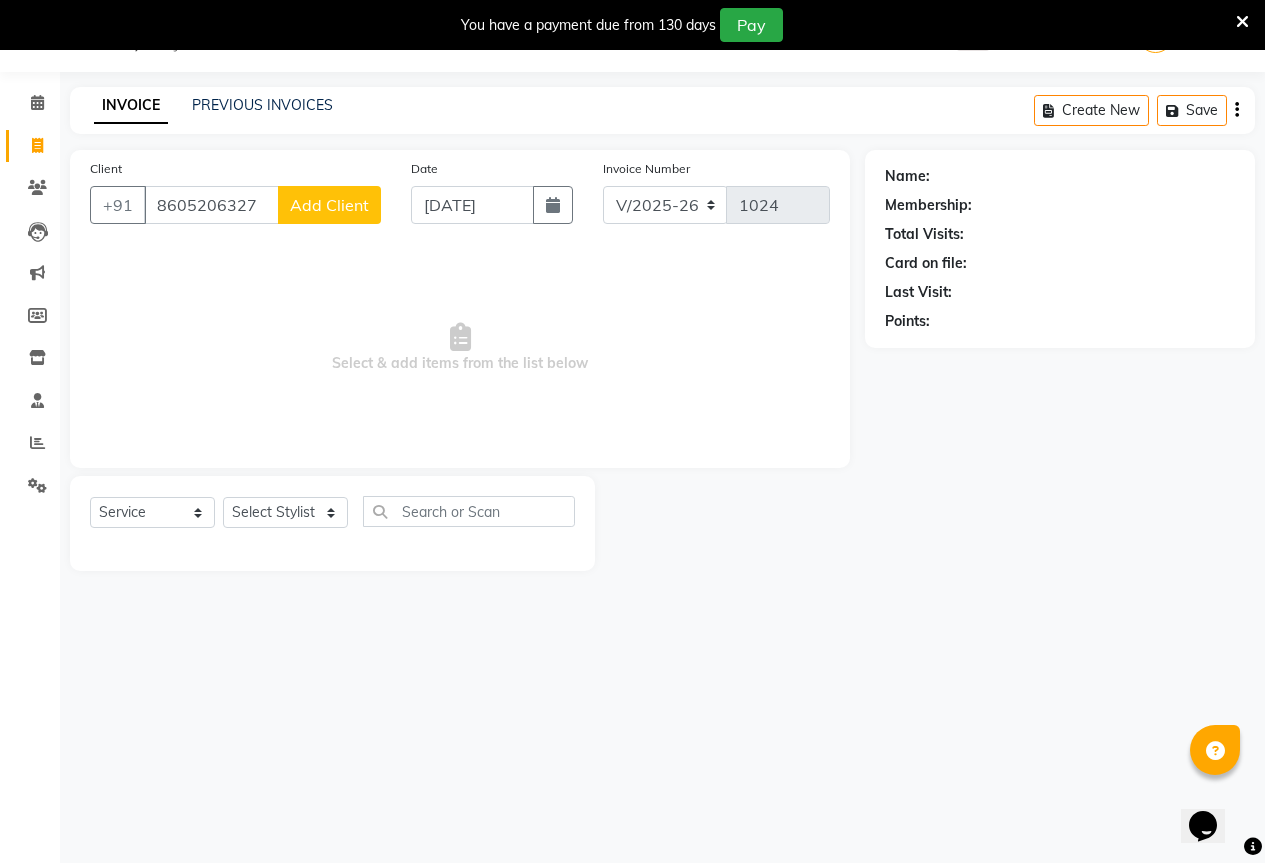 type on "8605206327" 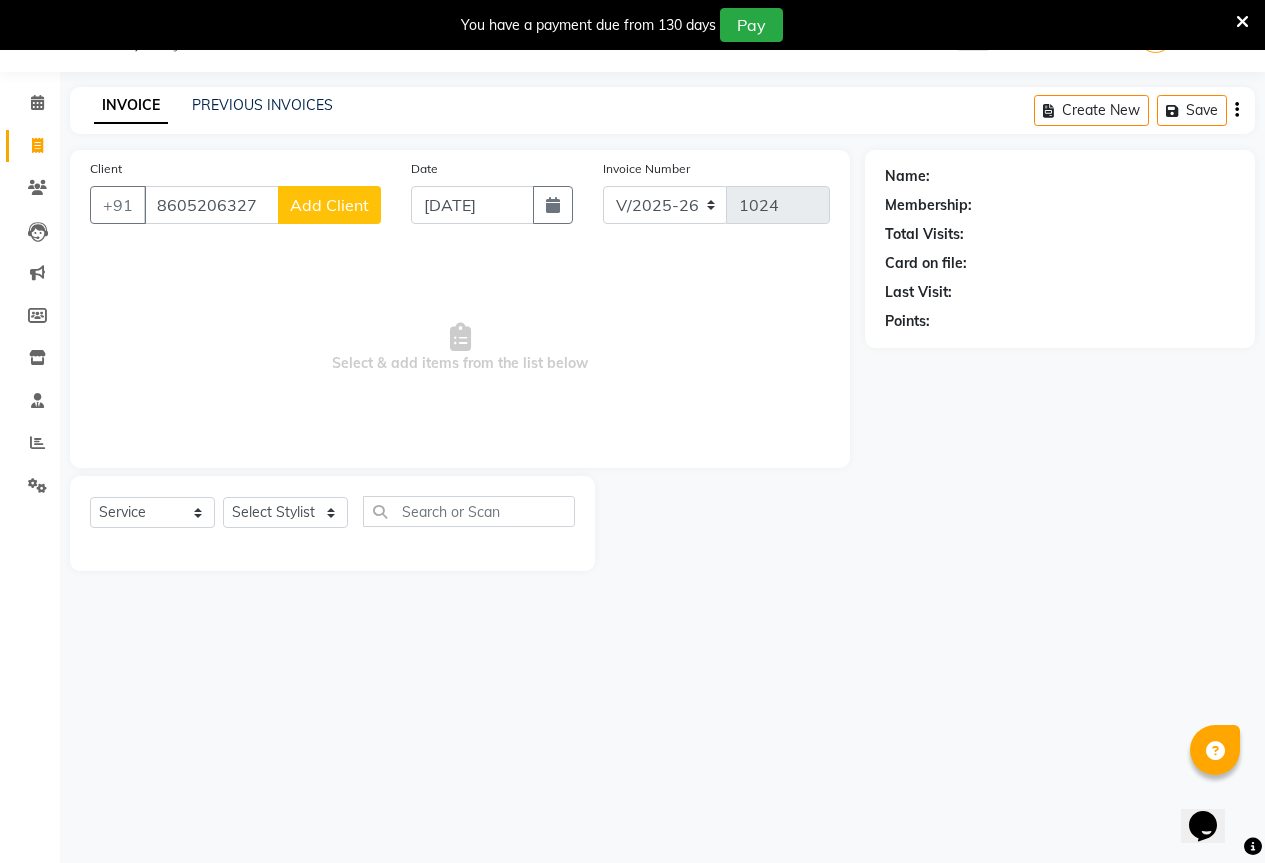 click on "Add Client" 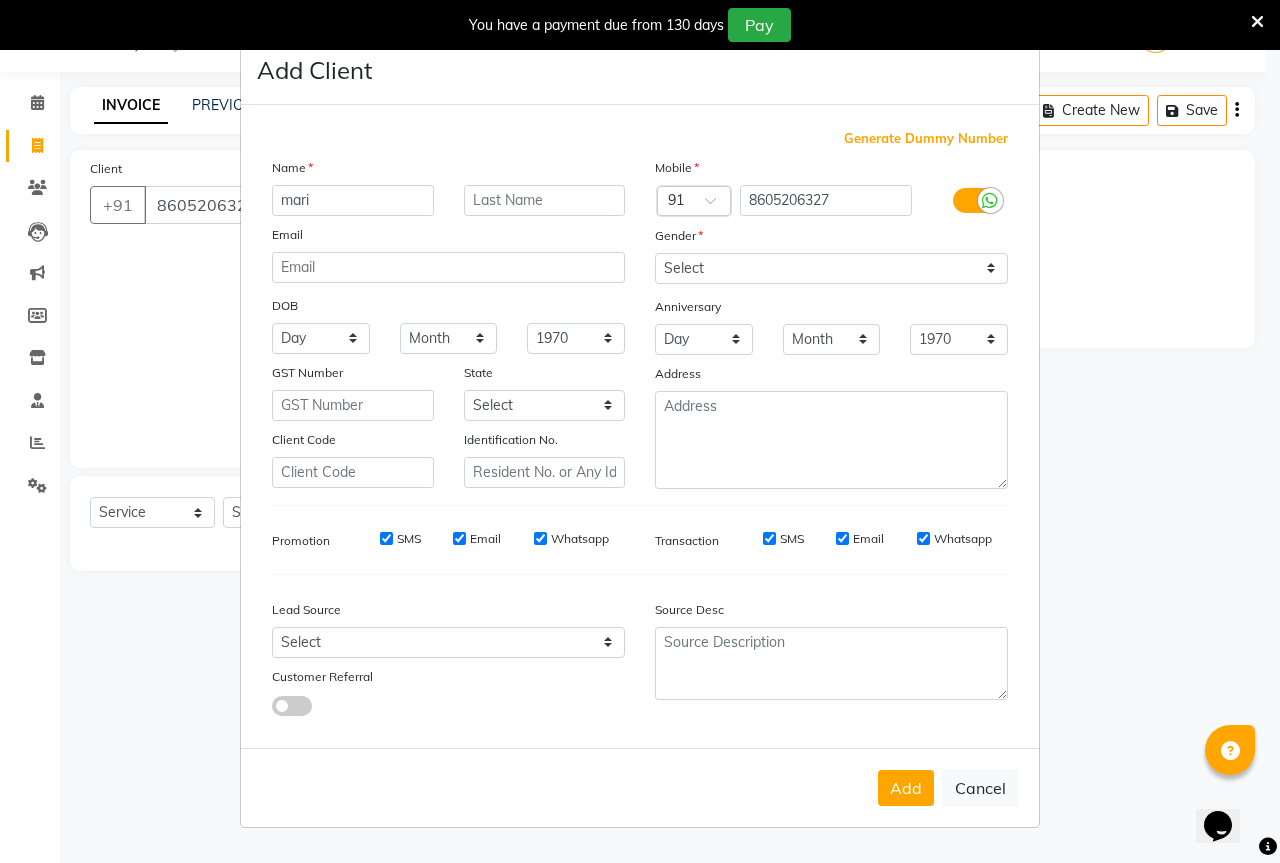 type on "mari" 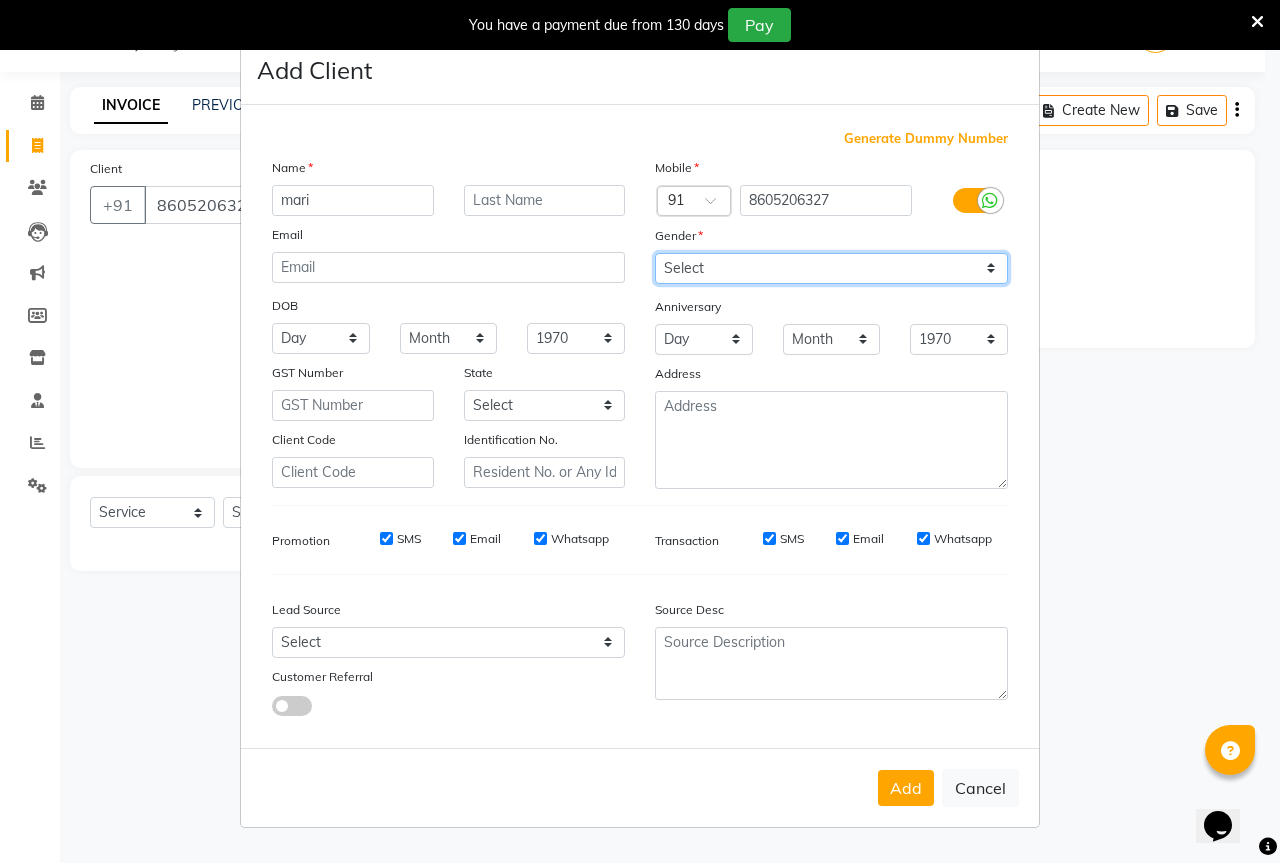 click on "Select [DEMOGRAPHIC_DATA] [DEMOGRAPHIC_DATA] Other Prefer Not To Say" at bounding box center [831, 268] 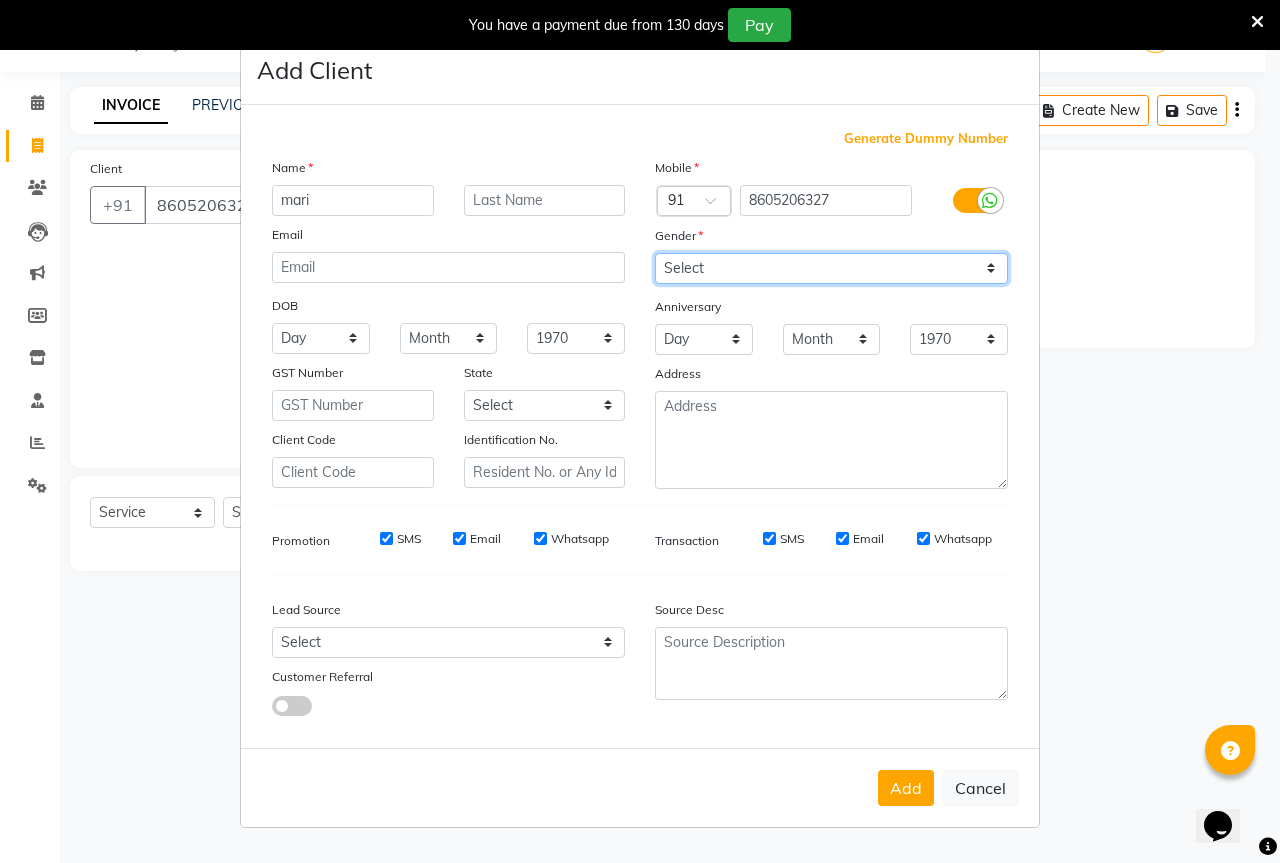 select on "[DEMOGRAPHIC_DATA]" 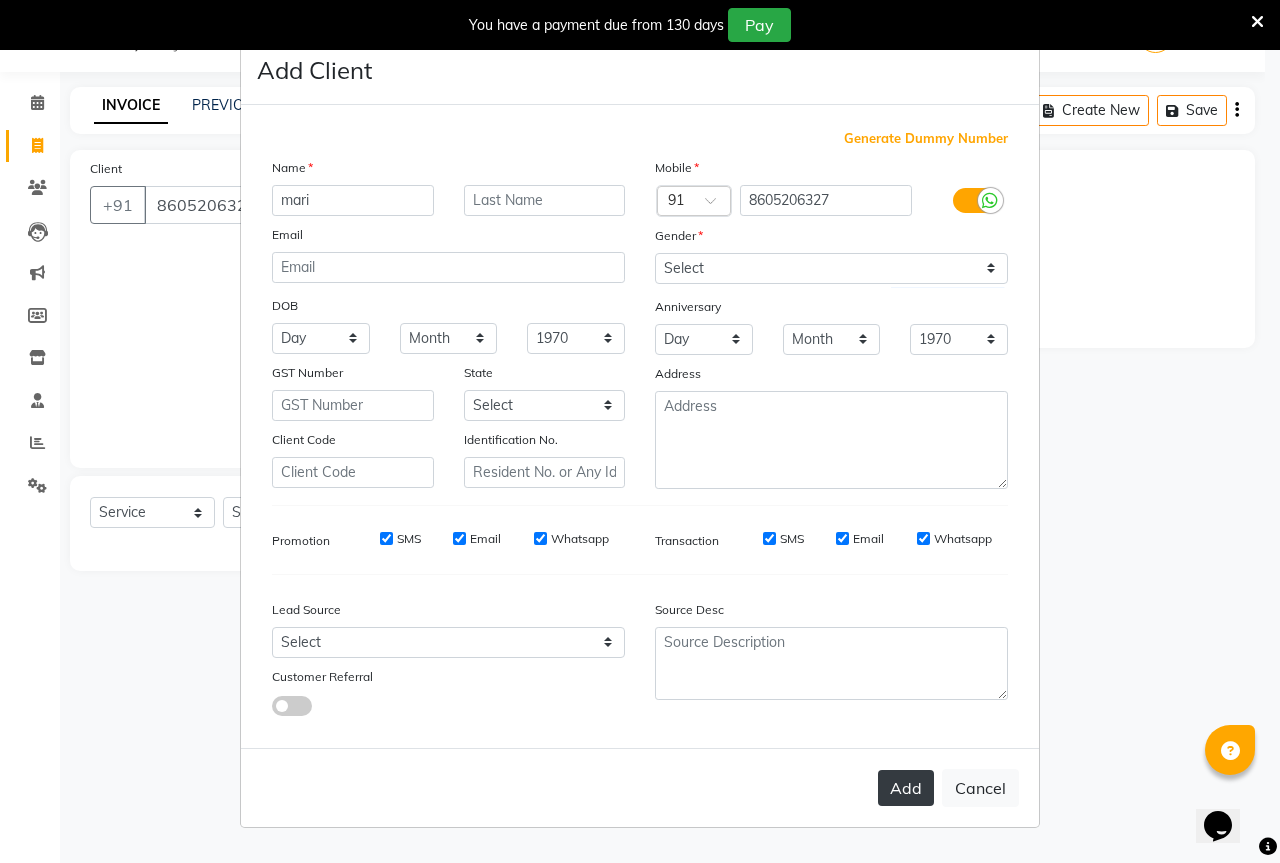 click on "Add" at bounding box center (906, 788) 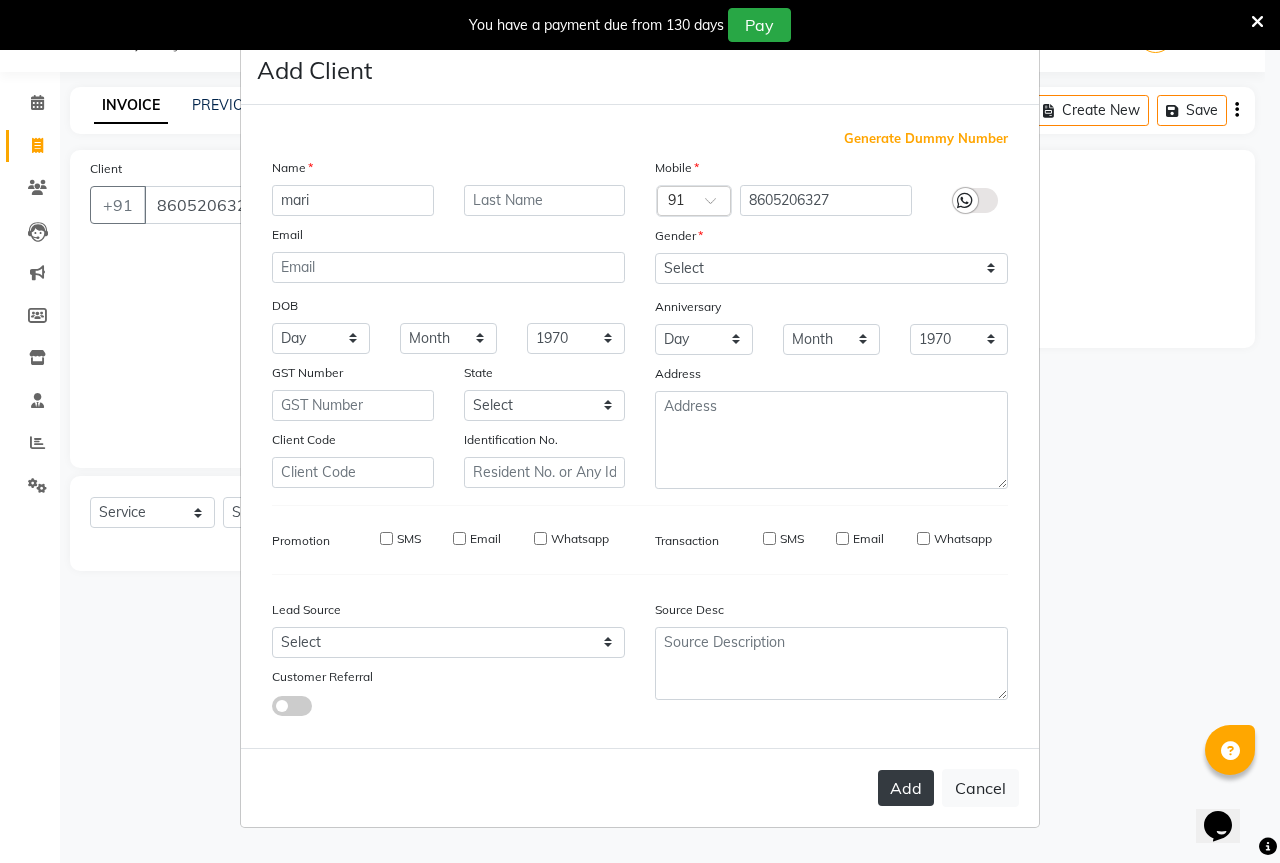 type 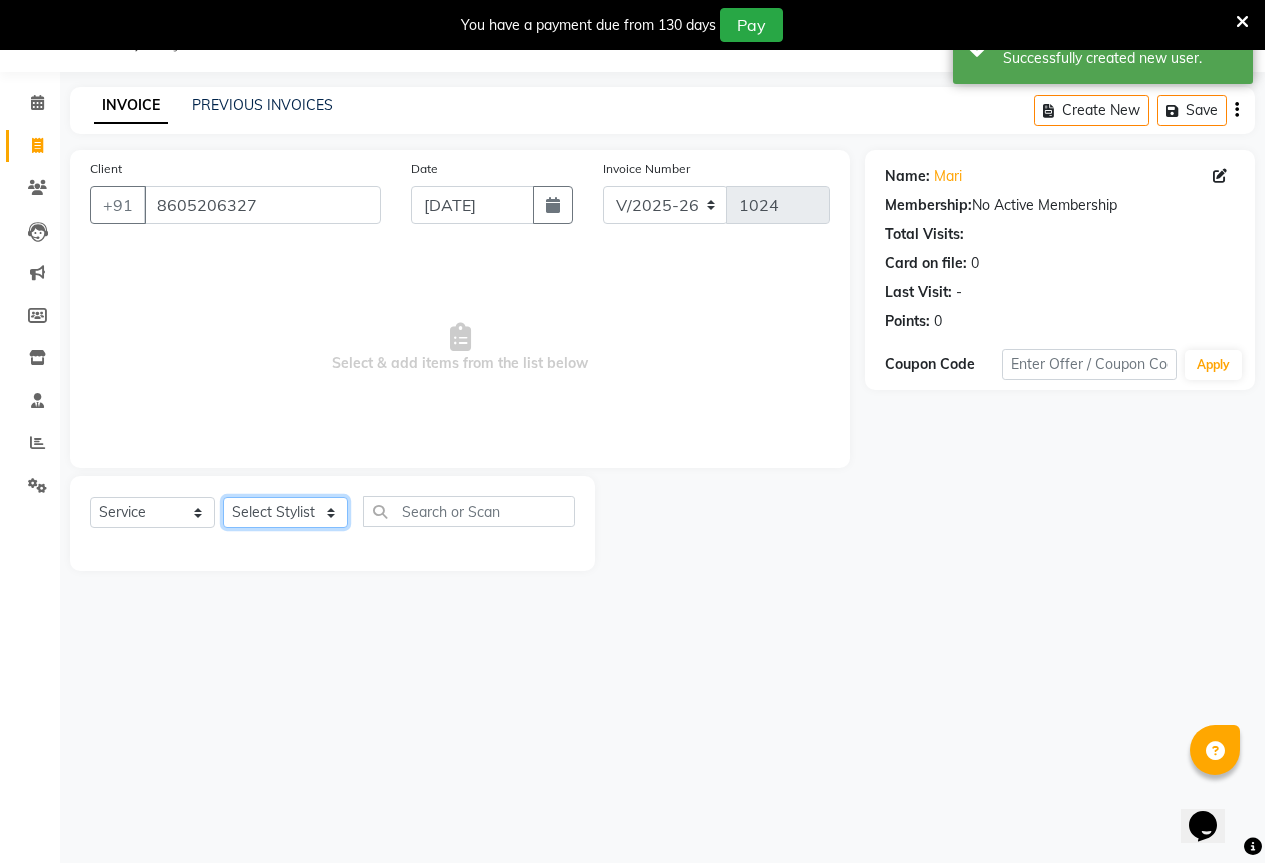 click on "Select Stylist AKASH KAJAL [PERSON_NAME] [PERSON_NAME] [PERSON_NAME]" 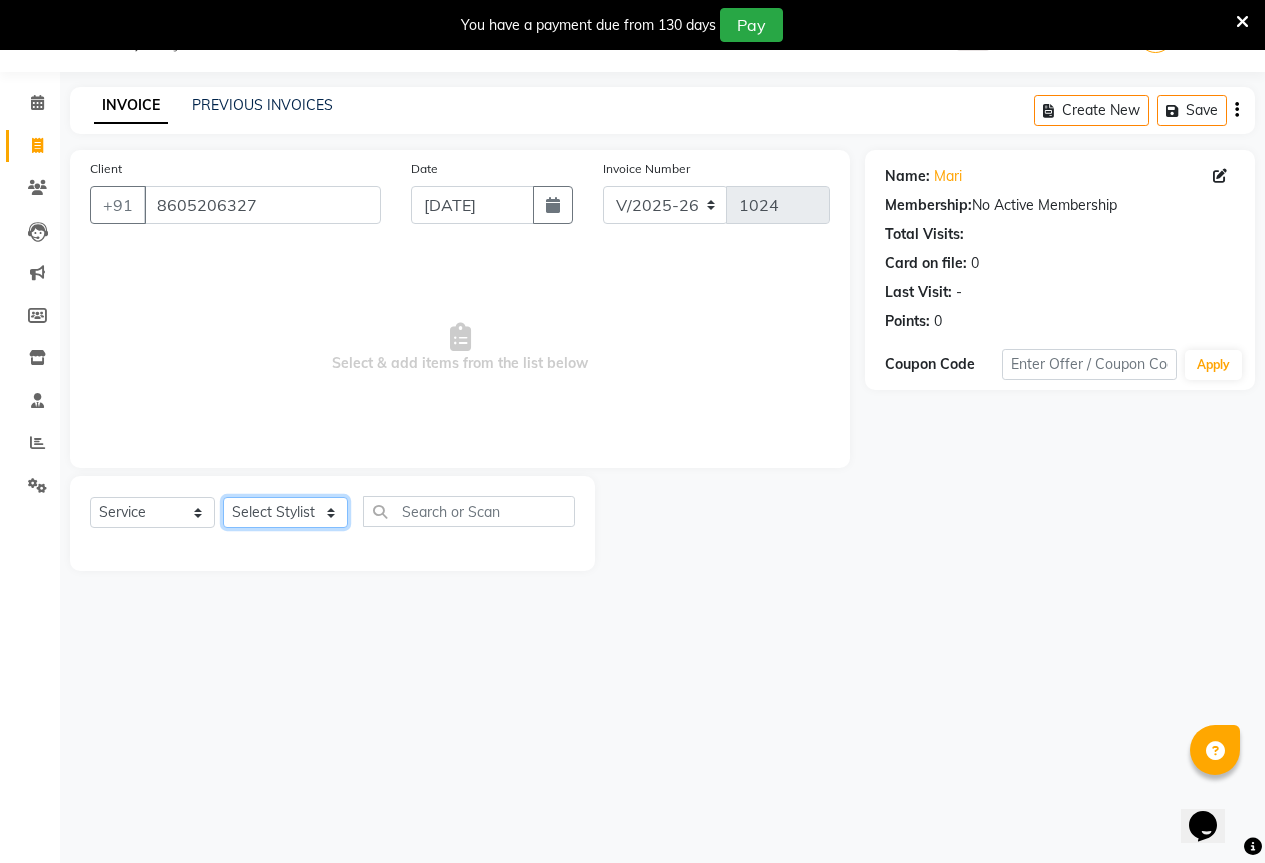 select on "61551" 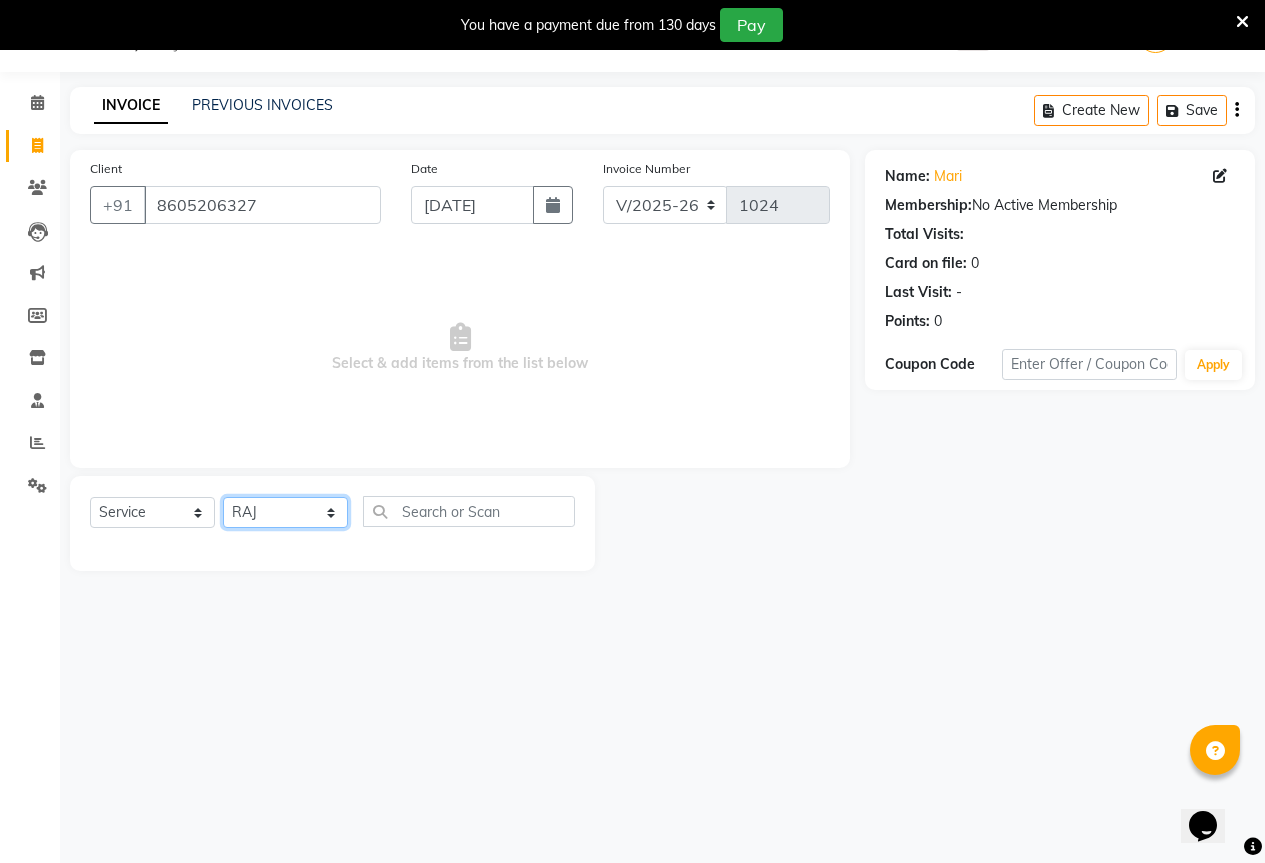 click on "Select Stylist AKASH KAJAL [PERSON_NAME] [PERSON_NAME] [PERSON_NAME]" 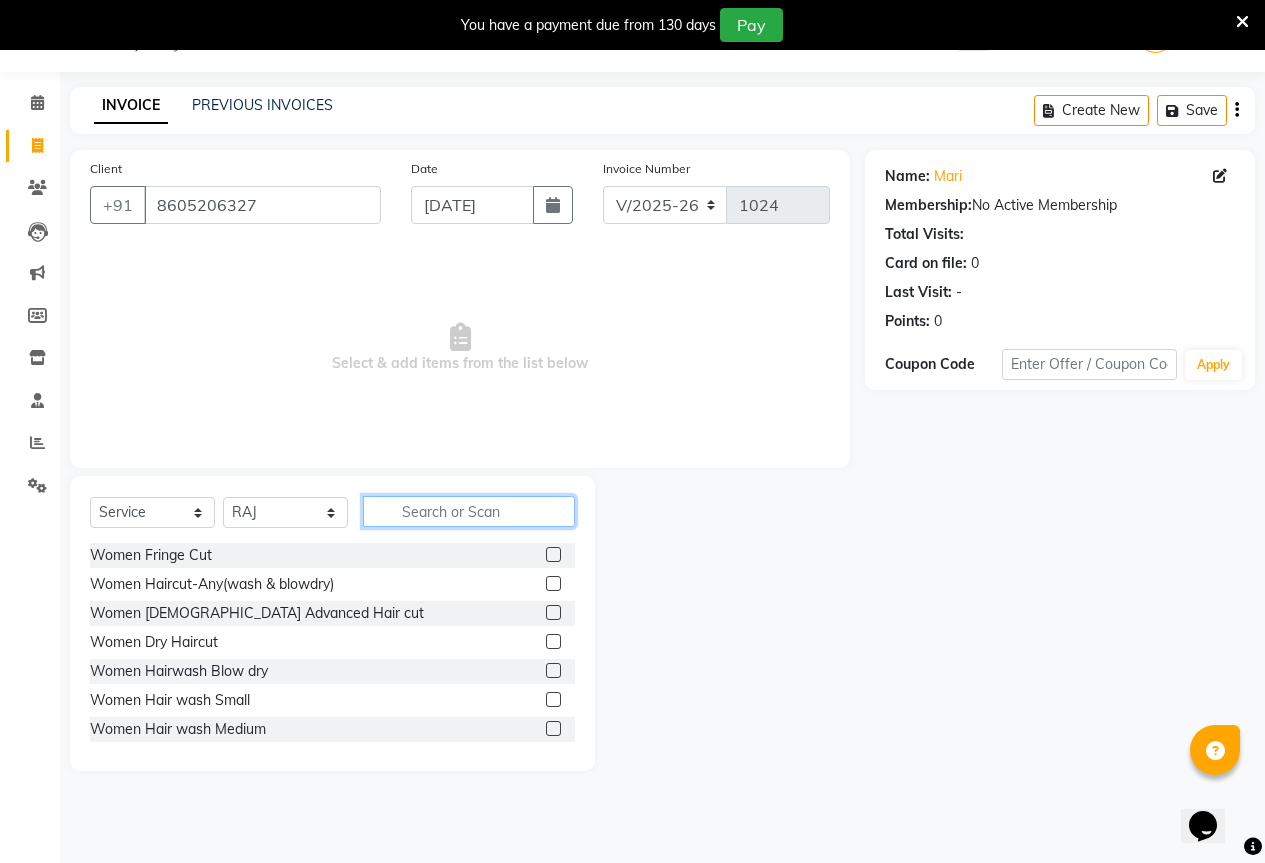 click 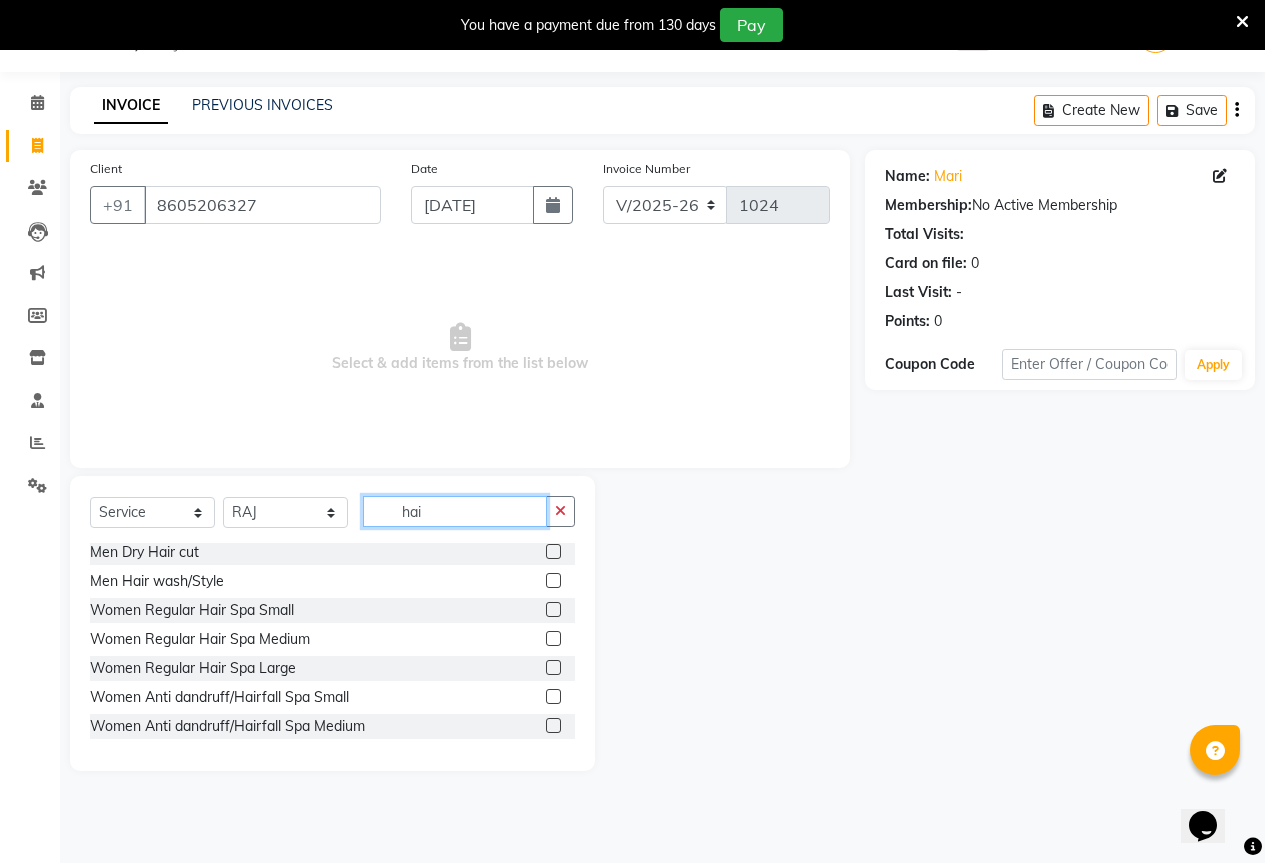 scroll, scrollTop: 200, scrollLeft: 0, axis: vertical 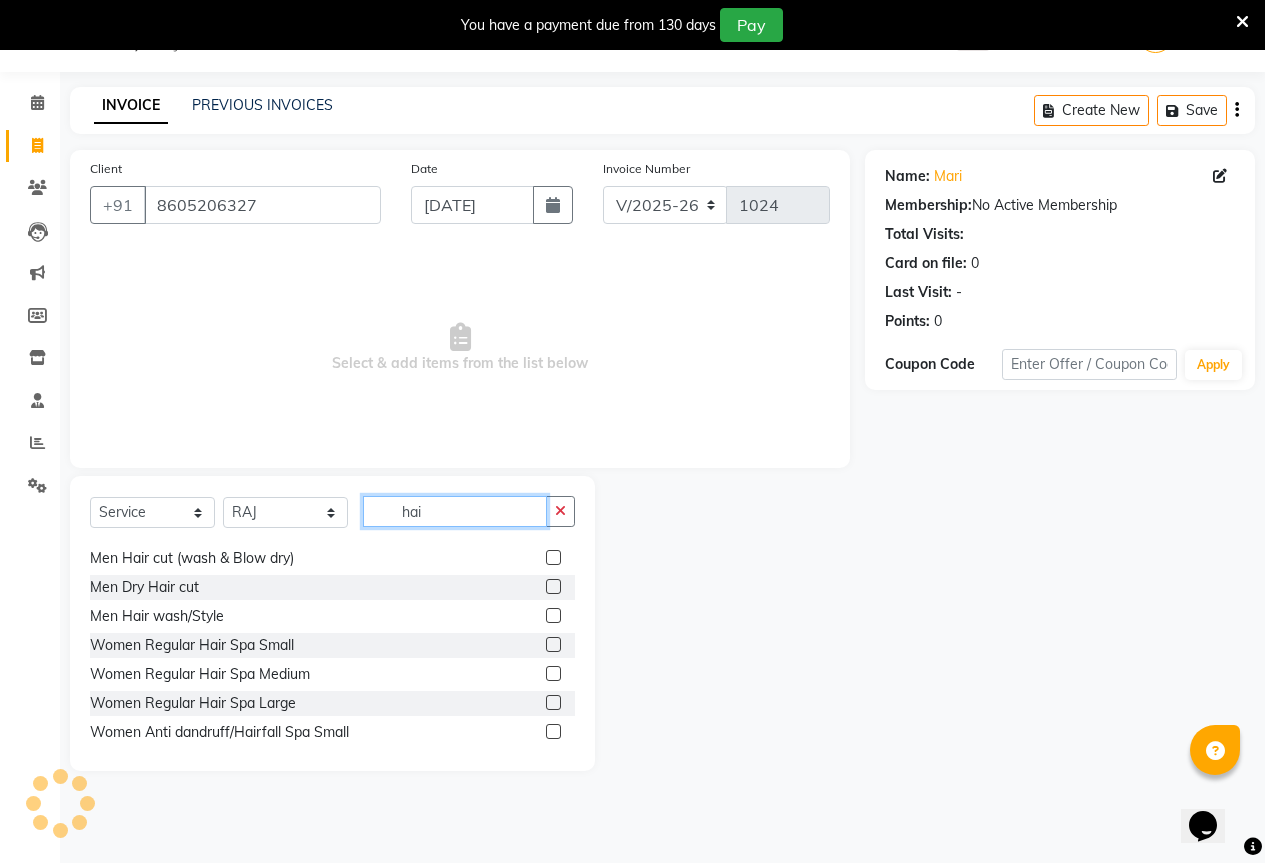 type on "hai" 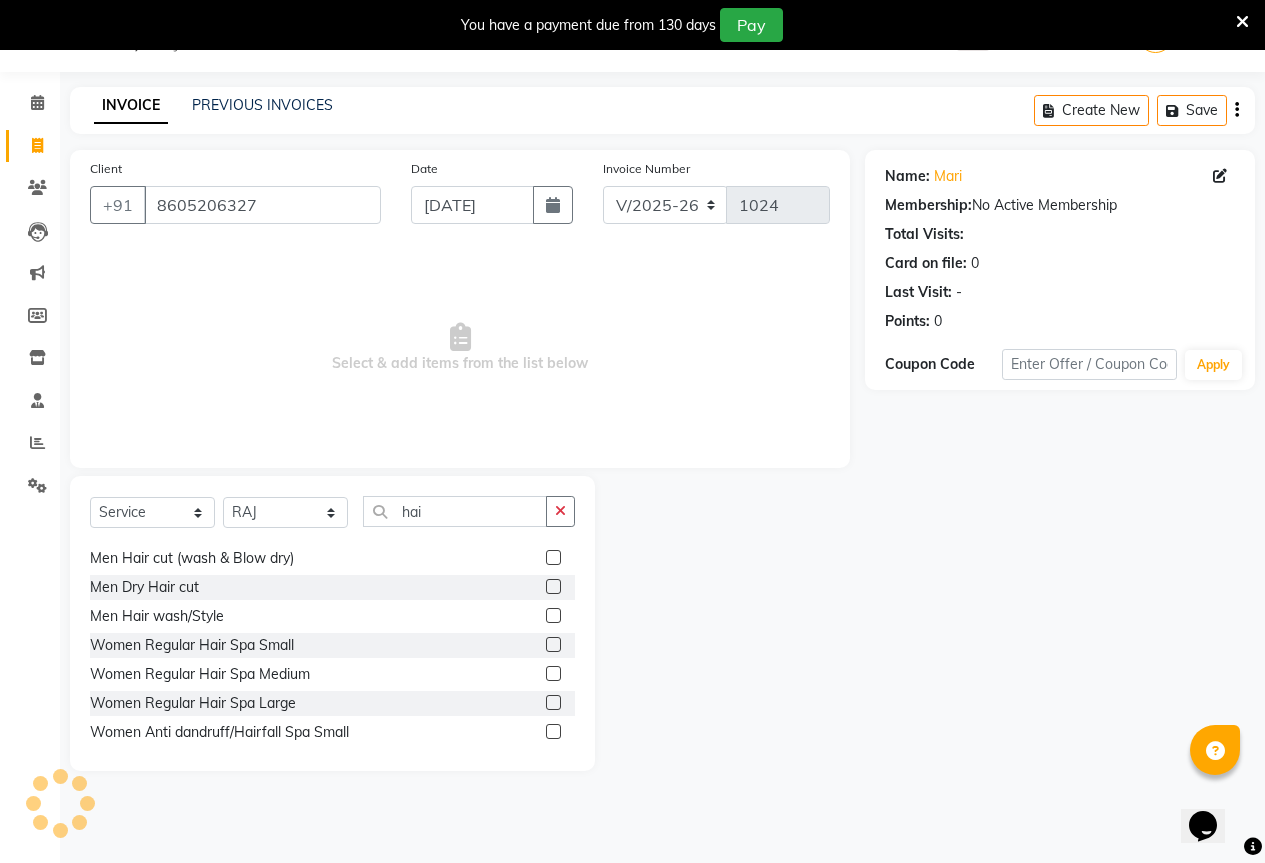 click 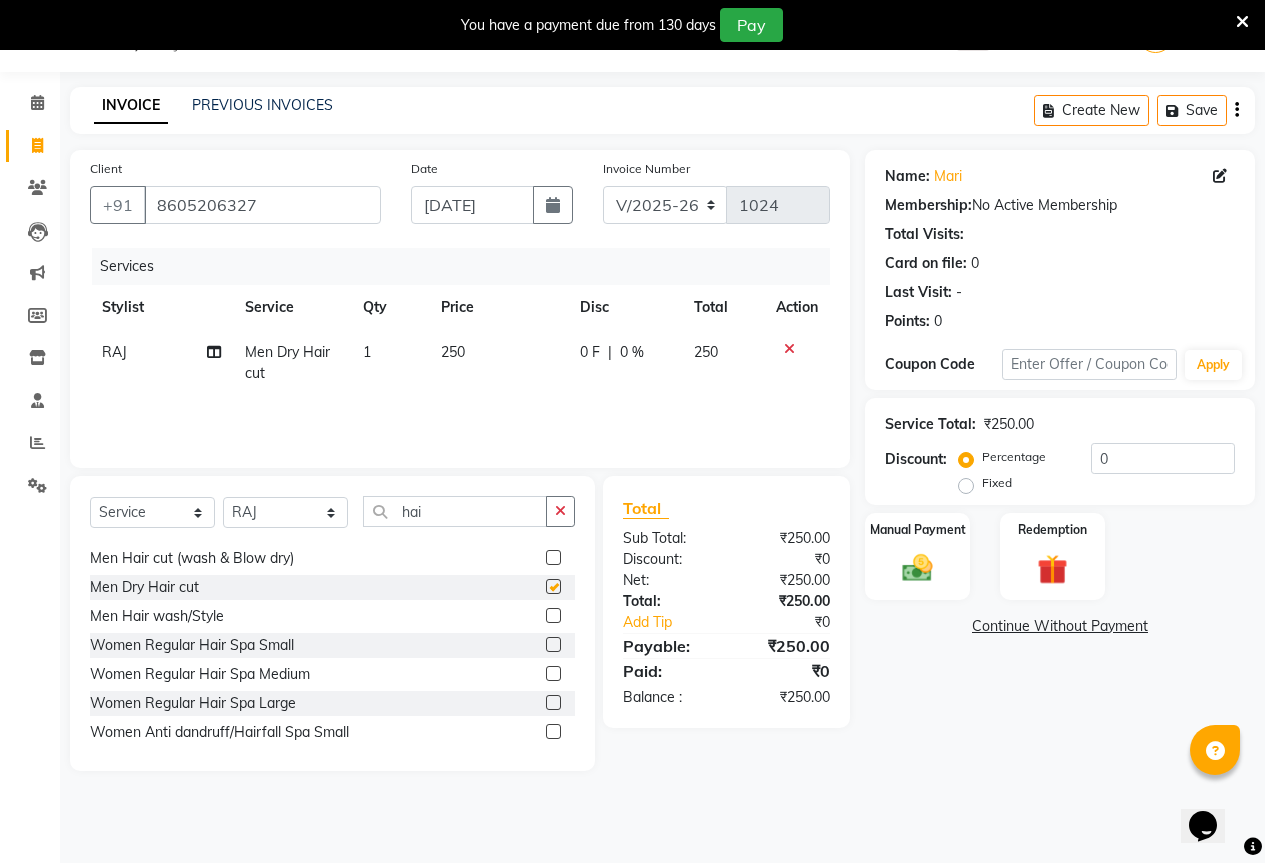 checkbox on "false" 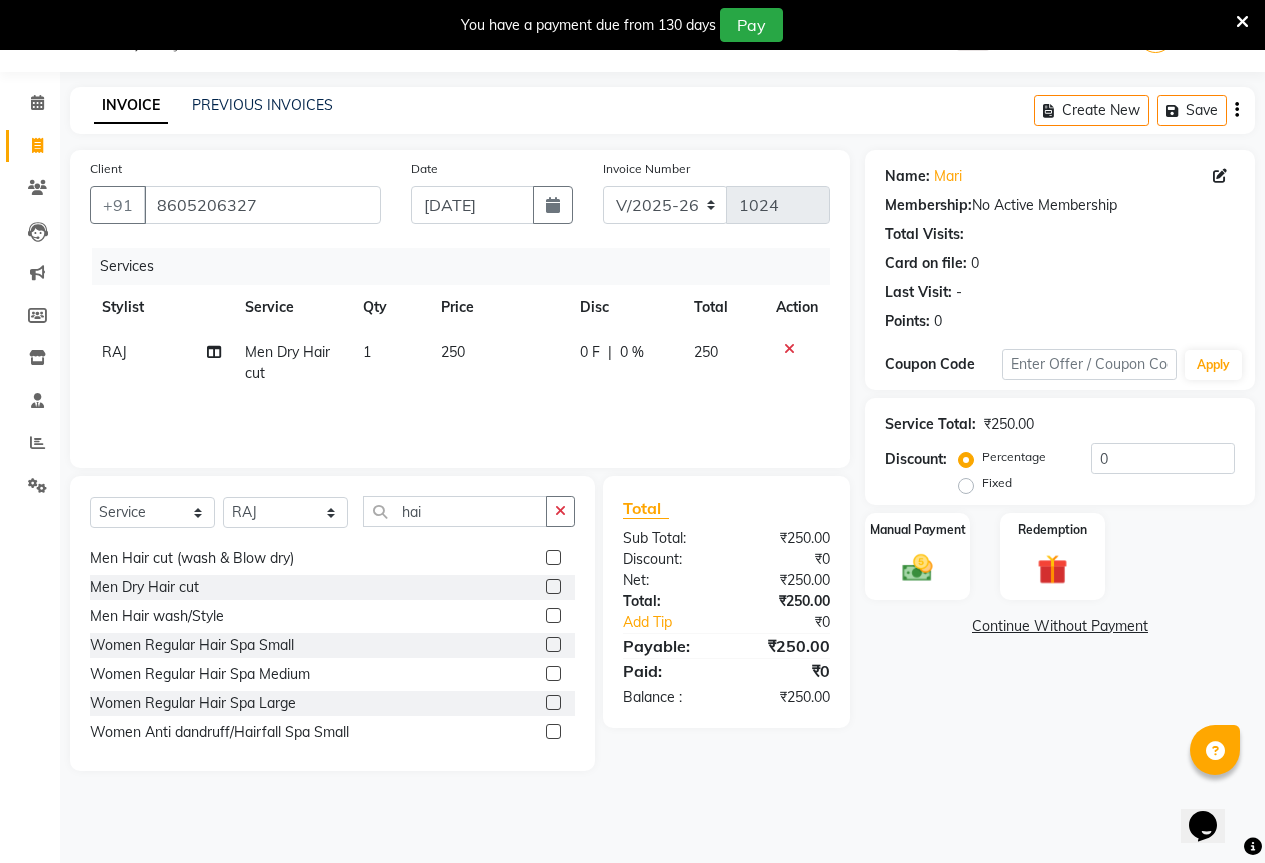 drag, startPoint x: 431, startPoint y: 352, endPoint x: 457, endPoint y: 362, distance: 27.856777 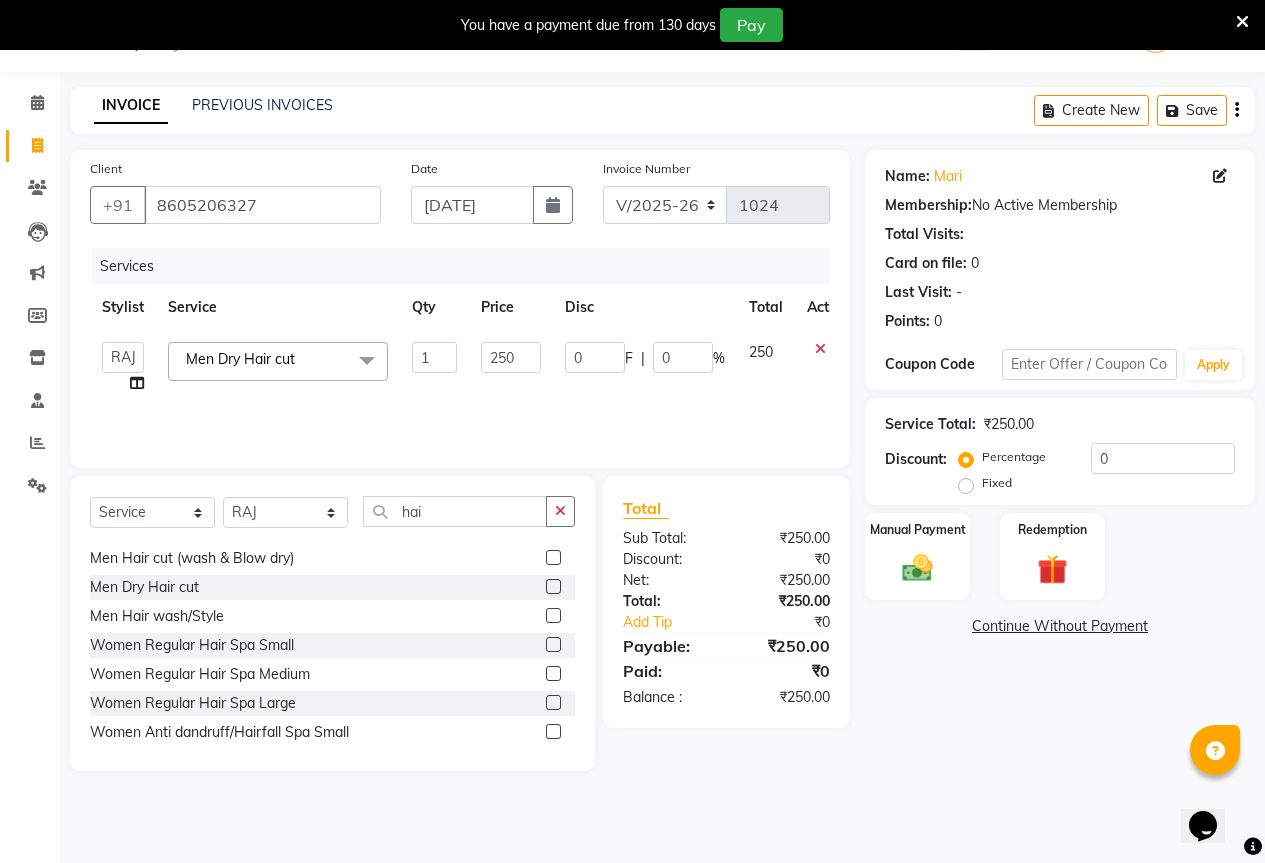 click on "250" 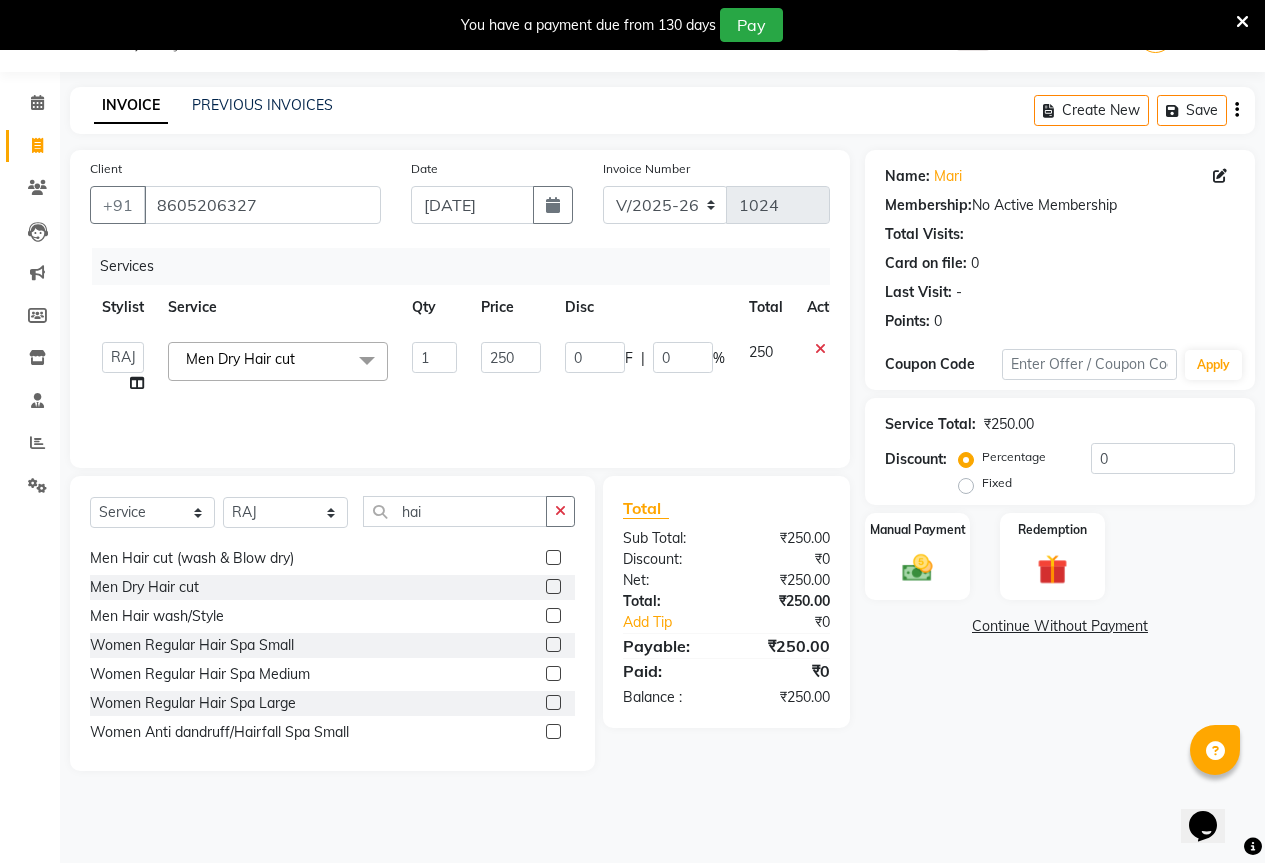scroll, scrollTop: 0, scrollLeft: 0, axis: both 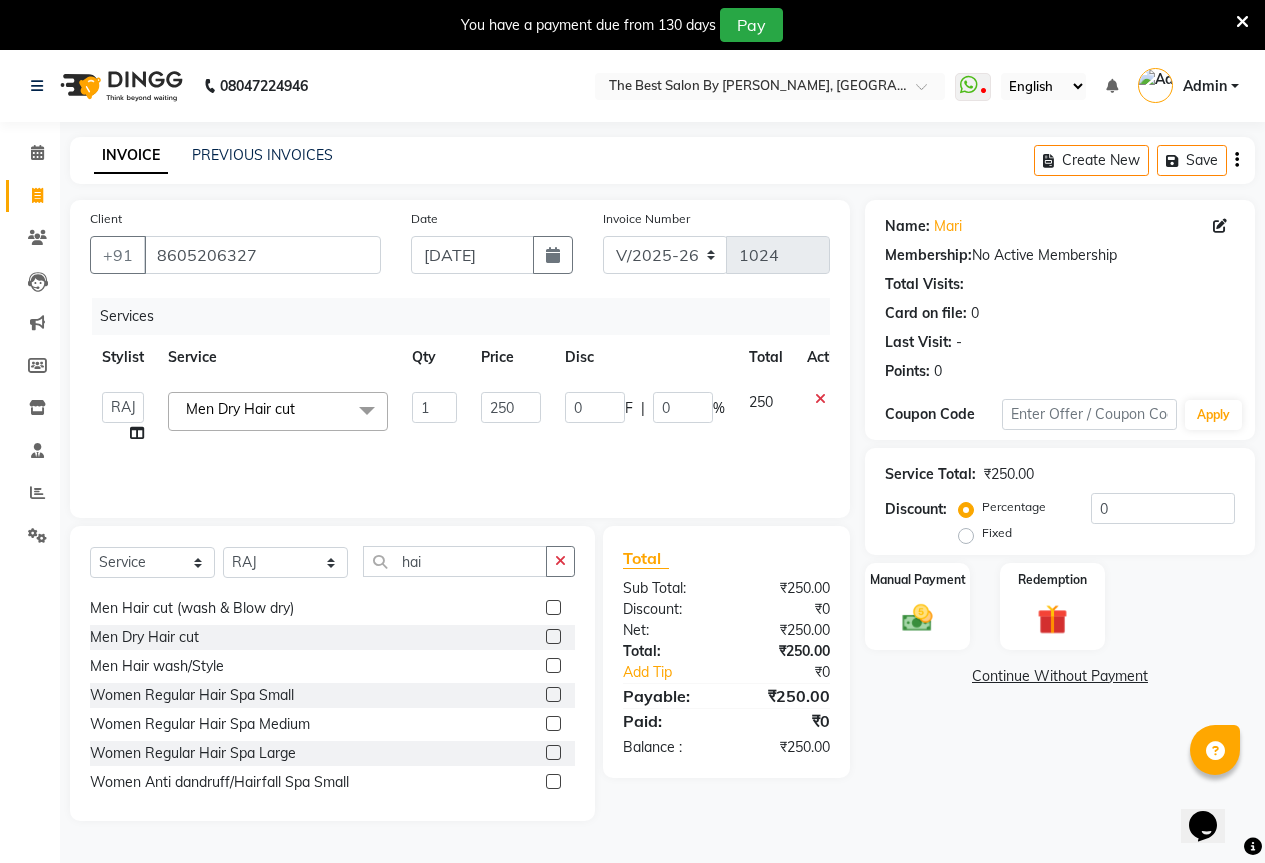 click on "Price" 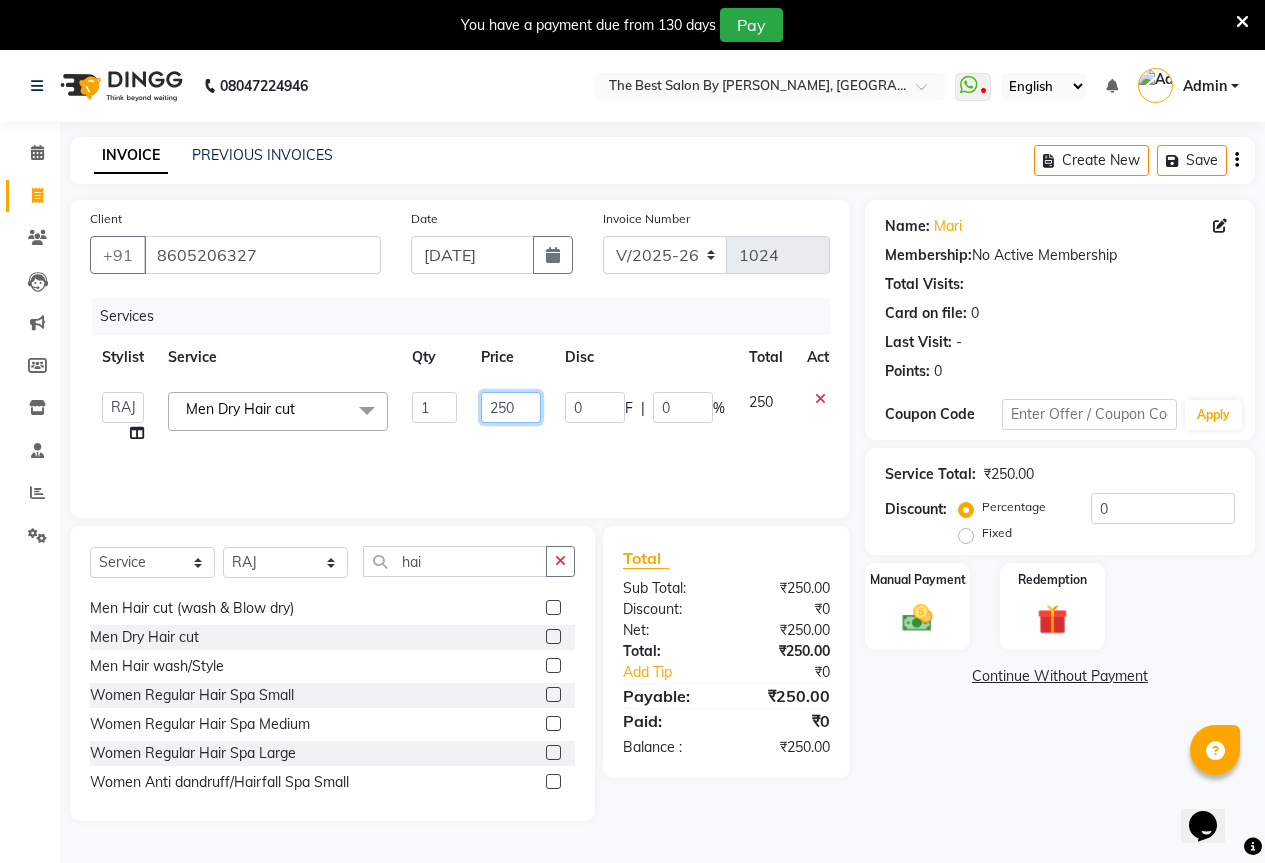 click on "250" 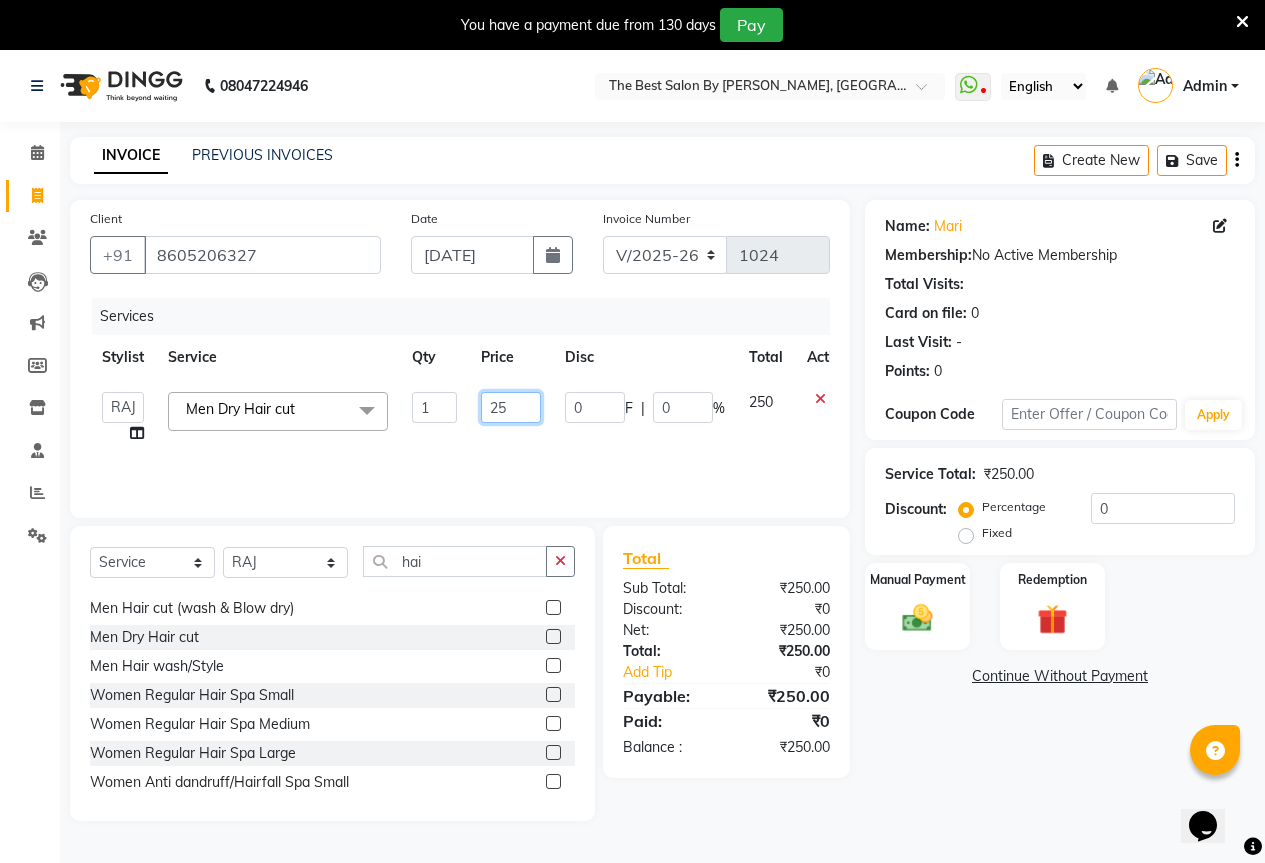 type on "2" 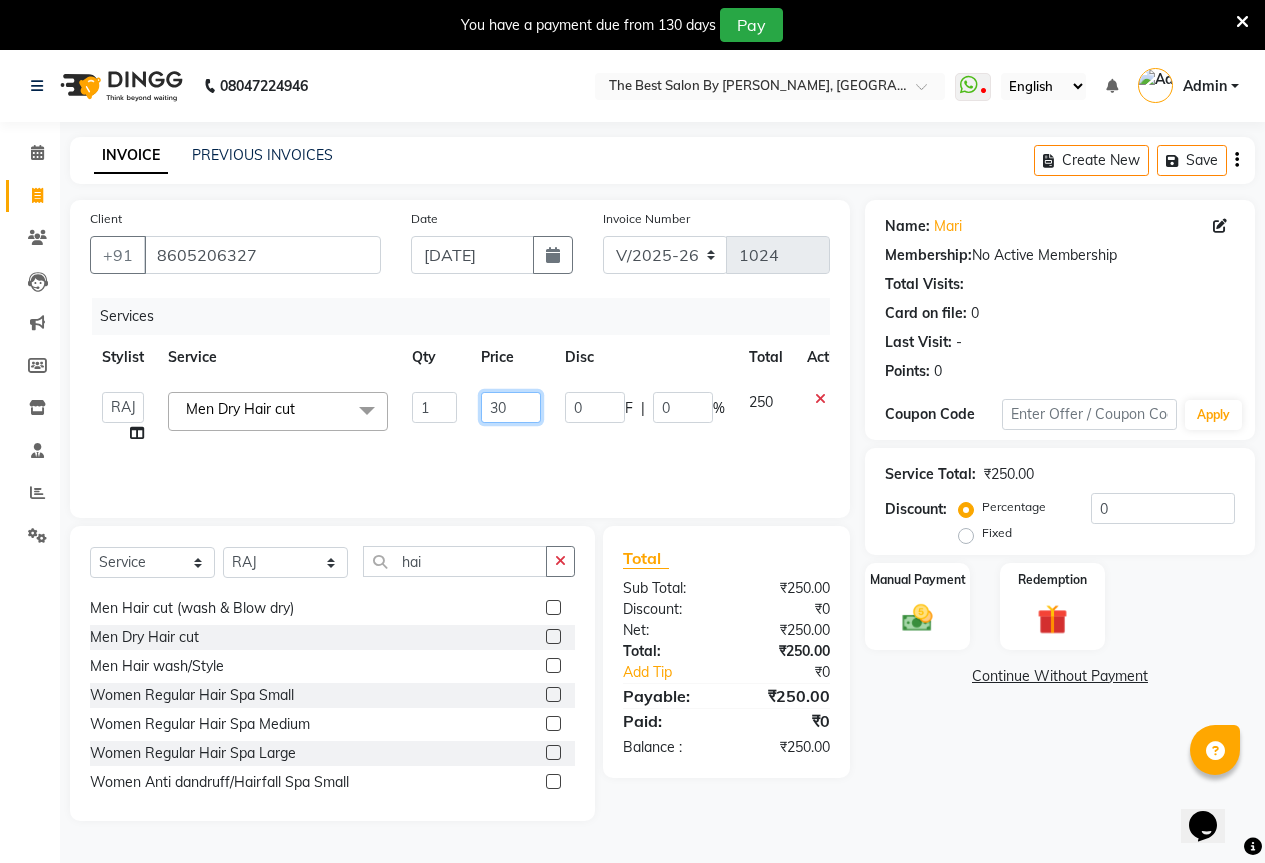 type on "300" 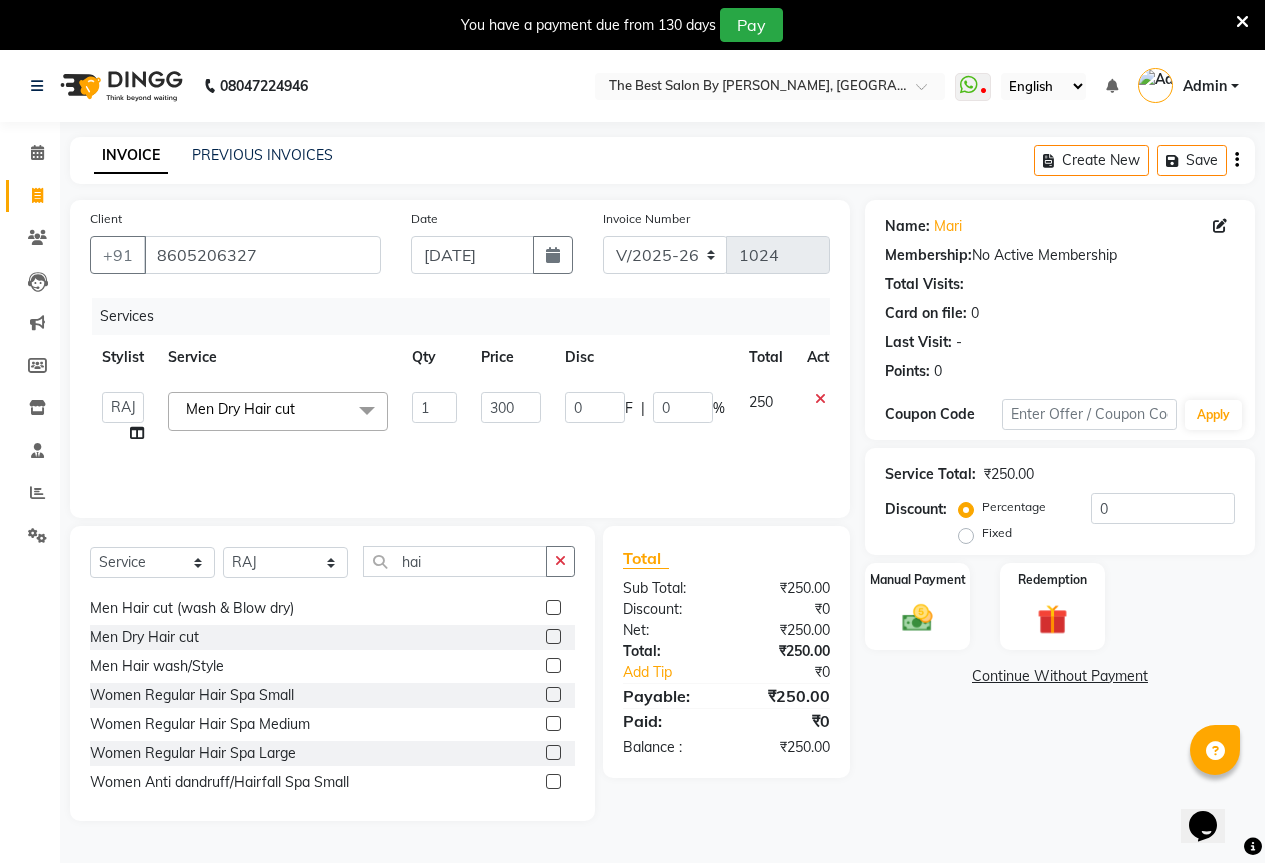 click on "Services" 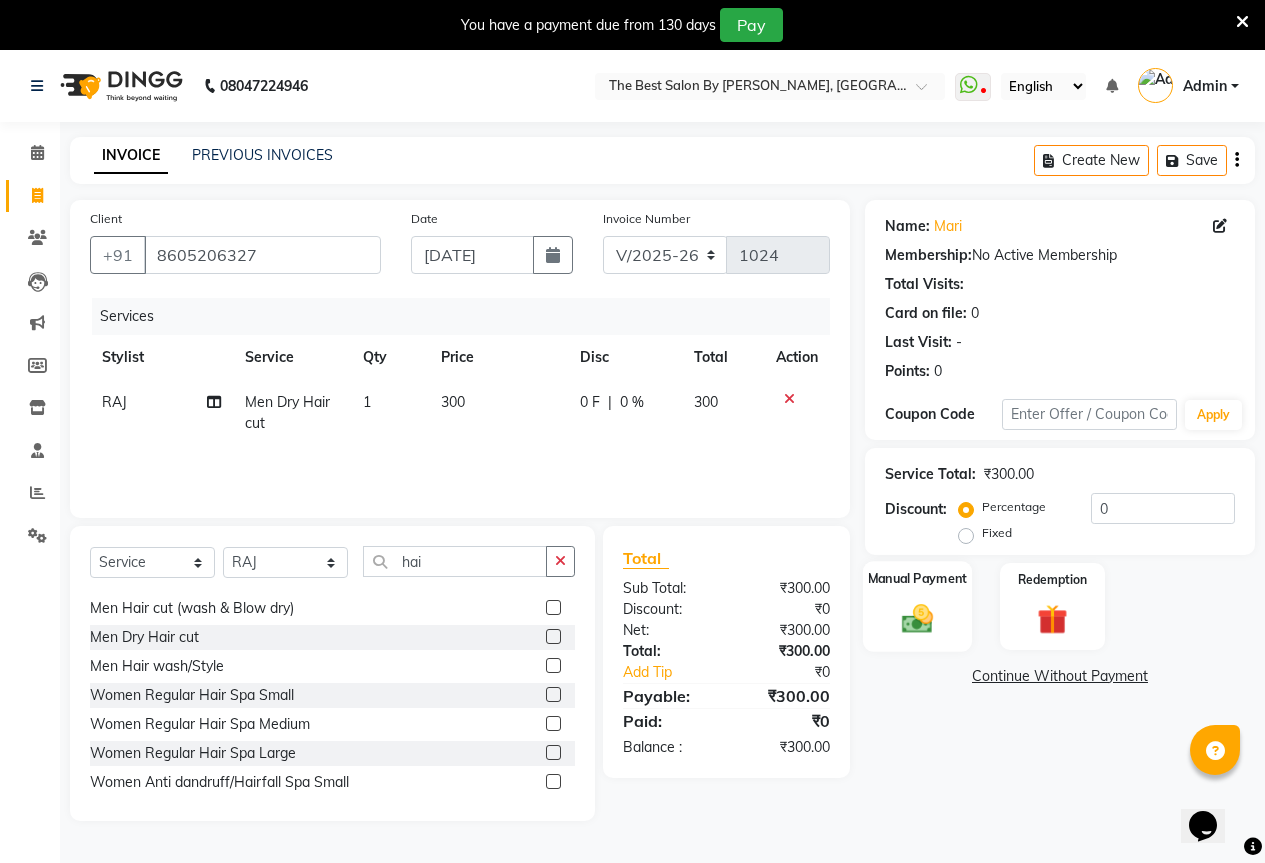 click 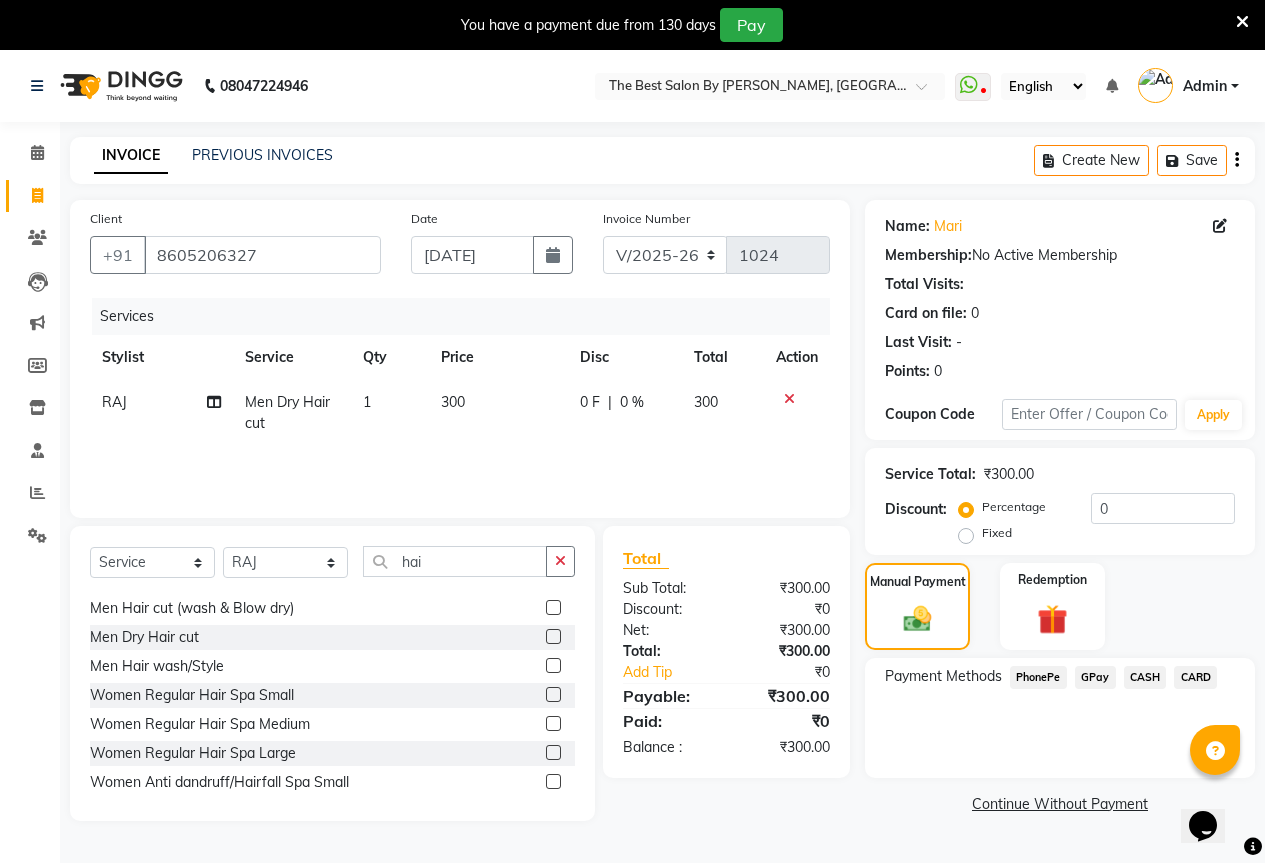 click on "GPay" 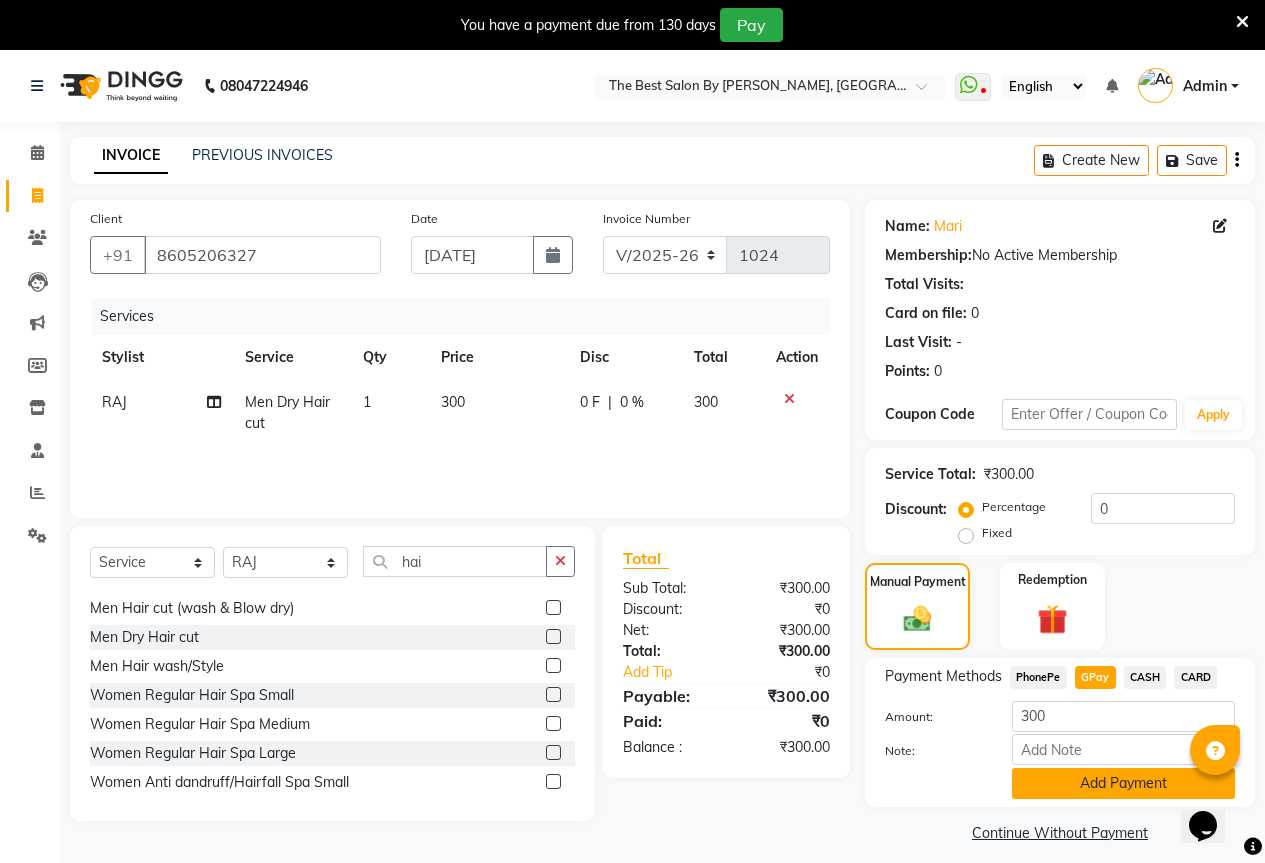 click on "Add Payment" 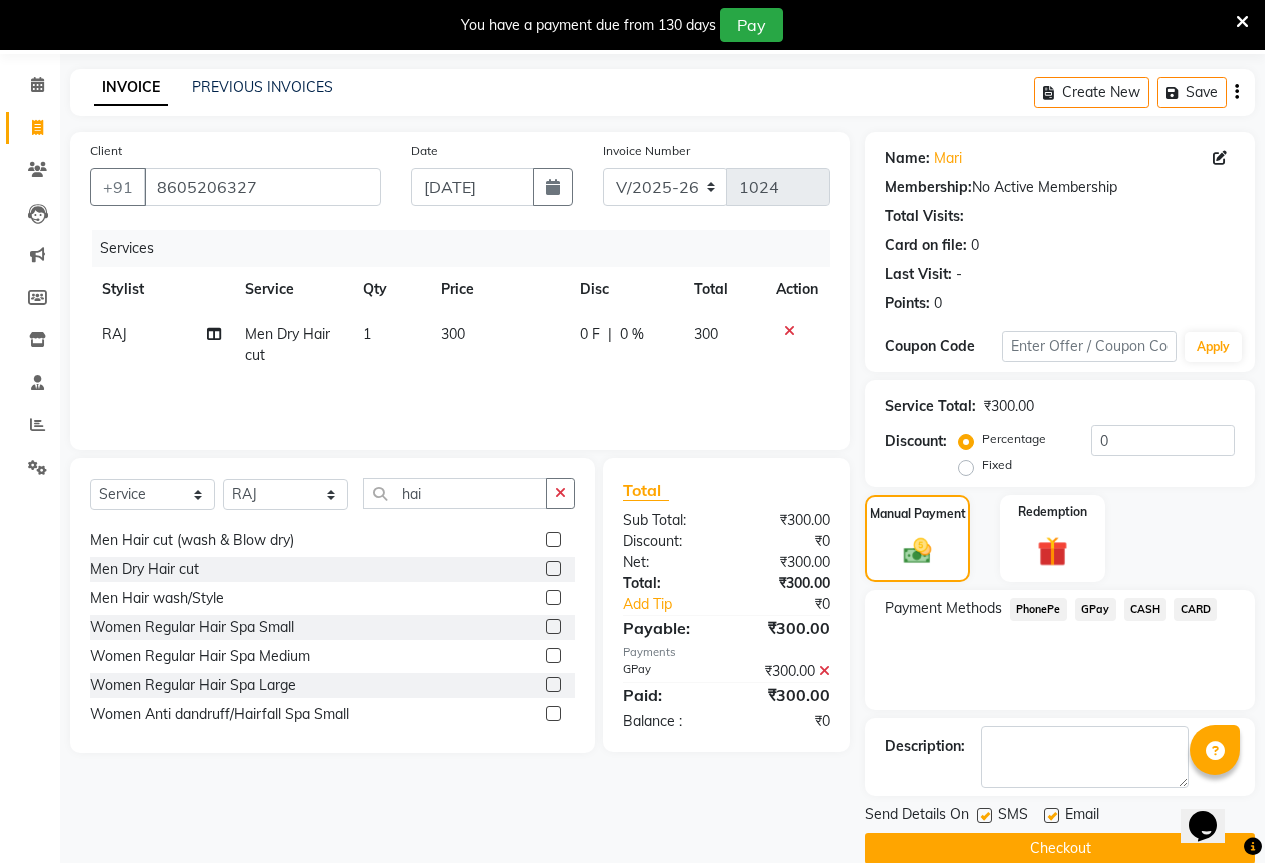 scroll, scrollTop: 99, scrollLeft: 0, axis: vertical 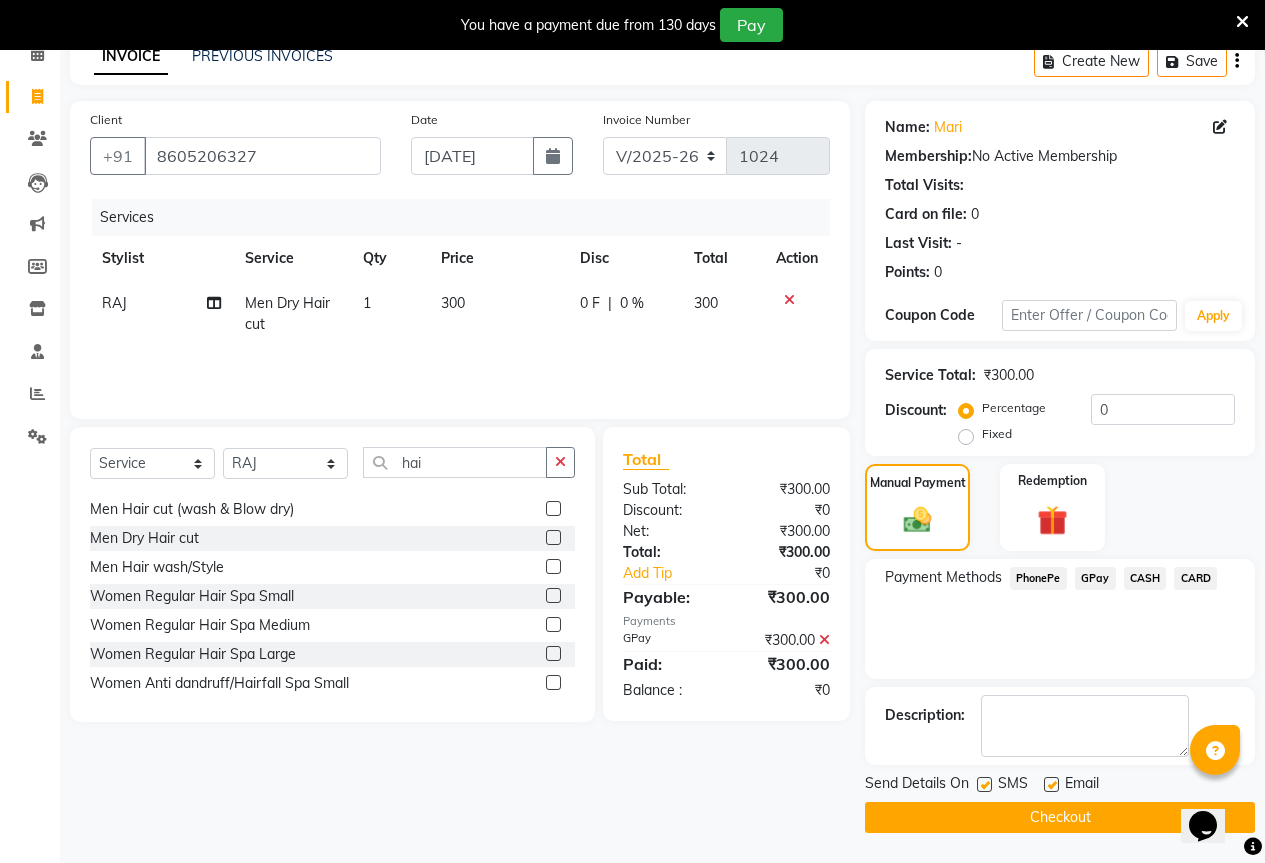 click on "Checkout" 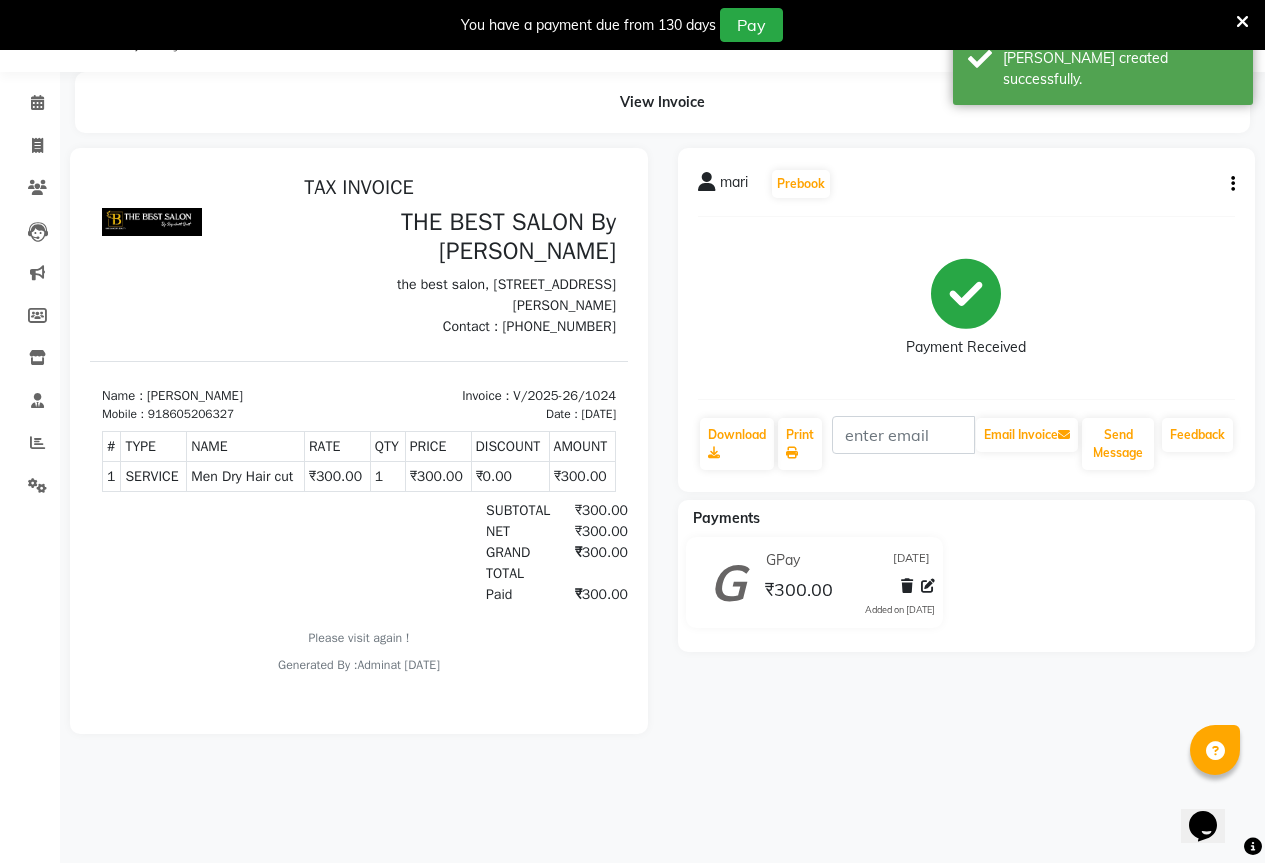 scroll, scrollTop: 0, scrollLeft: 0, axis: both 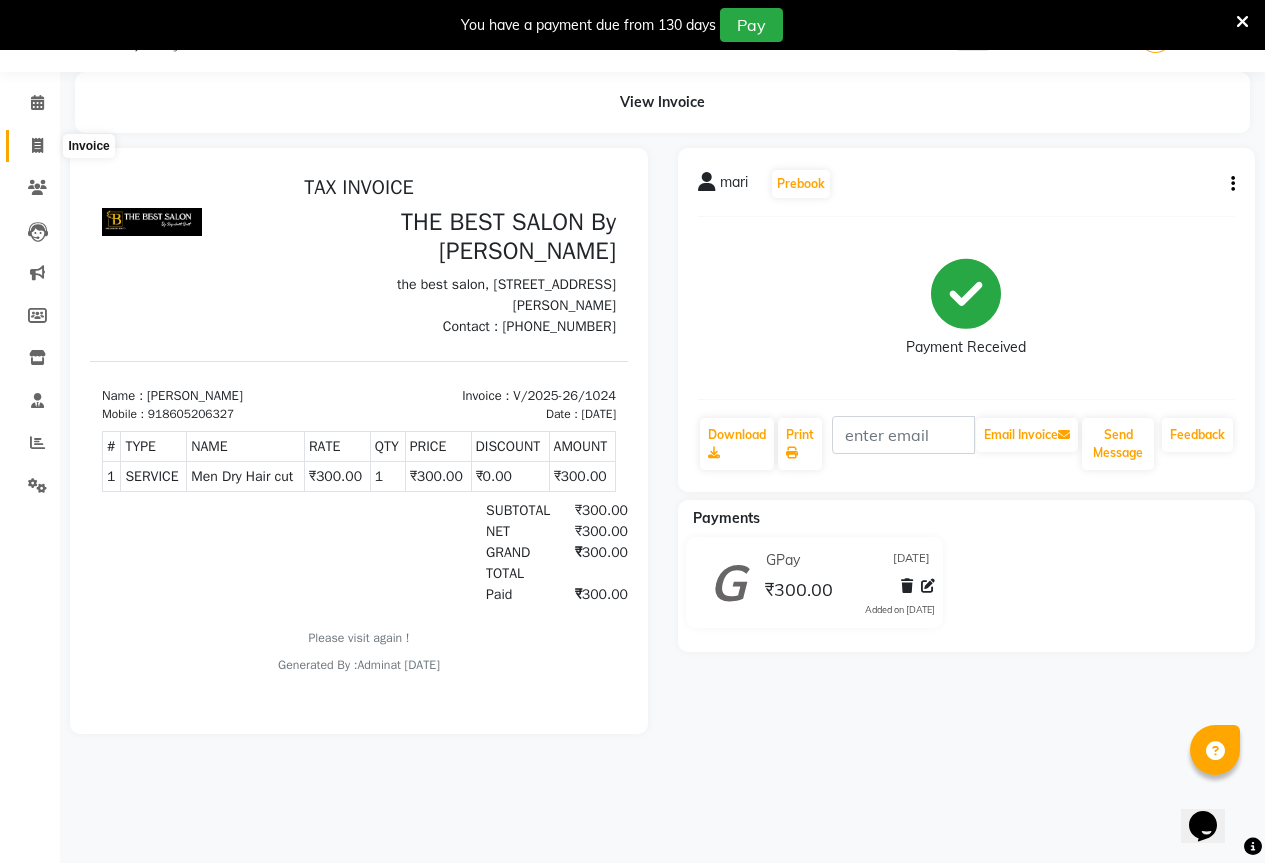 click 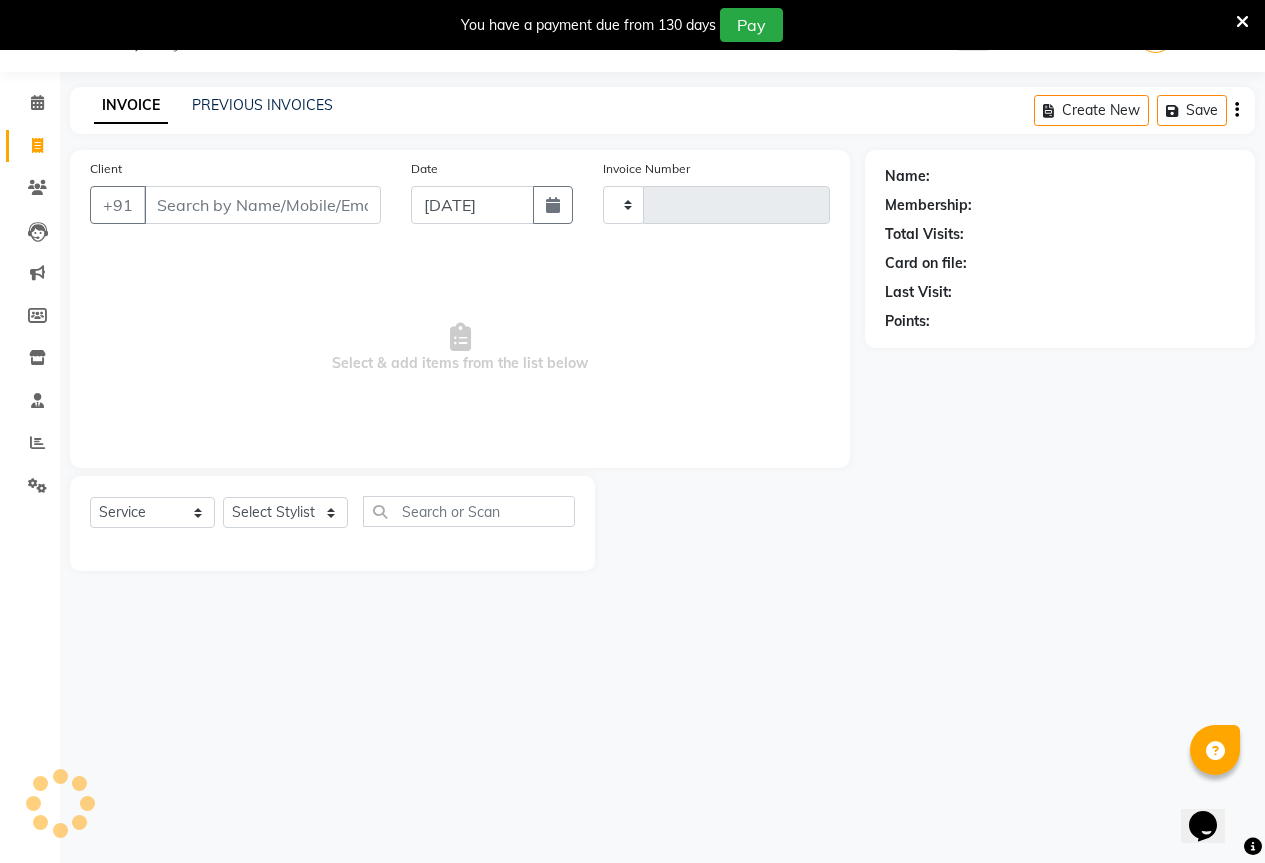 type on "1025" 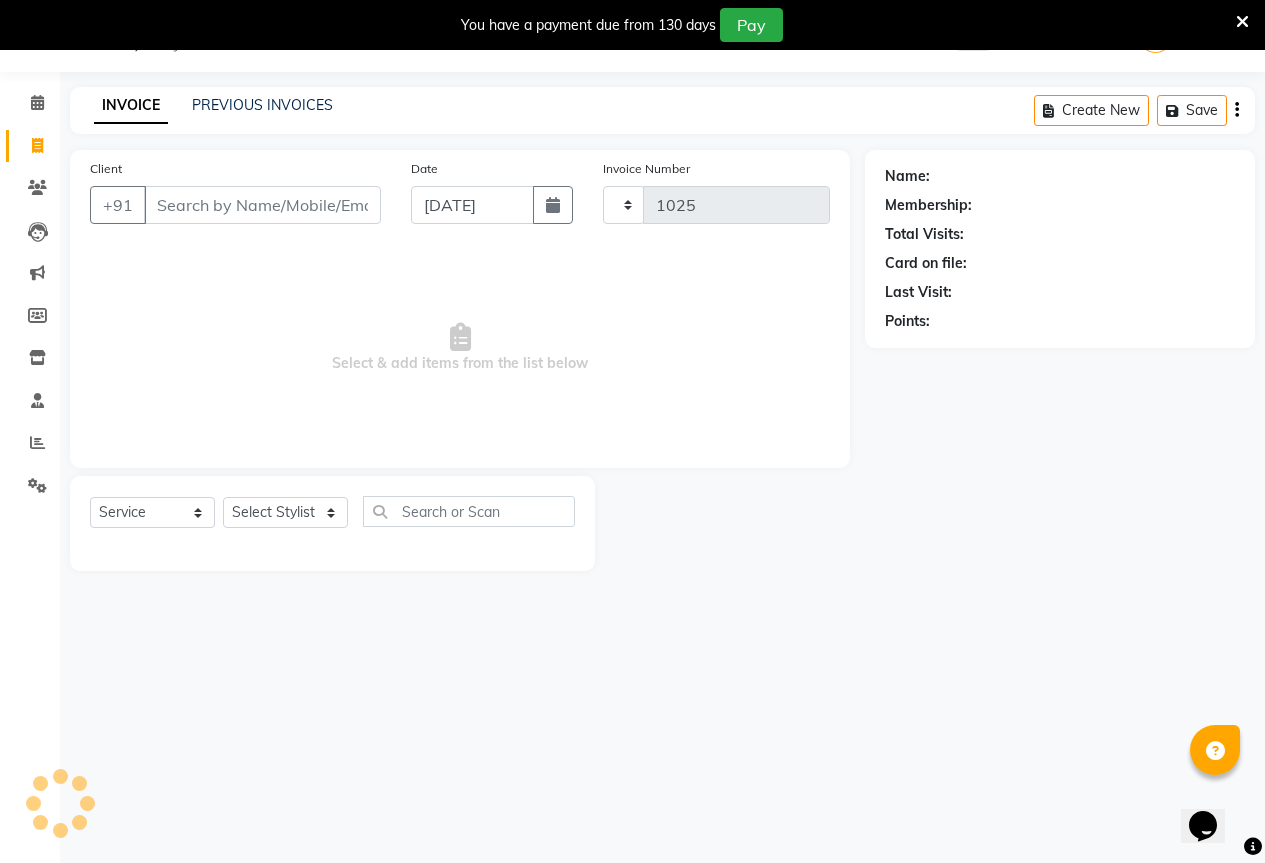 select on "7209" 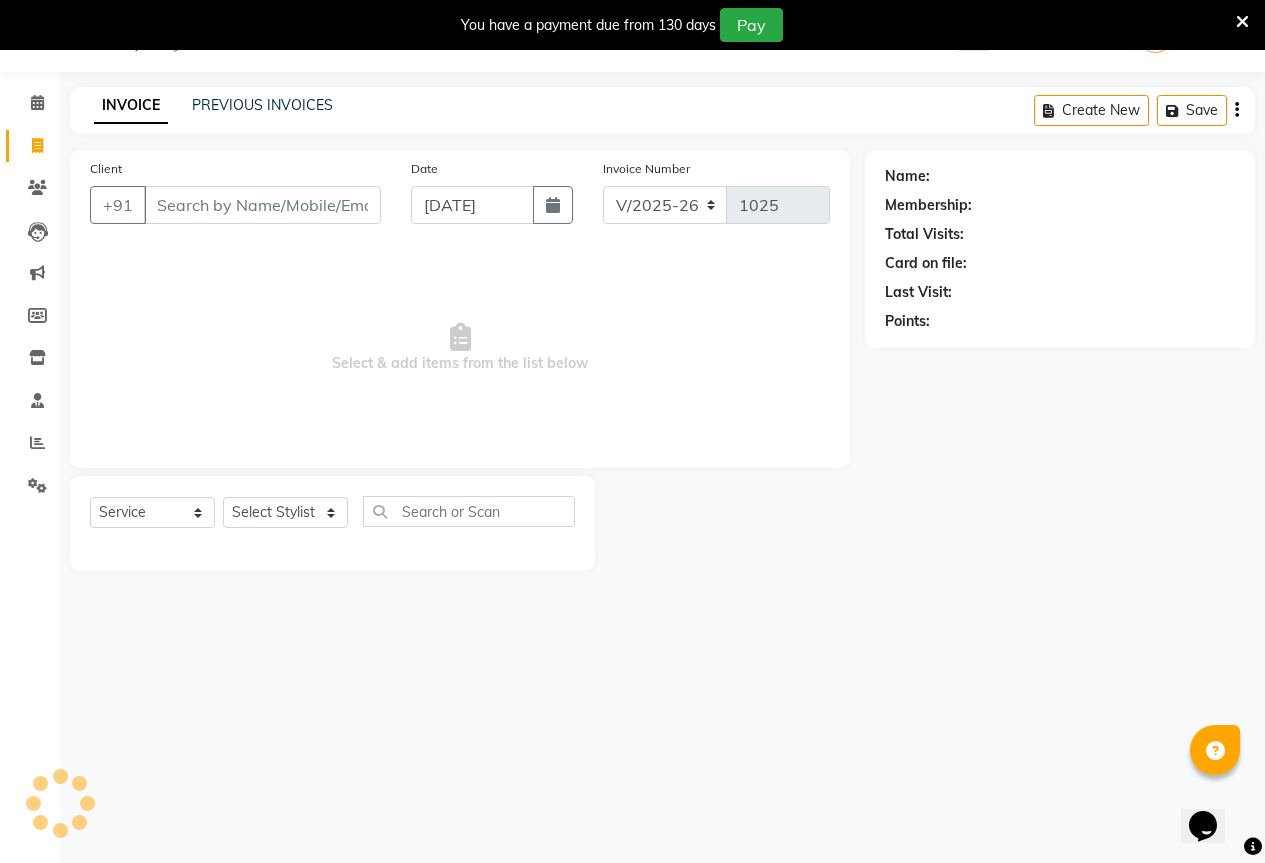 click on "Client" at bounding box center (262, 205) 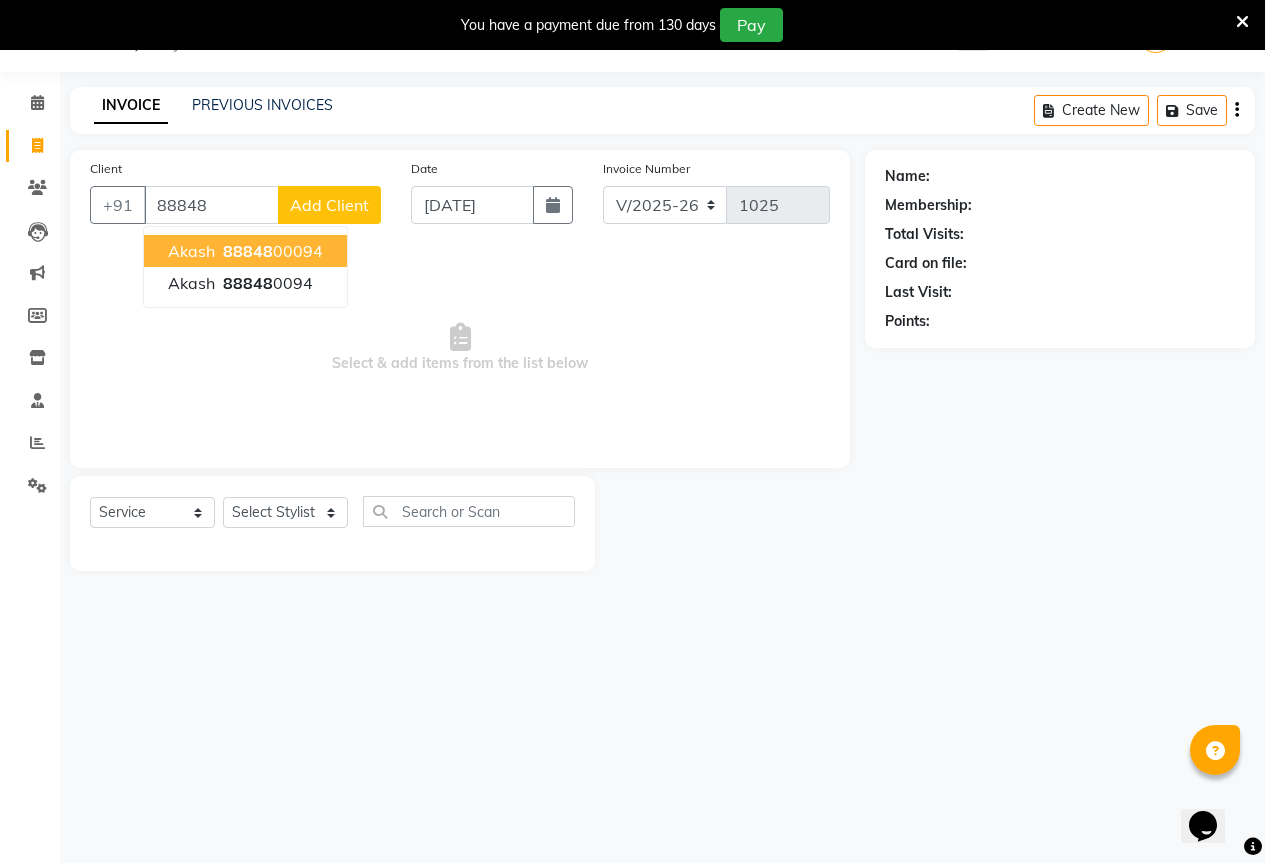 click on "88848 00094" at bounding box center [271, 251] 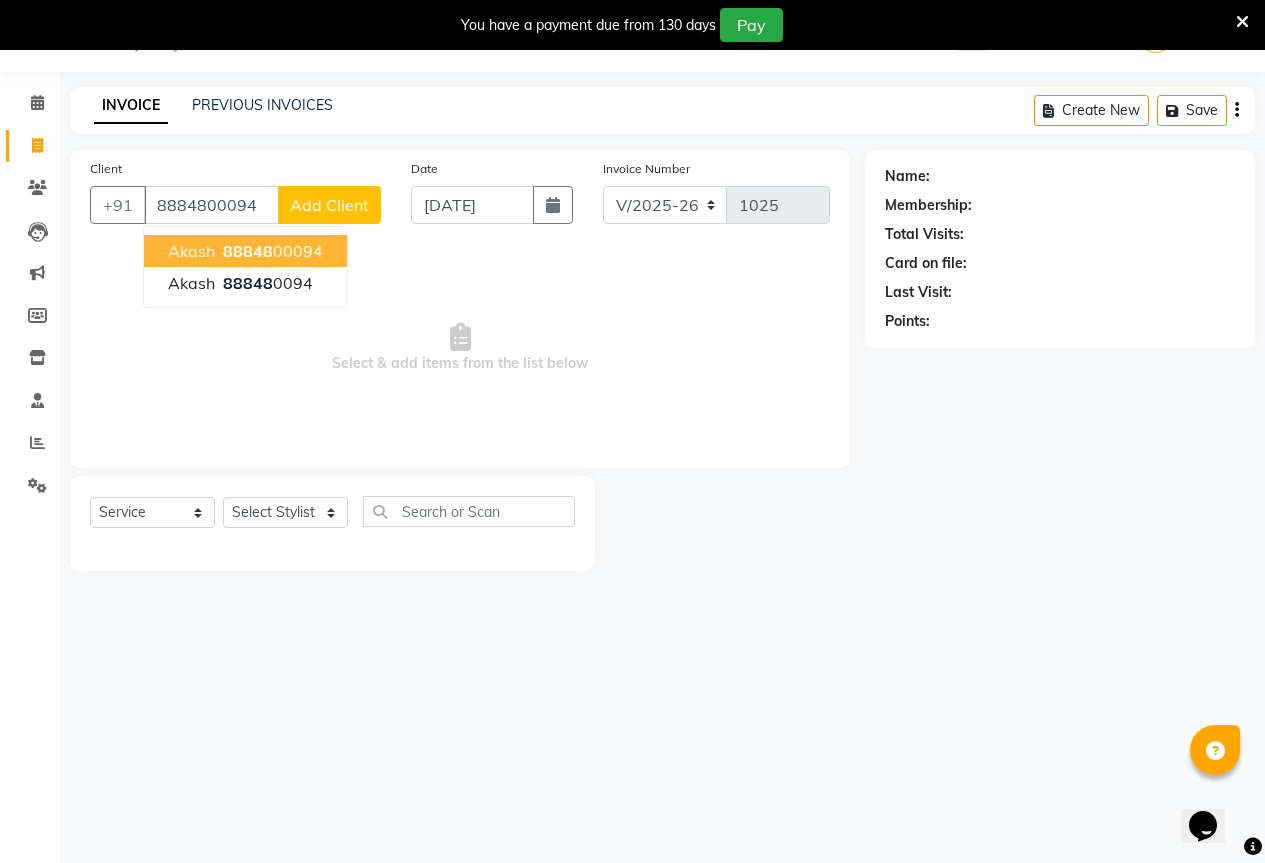 type on "8884800094" 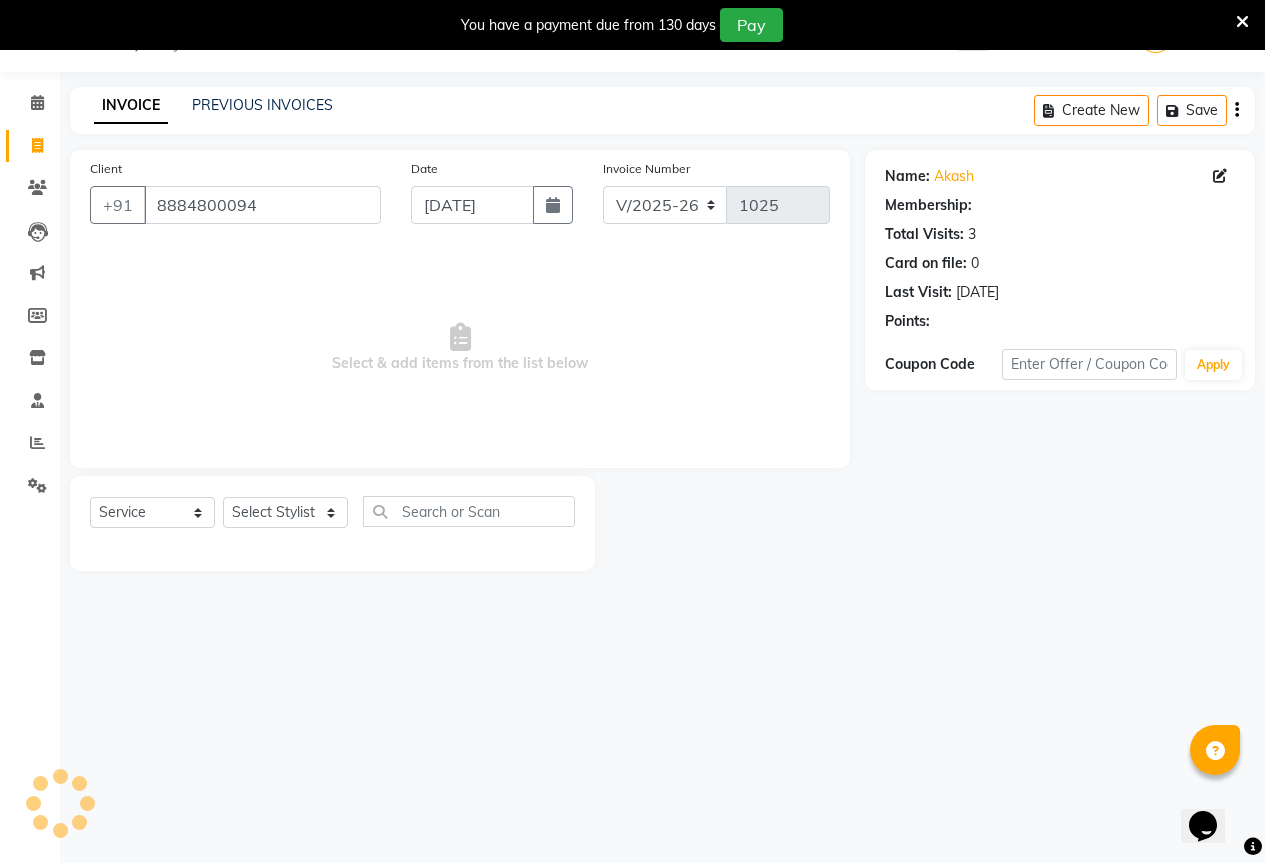 select on "1: Object" 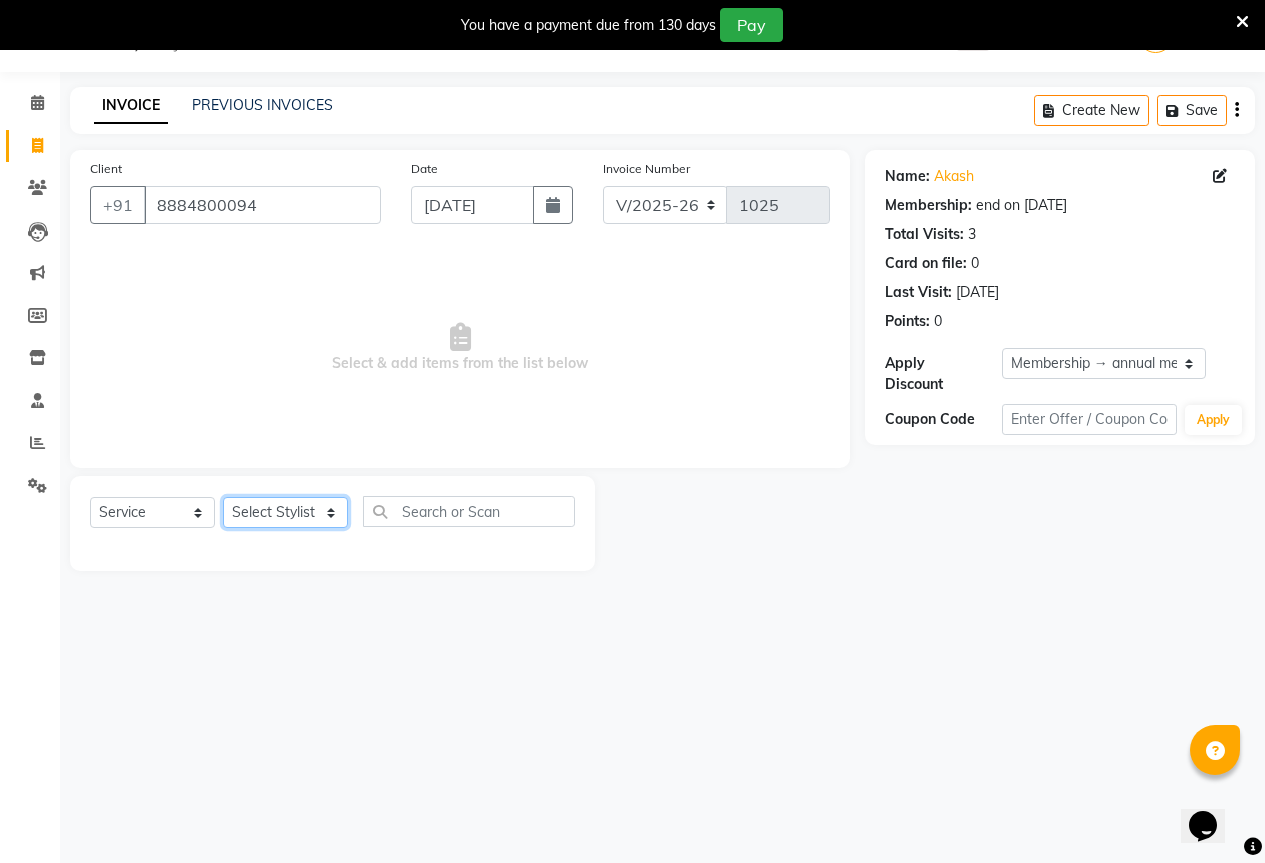click on "Select Stylist AKASH KAJAL [PERSON_NAME] [PERSON_NAME] [PERSON_NAME]" 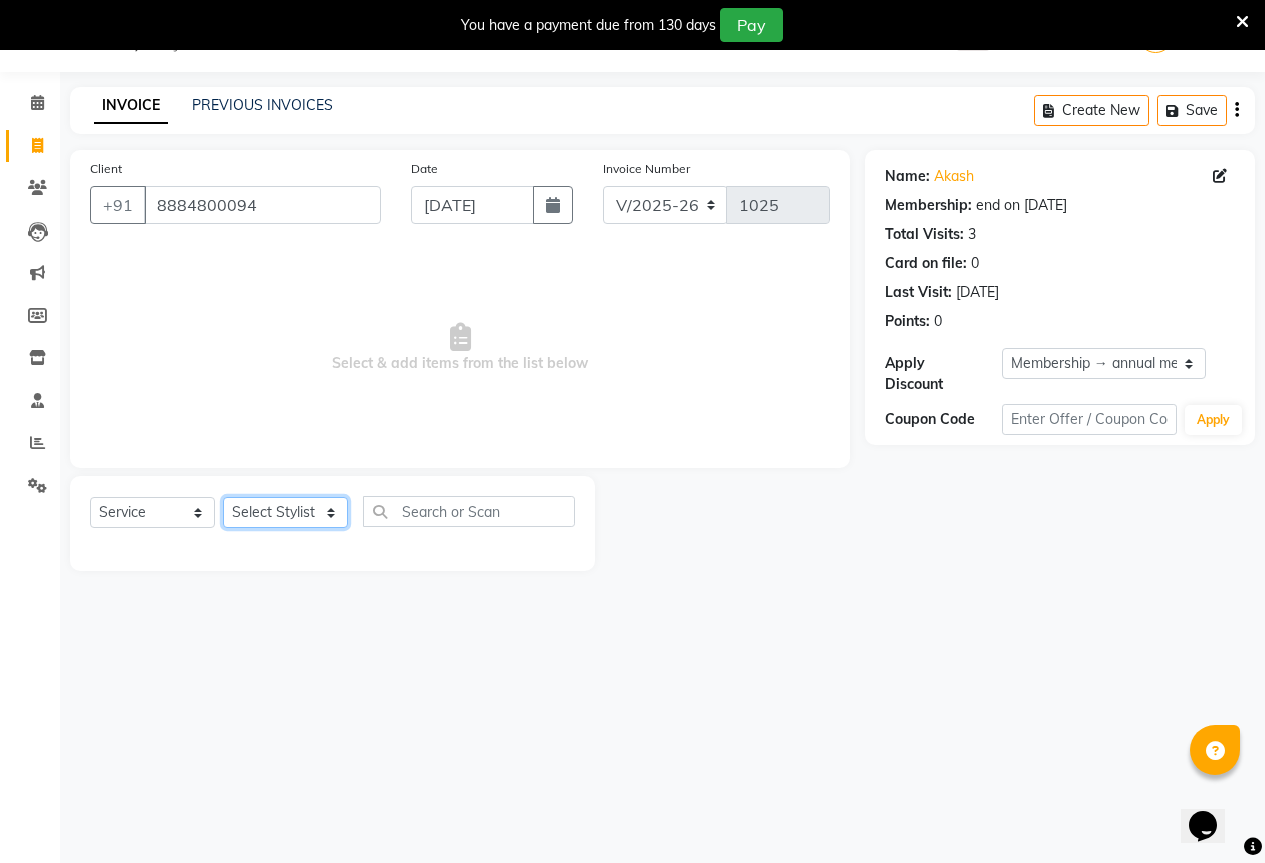 select on "61553" 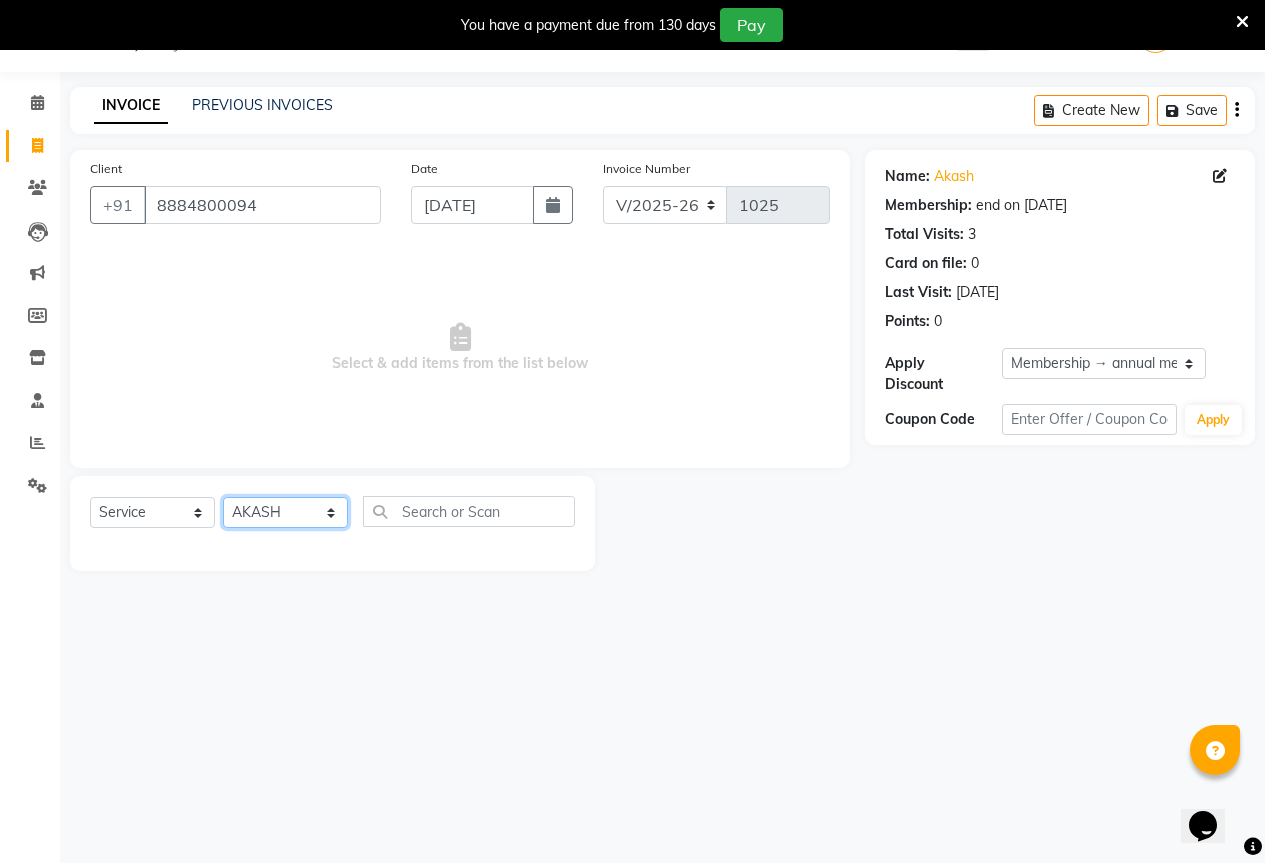click on "Select Stylist AKASH KAJAL [PERSON_NAME] [PERSON_NAME] [PERSON_NAME]" 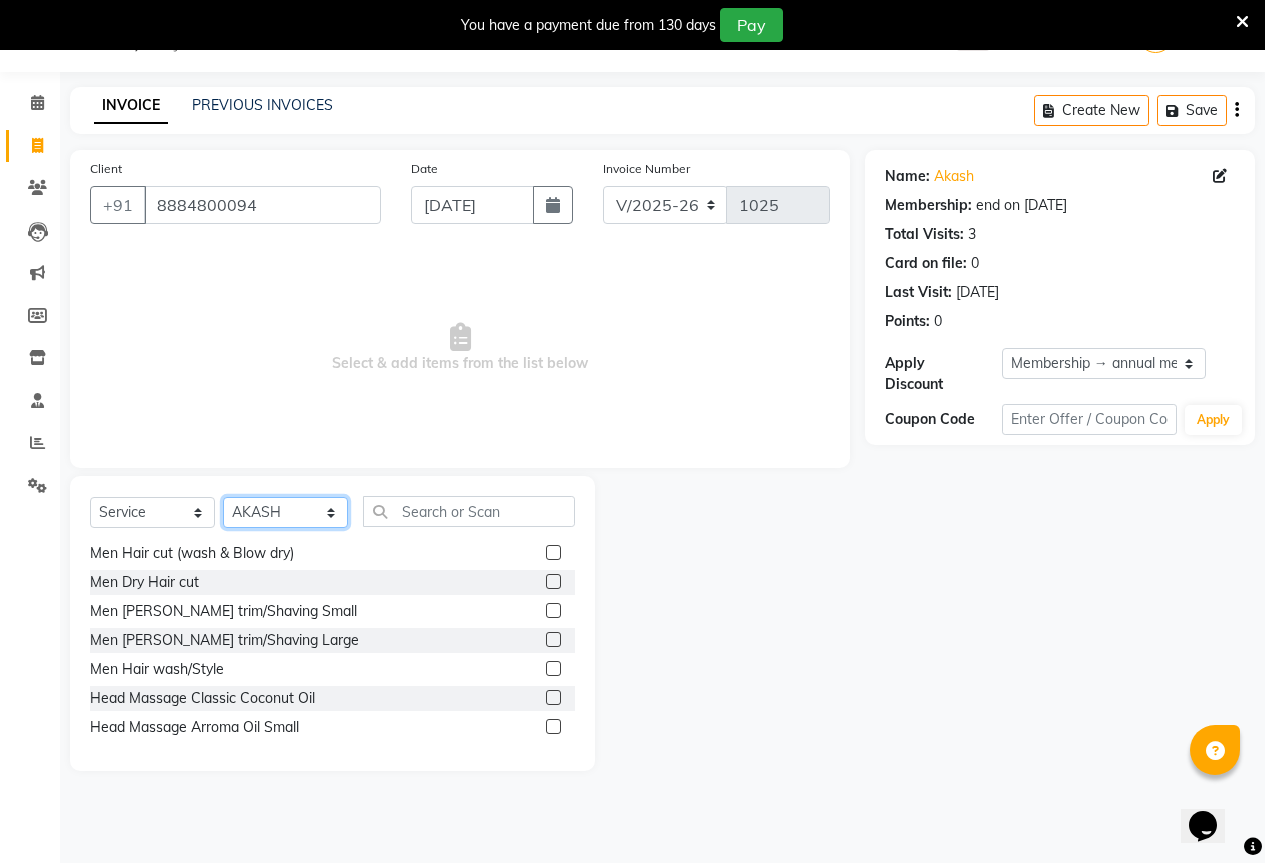 scroll, scrollTop: 500, scrollLeft: 0, axis: vertical 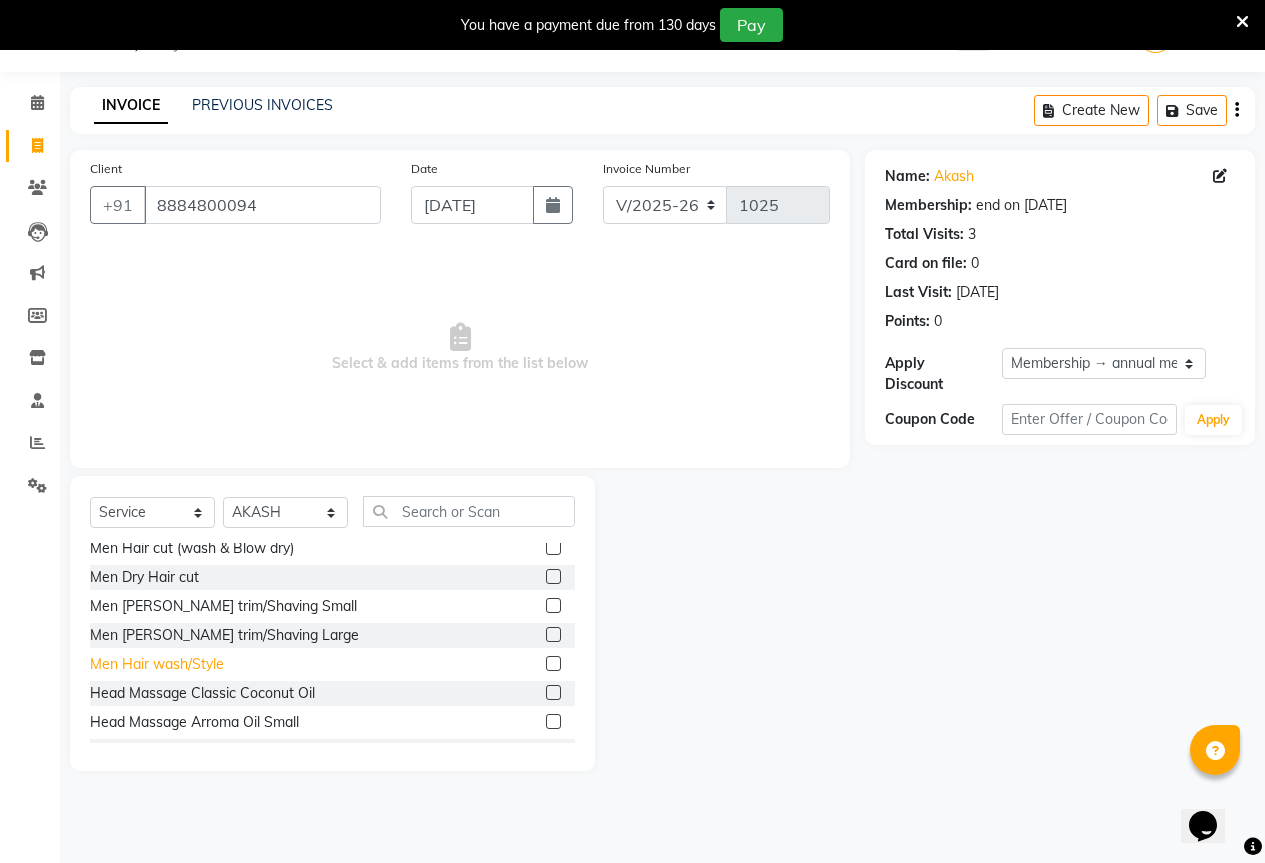 click on "Men Hair wash/Style" 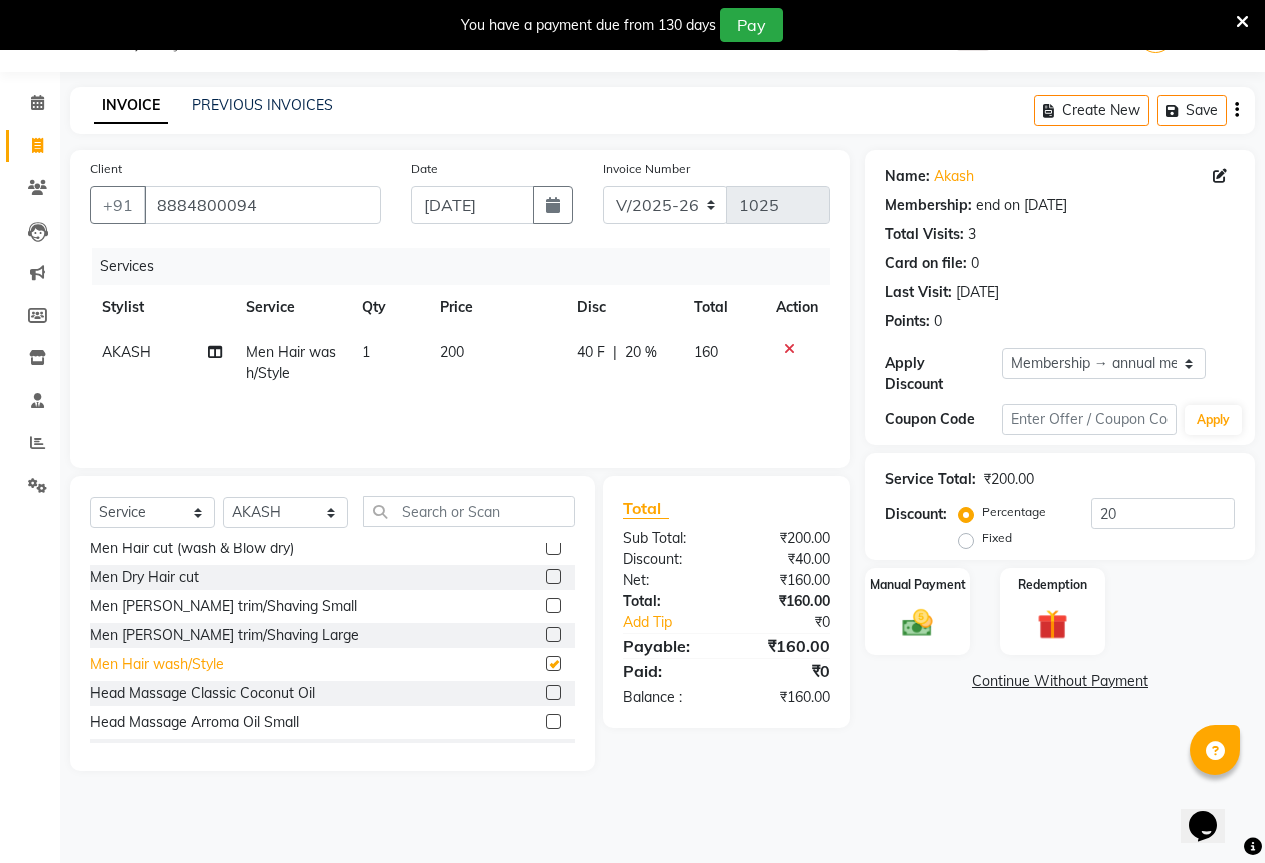 checkbox on "false" 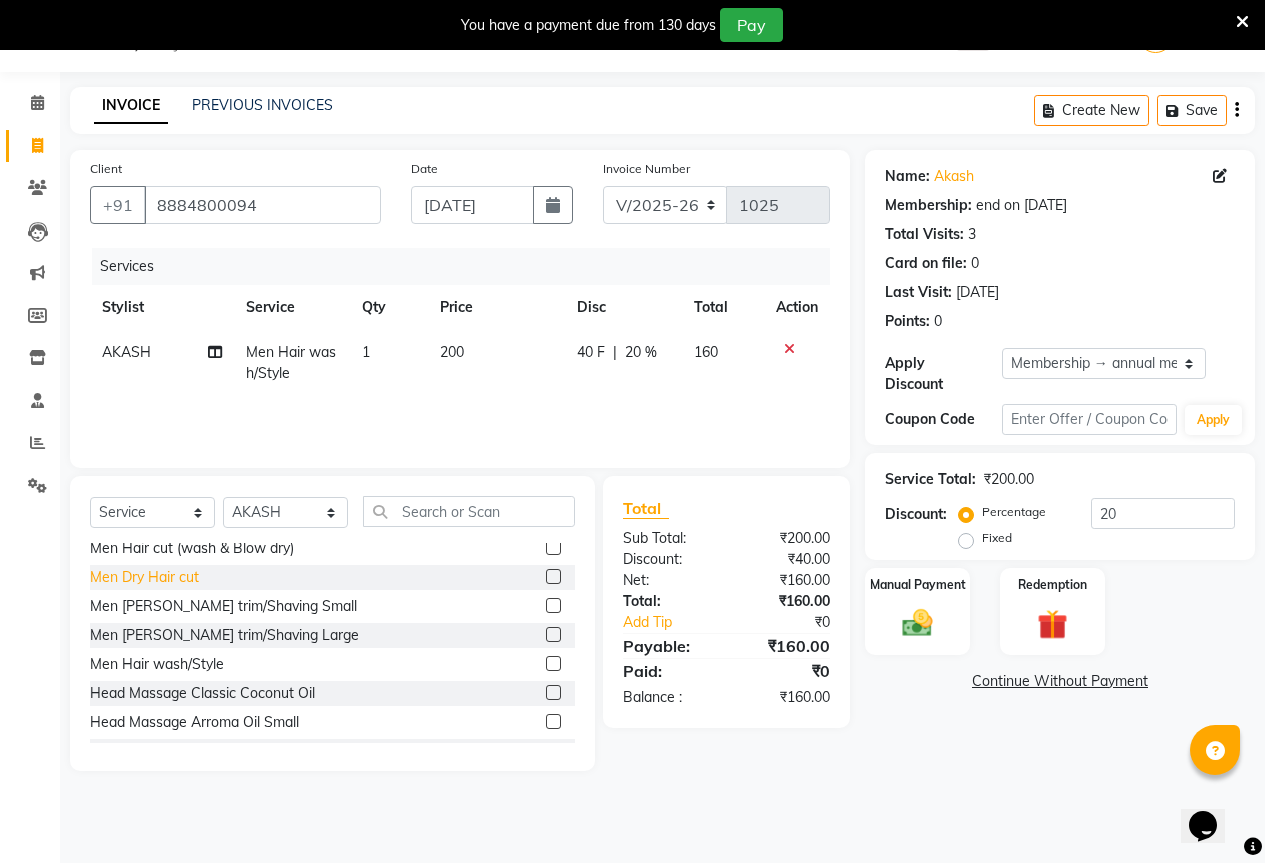 click on "Men Dry Hair cut" 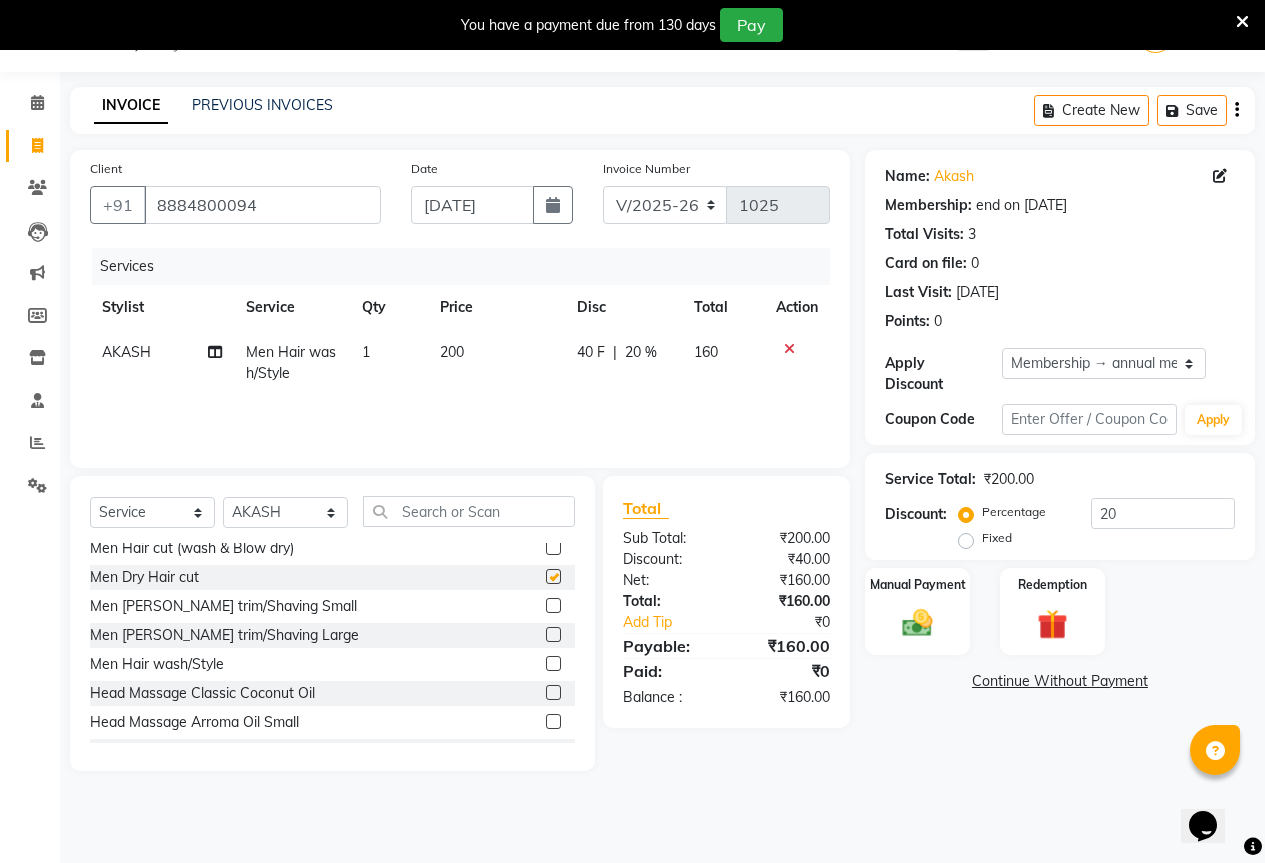 checkbox on "false" 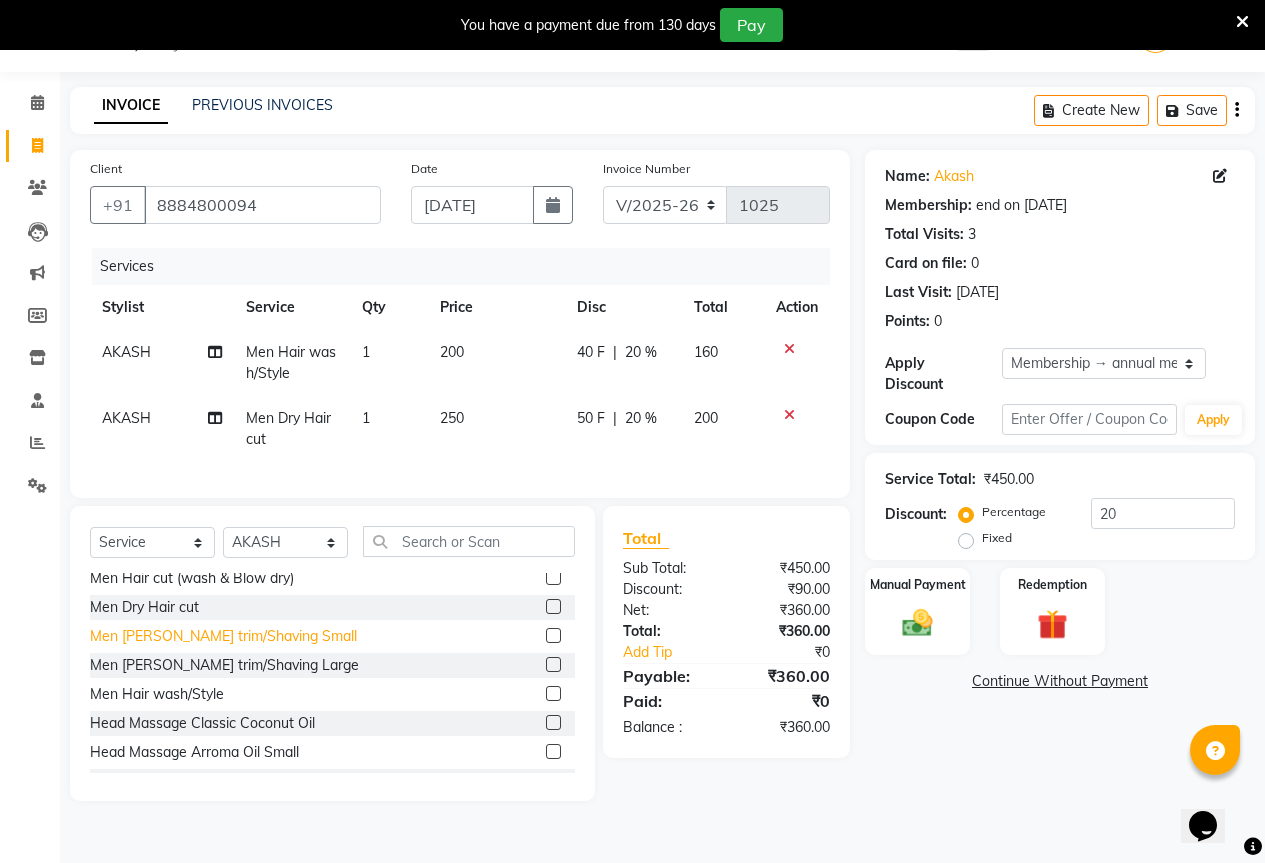 click on "Men [PERSON_NAME] trim/Shaving Small" 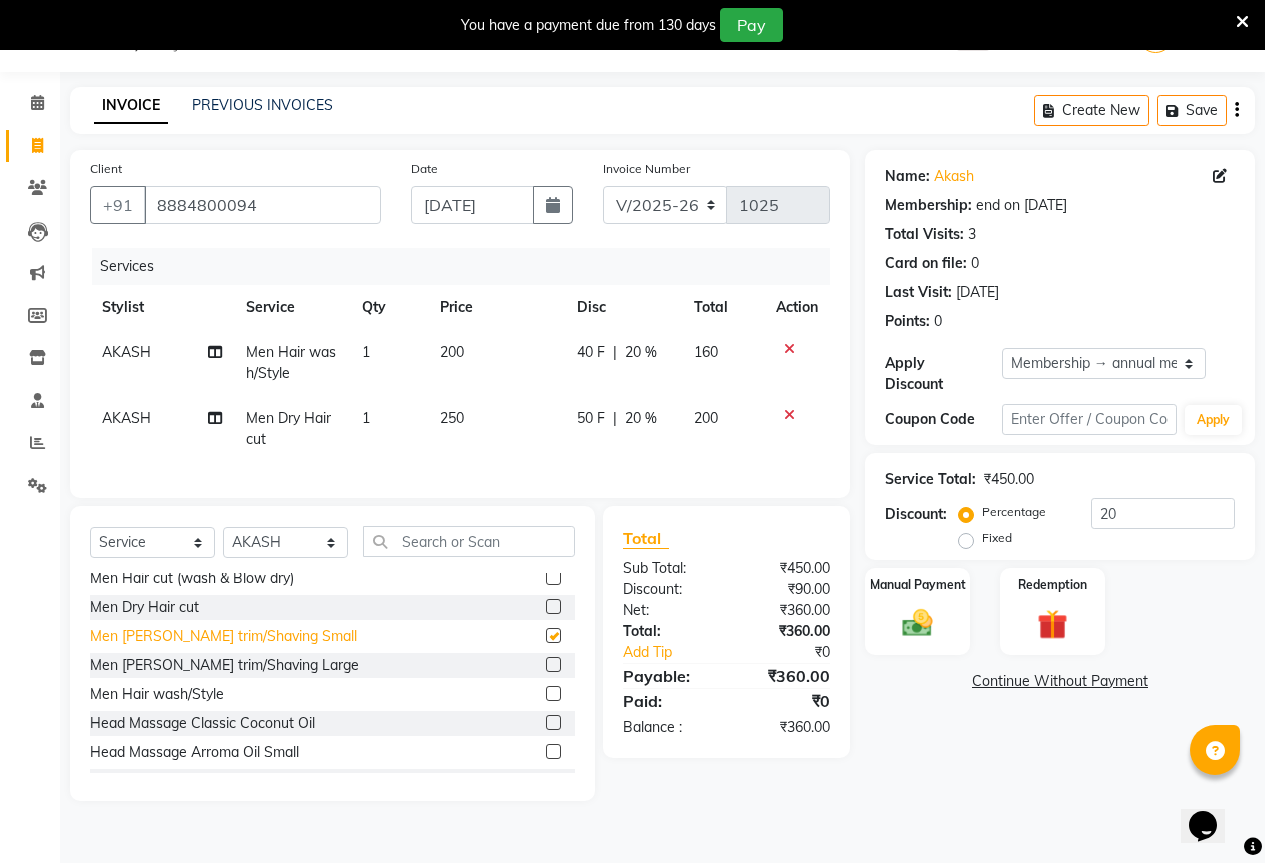 checkbox on "false" 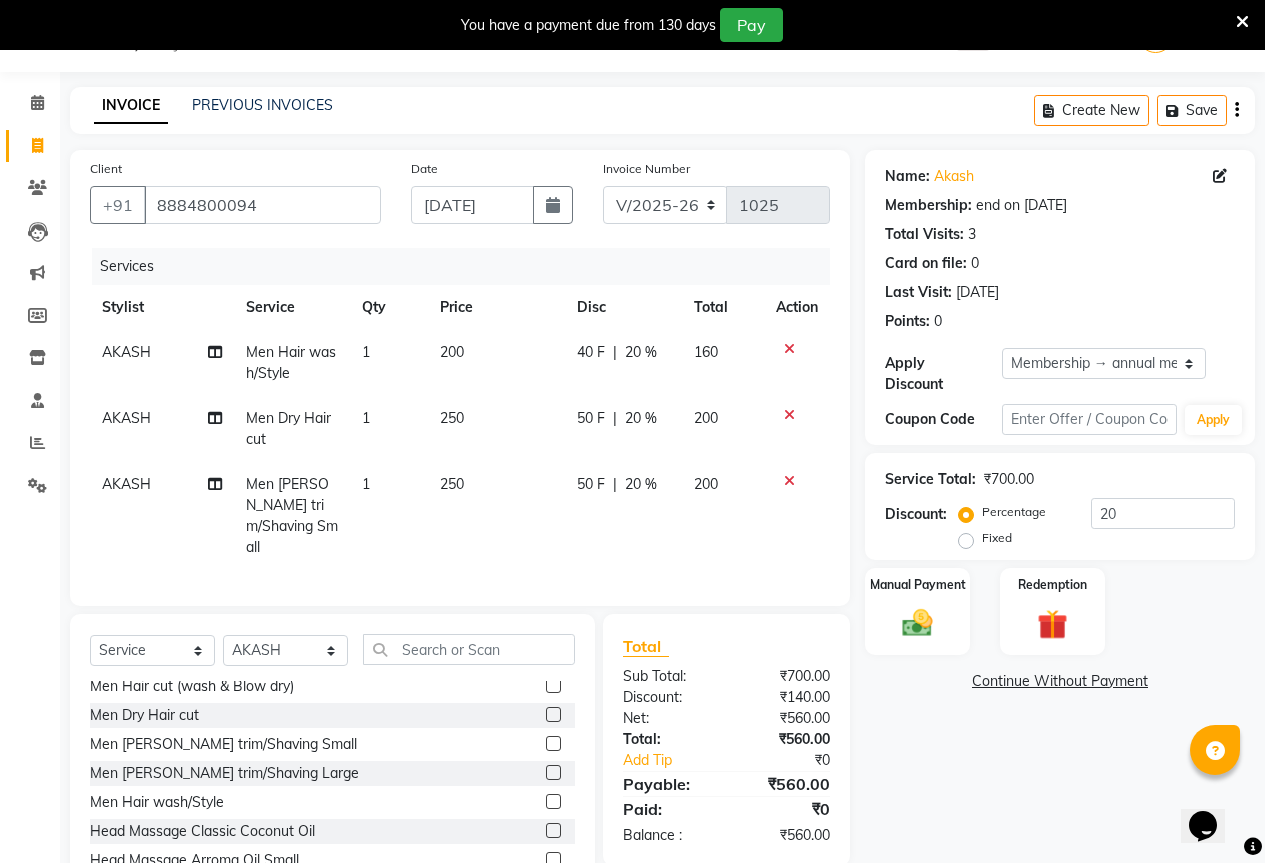 click 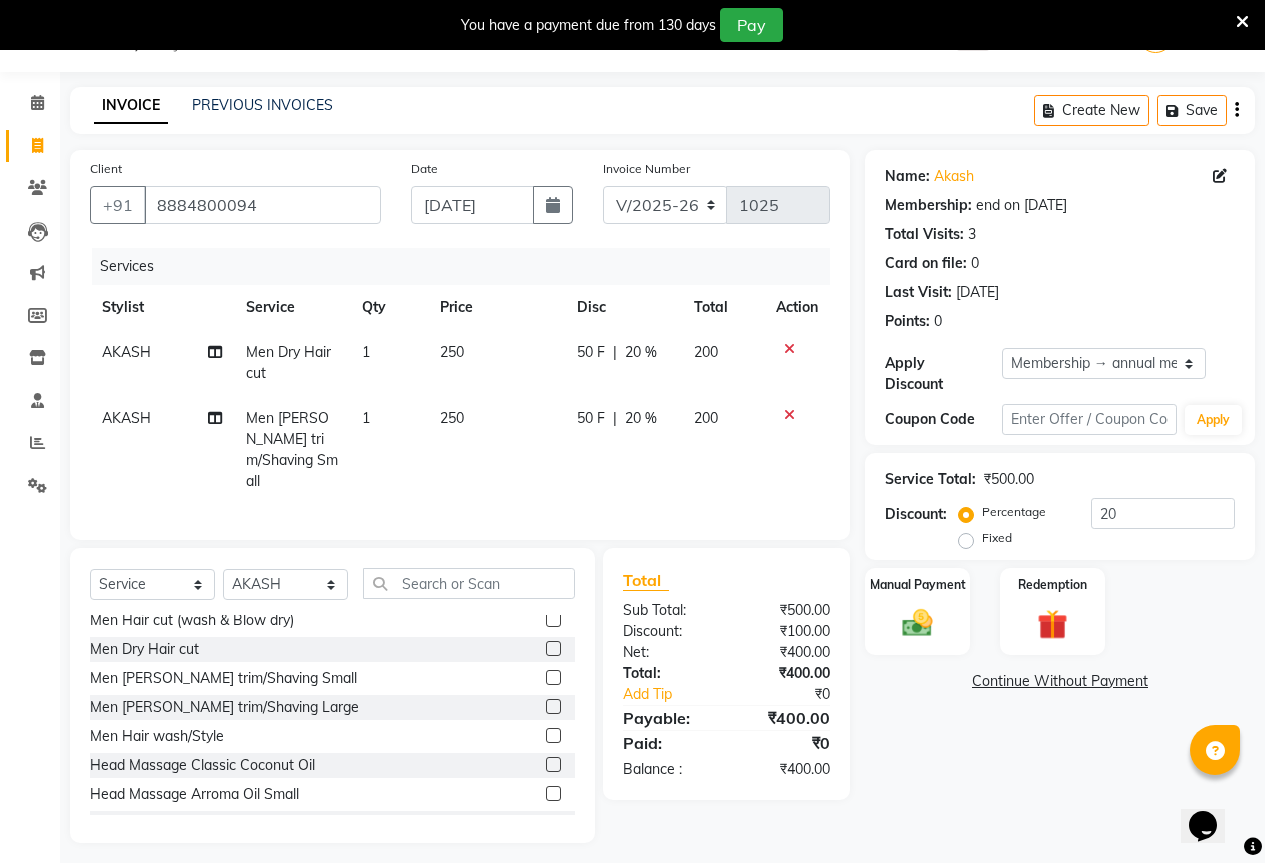click on "50 F | 20 %" 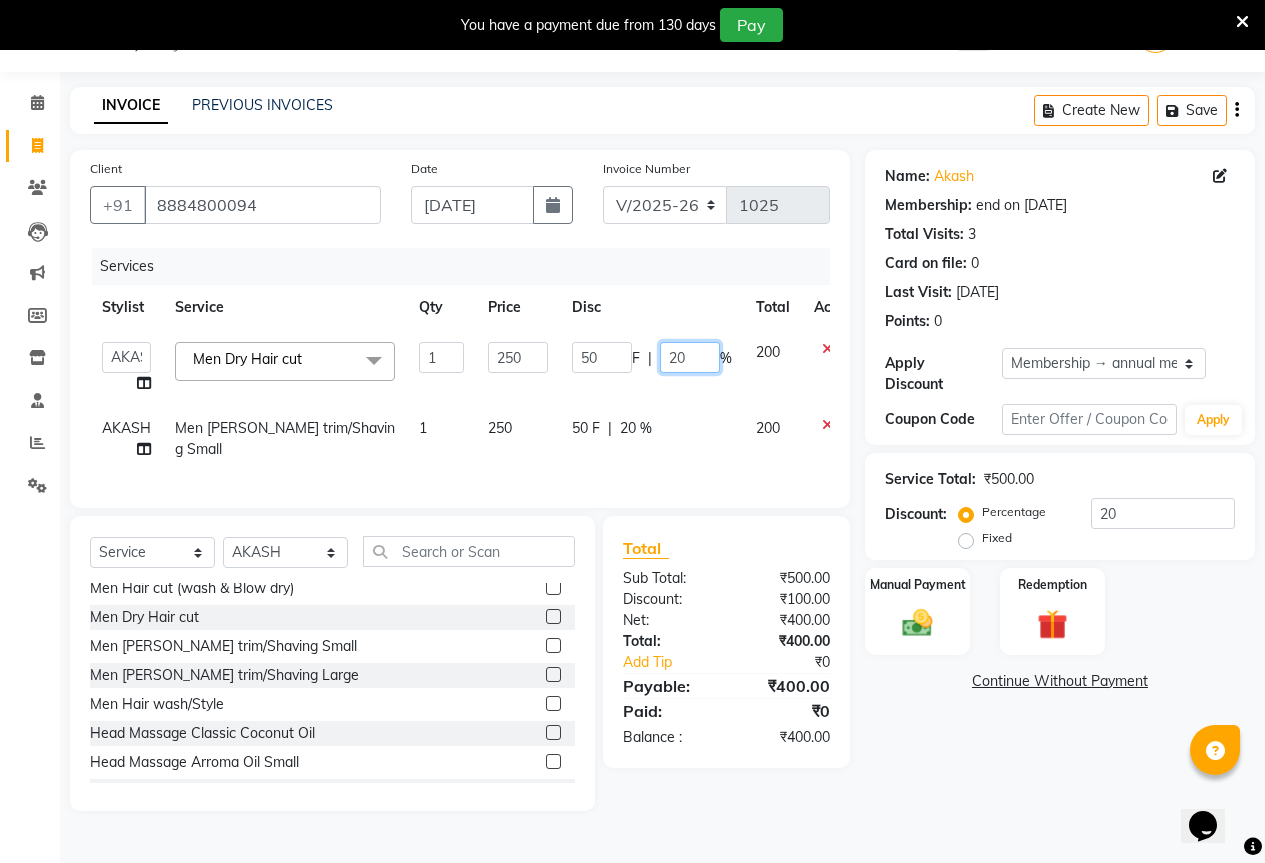 click on "20" 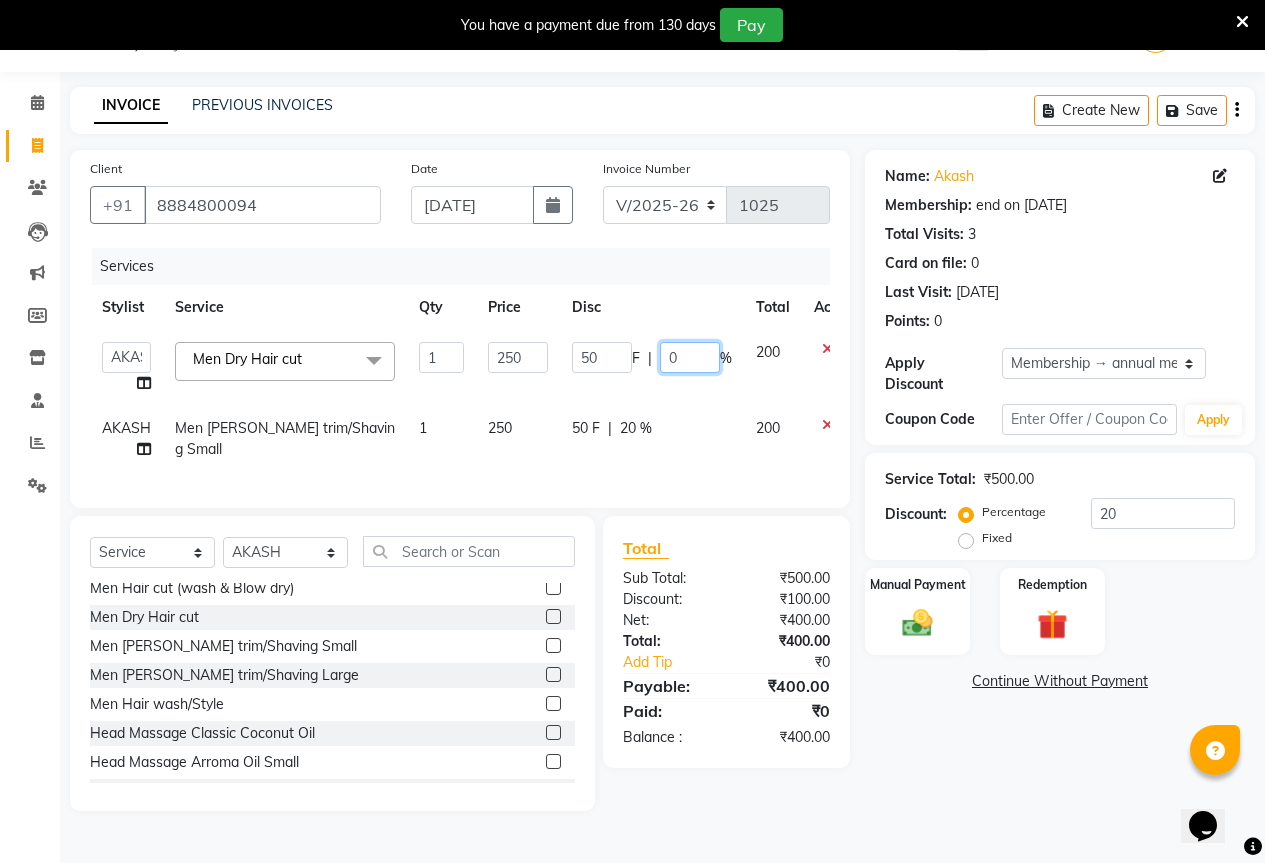 type on "00" 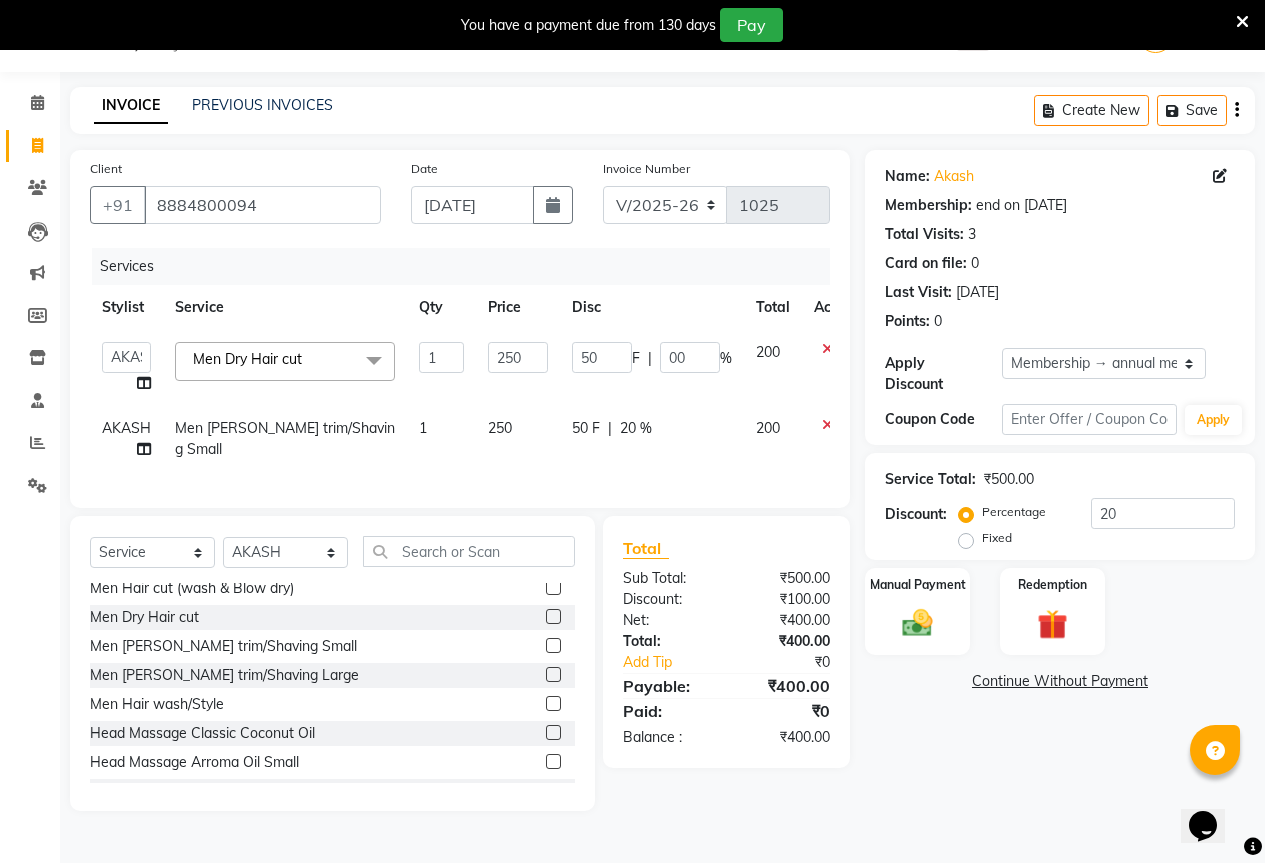 click on "Stylist Service Qty Price Disc Total Action" 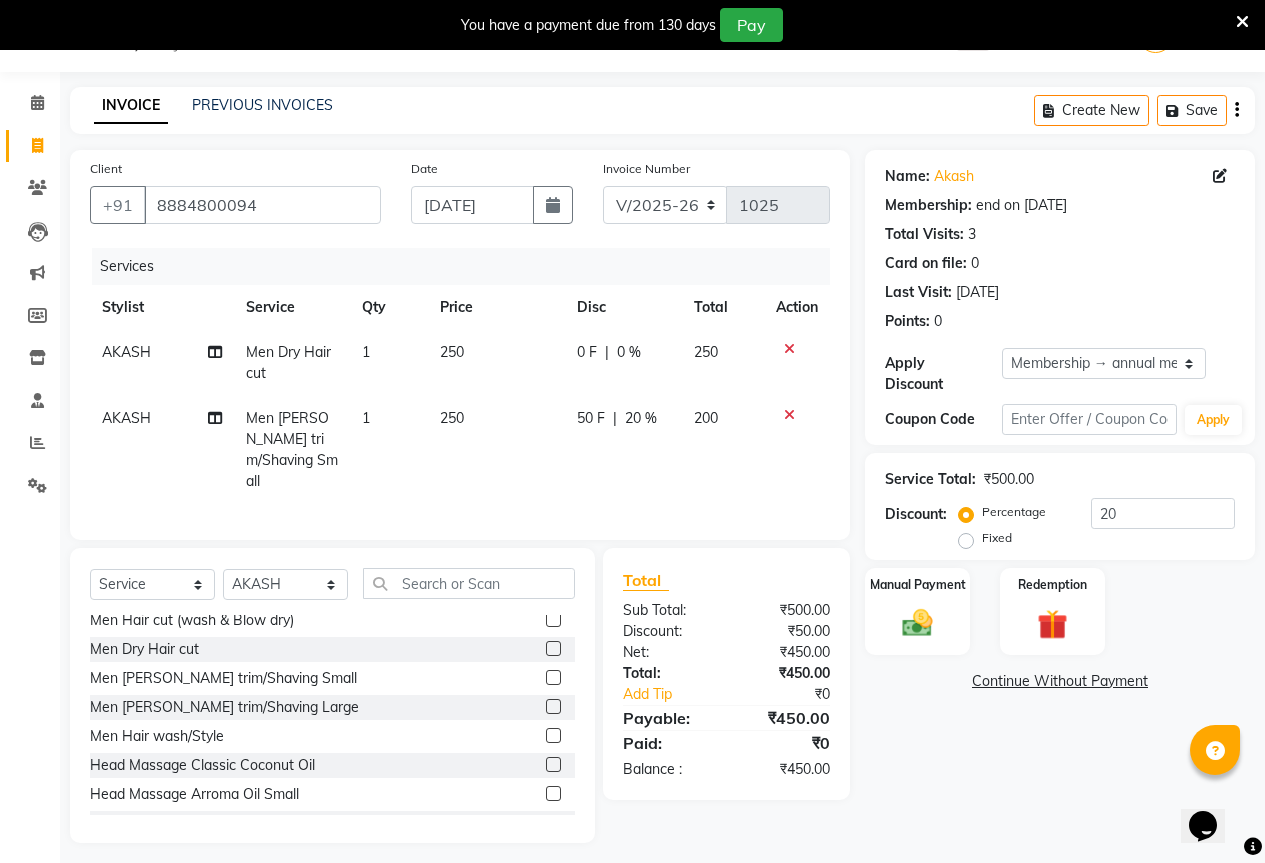 click on "20 %" 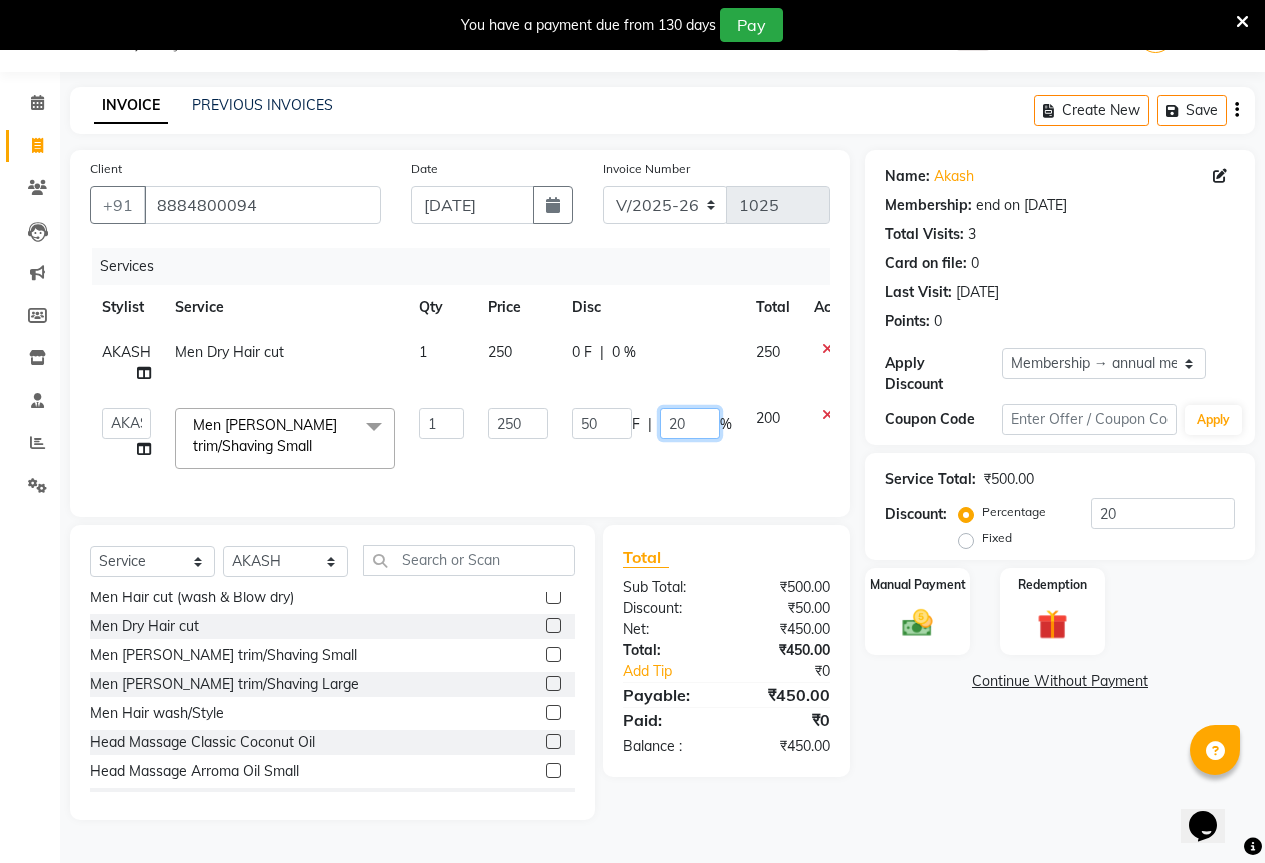 click on "20" 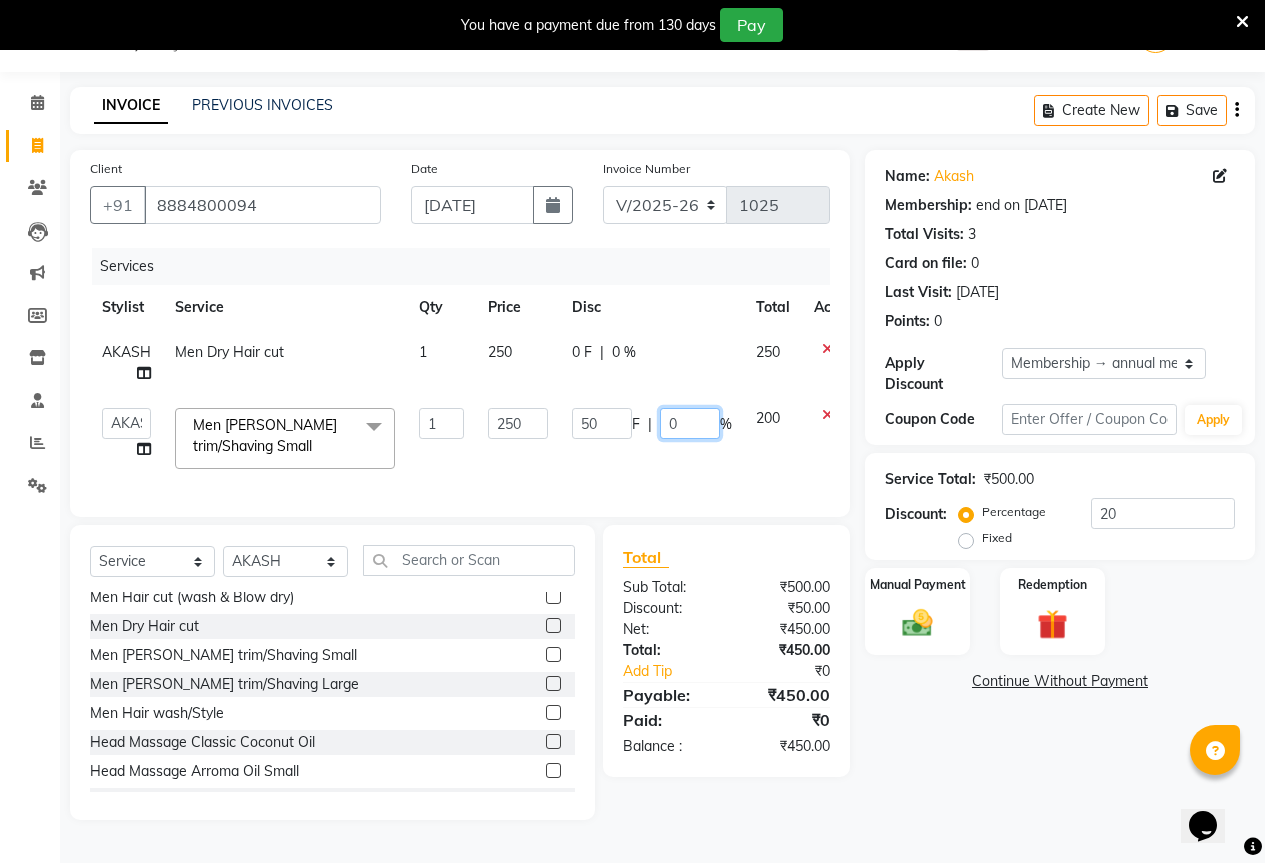 type on "00" 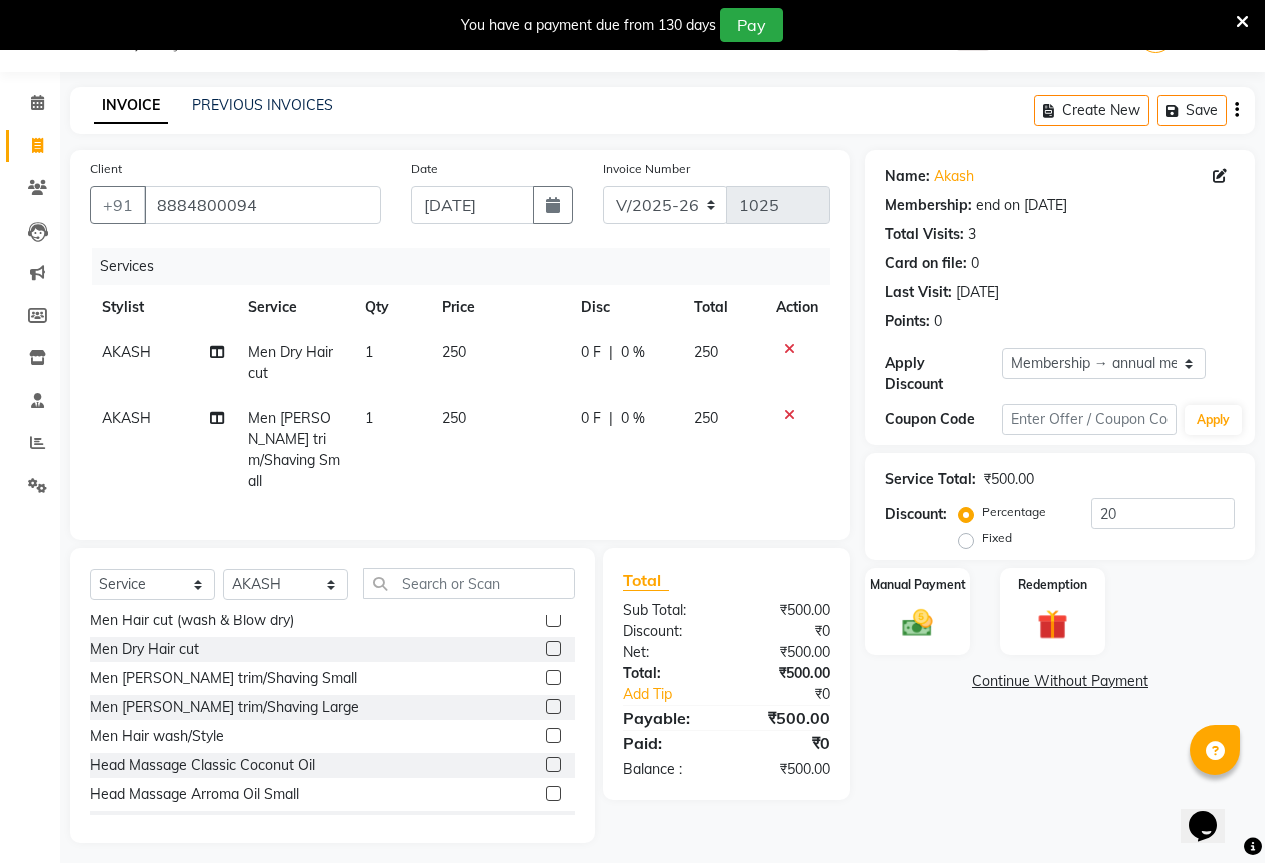 click on "AKASH Men Dry Hair cut 1 250 0 F | 0 % 250" 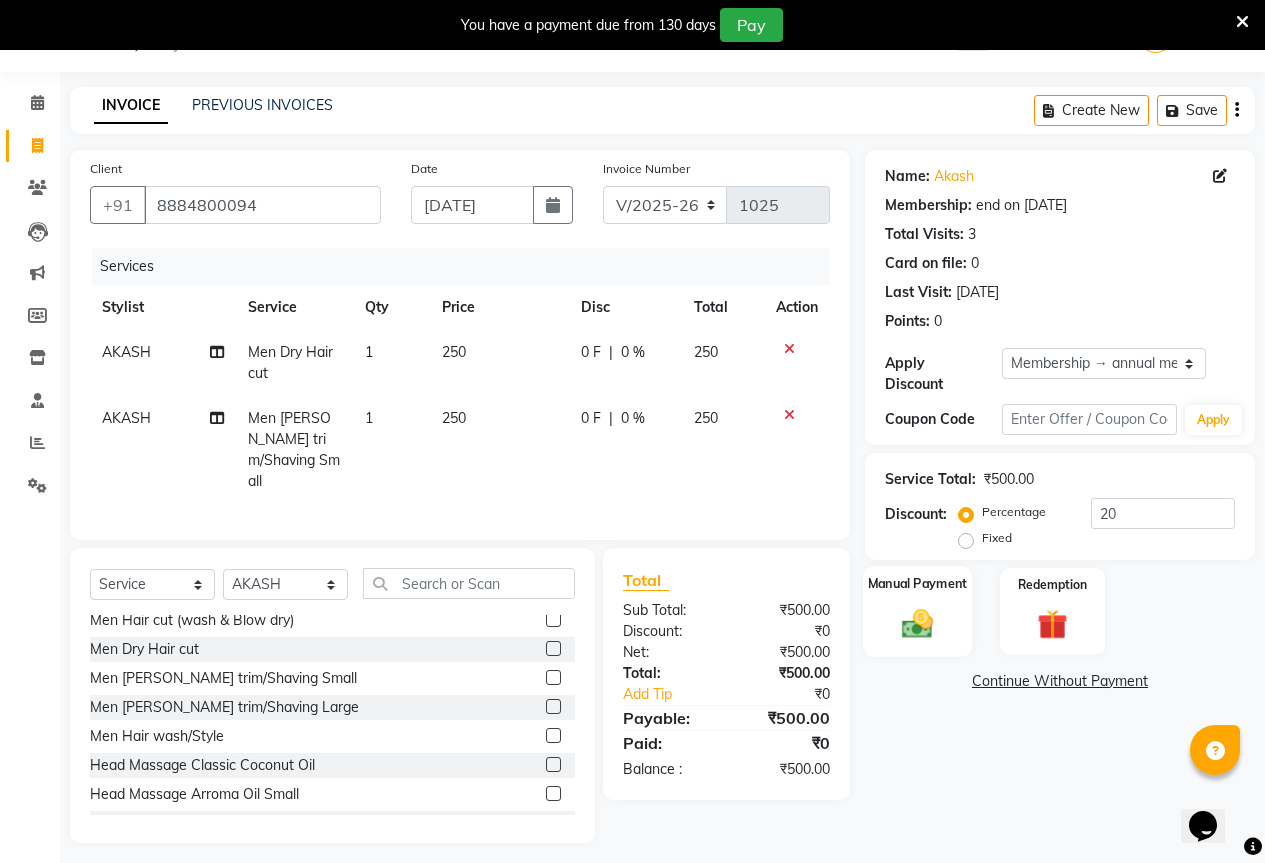 click on "Manual Payment" 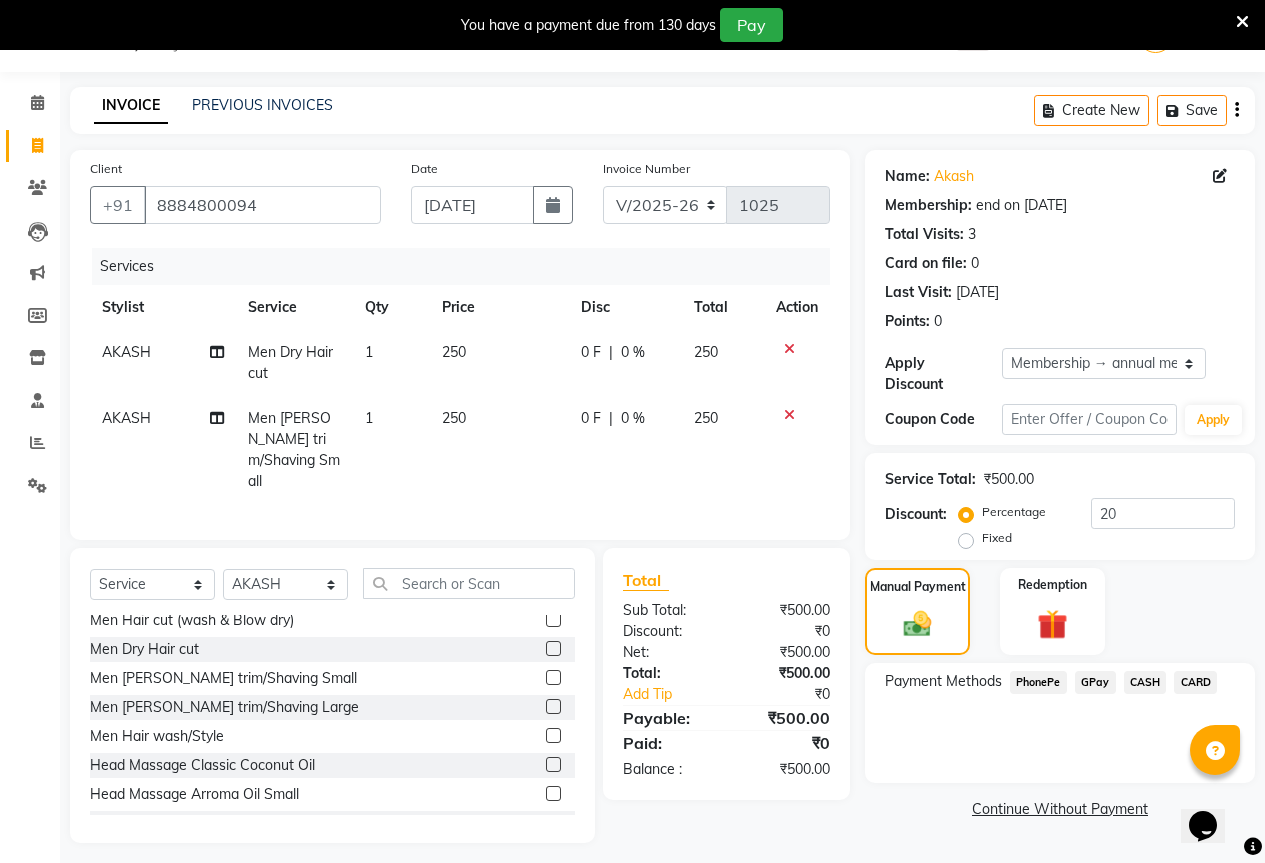 click on "GPay" 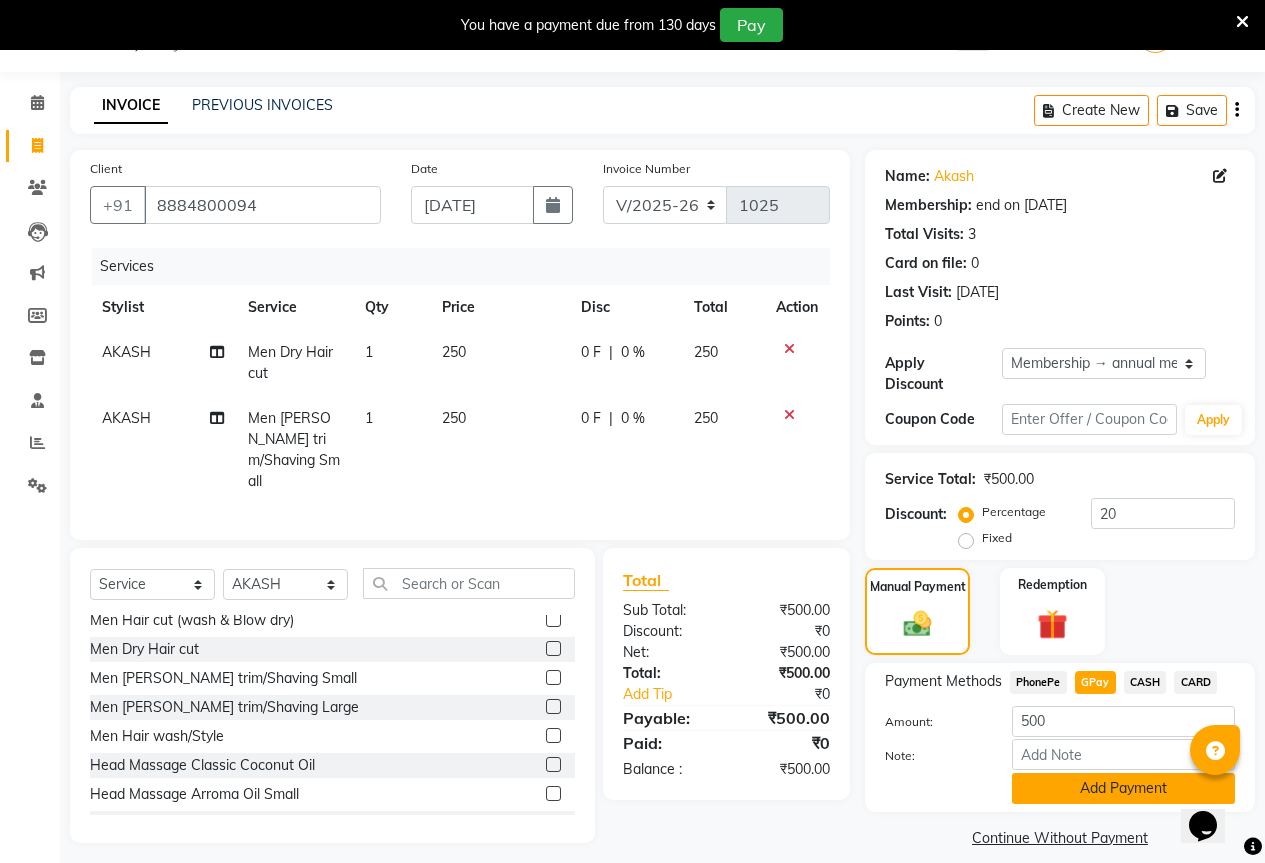 click on "Add Payment" 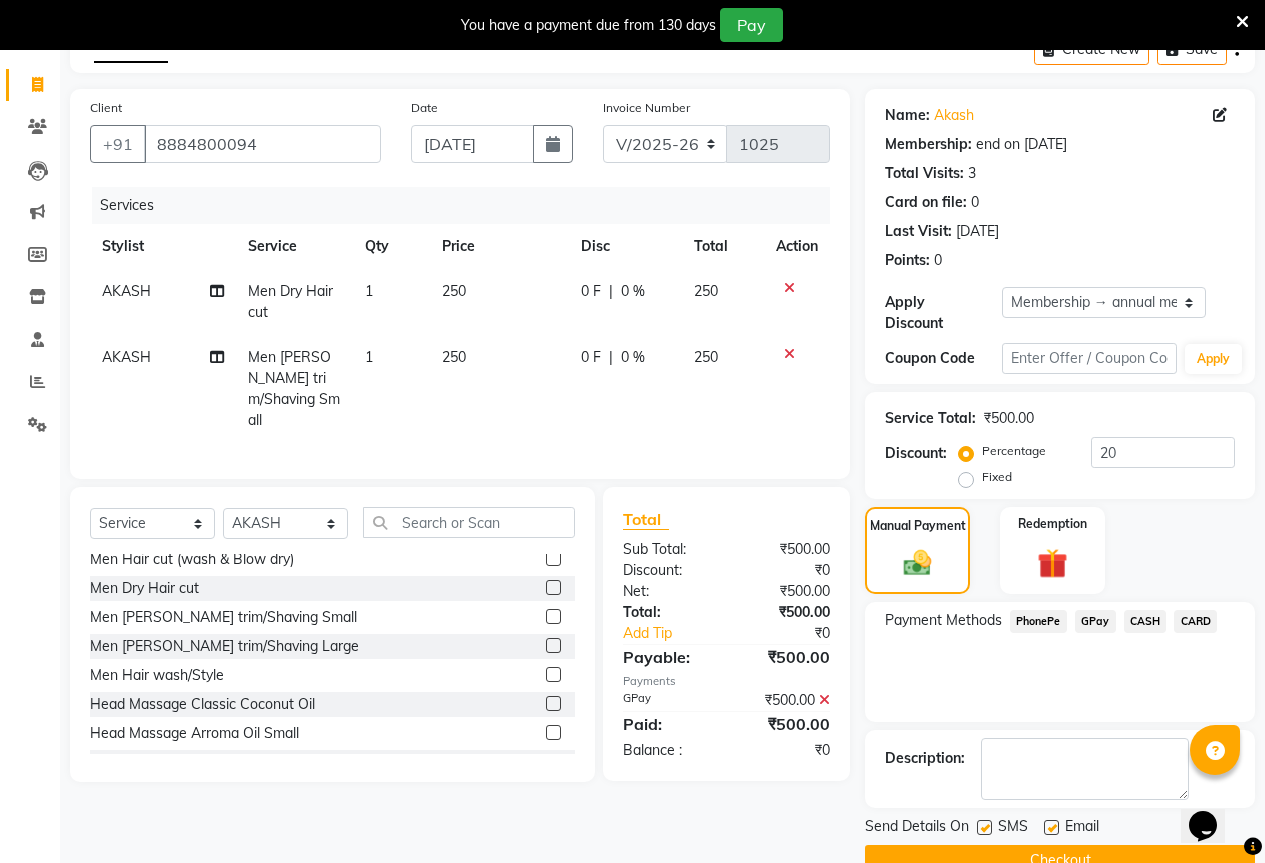 scroll, scrollTop: 138, scrollLeft: 0, axis: vertical 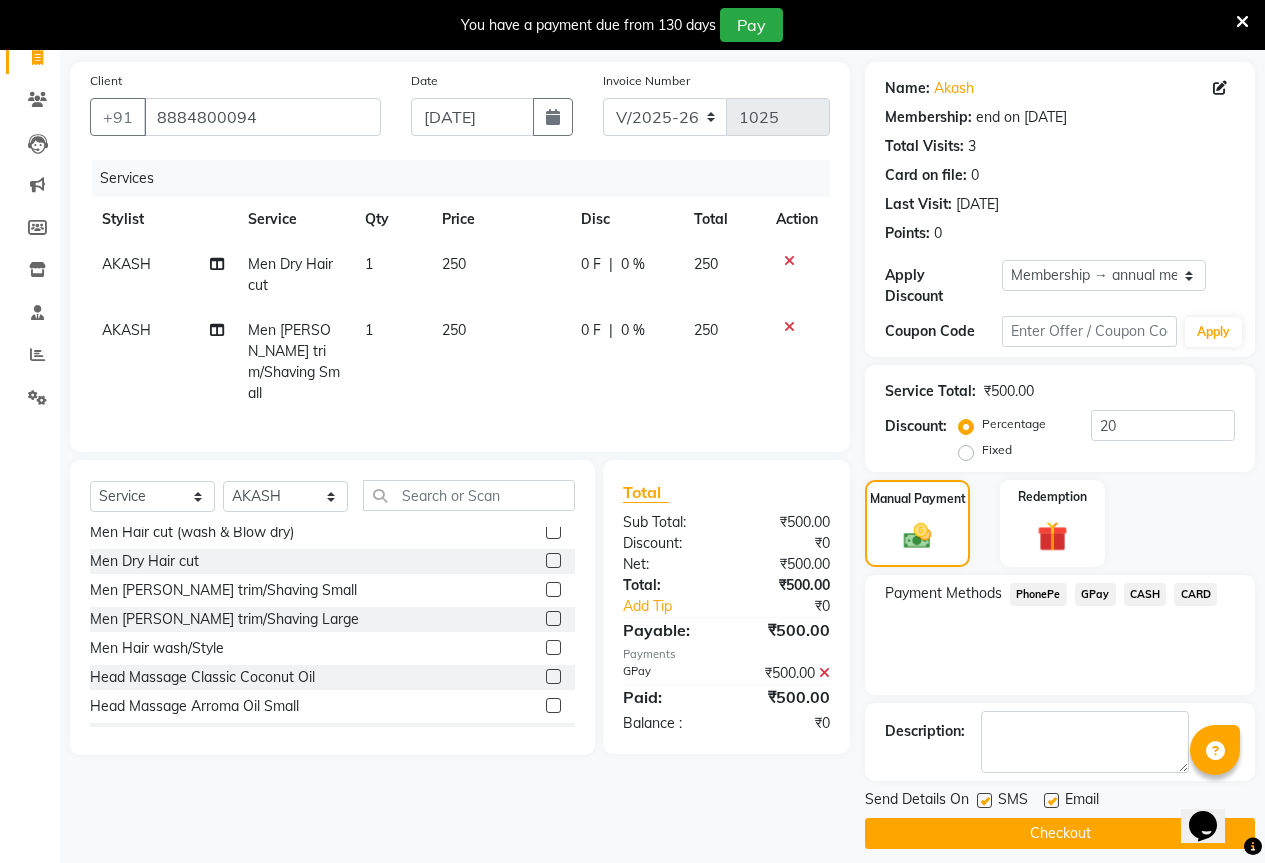 click on "Checkout" 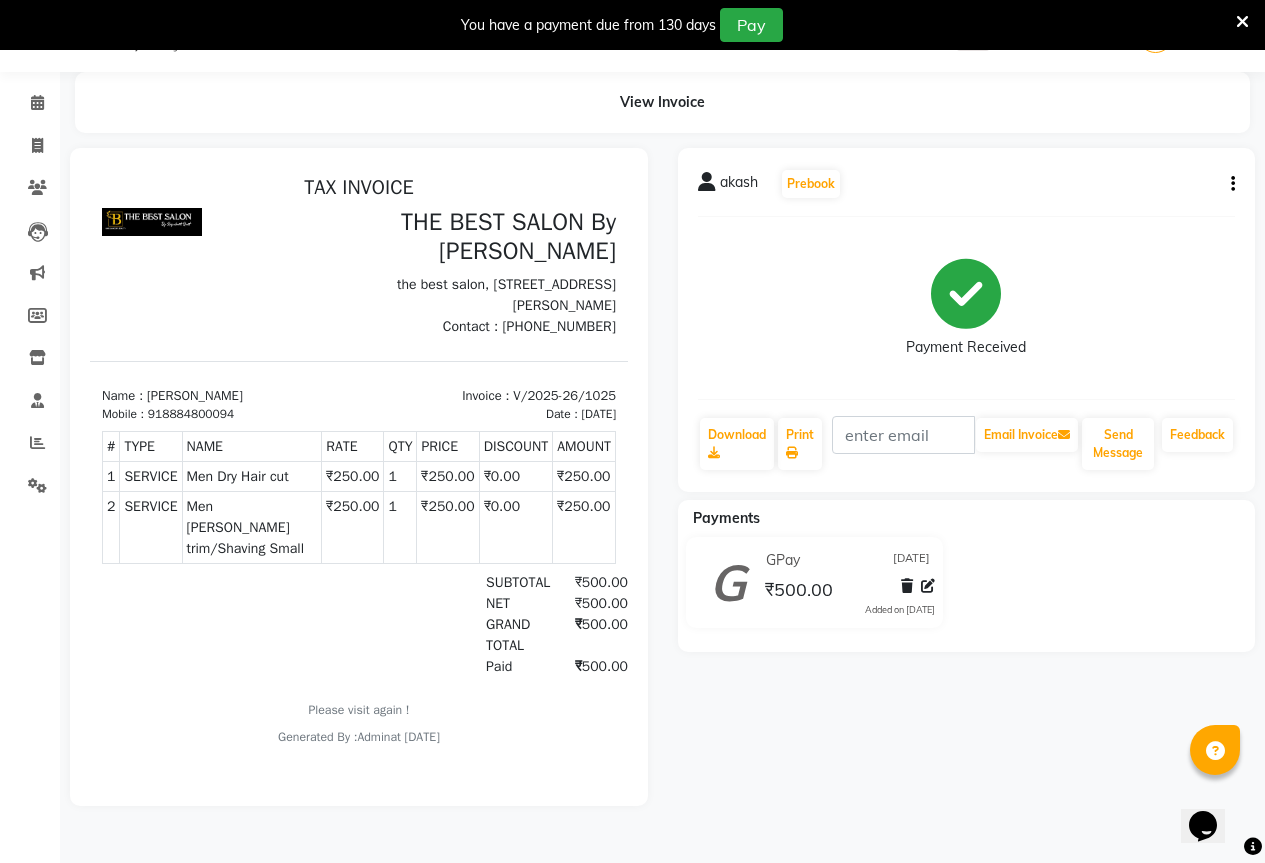 scroll, scrollTop: 16, scrollLeft: 0, axis: vertical 